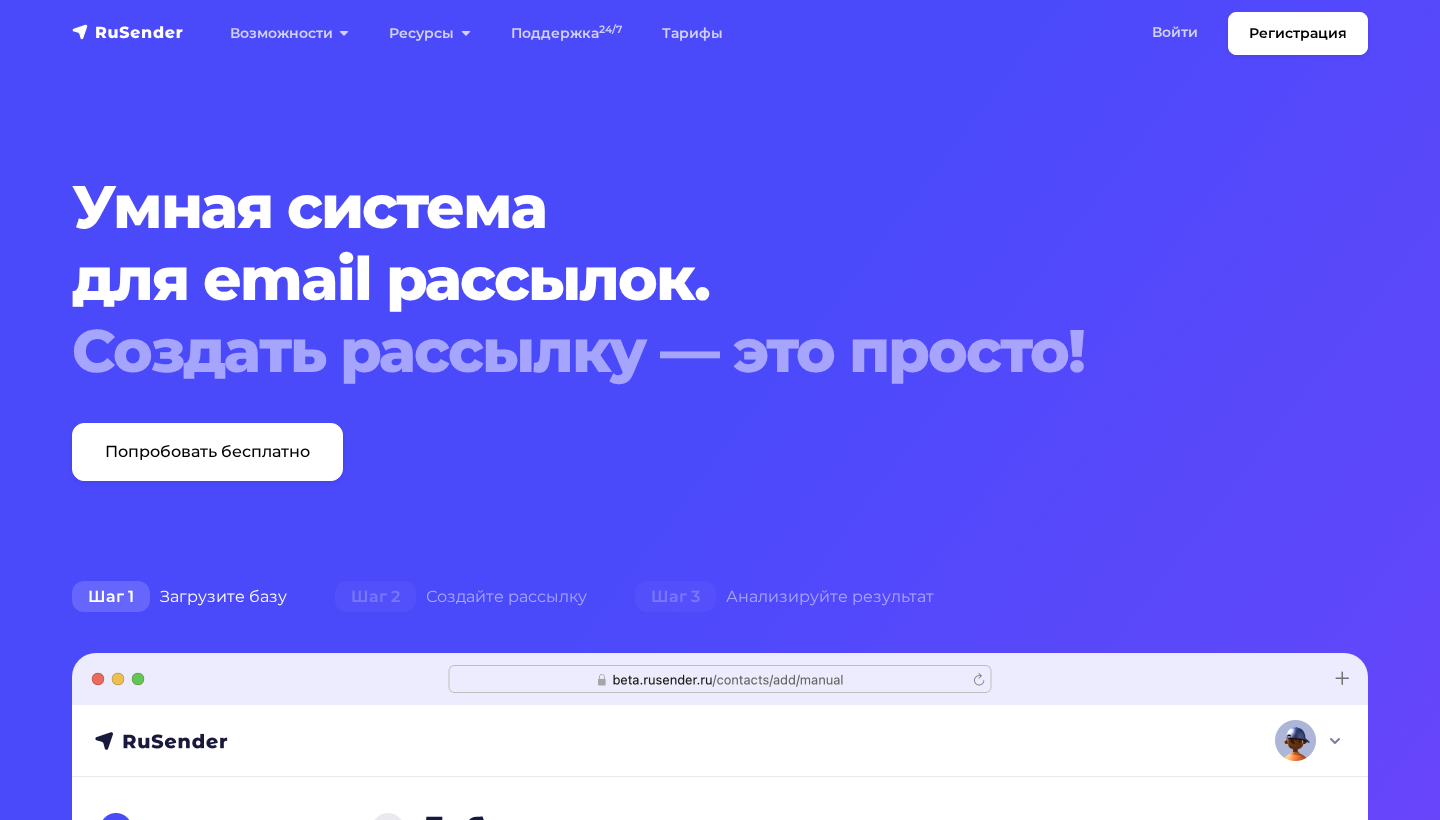 scroll, scrollTop: 0, scrollLeft: 0, axis: both 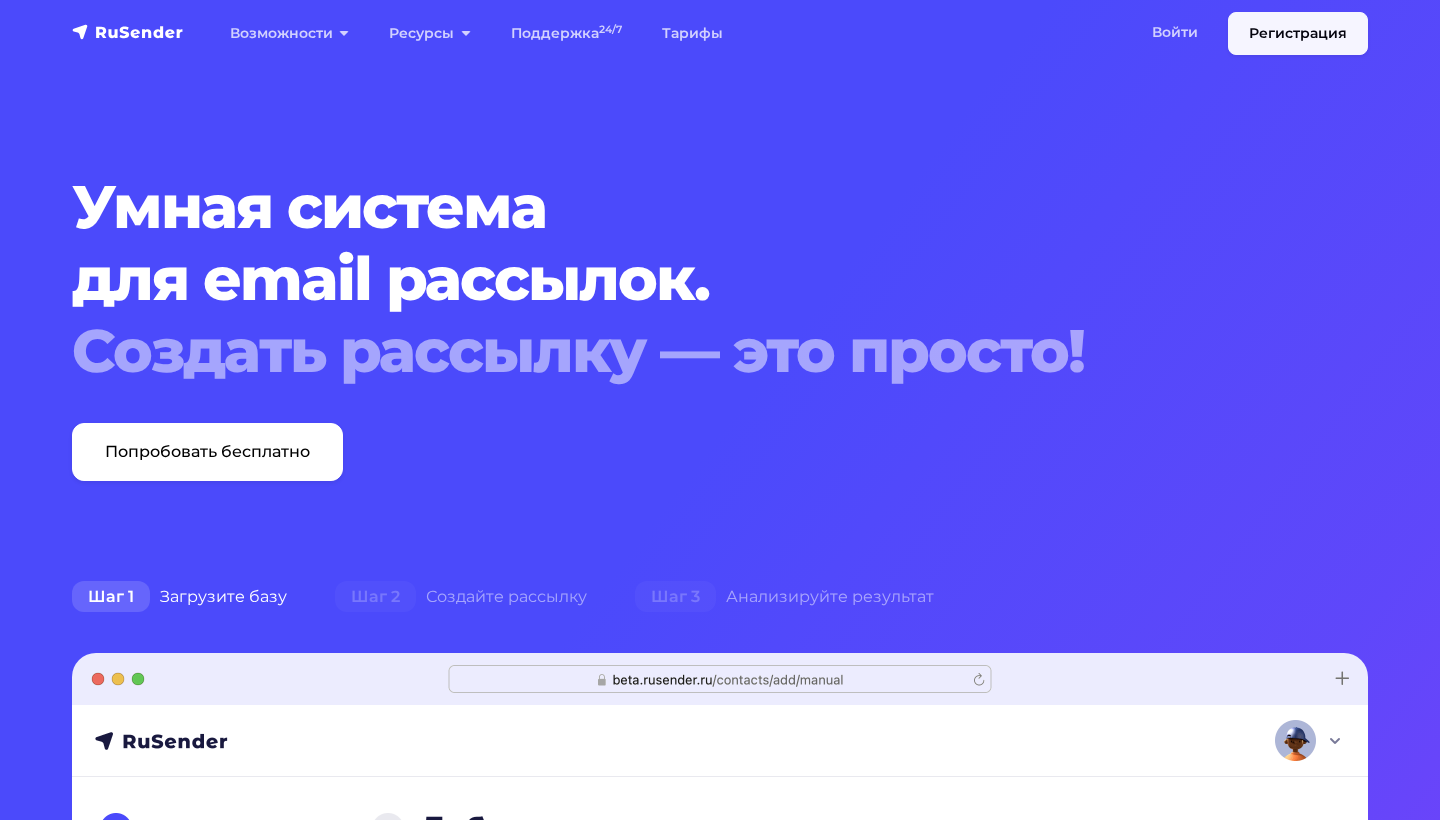 click on "Регистрация" at bounding box center (1298, 33) 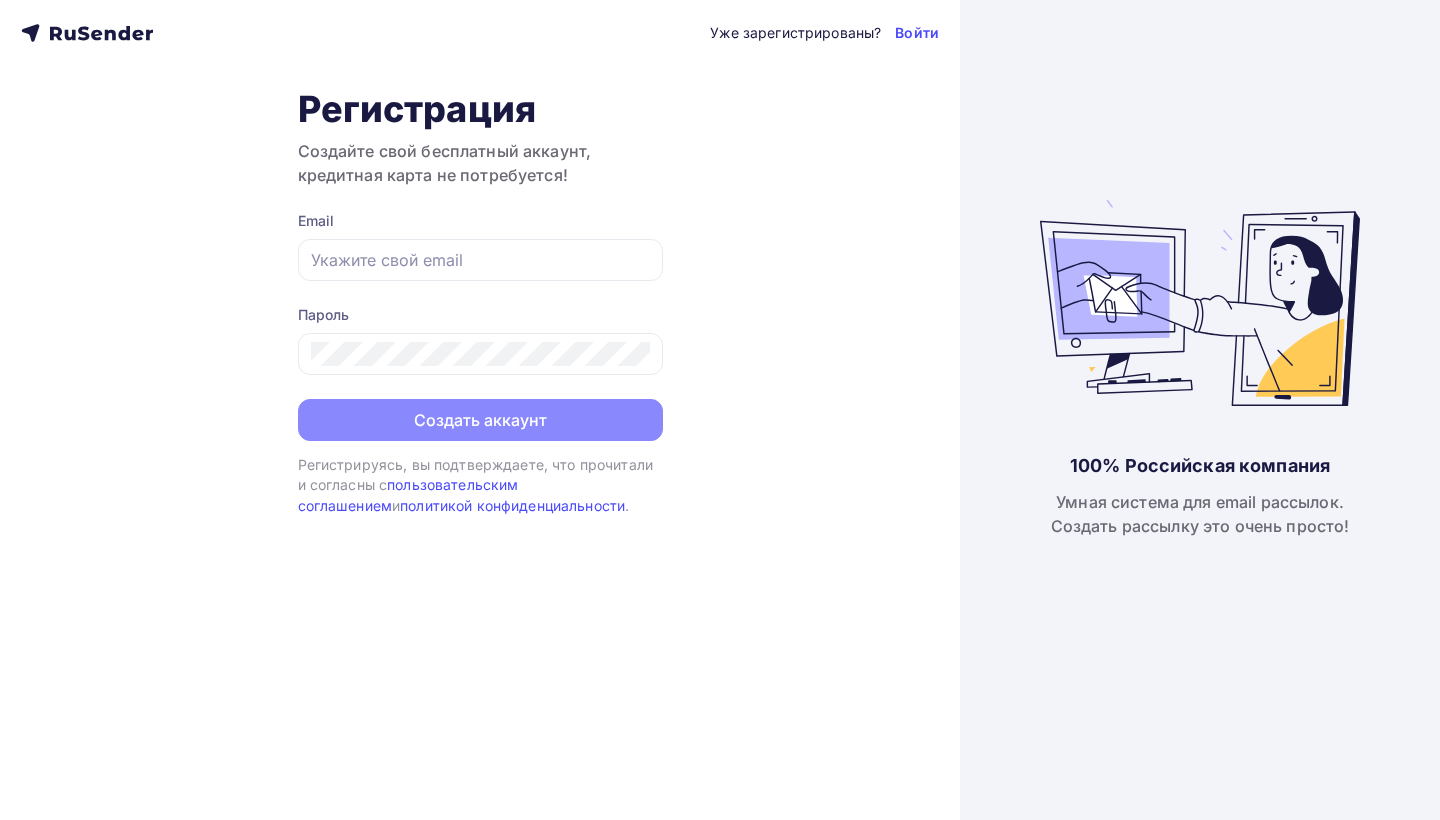 scroll, scrollTop: 0, scrollLeft: 0, axis: both 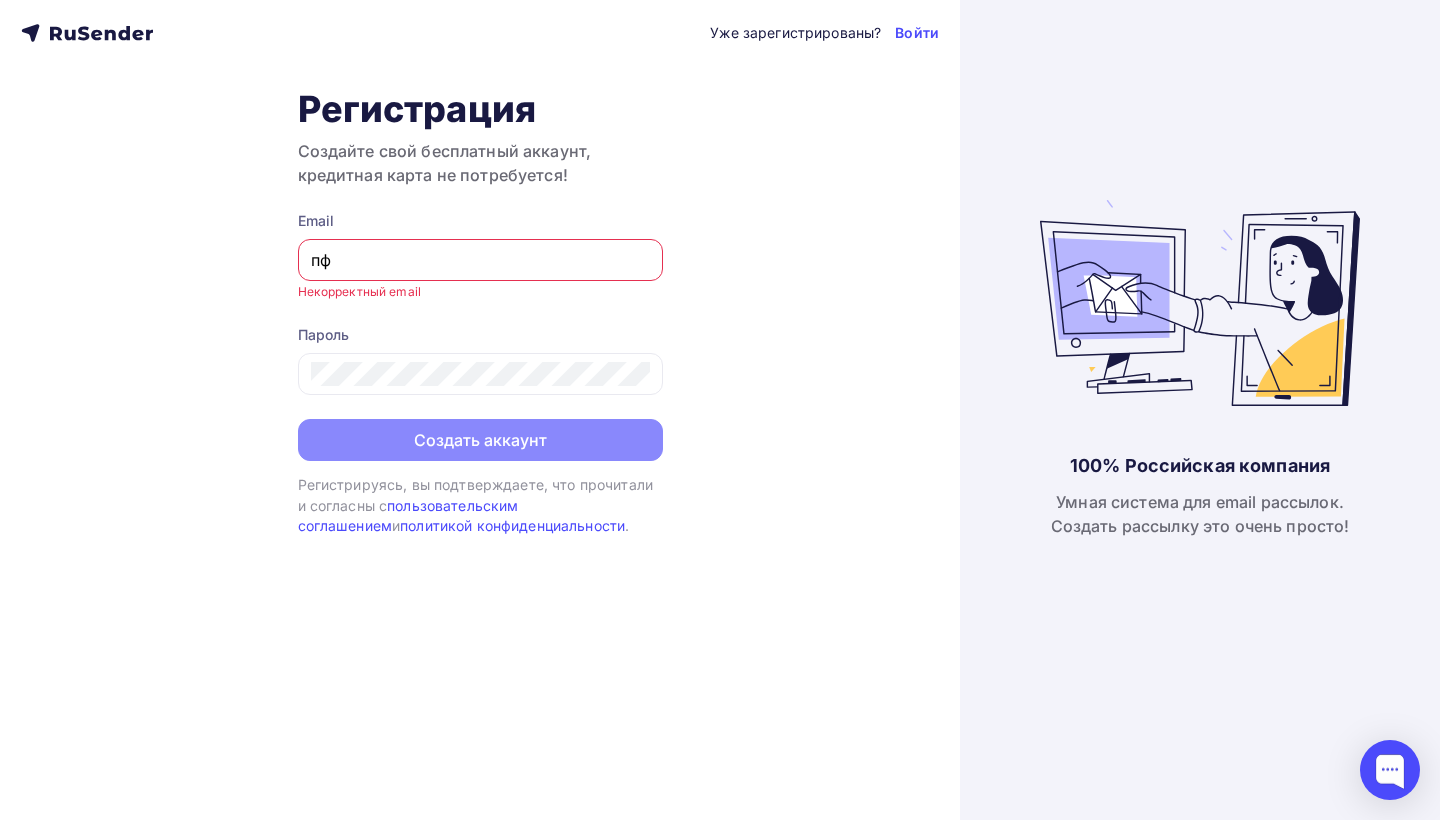type on "п" 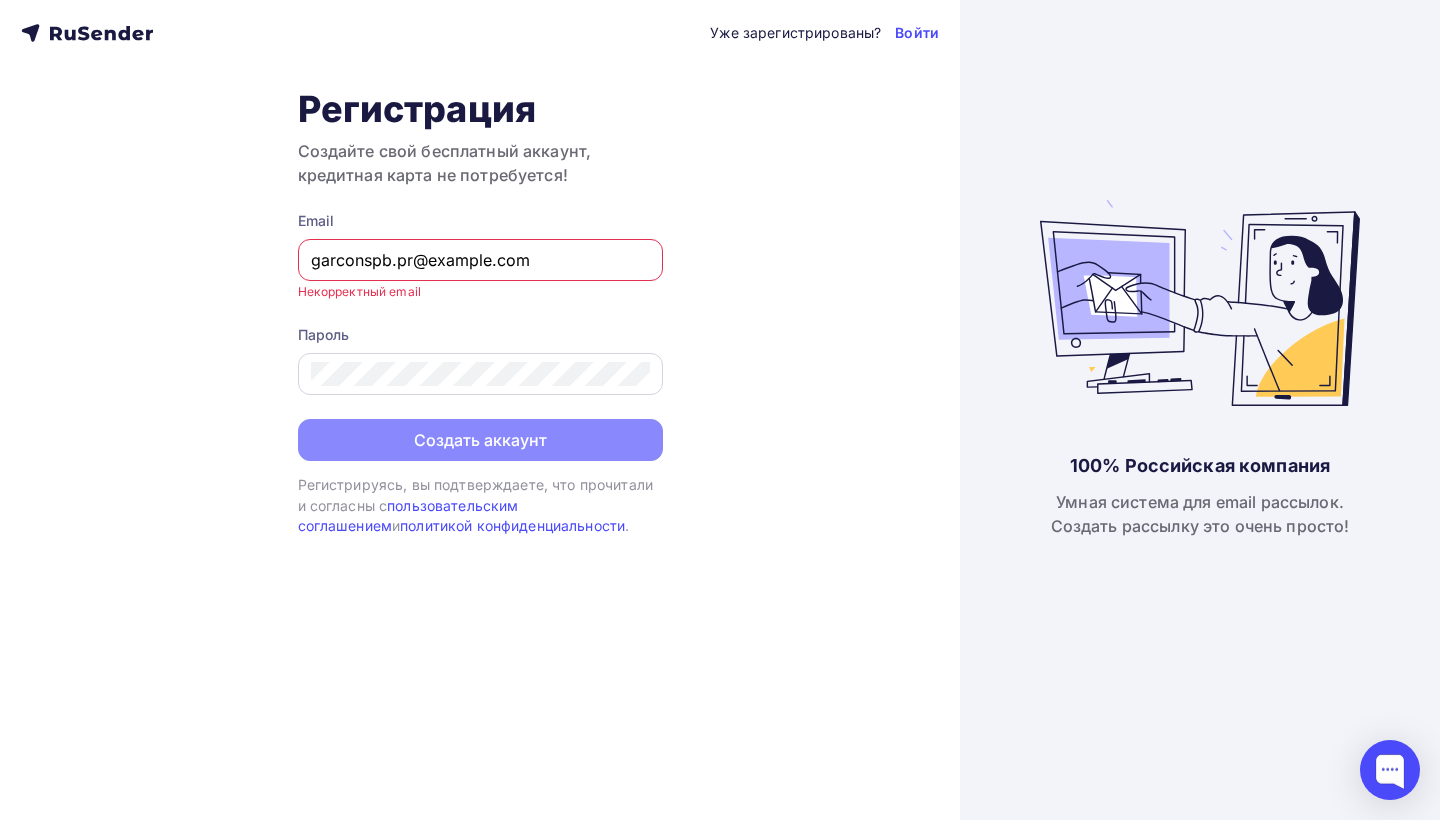 type on "garconspb.pr@example.com" 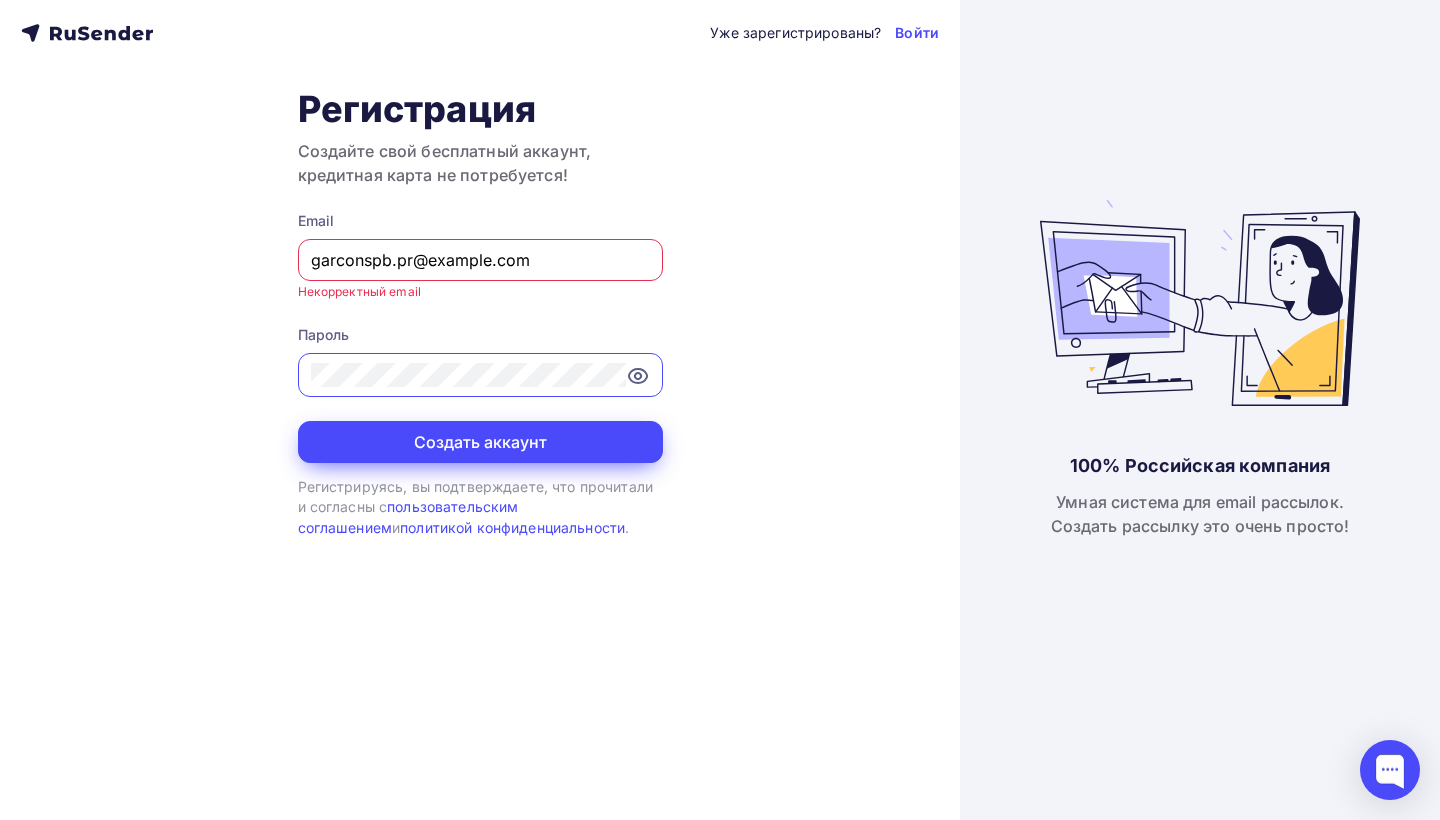 click on "Создать аккаунт" at bounding box center (480, 442) 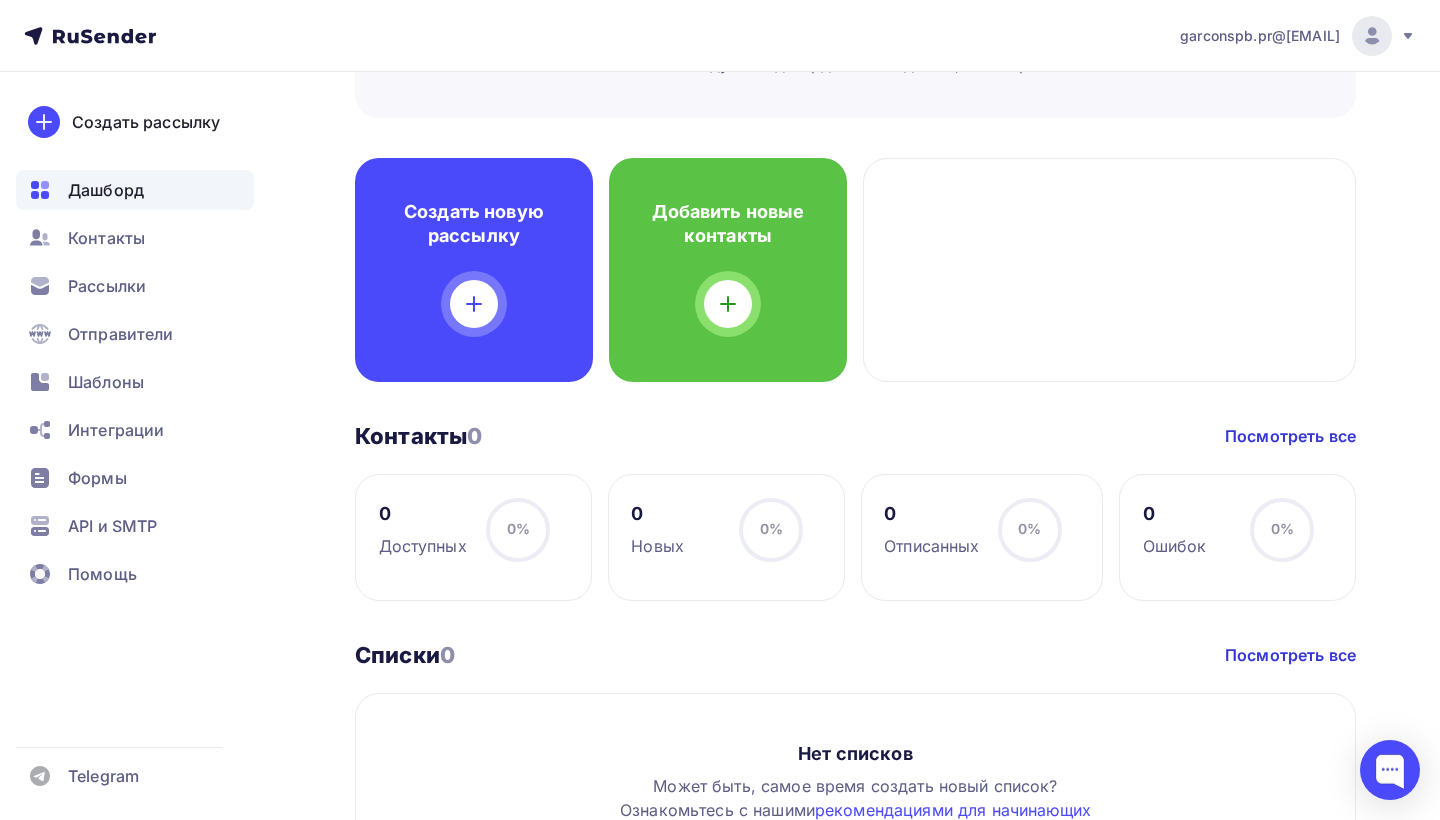 scroll, scrollTop: 480, scrollLeft: 0, axis: vertical 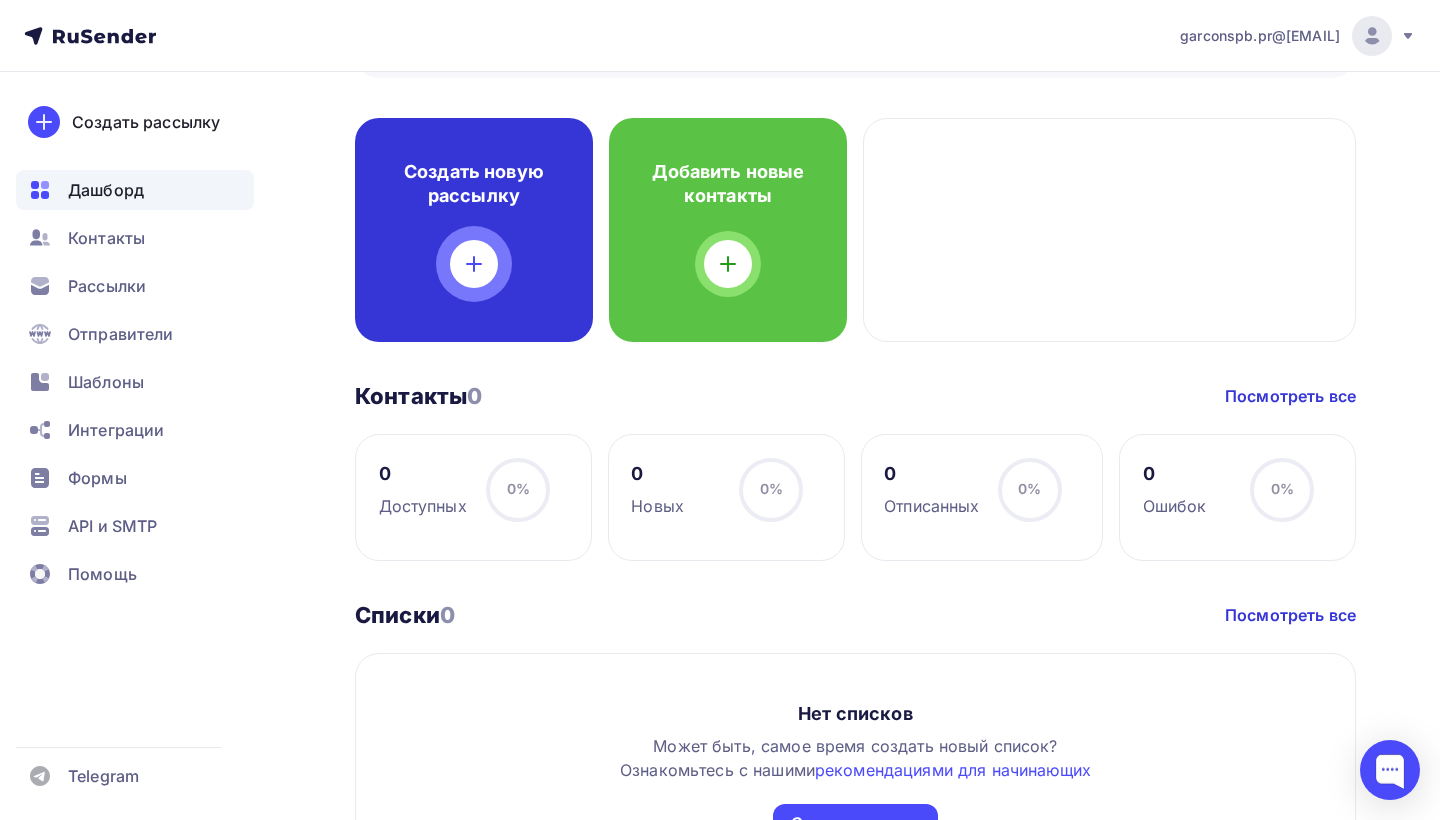 click at bounding box center (474, 264) 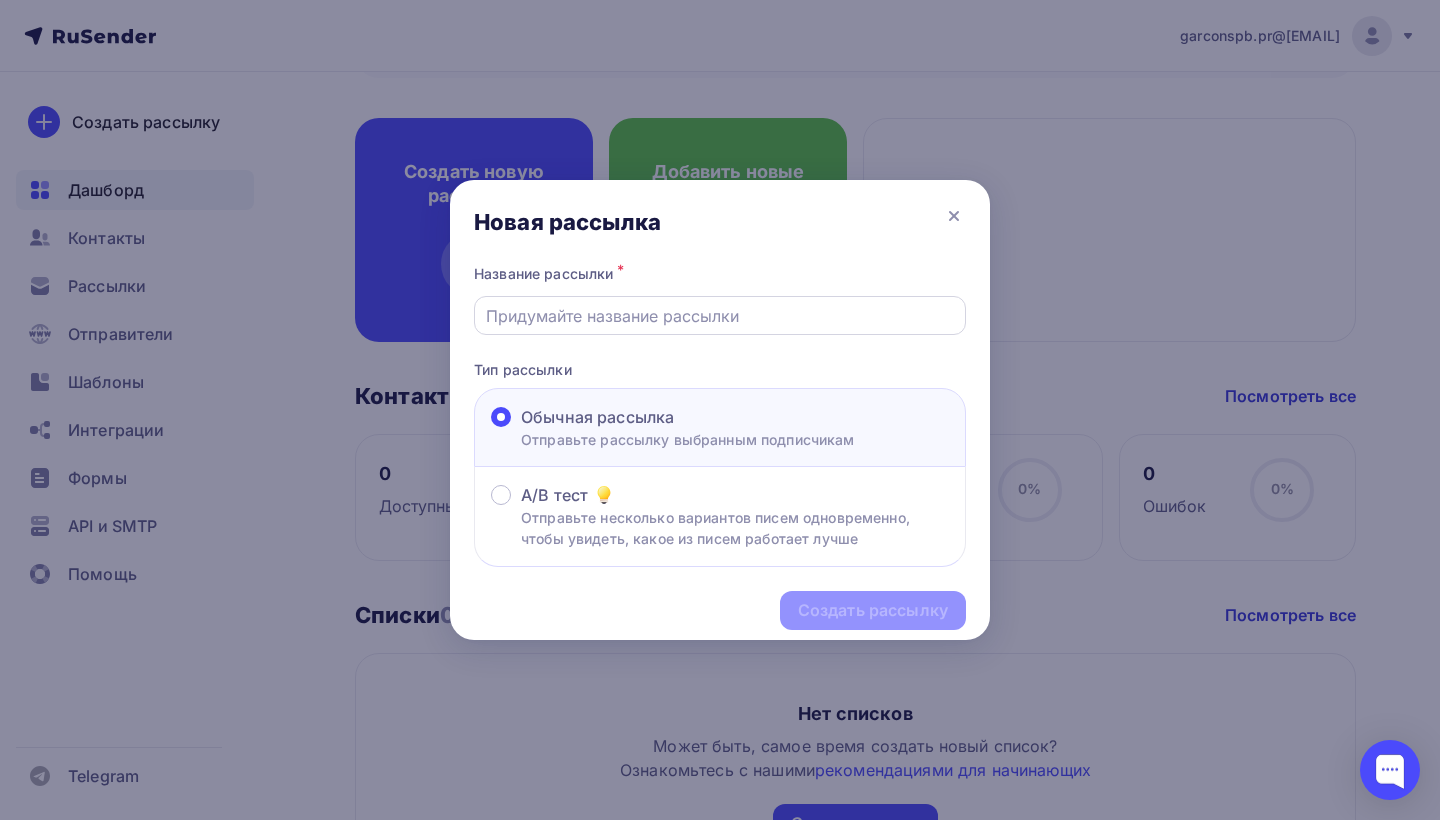 click at bounding box center [720, 315] 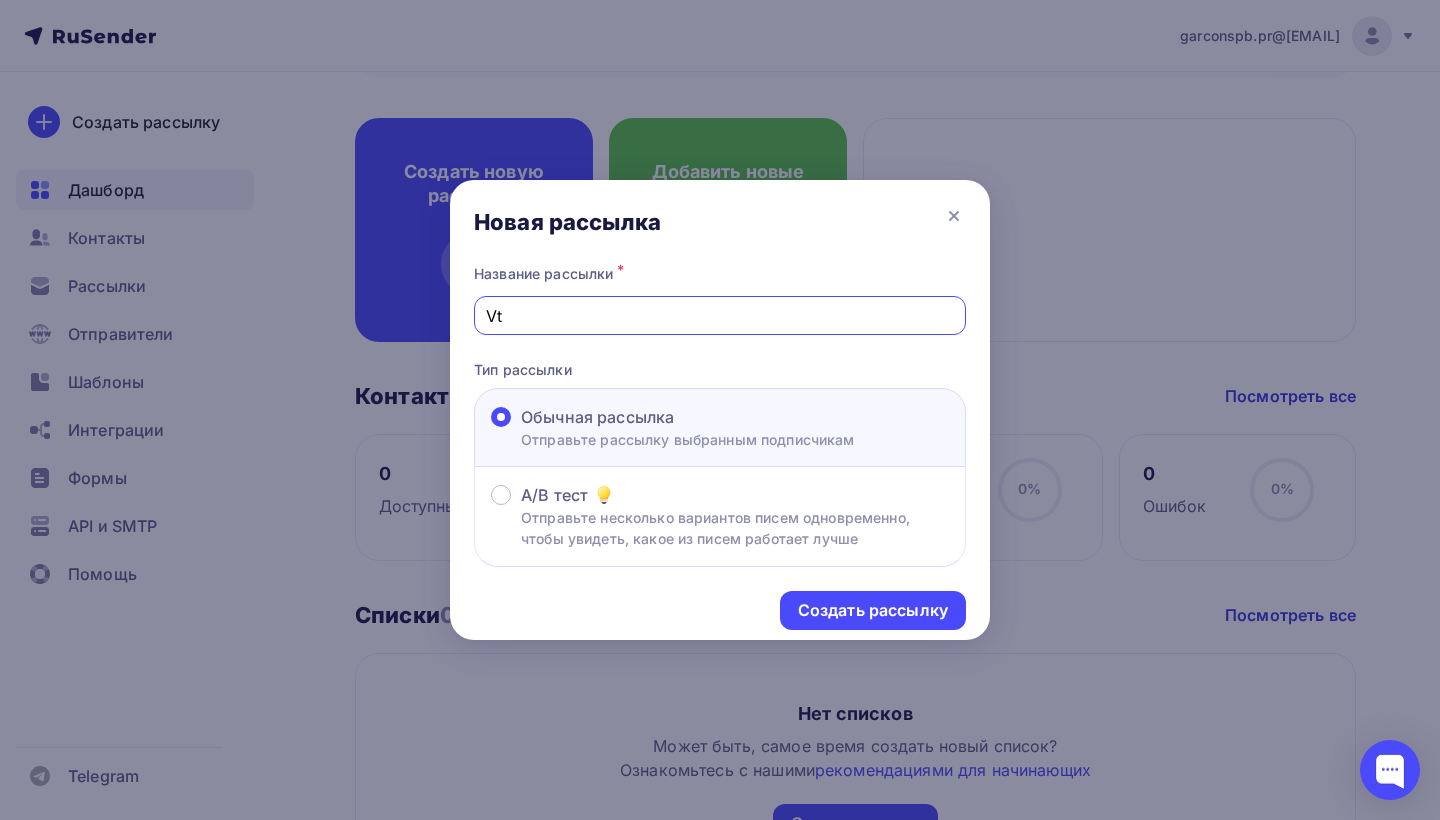 type on "V" 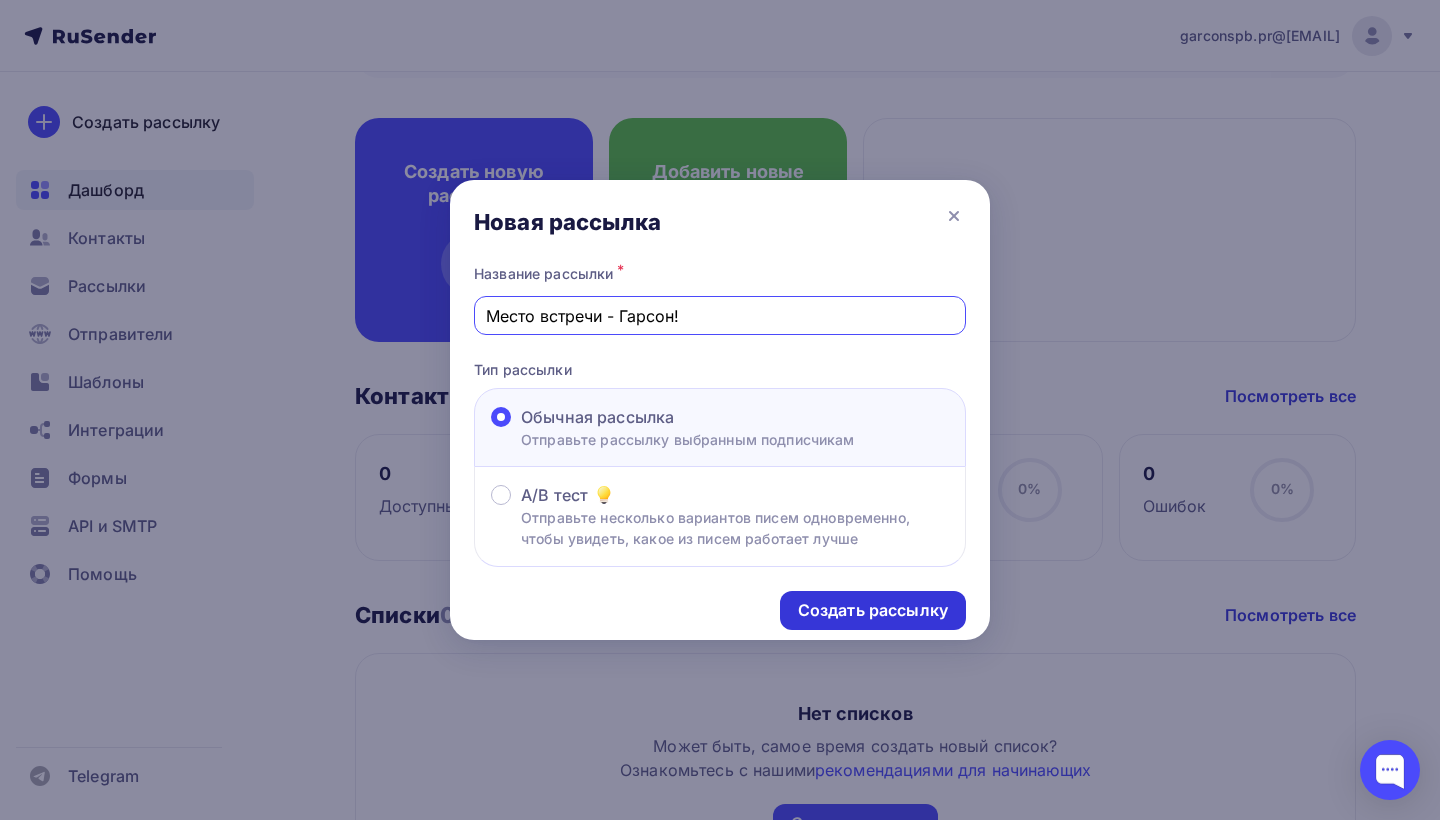 type on "Место встречи - Гарсон!" 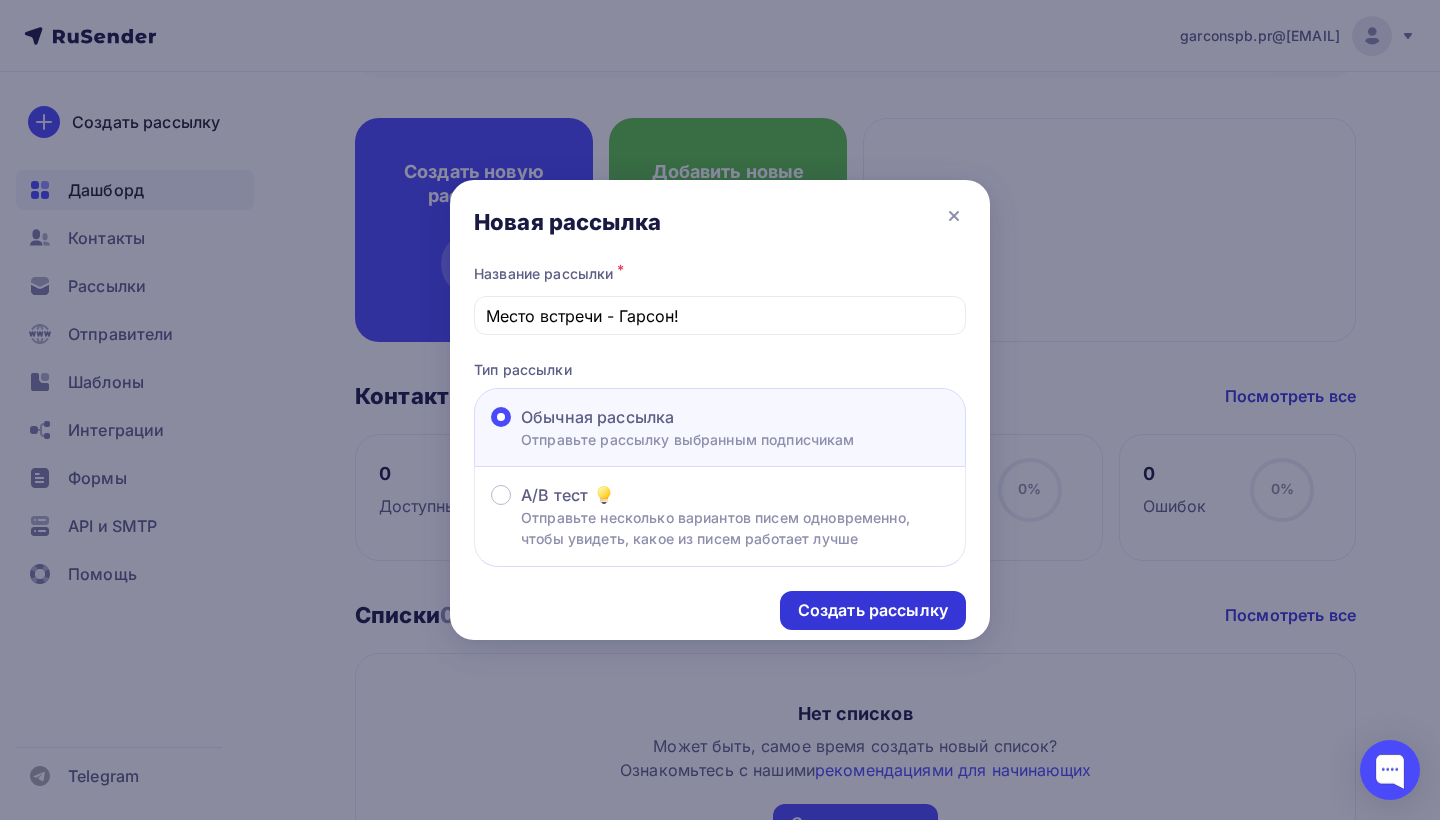 click on "Создать рассылку" at bounding box center (873, 610) 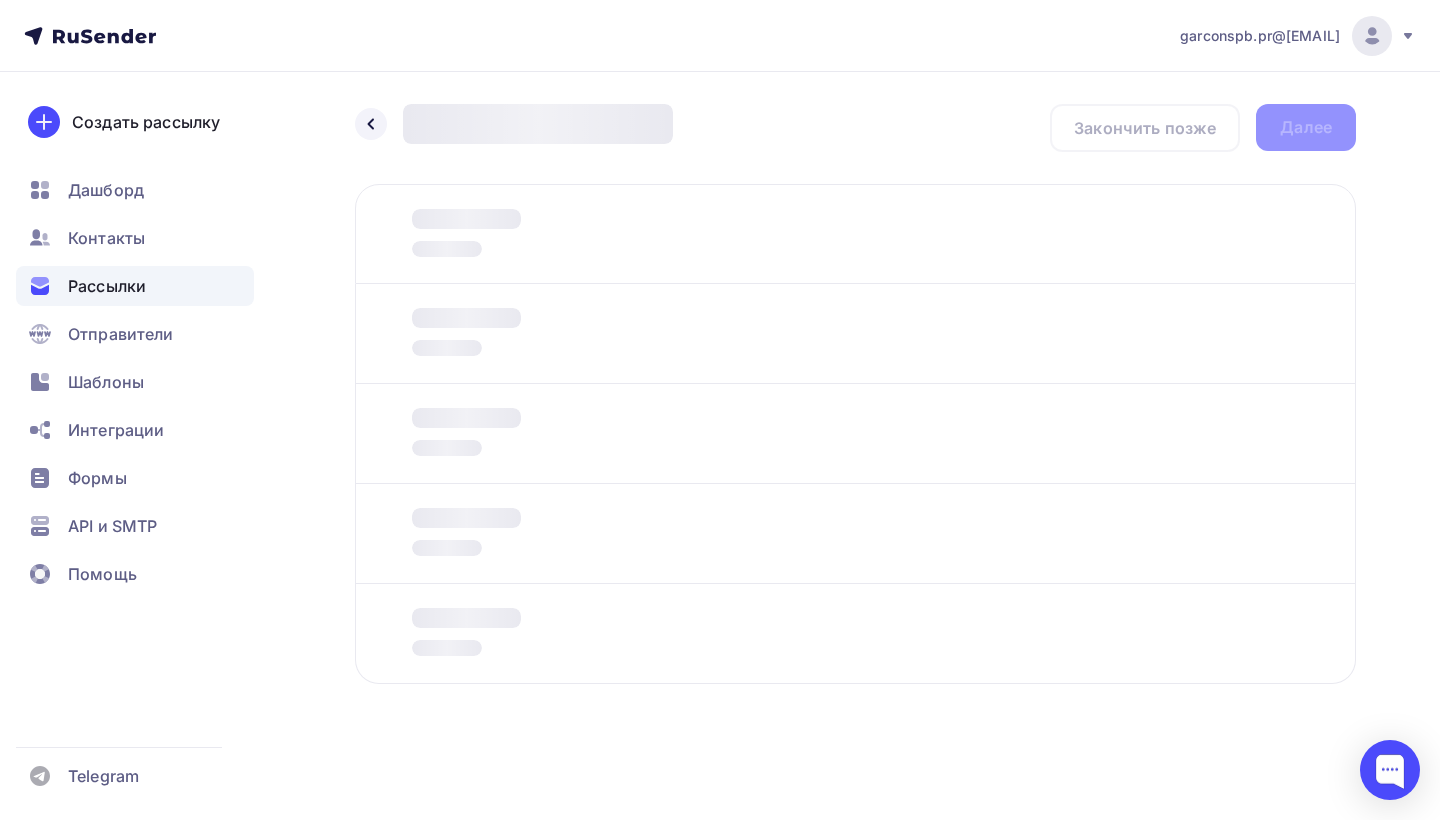 scroll, scrollTop: 0, scrollLeft: 0, axis: both 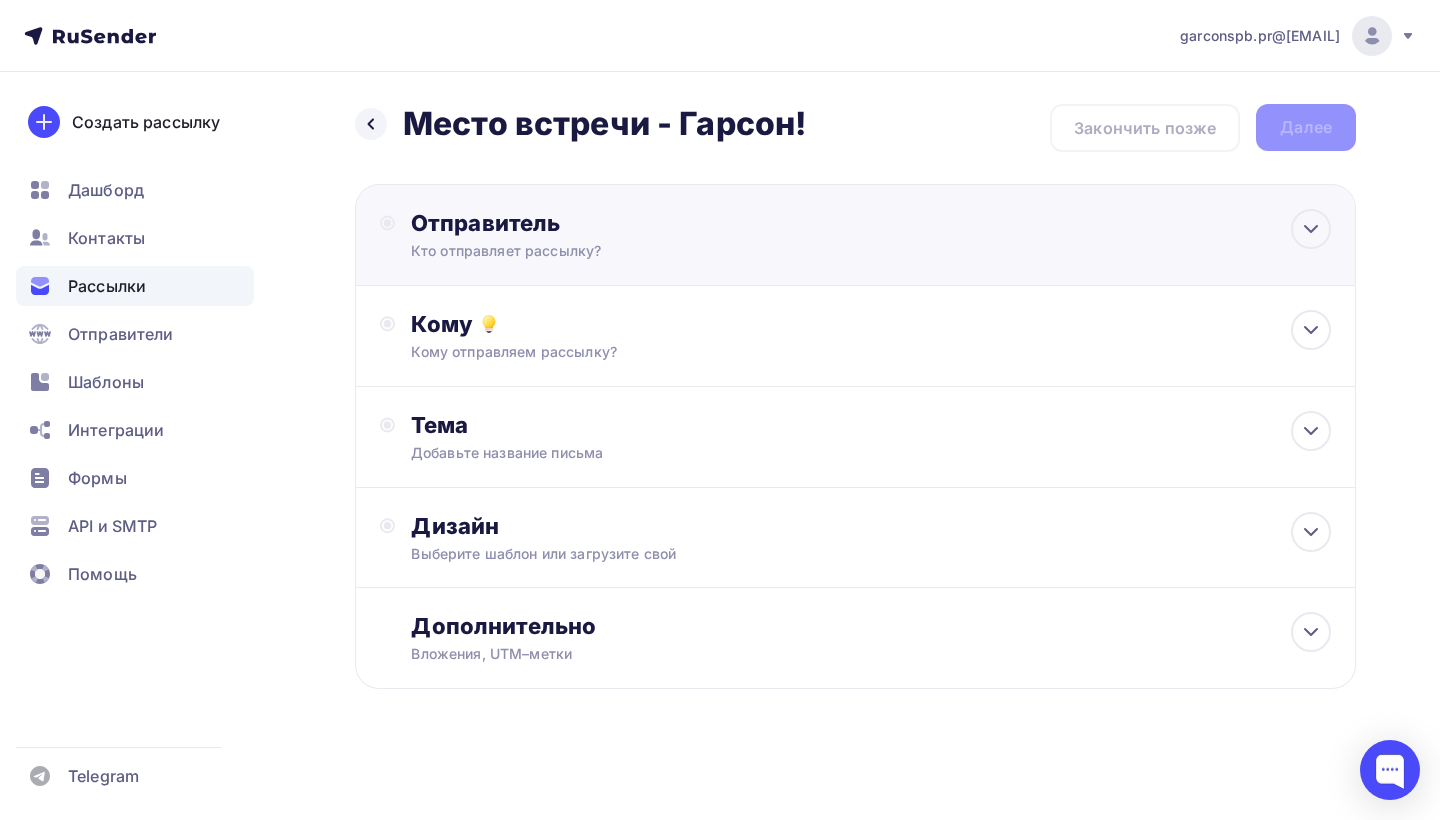click on "Кто отправляет рассылку?" at bounding box center [606, 251] 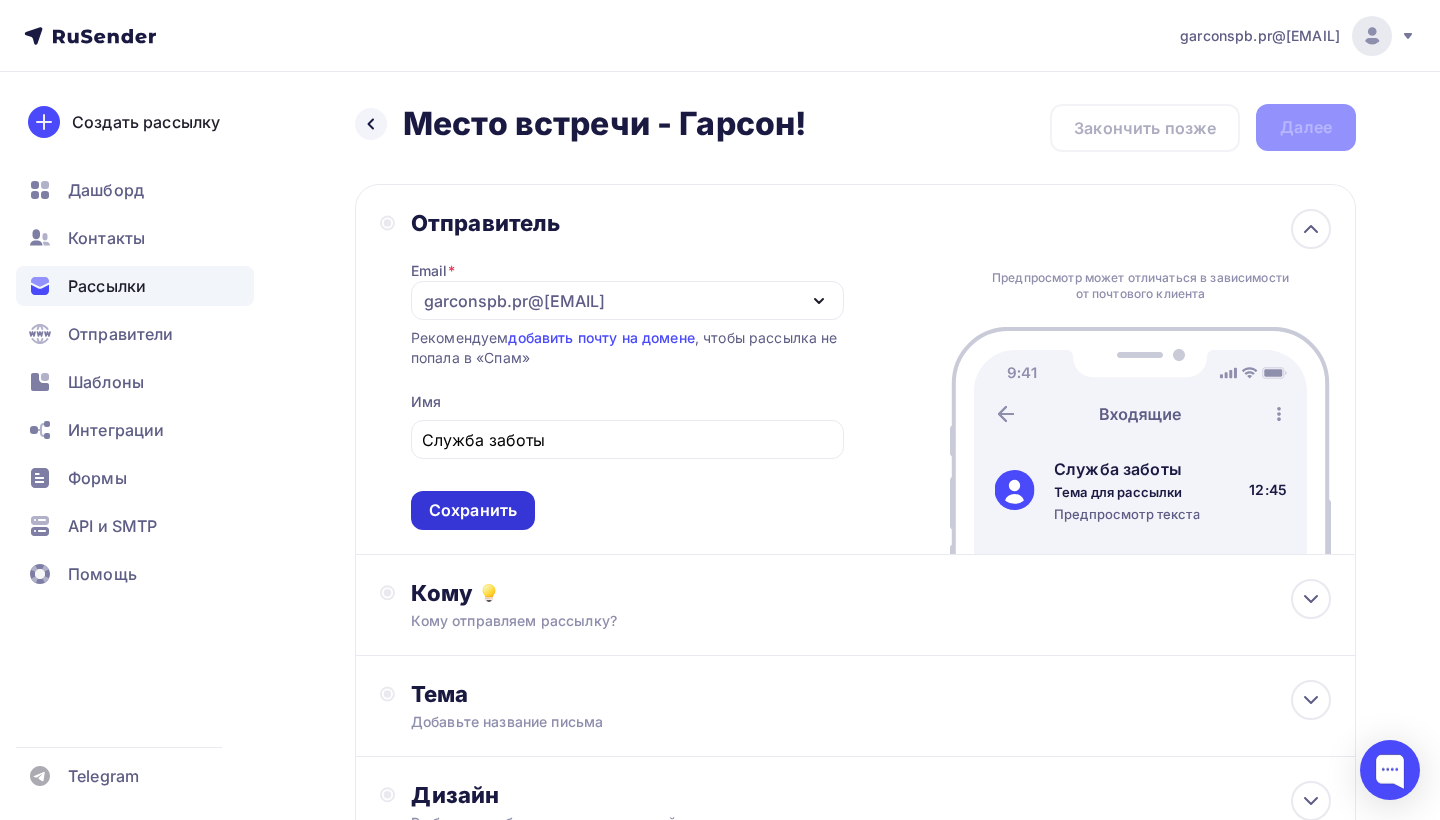 click on "Сохранить" at bounding box center (473, 510) 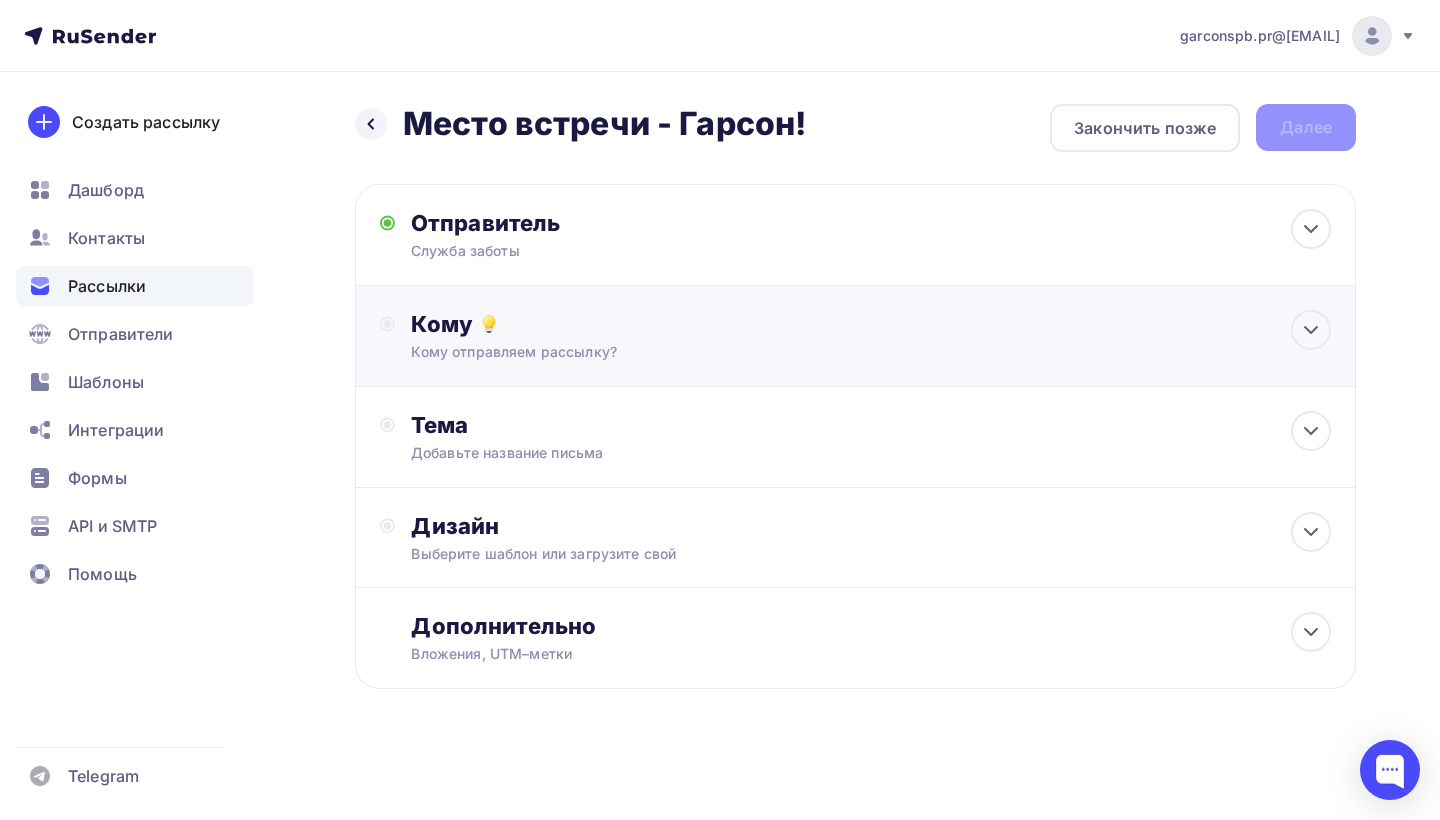 click on "Кому
Кому отправляем рассылку?
Списки получателей
Нет получателей
Все списки
id         Добавить список
Для создания рассылки необходимо
добавить получателей
Добавить сегментацию
Получателей:
0
Сохранить" at bounding box center (855, 336) 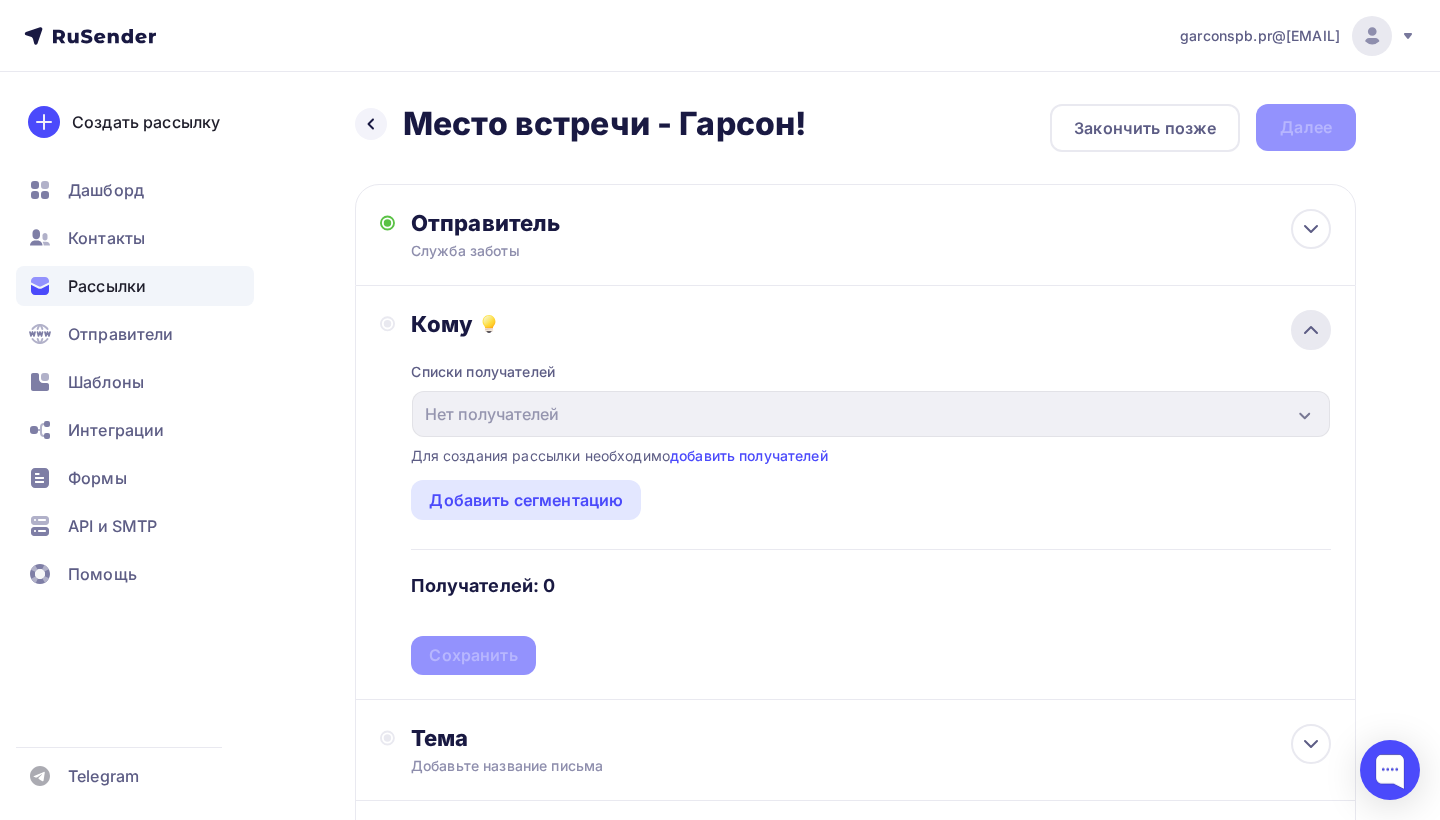 click 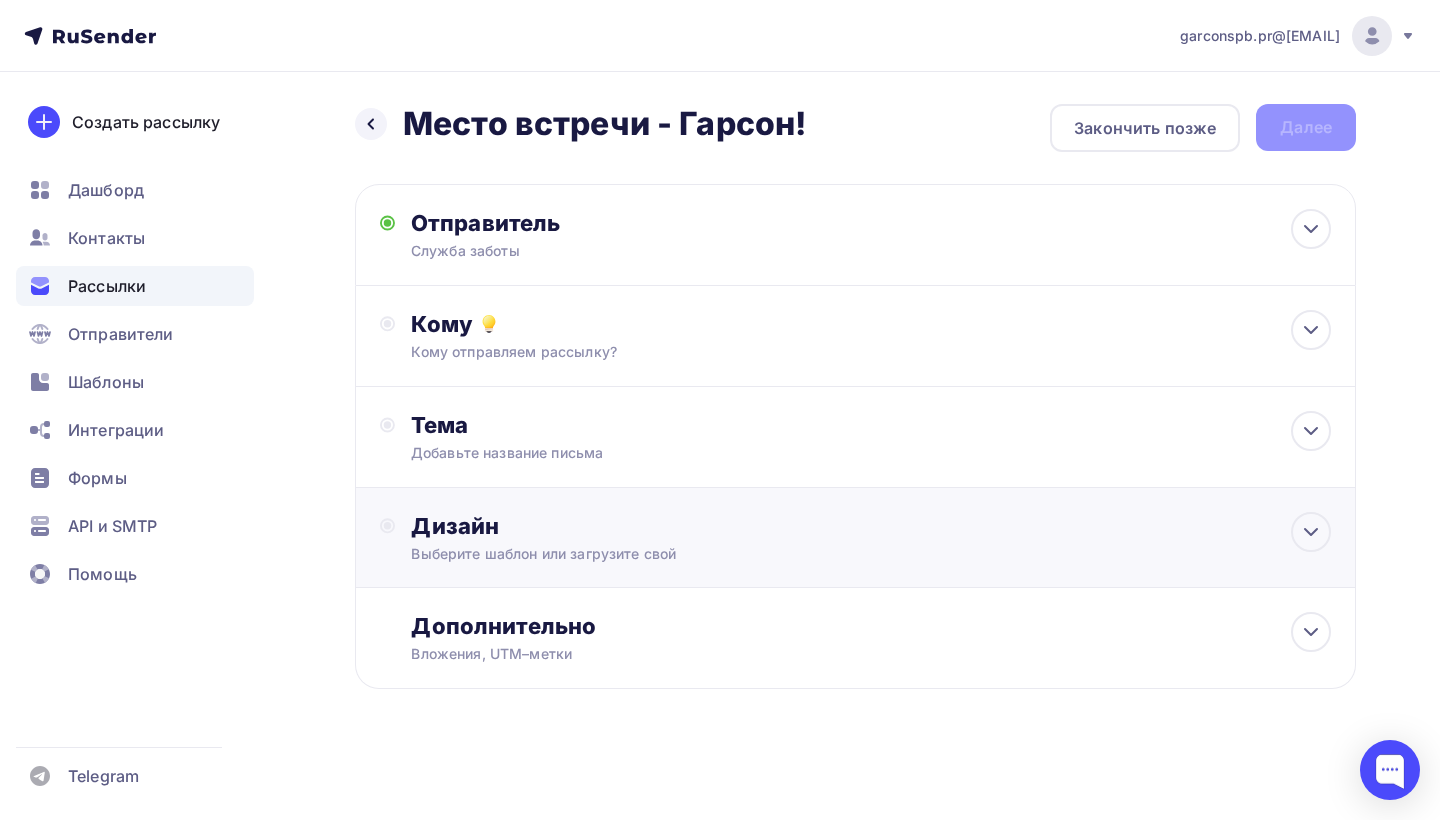 click on "Дизайн   Выберите шаблон или загрузите свой" at bounding box center [871, 538] 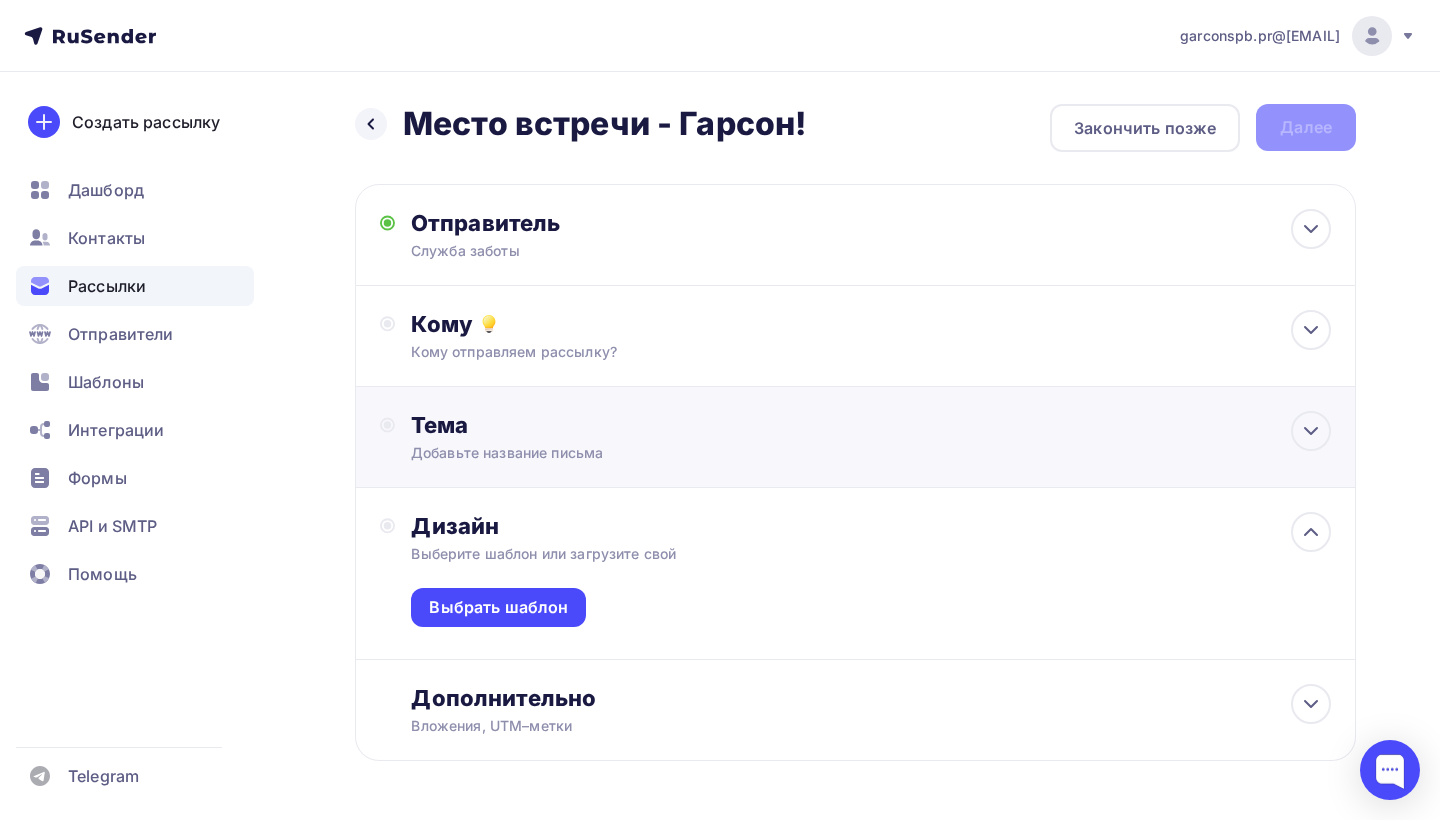 click on "Тема
Добавьте название письма
Тема  *
Рекомендуем использовать не более 150 символов
Прехедер               Сохранить
Предпросмотр может отличаться  в зависимости от почтового клиента
Служба заботы
Тема для рассылки
Предпросмотр текста
12:45" at bounding box center (855, 437) 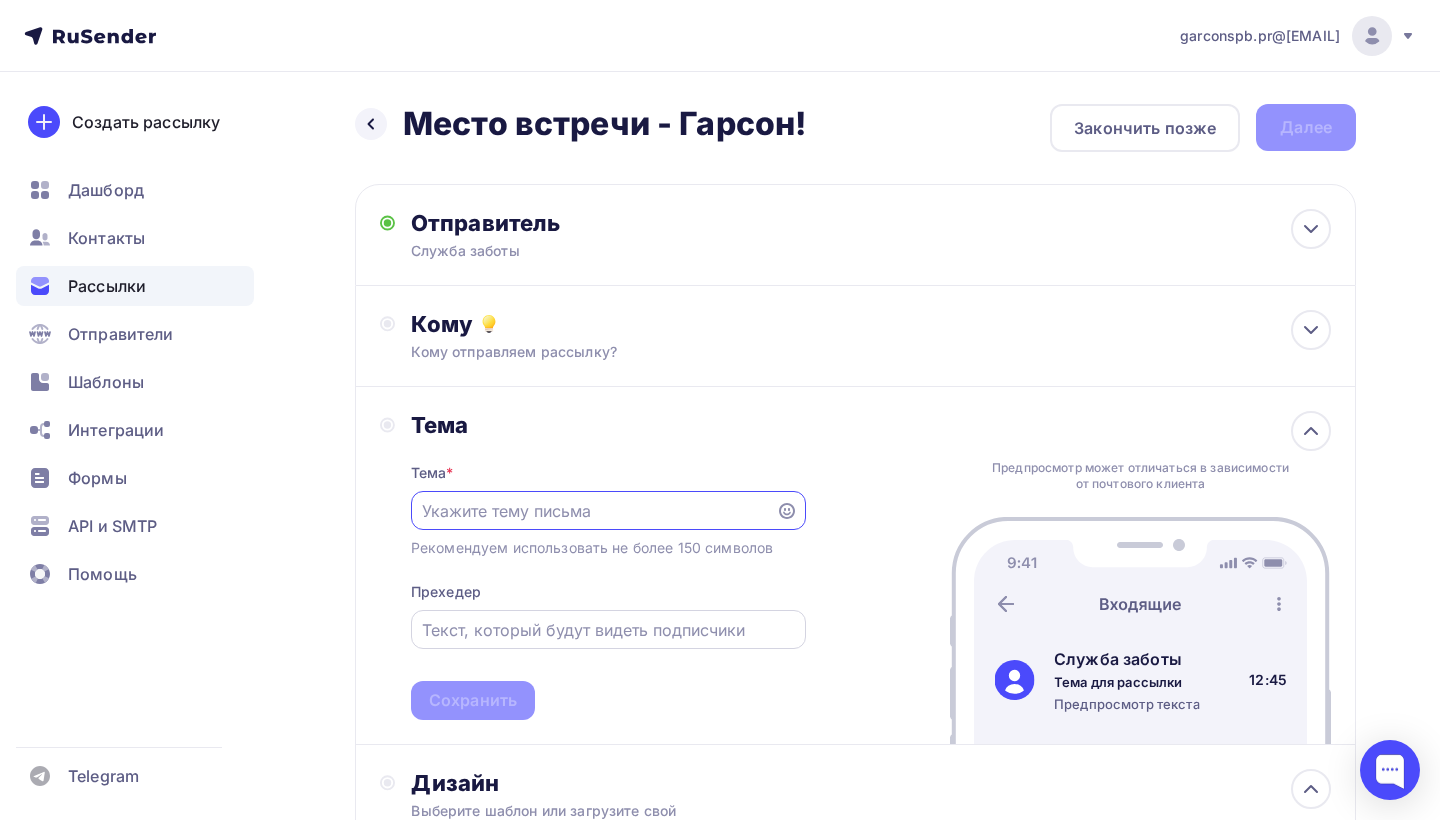 click at bounding box center [608, 630] 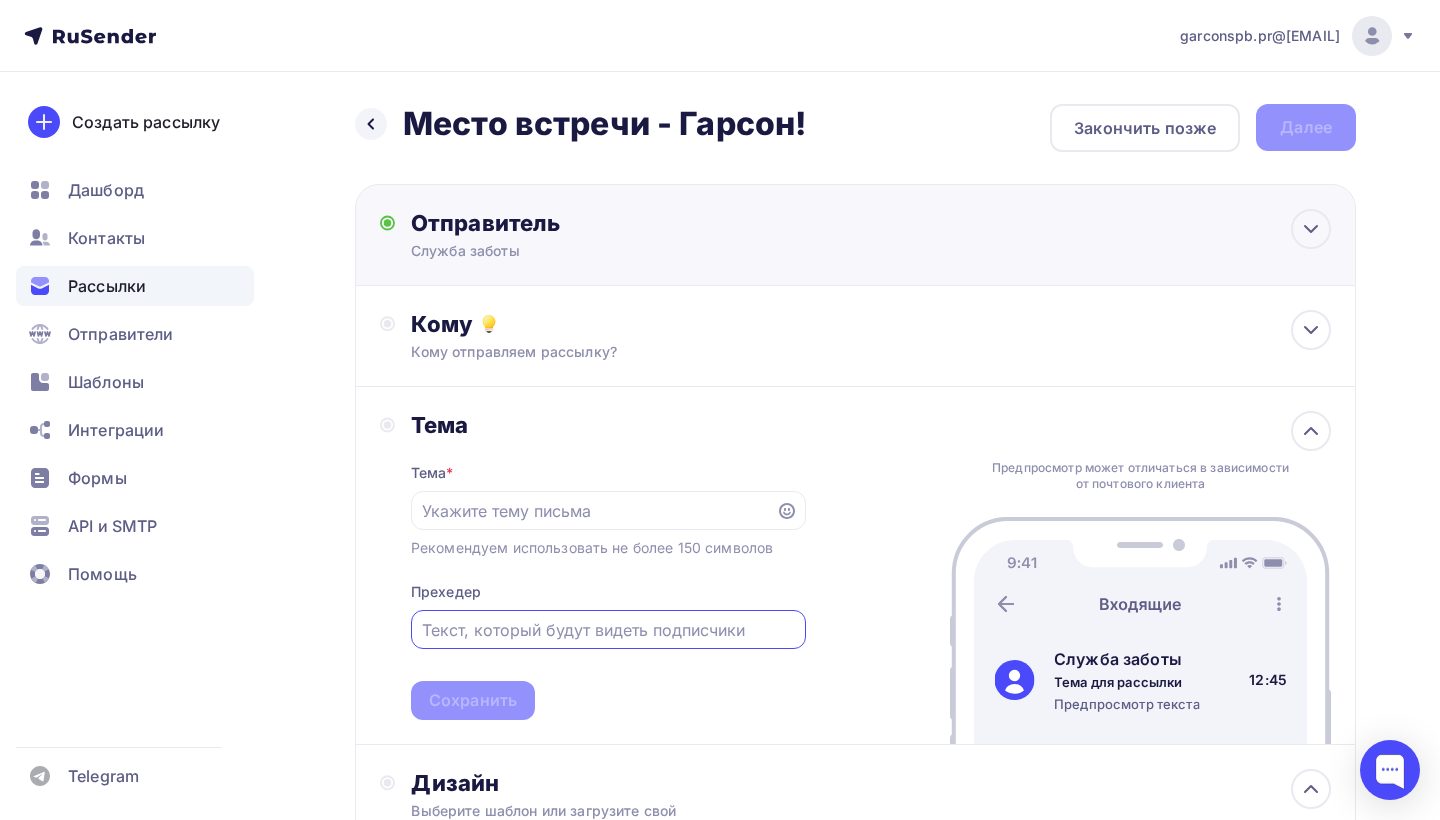 click on "Отправитель" at bounding box center (627, 223) 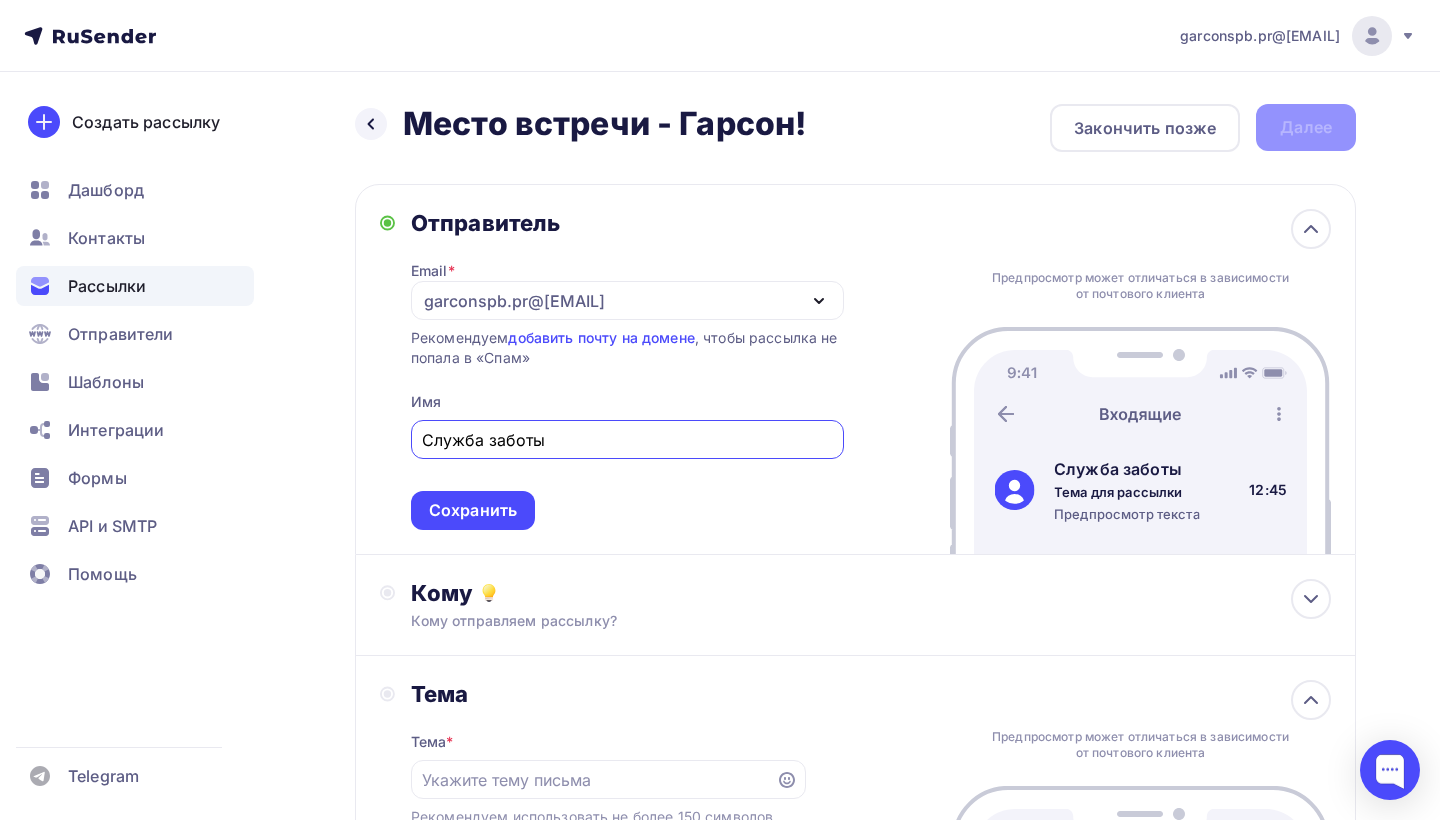 drag, startPoint x: 570, startPoint y: 448, endPoint x: 411, endPoint y: 446, distance: 159.01257 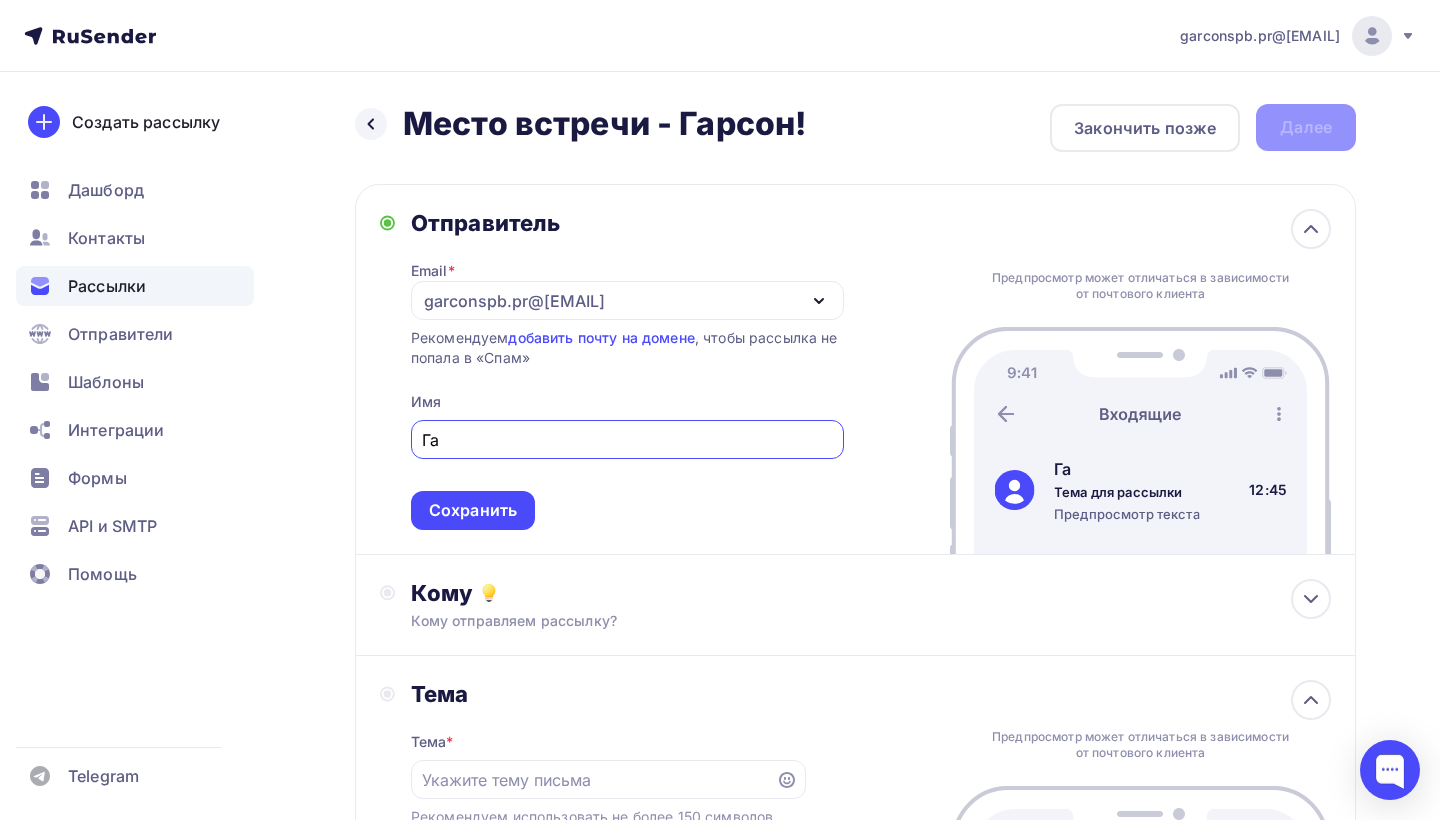 type on "Г" 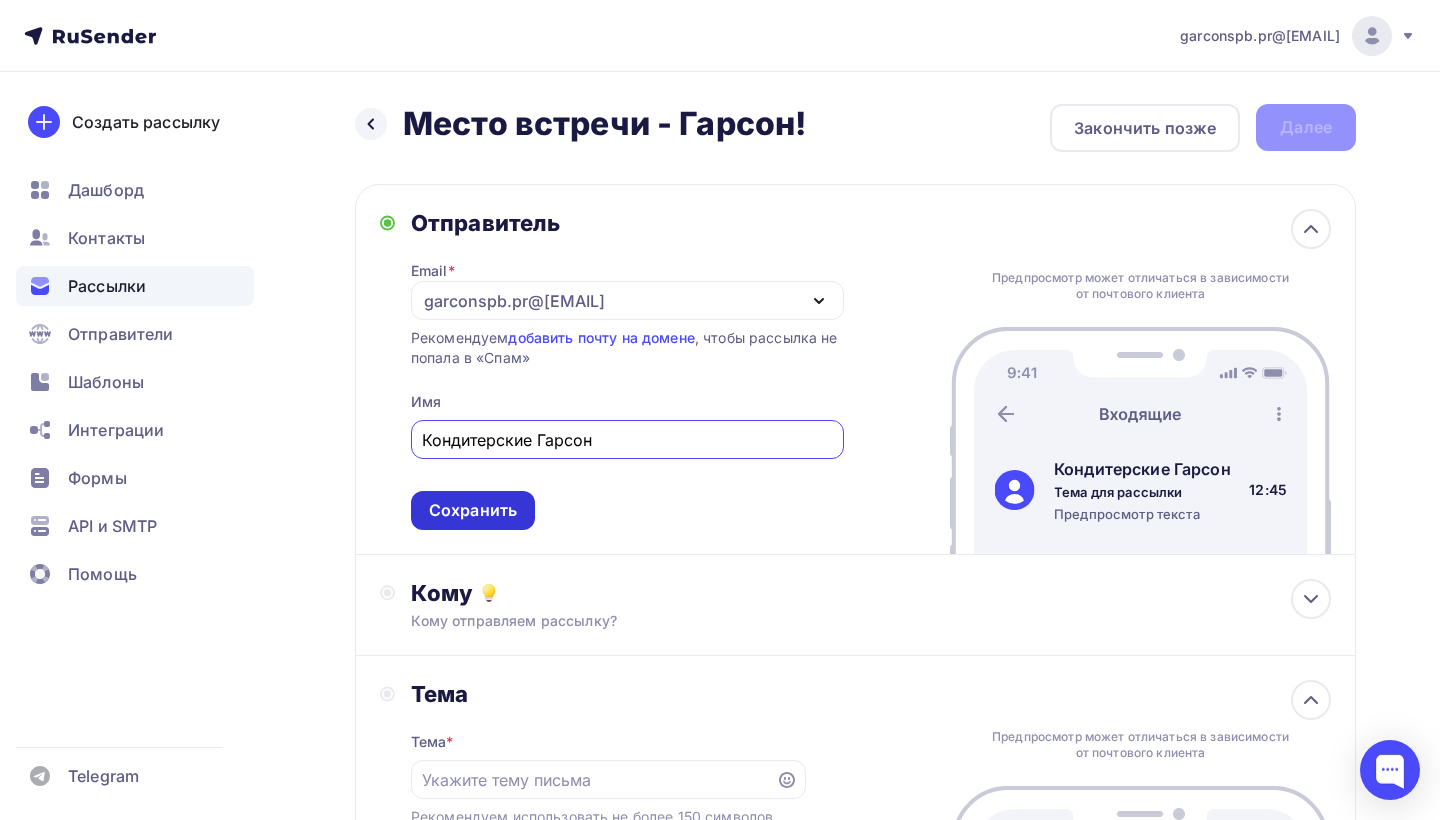 type on "Кондитерские Гарсон" 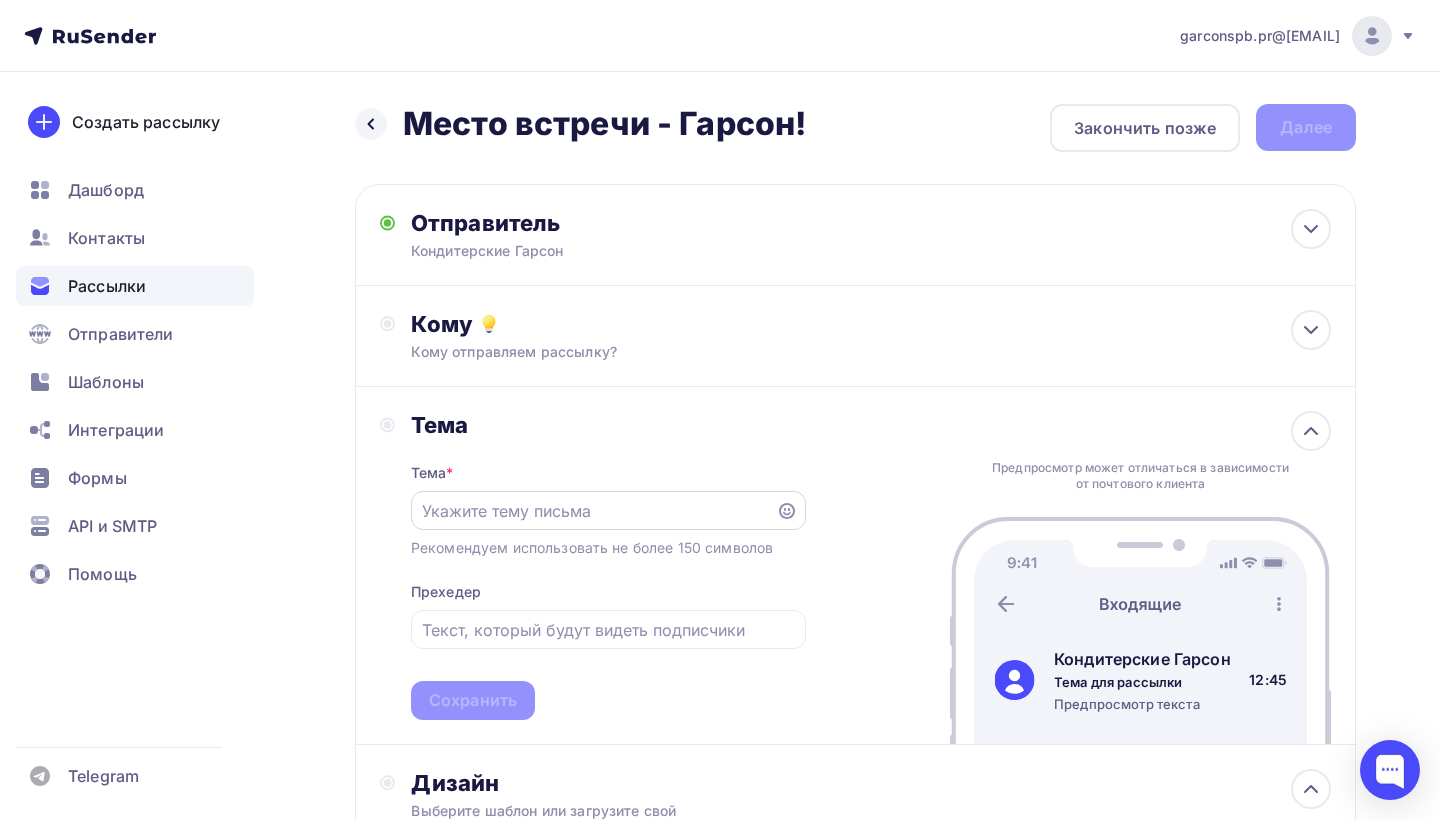 click at bounding box center [608, 510] 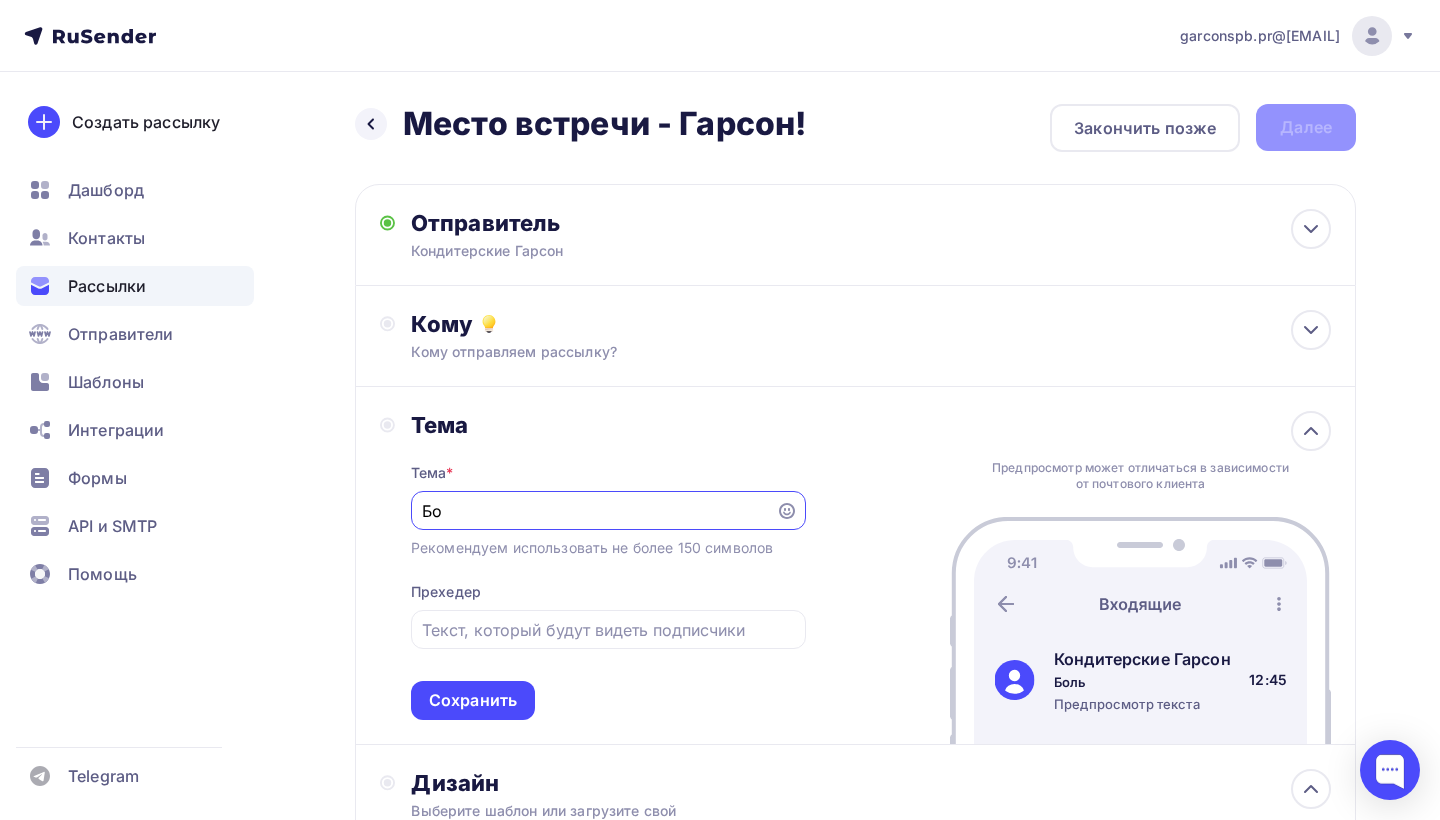 type on "Б" 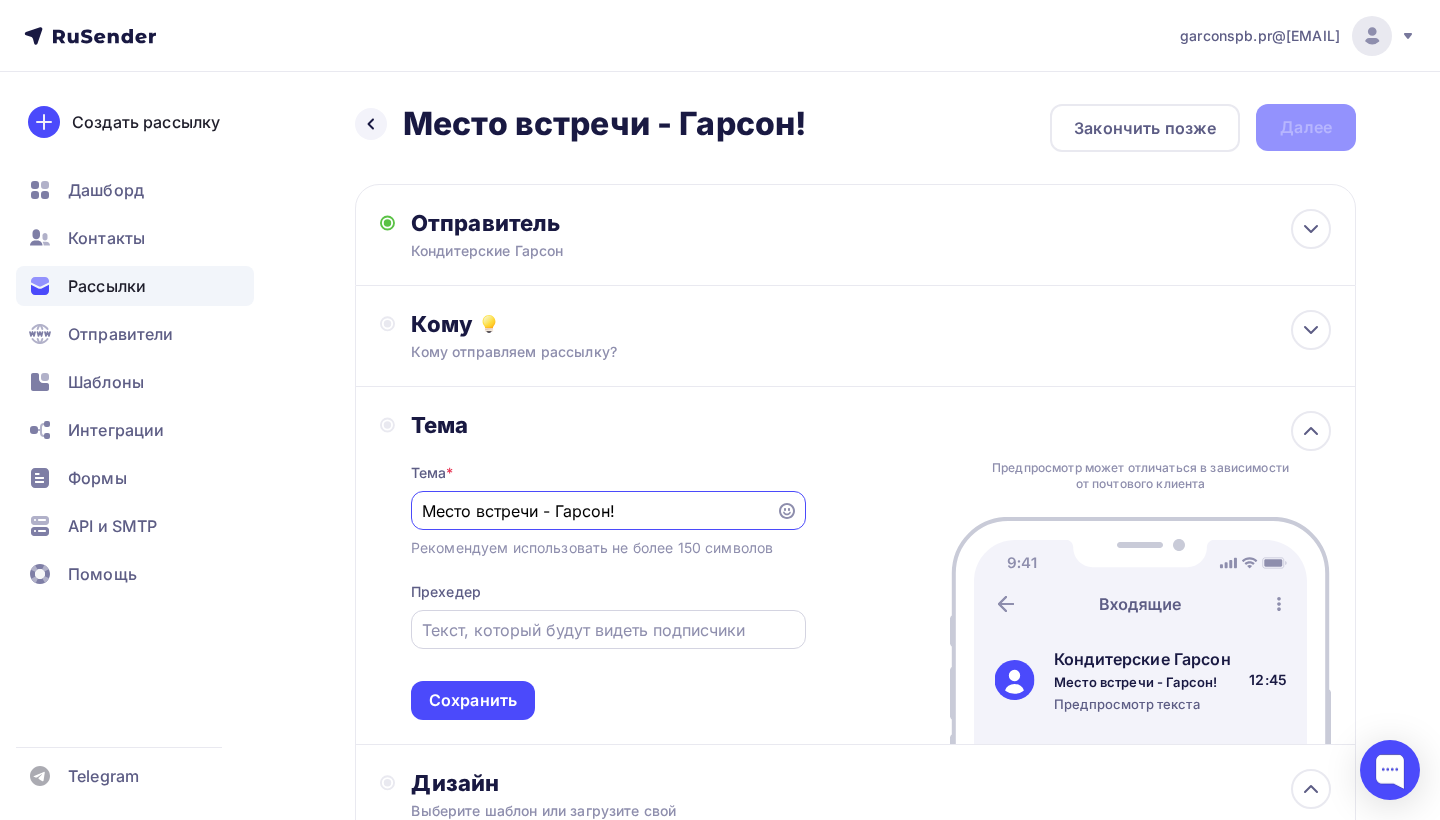 type on "Место встречи - Гарсон!" 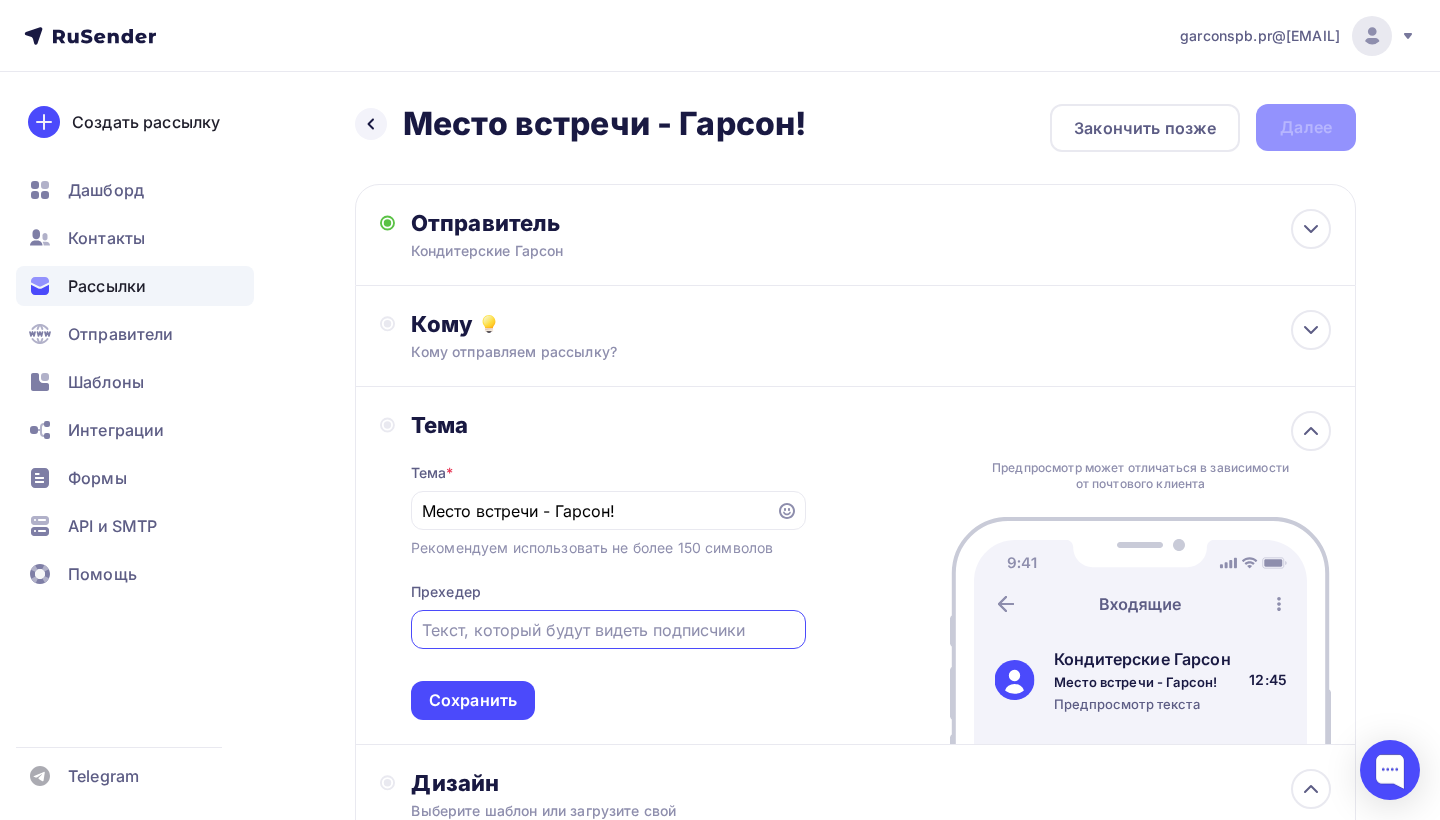 click at bounding box center (608, 630) 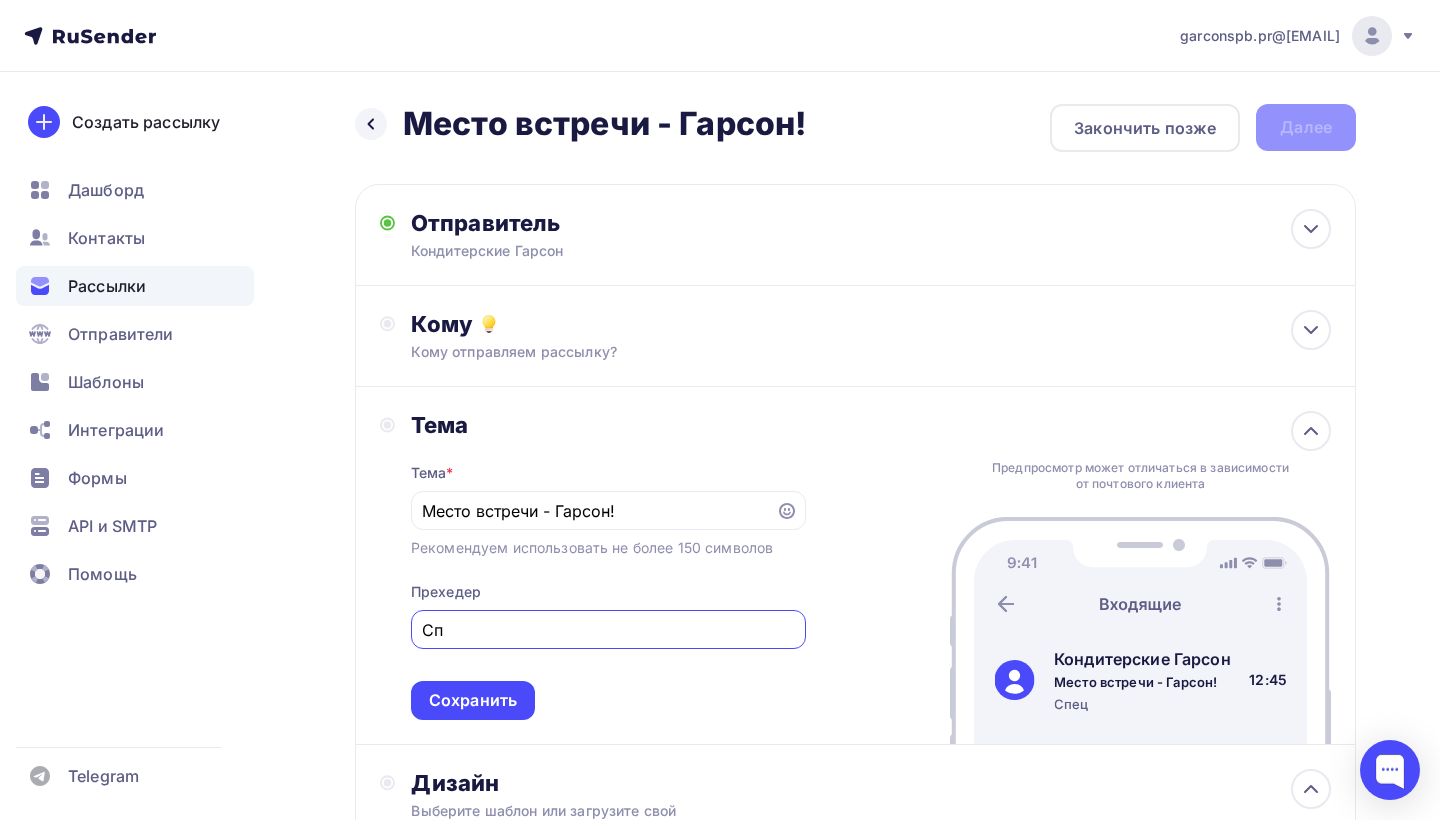 type on "С" 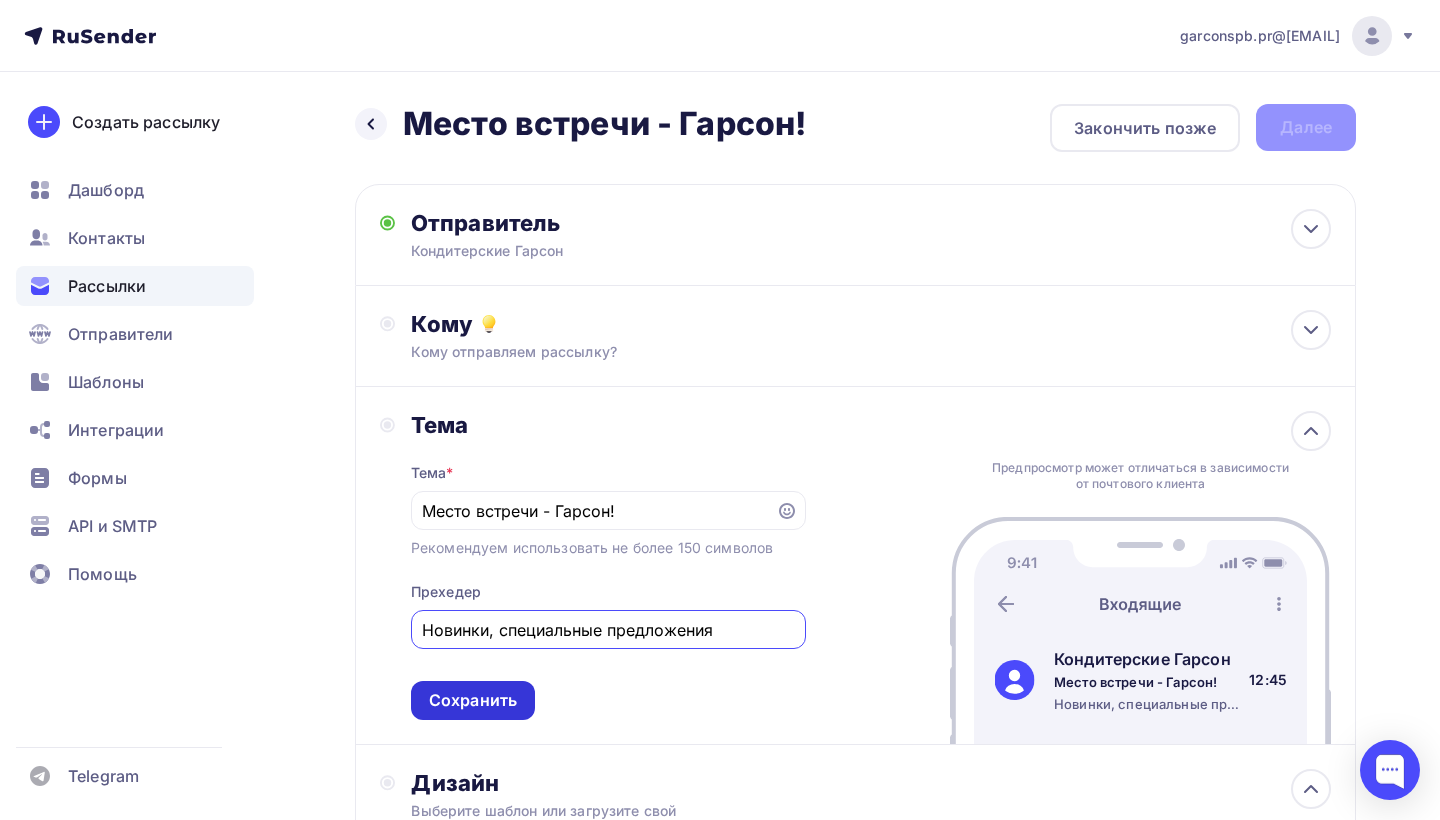 type on "Новинки, специальные предложения" 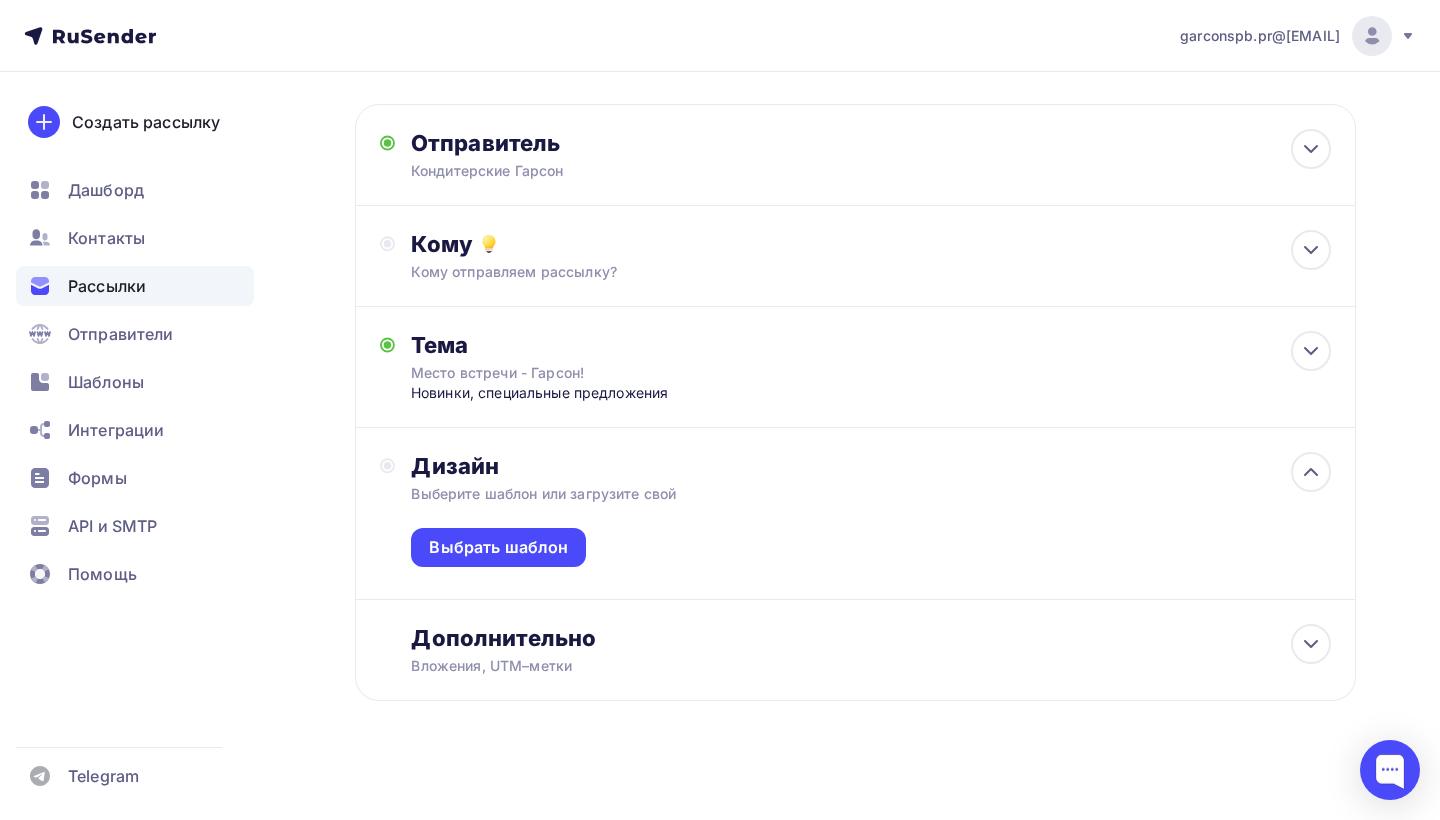 scroll, scrollTop: 90, scrollLeft: 0, axis: vertical 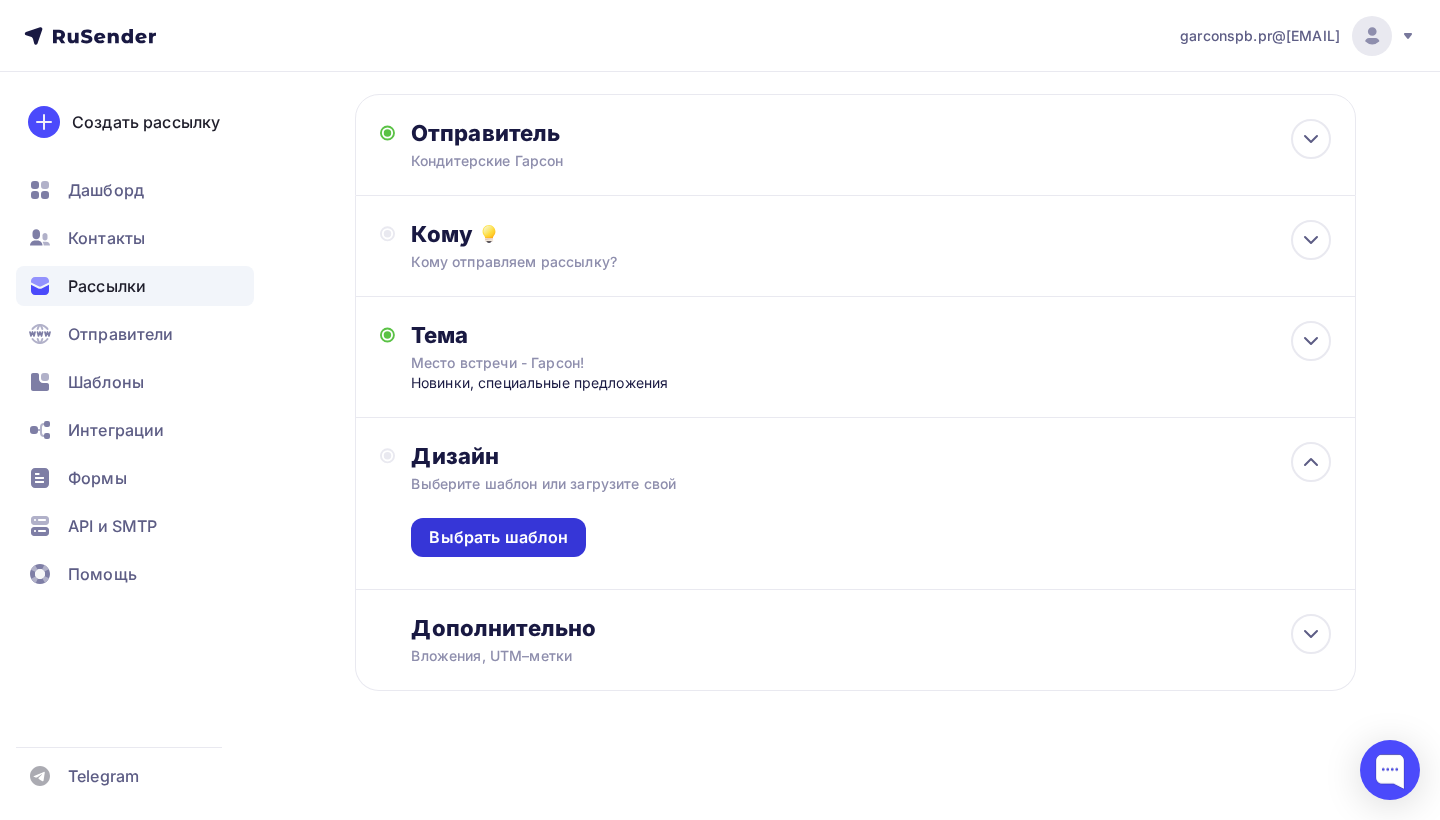 click on "Выбрать шаблон" at bounding box center [498, 537] 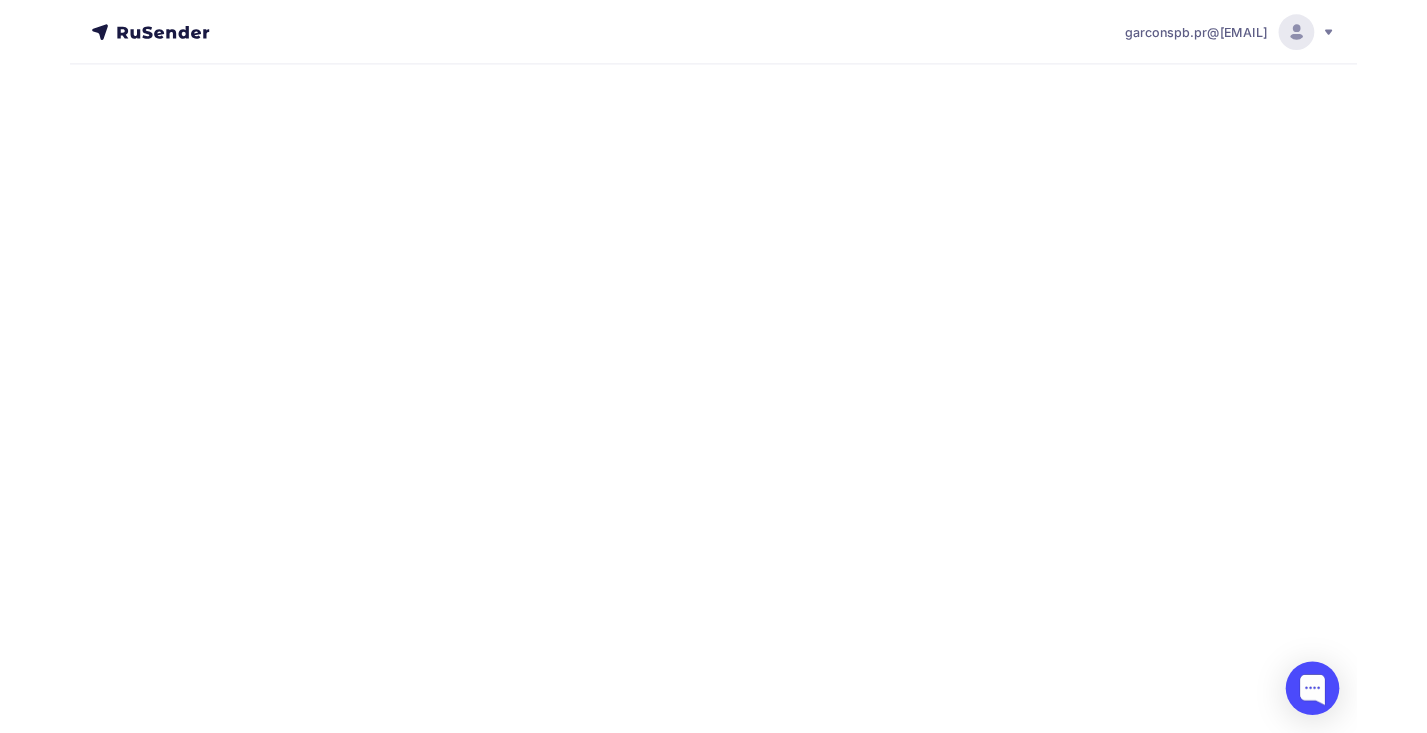 scroll, scrollTop: 0, scrollLeft: 0, axis: both 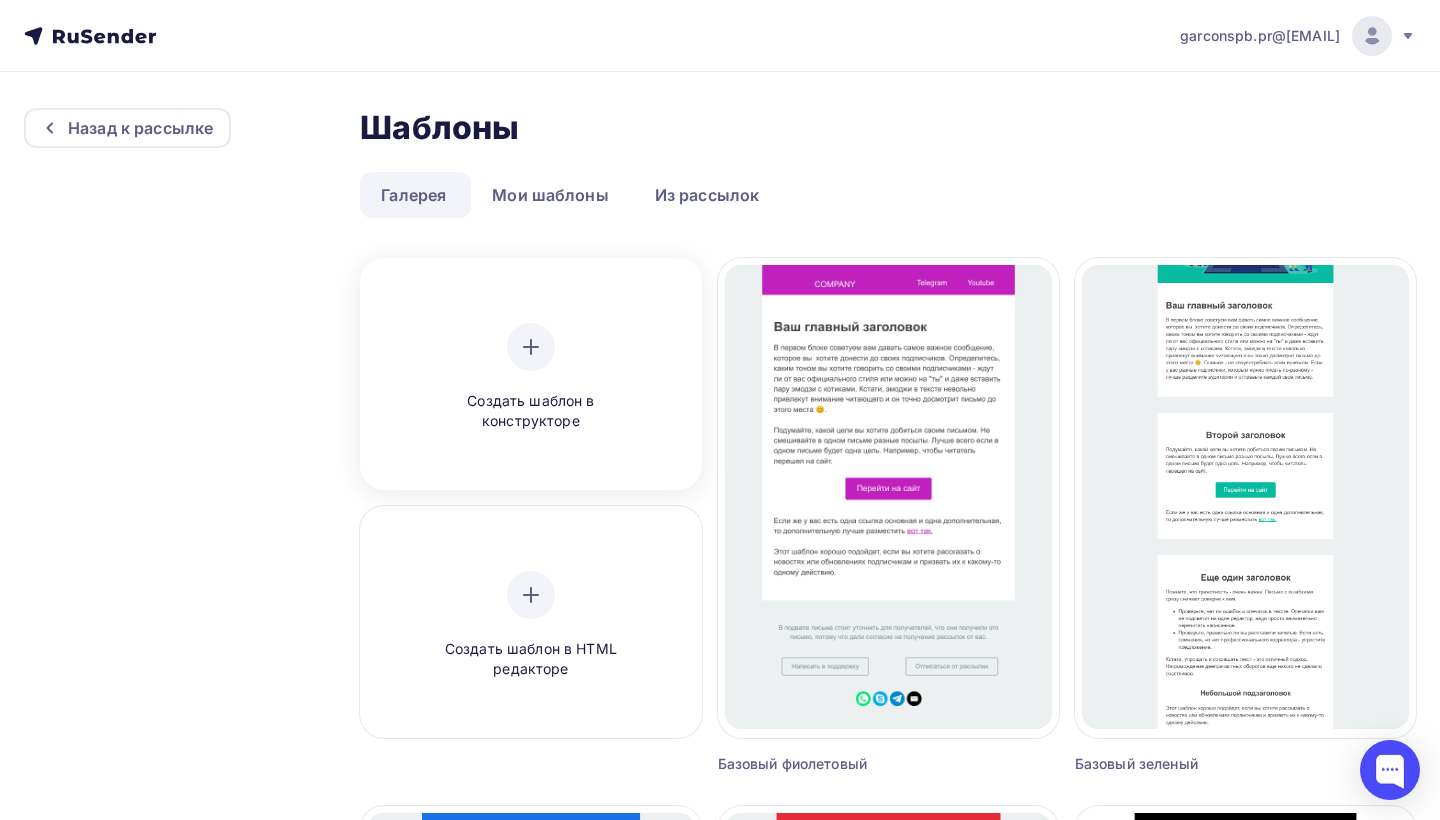 click on "Создать шаблон в конструкторе" at bounding box center (530, 377) 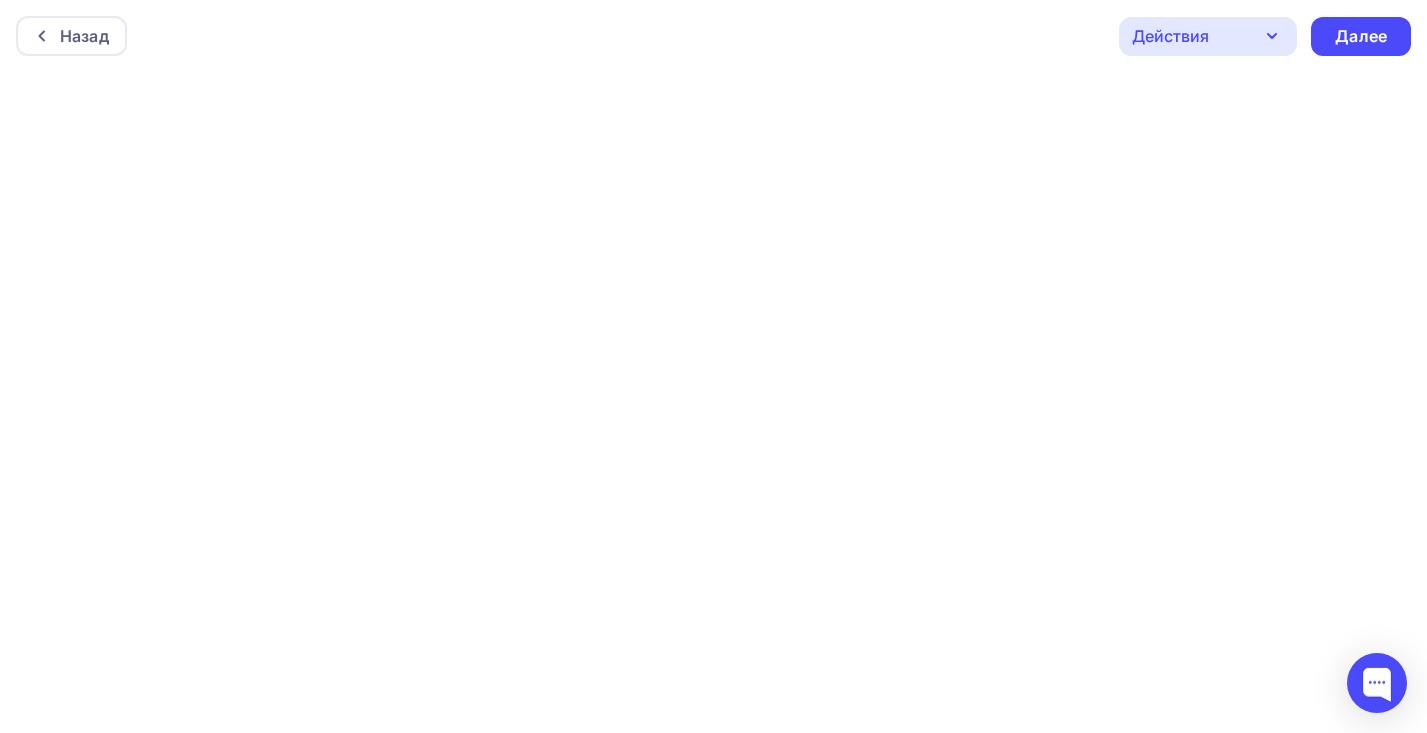 scroll, scrollTop: 3, scrollLeft: 0, axis: vertical 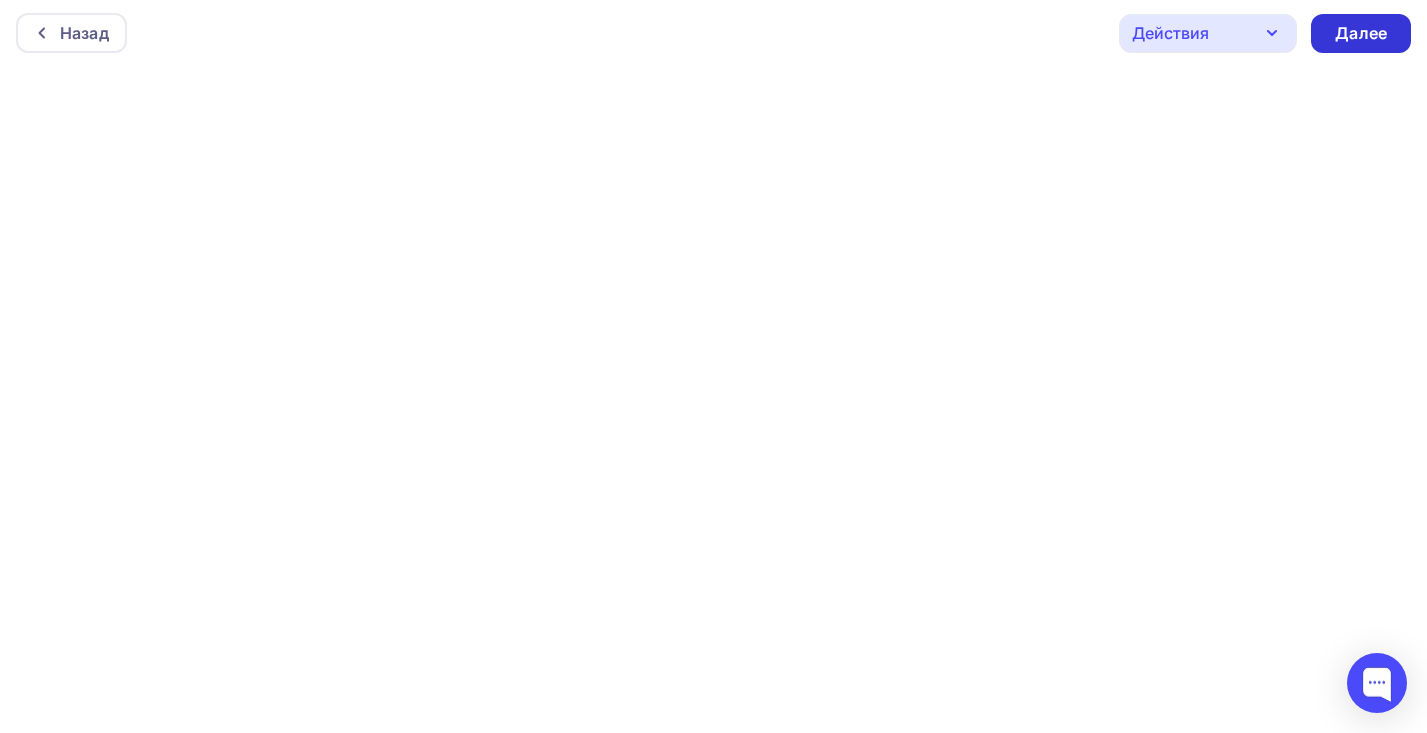 click on "Далее" at bounding box center [1361, 33] 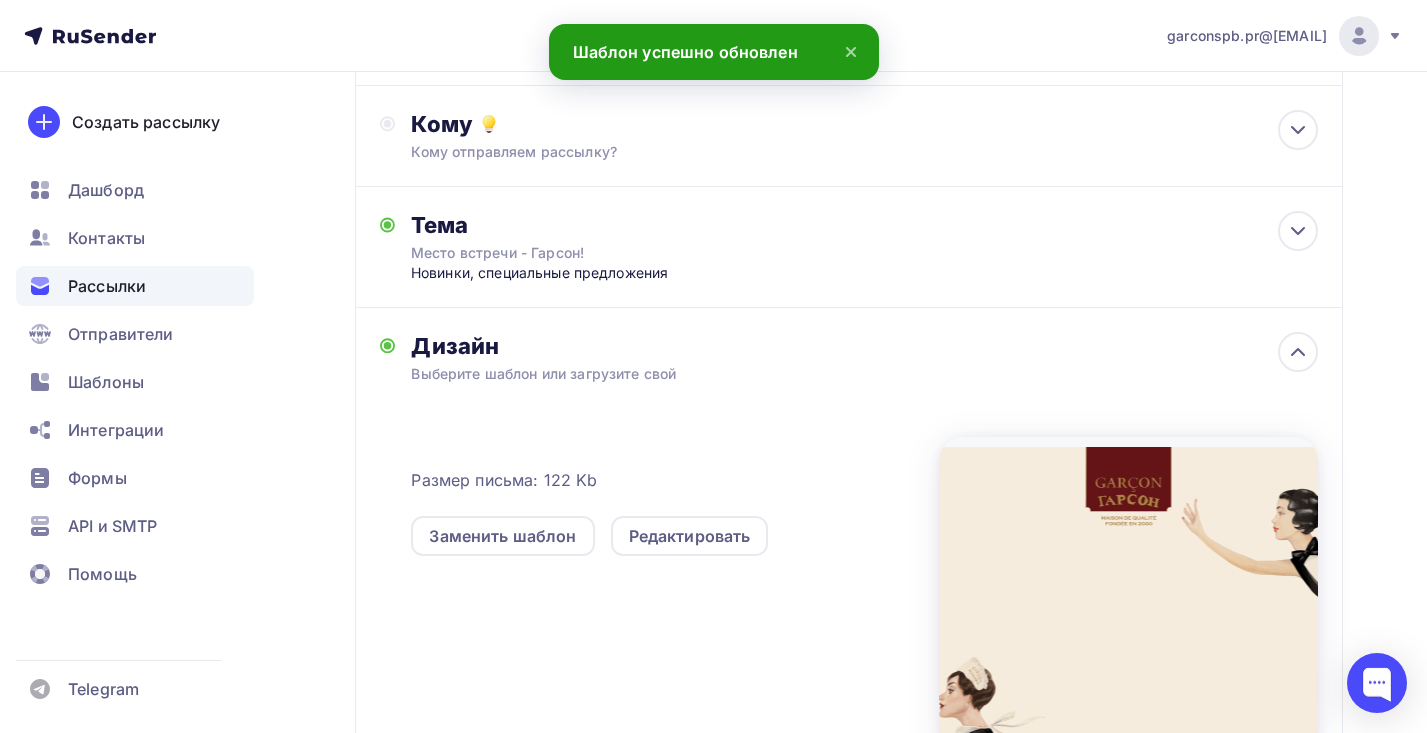 scroll, scrollTop: 240, scrollLeft: 0, axis: vertical 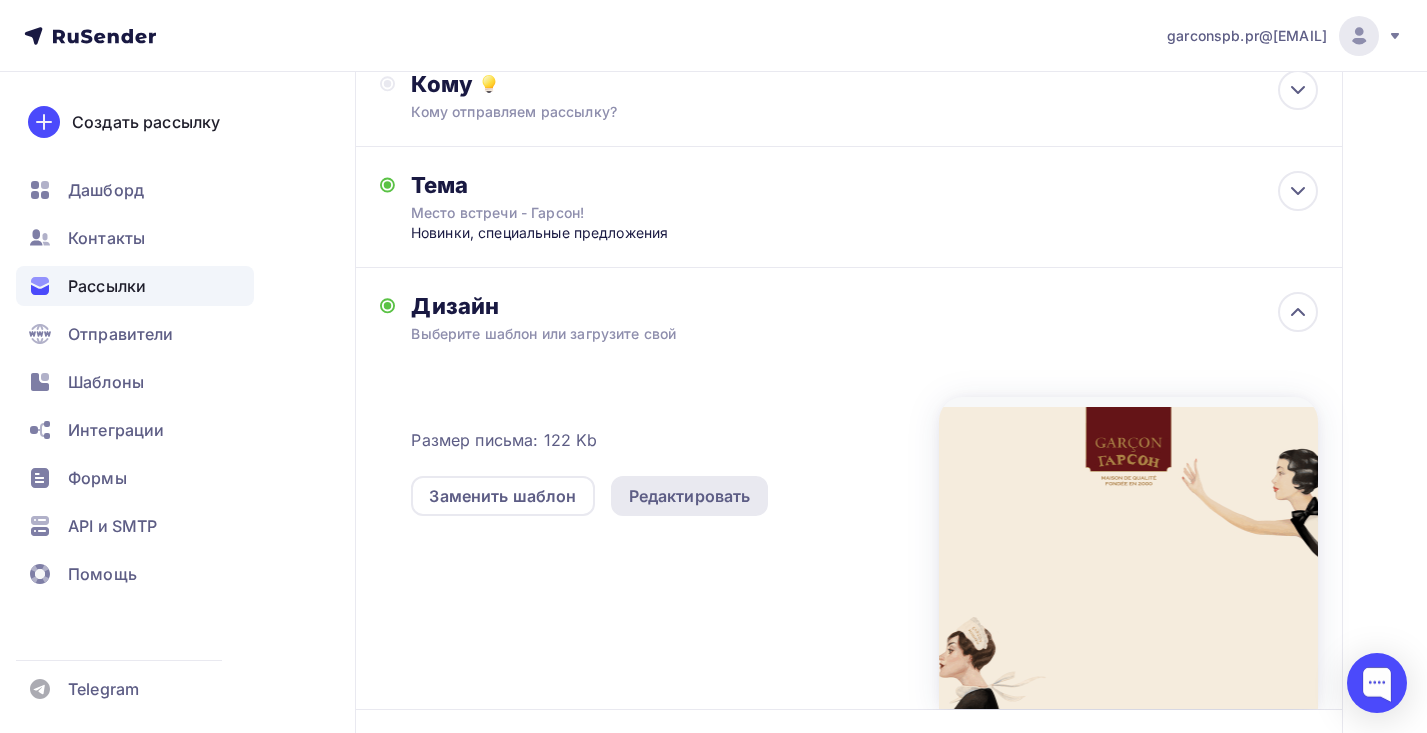 click on "Редактировать" at bounding box center (690, 496) 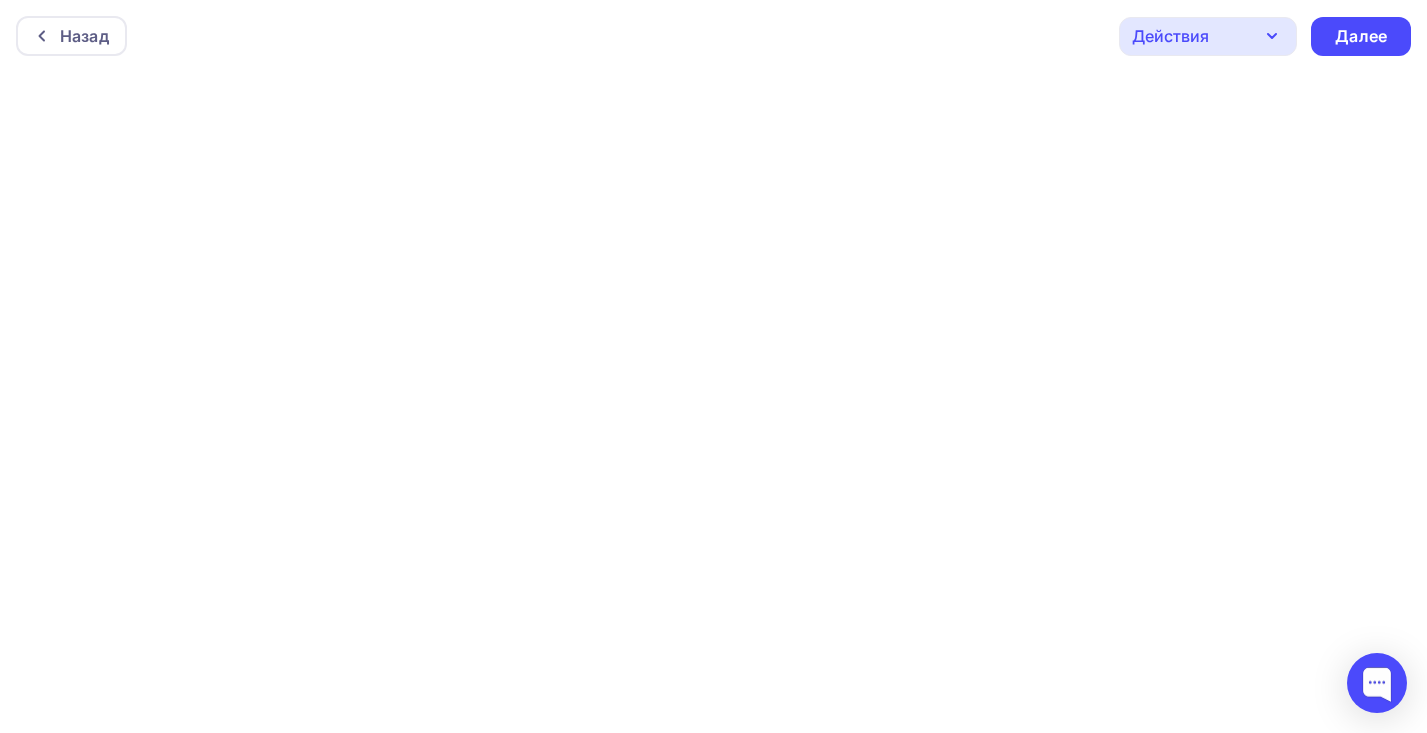 scroll, scrollTop: 3, scrollLeft: 0, axis: vertical 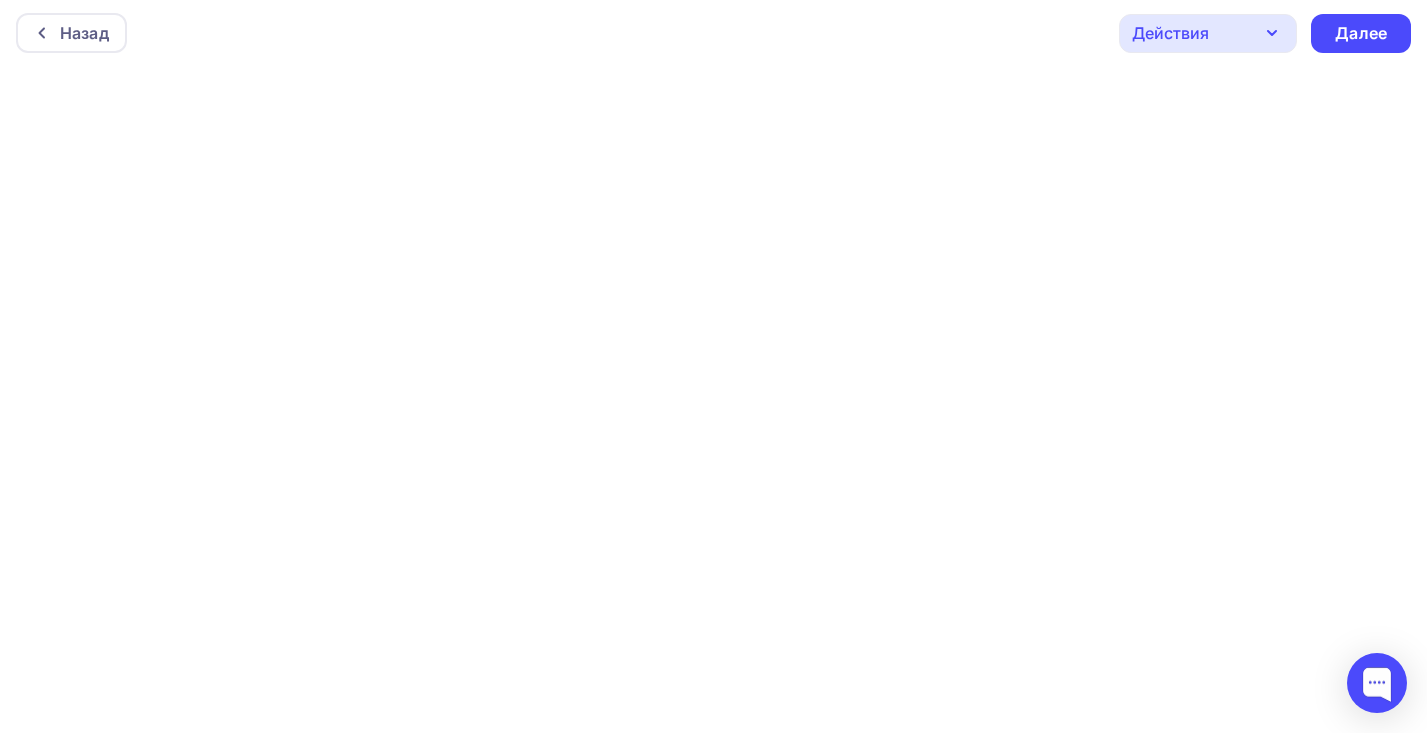 click on "Действия" at bounding box center (1170, 33) 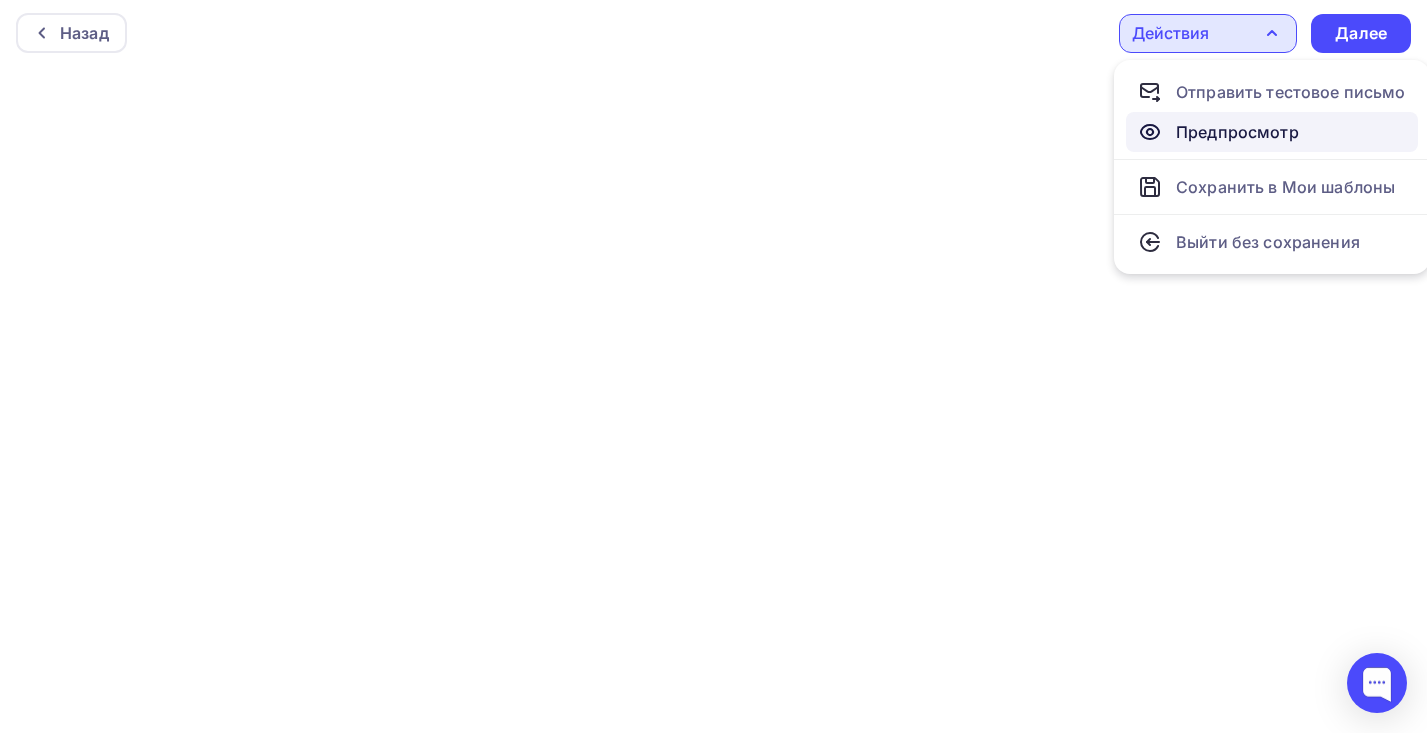 click on "Предпросмотр" at bounding box center [1218, 132] 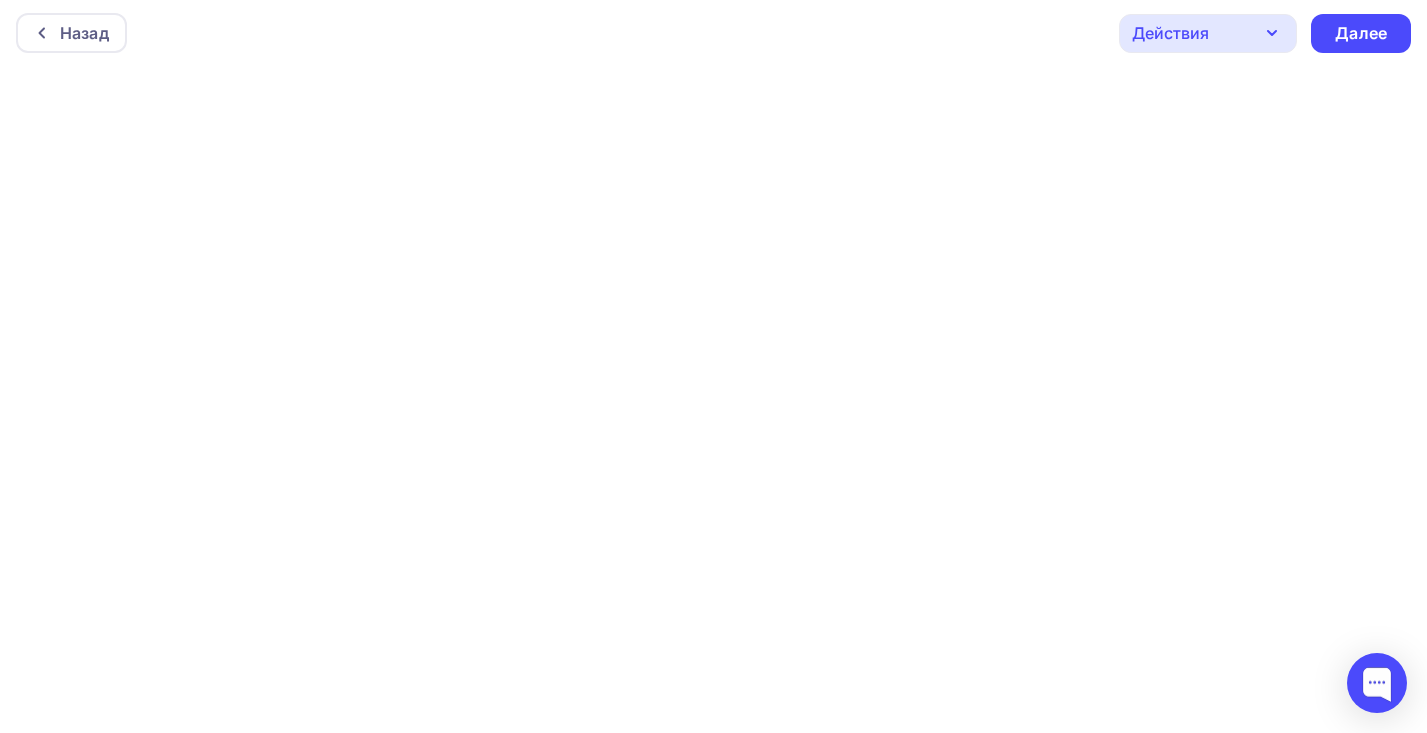 scroll, scrollTop: 0, scrollLeft: 0, axis: both 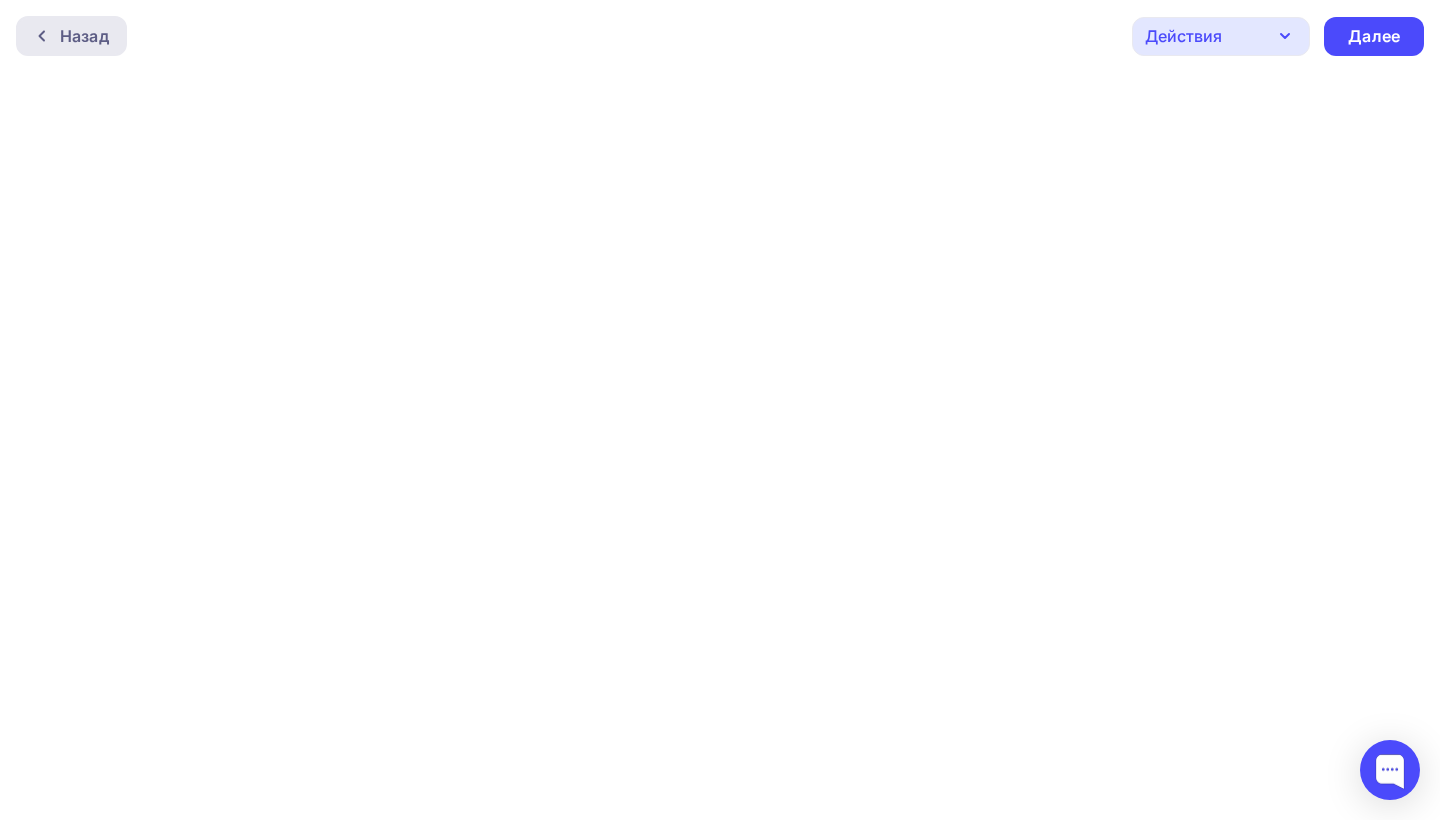 click on "Назад" at bounding box center (84, 36) 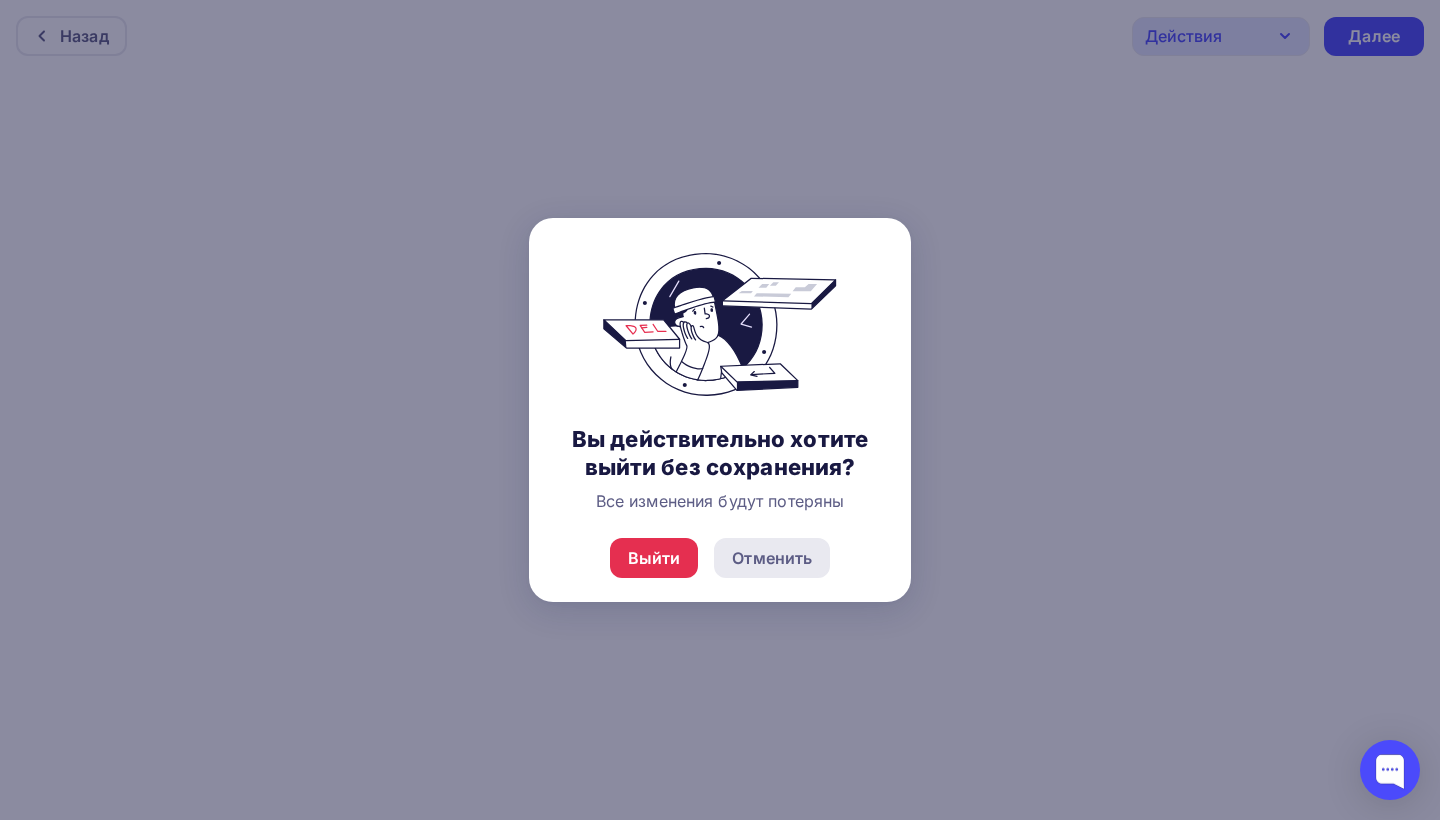click on "Отменить" at bounding box center (772, 558) 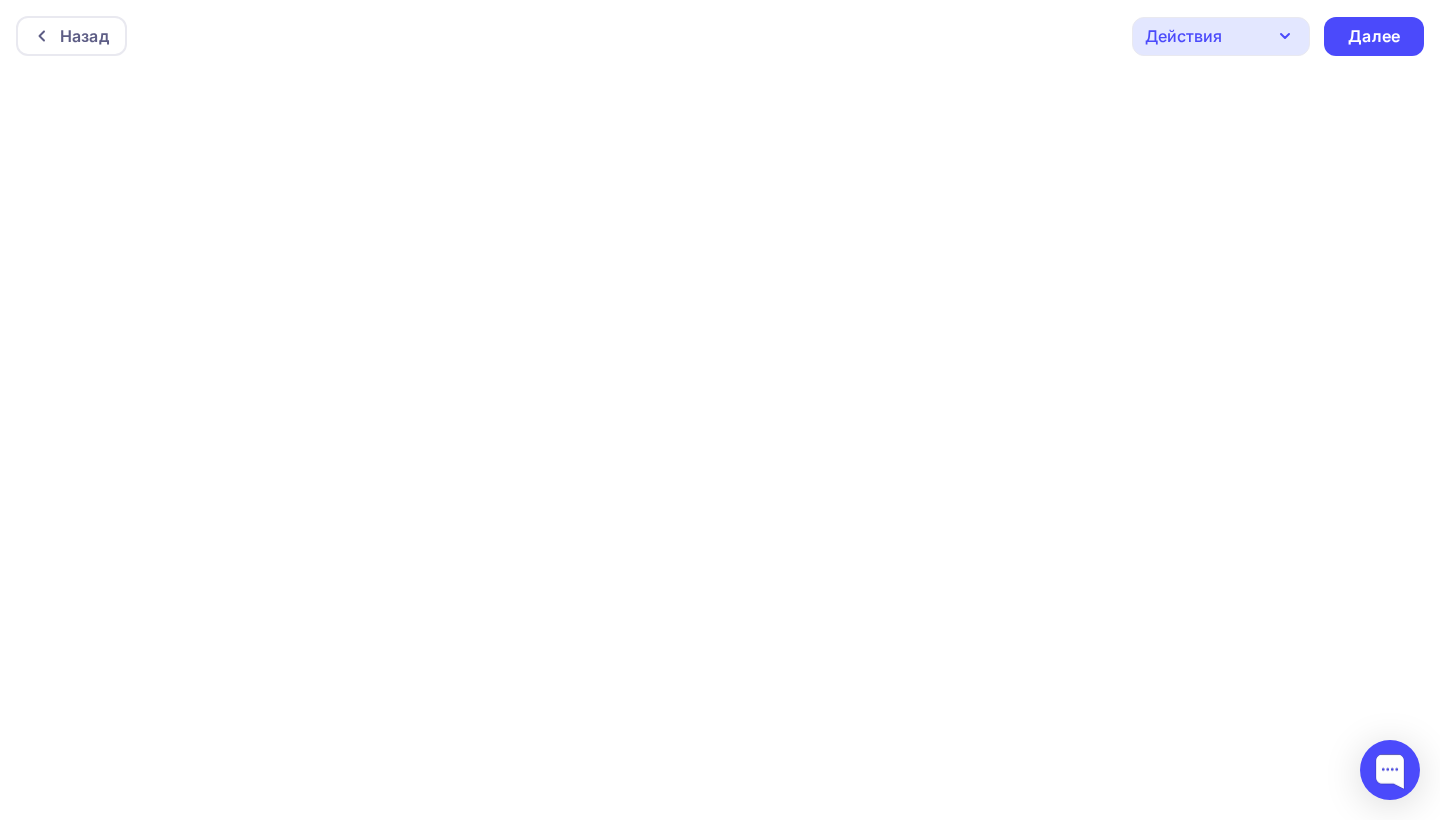 click 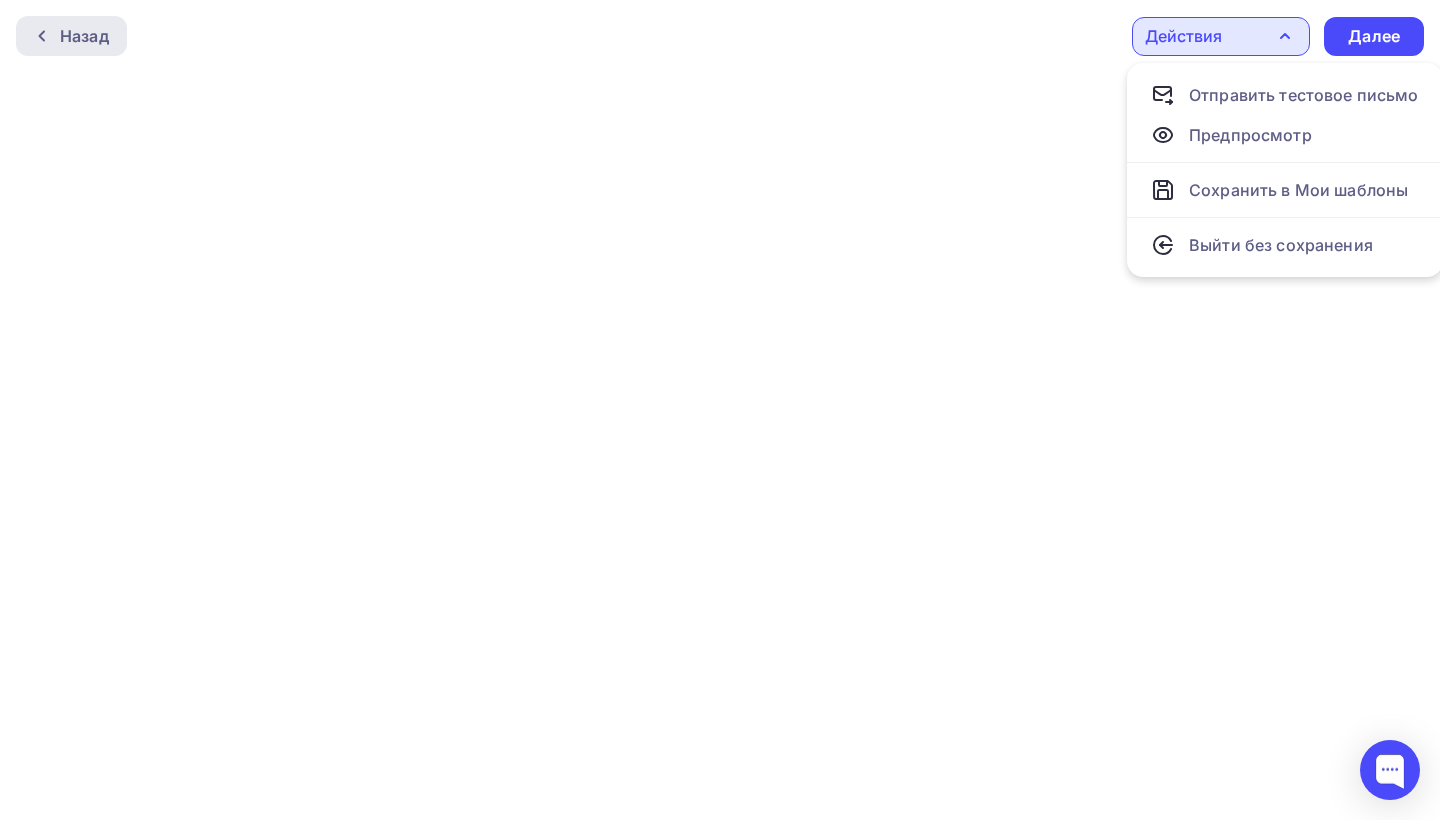 click on "Назад" at bounding box center (84, 36) 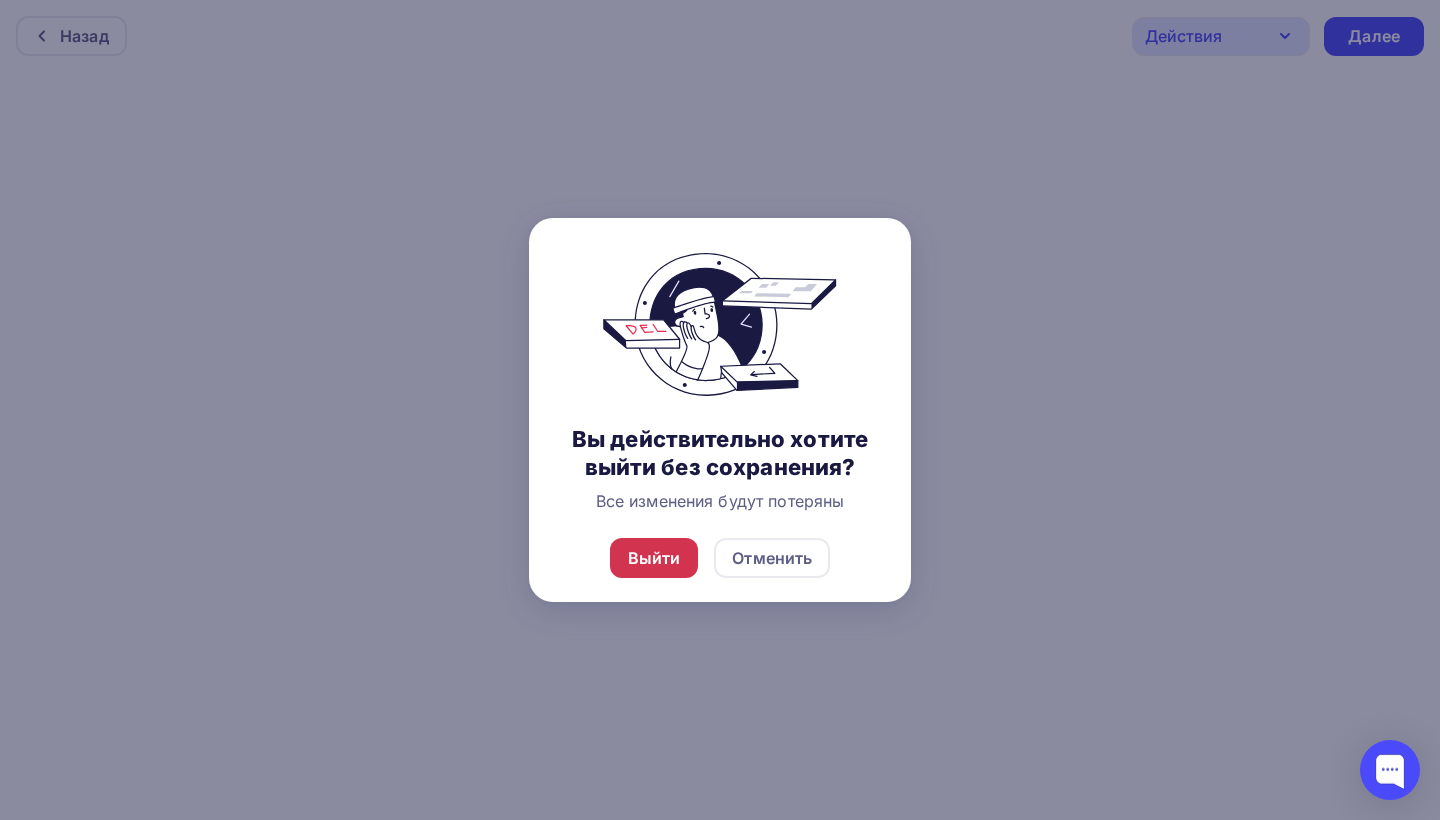 click on "Выйти" at bounding box center [654, 558] 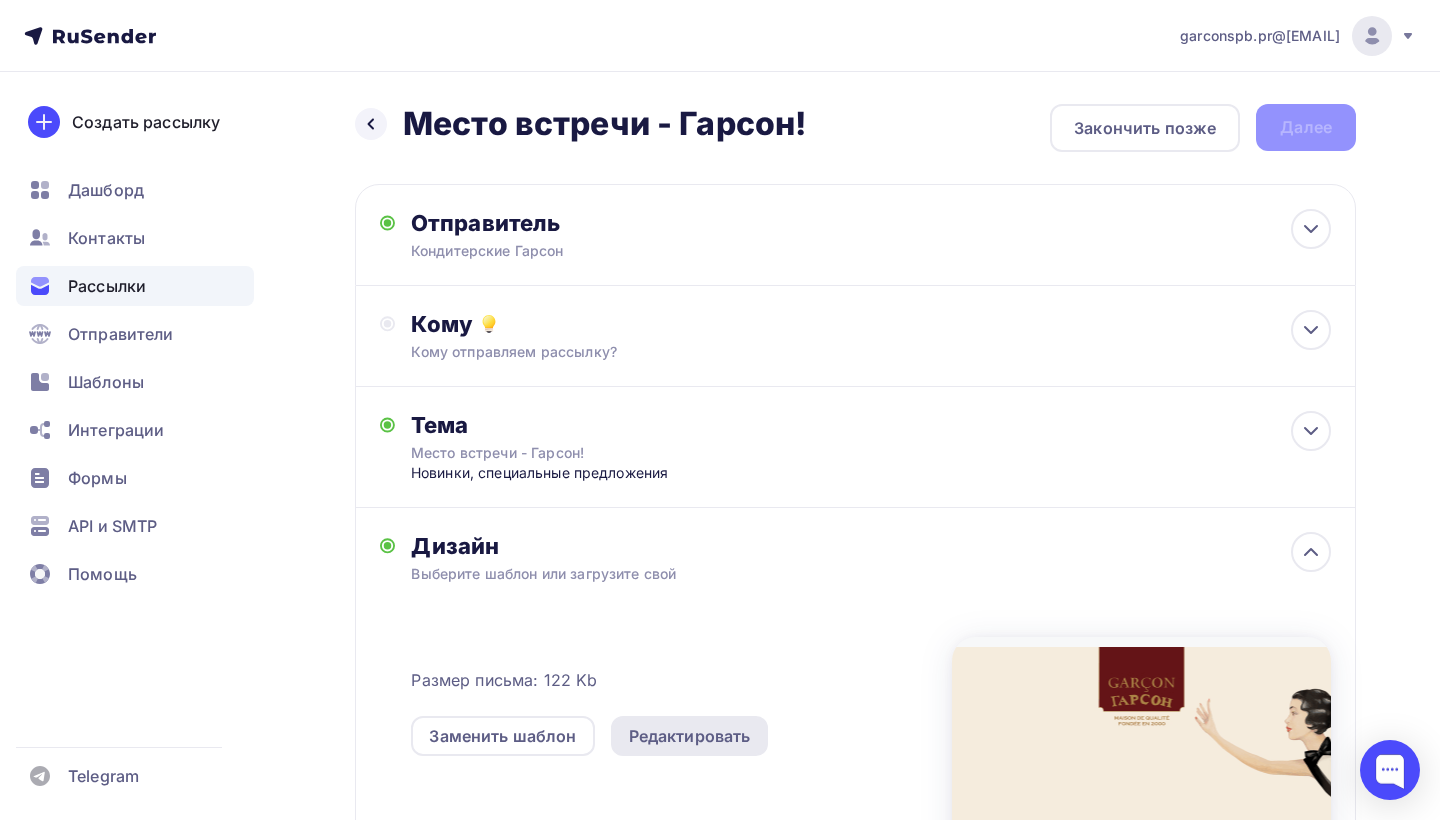 click on "Редактировать" at bounding box center [690, 736] 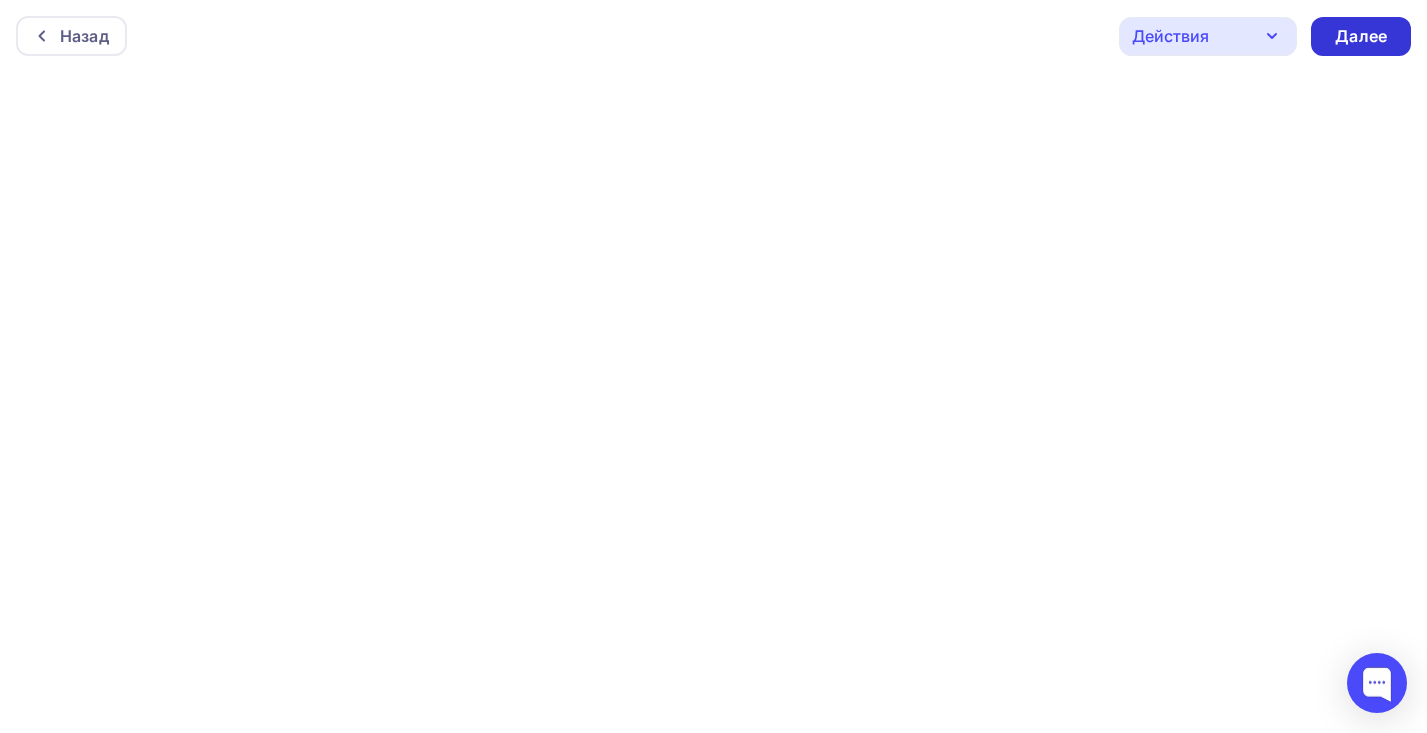 click on "Далее" at bounding box center [1361, 36] 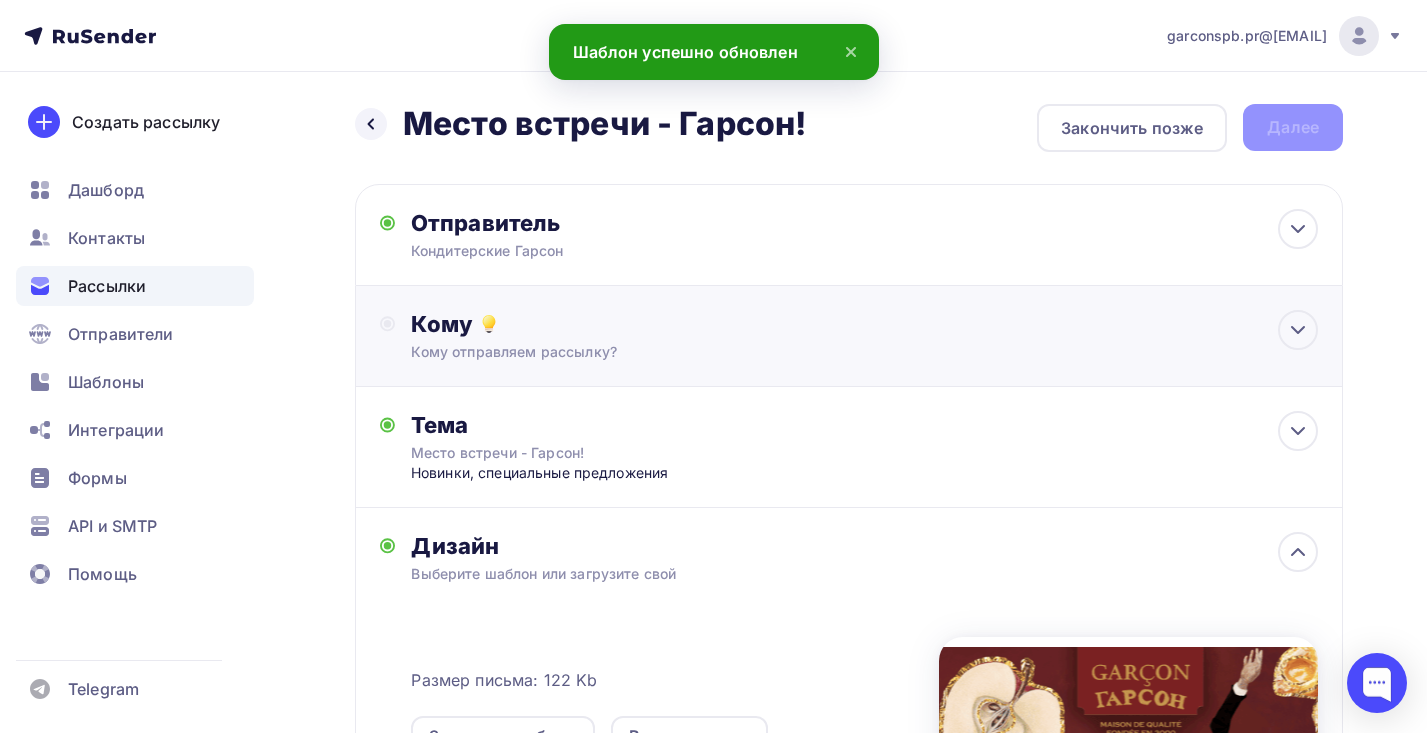 click on "Кому отправляем рассылку?" at bounding box center [819, 352] 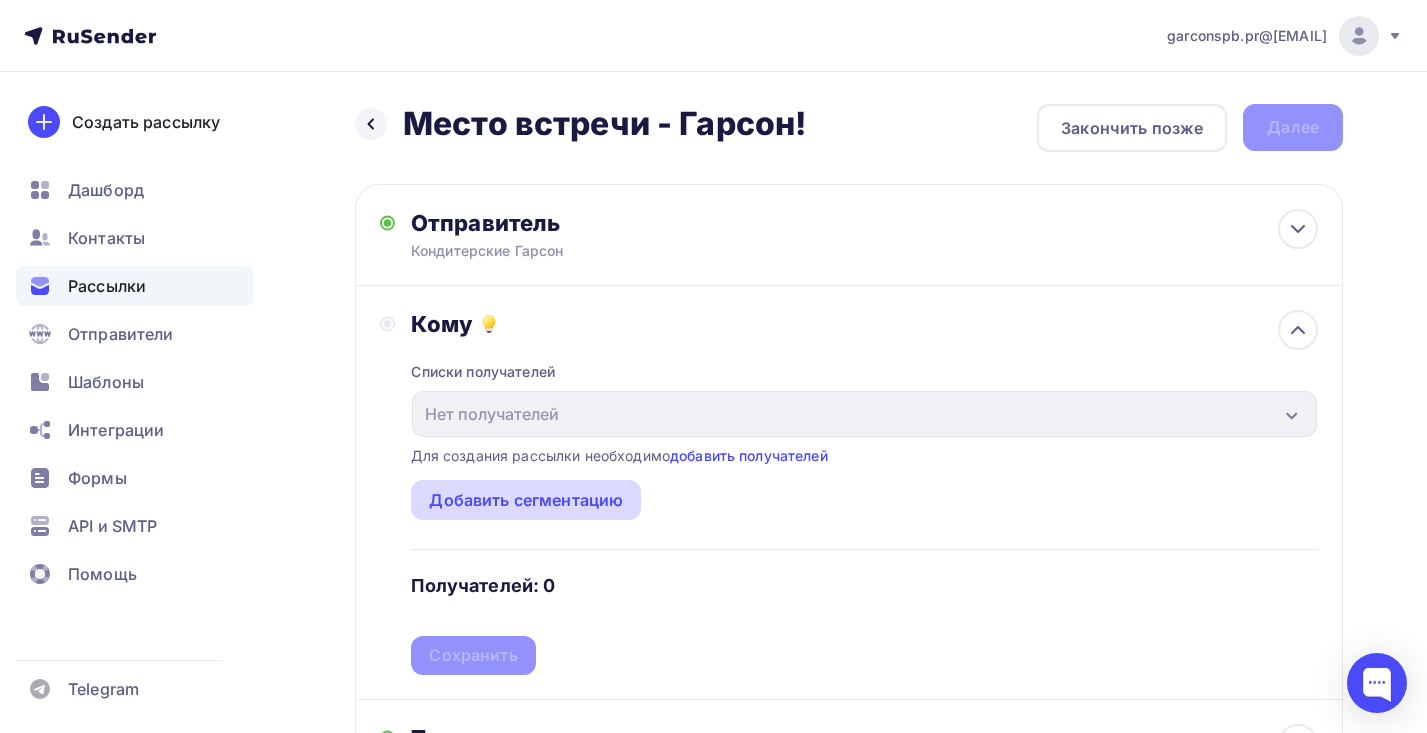 click on "Добавить сегментацию" at bounding box center (526, 500) 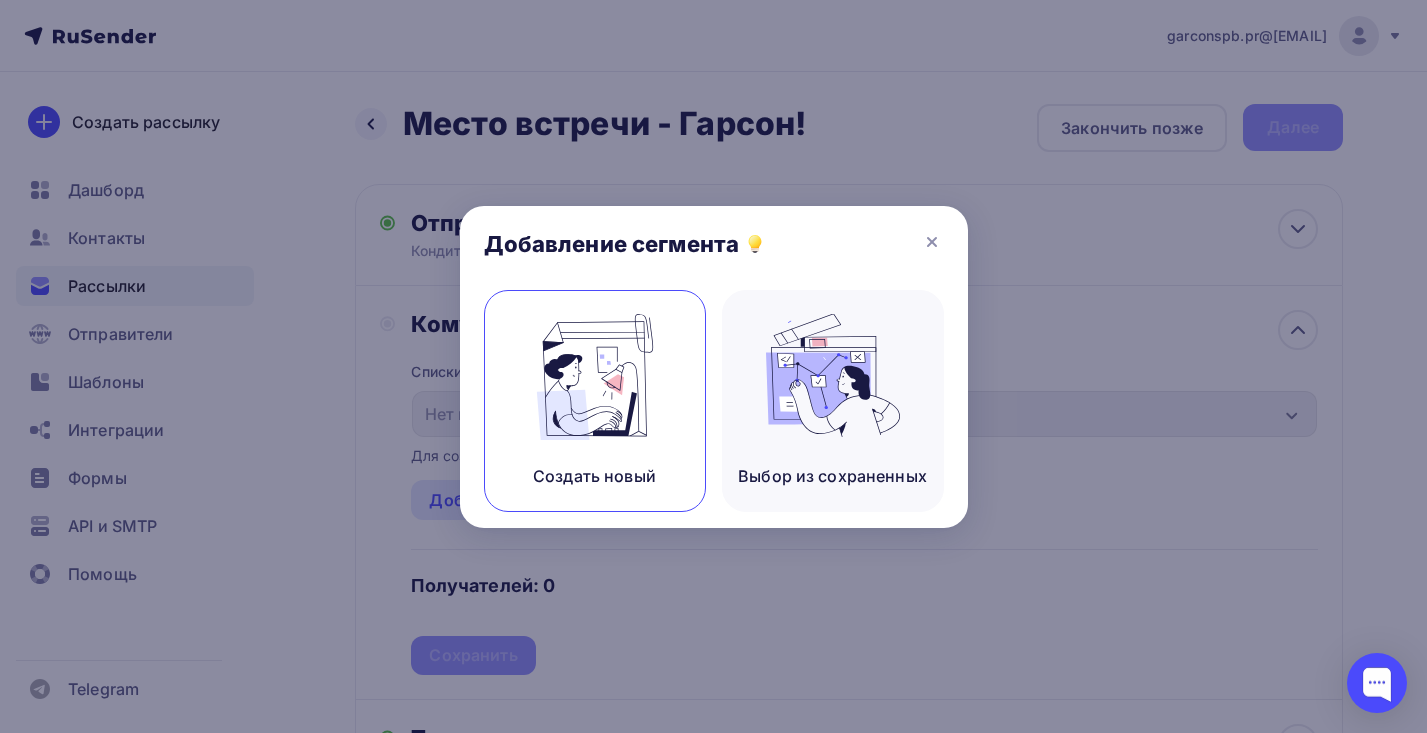 click on "Создать новый" at bounding box center [595, 401] 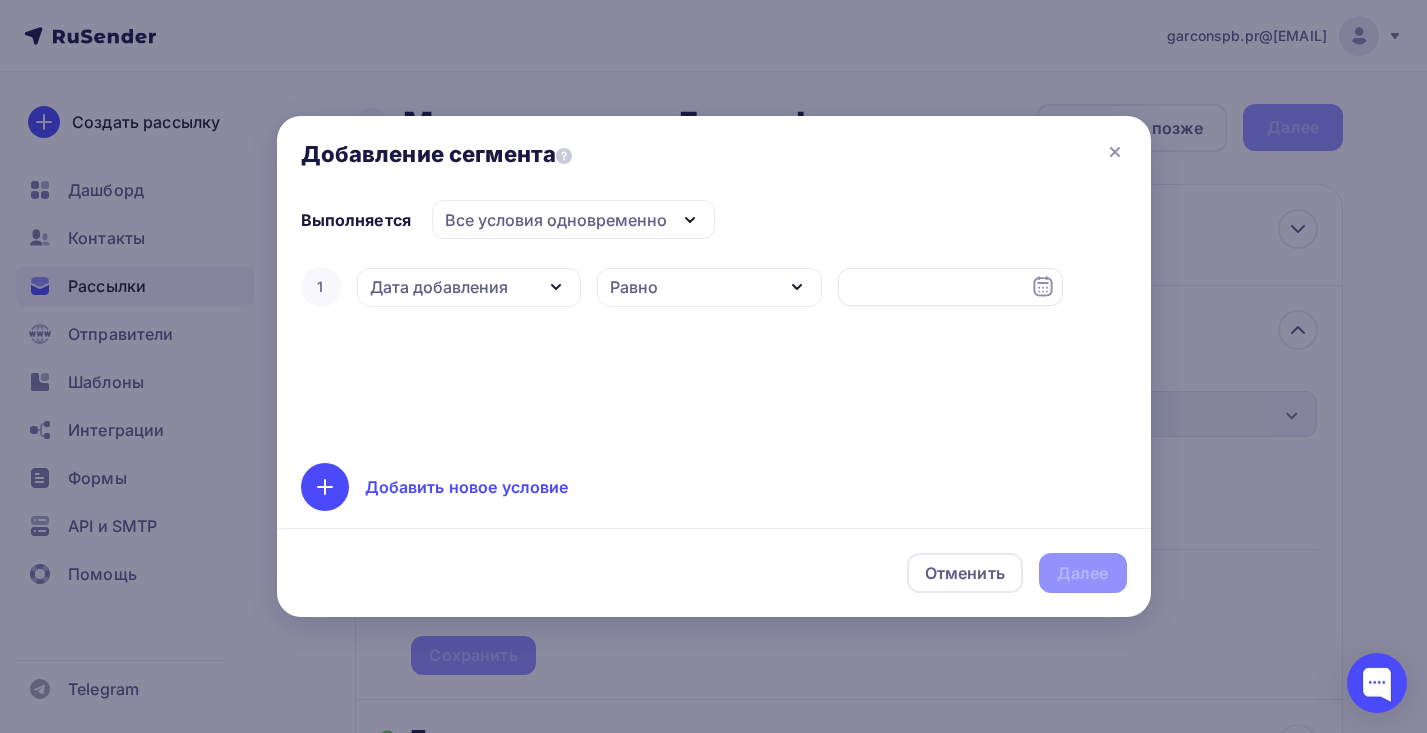 click on "Дата добавления" at bounding box center (439, 287) 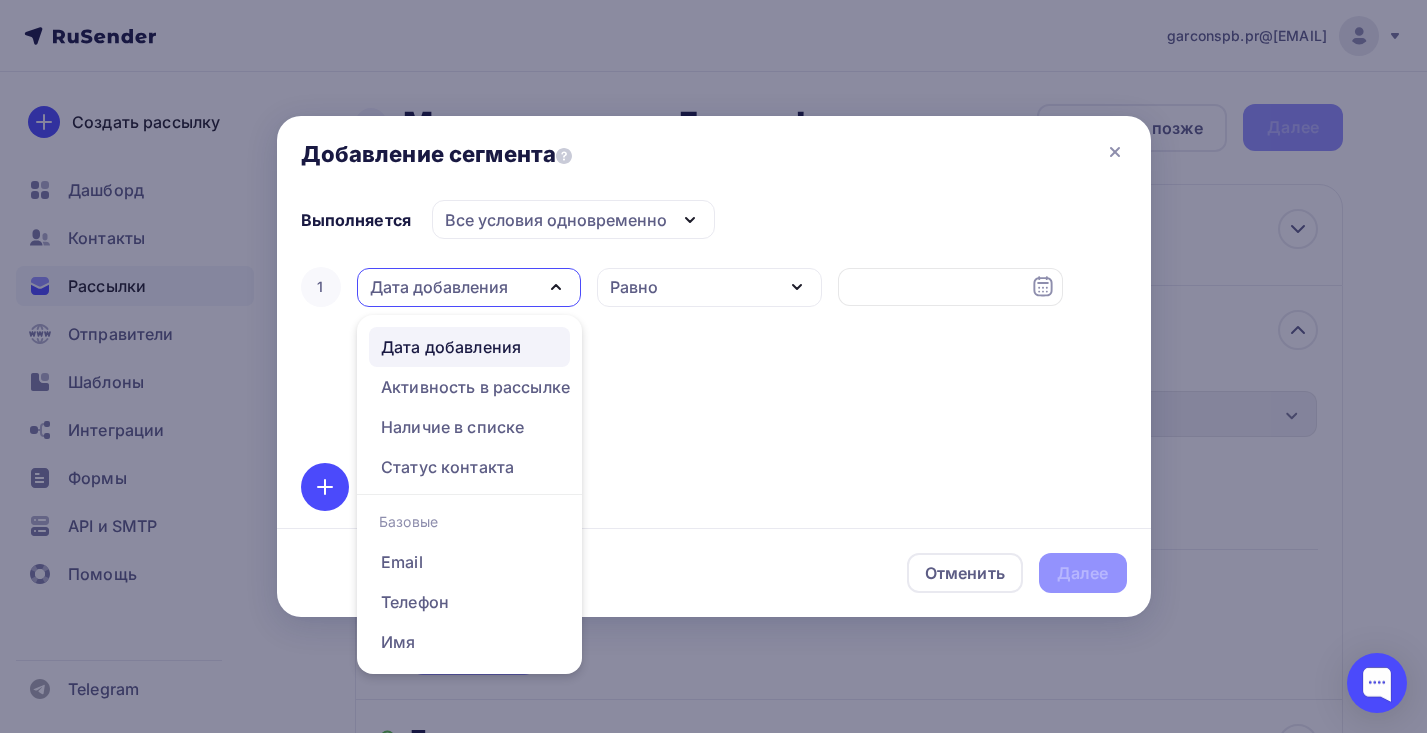 click on "Дата добавления" at bounding box center [439, 287] 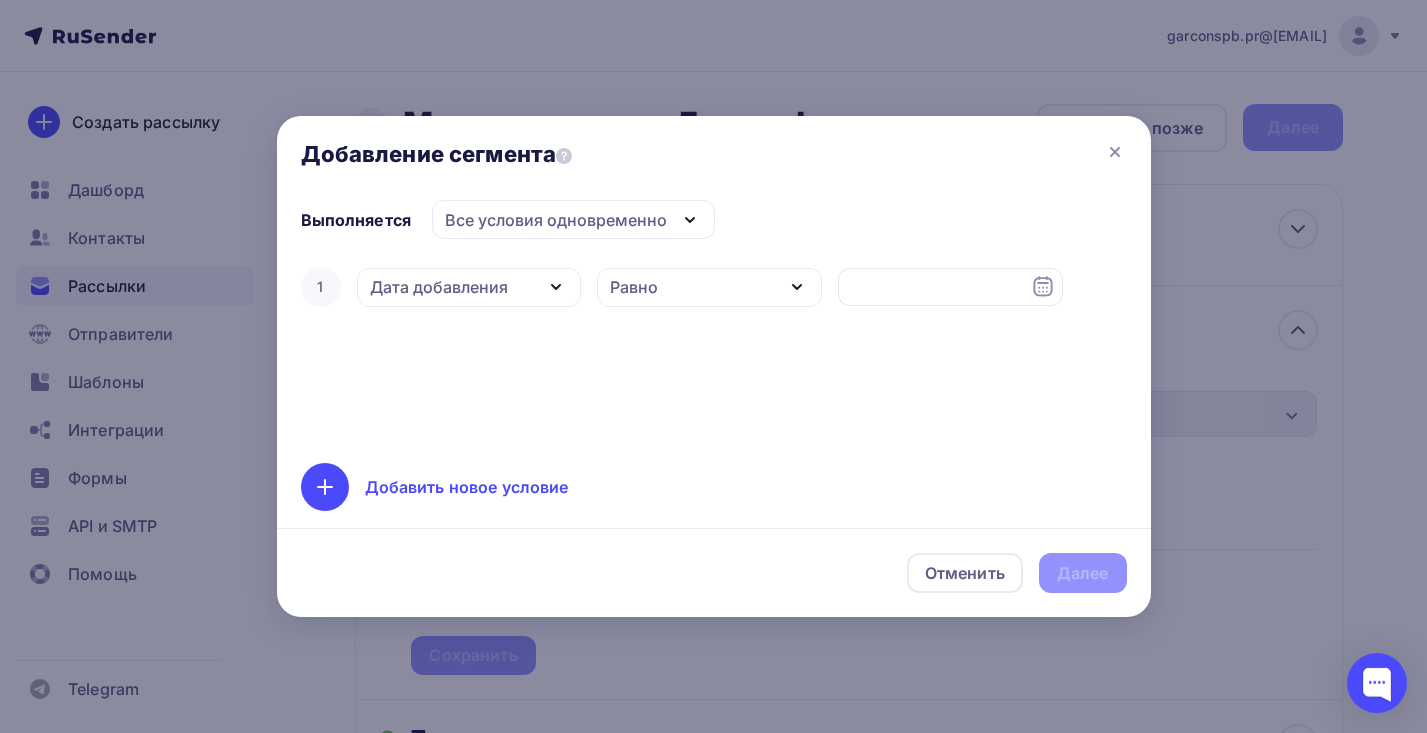 click on "Дата добавления" at bounding box center (469, 287) 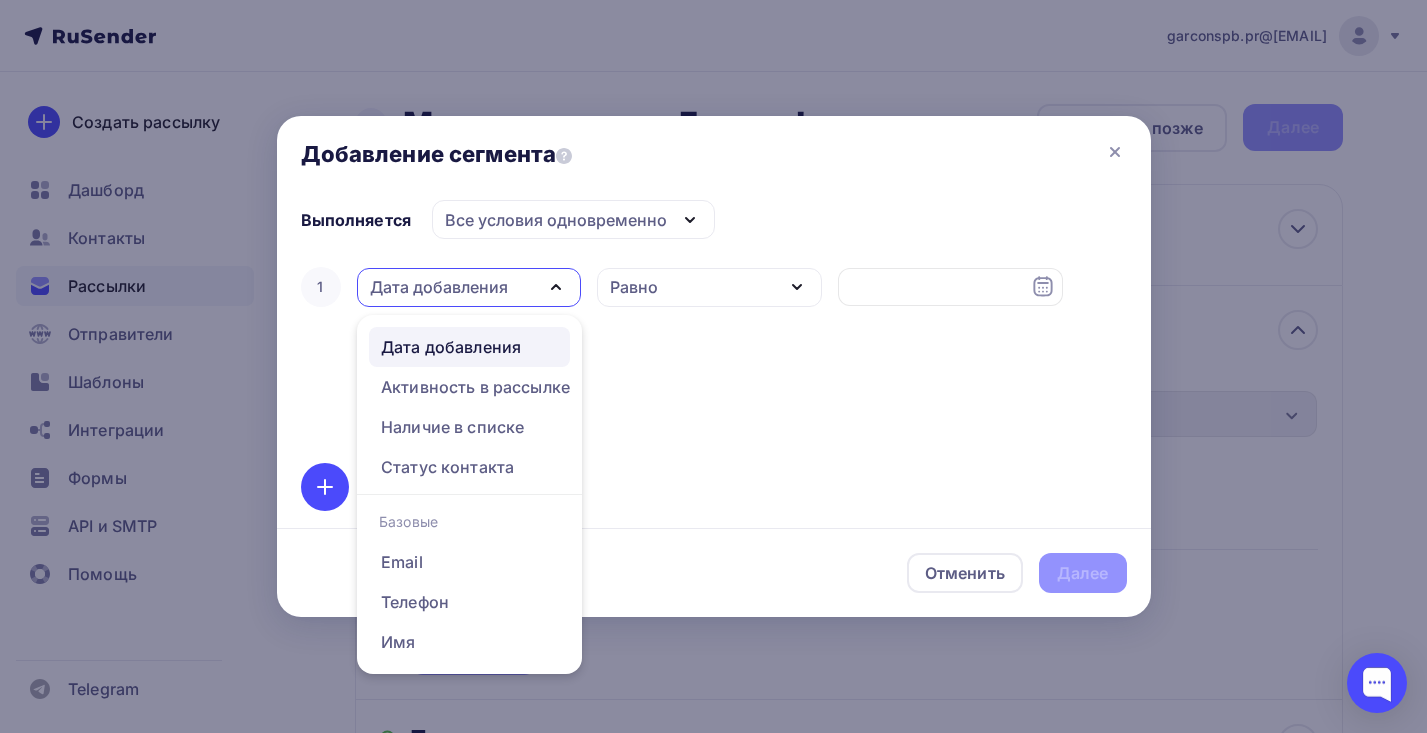 click on "Дата добавления" at bounding box center [469, 287] 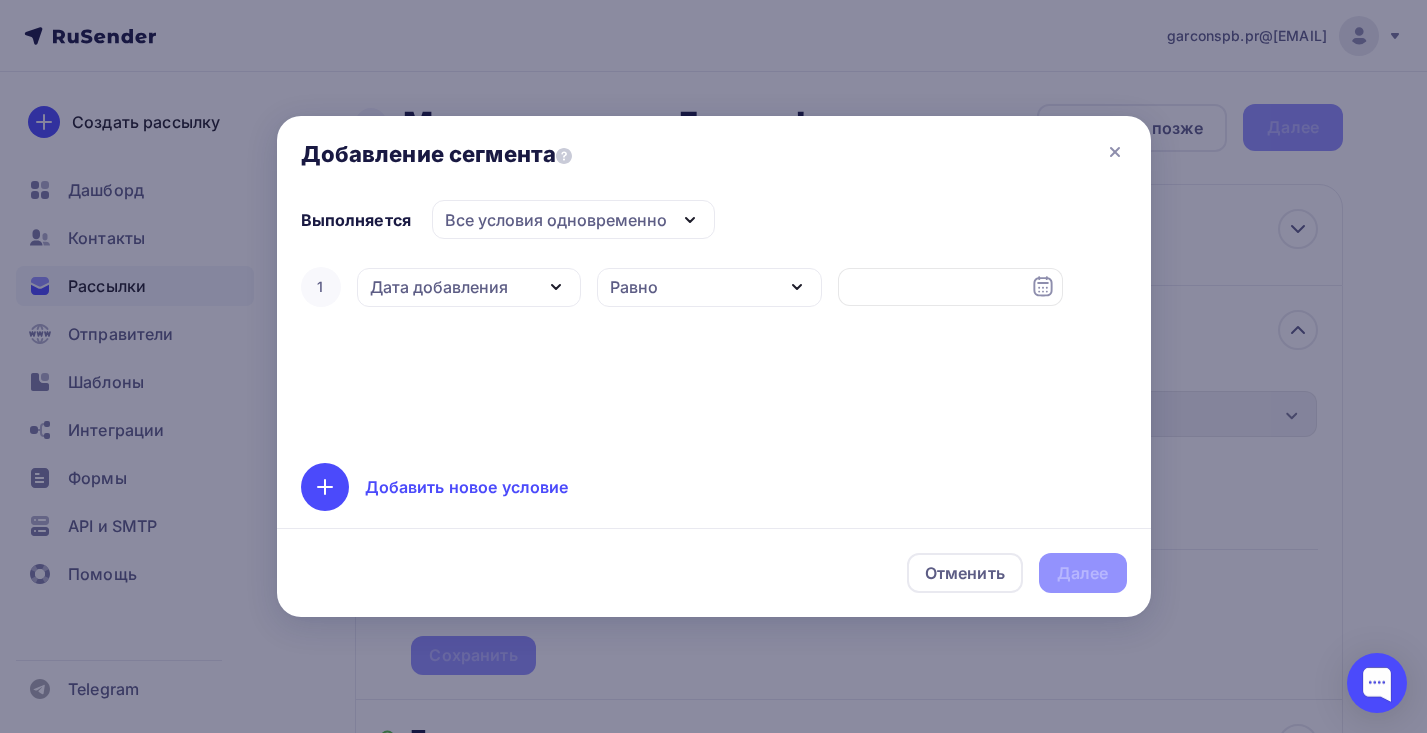 click on "Дата добавления" at bounding box center [469, 287] 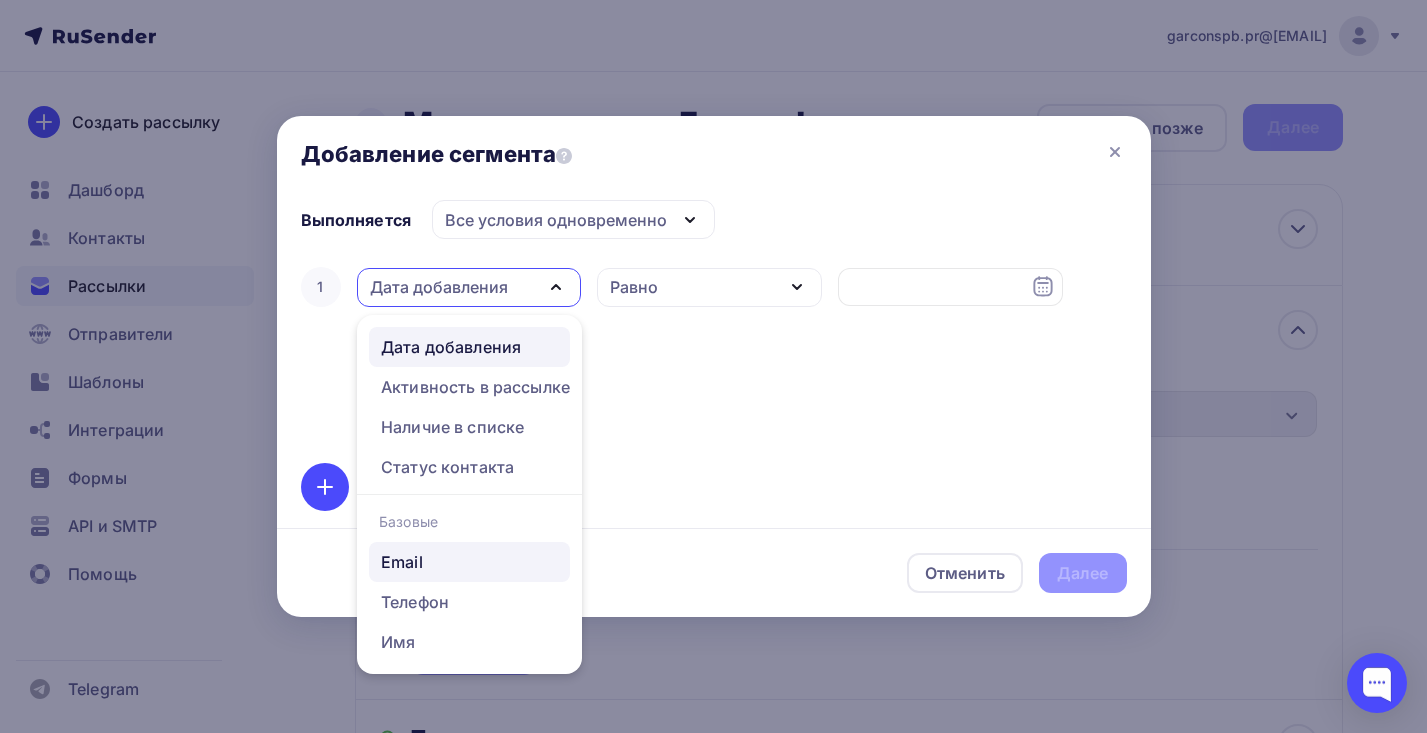 click on "Email" at bounding box center [469, 562] 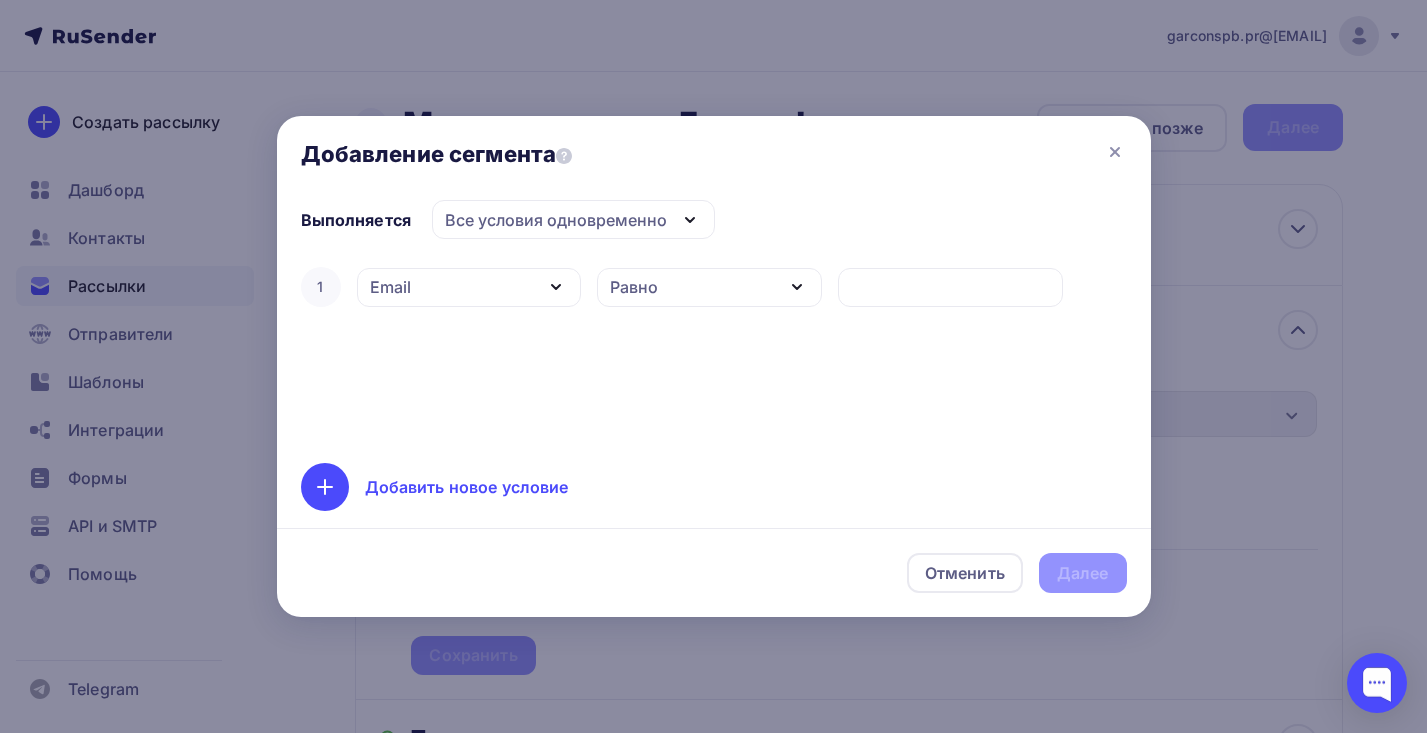 click on "Равно" at bounding box center [709, 287] 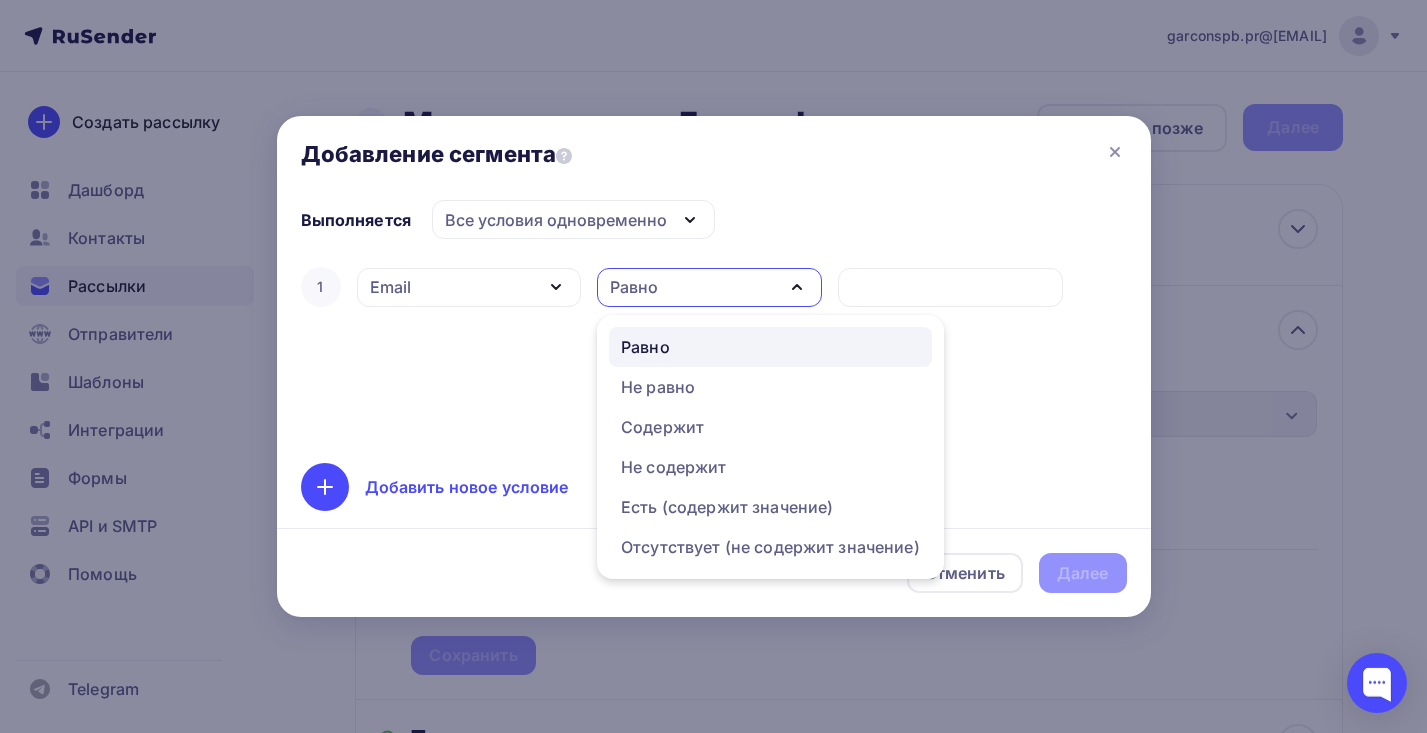 click on "Равно" at bounding box center (709, 287) 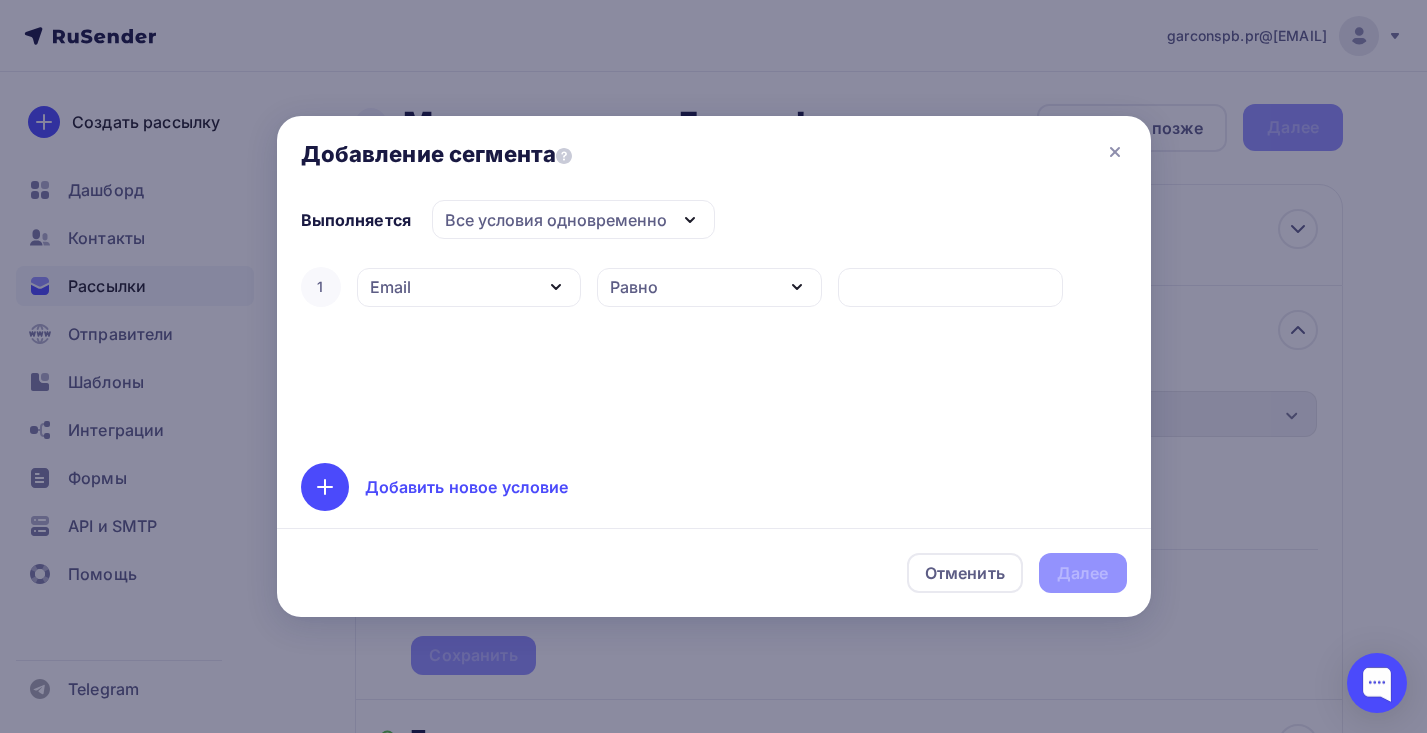 click on "Все условия одновременно" at bounding box center [556, 220] 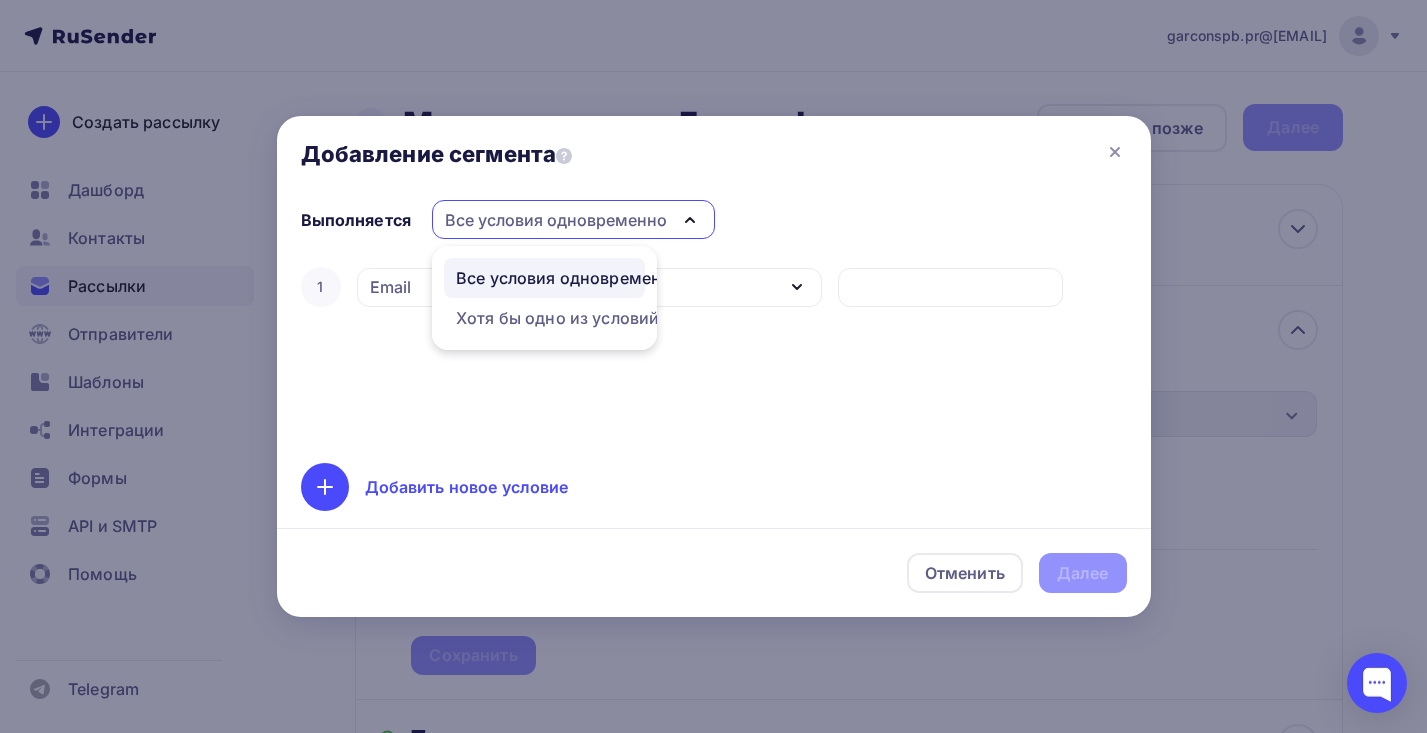 click on "Все условия одновременно" at bounding box center [556, 220] 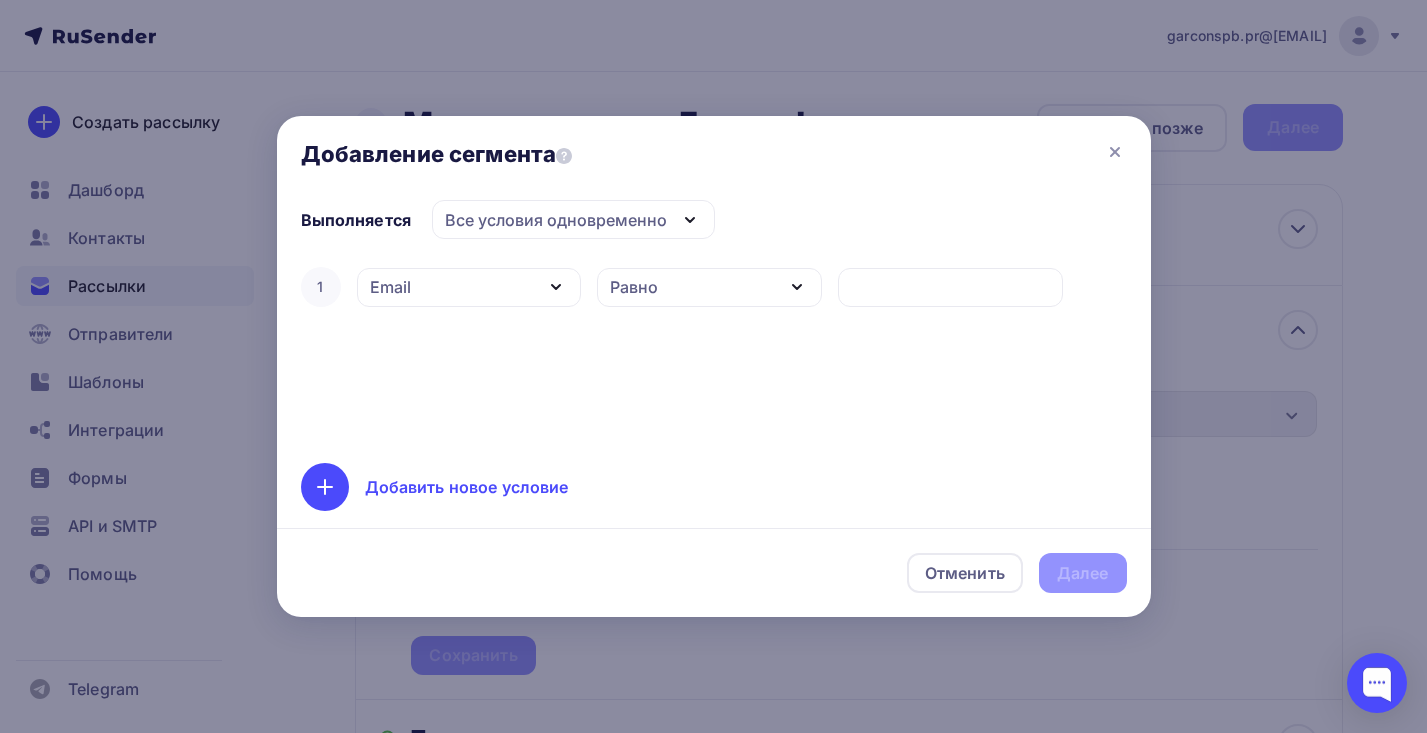 click on "Добавление сегмента" at bounding box center [714, 158] 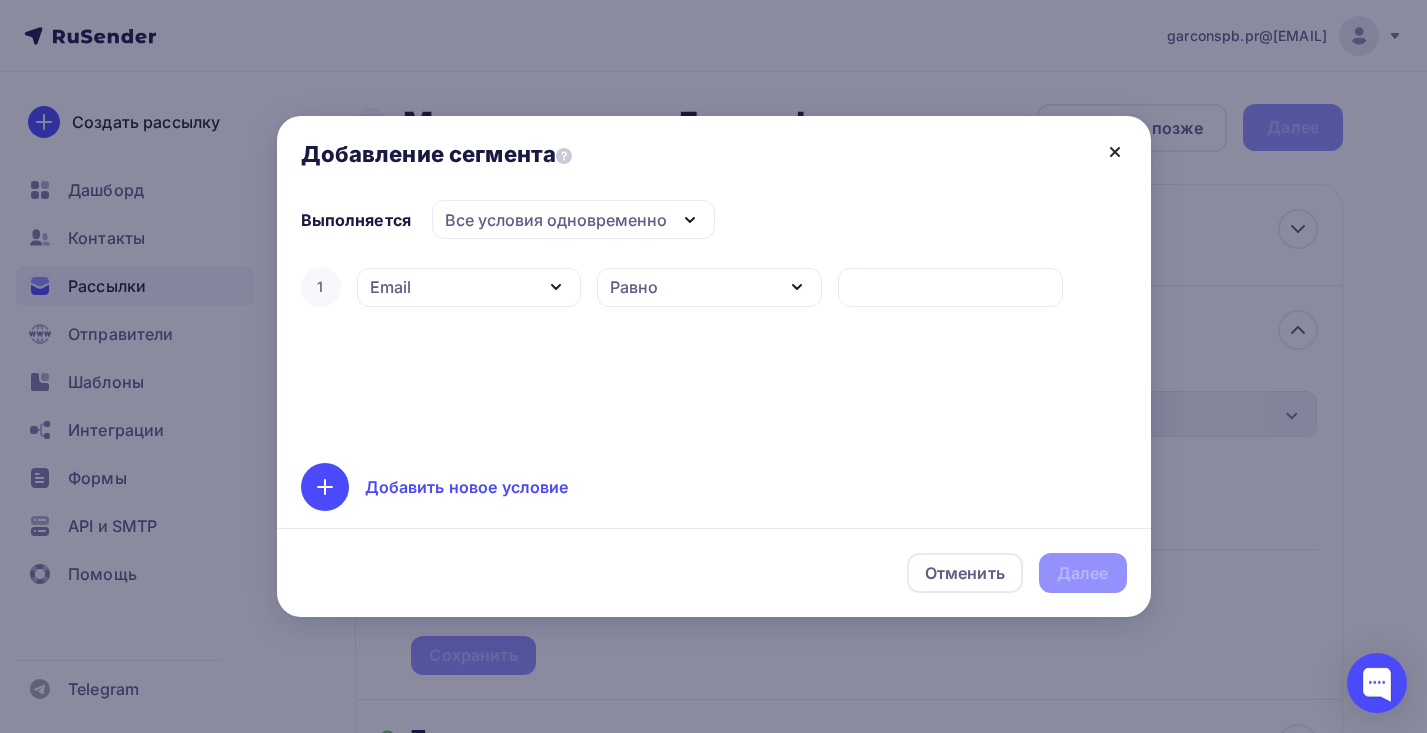 click 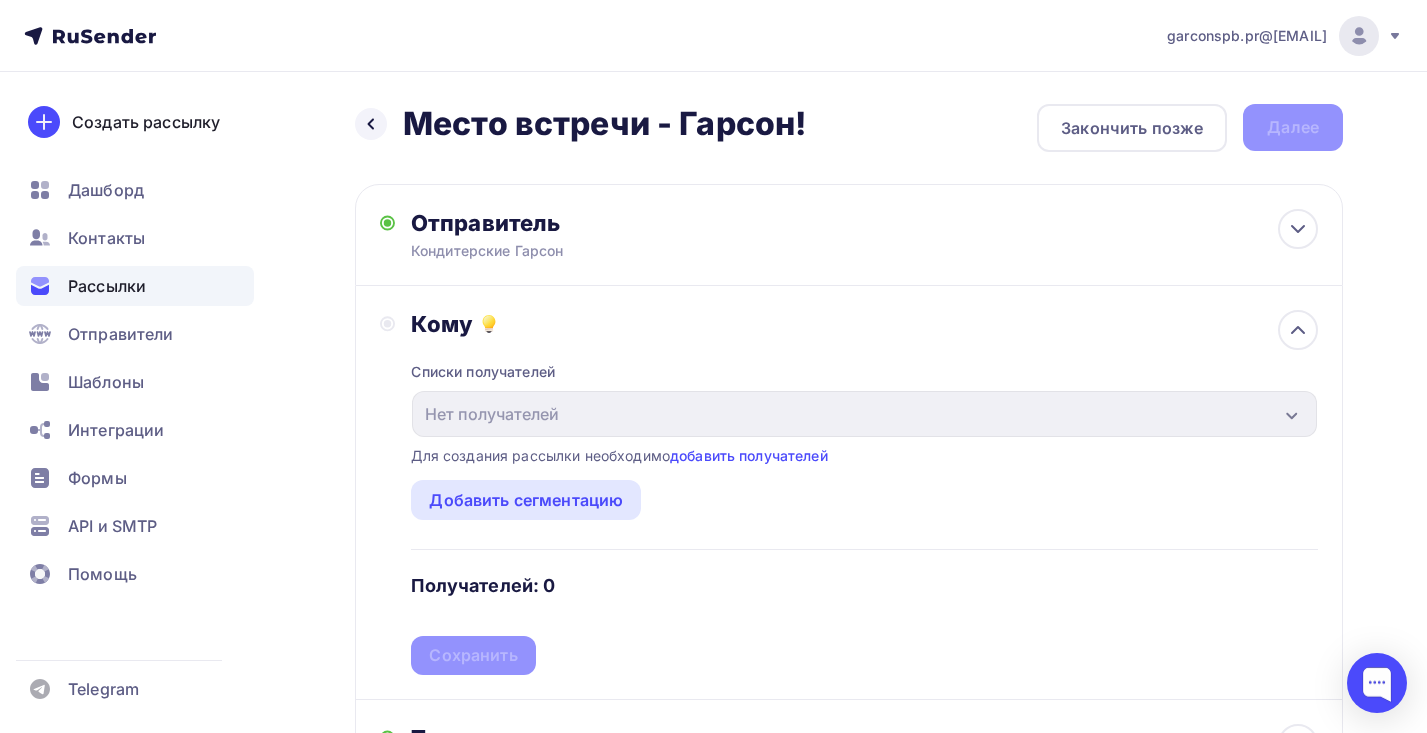 click on "Назад
Место встречи - Гарсон!
Место встречи - Гарсон!
Закончить позже
Далее
Отправитель
Кондитерские Гарсон
Email  *
garconspb.pr@yandex.ru
garconspb.pr@yandex.ru               Добавить отправителя
Рекомендуем  добавить почту на домене , чтобы рассылка не попала в «Спам»
Имя                 Сохранить
Предпросмотр может отличаться  в зависимости от почтового клиента
Место встречи - Гарсон!
12:45" at bounding box center (713, 782) 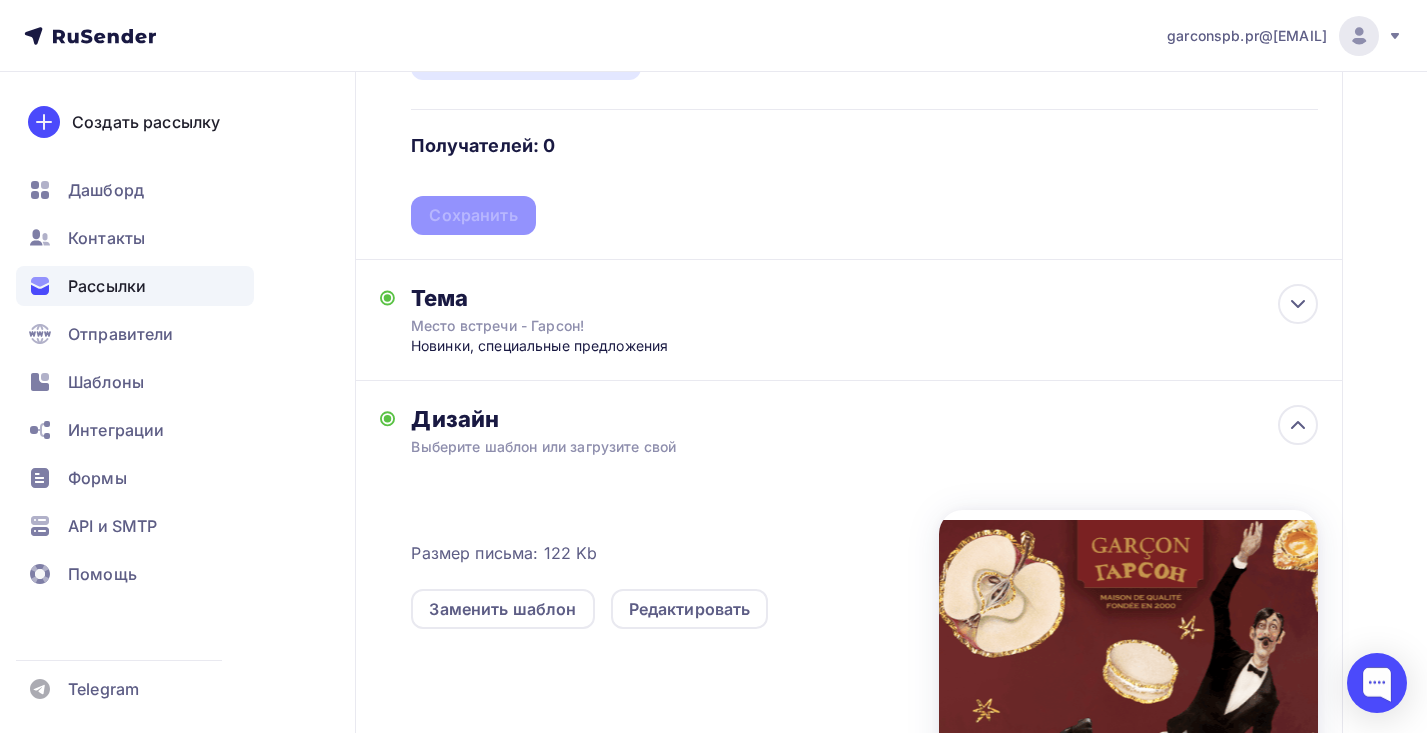 scroll, scrollTop: 480, scrollLeft: 0, axis: vertical 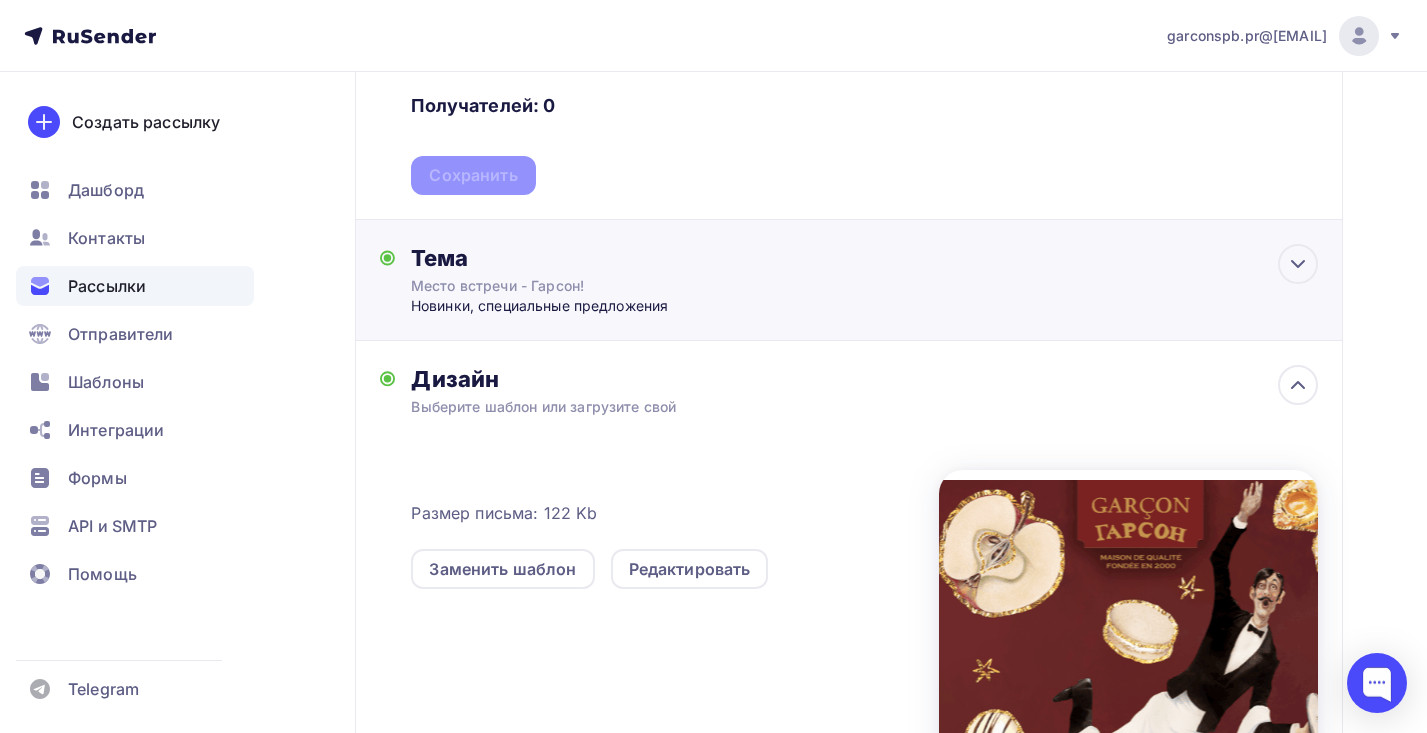 click on "Новинки, специальные предложения" at bounding box center [608, 306] 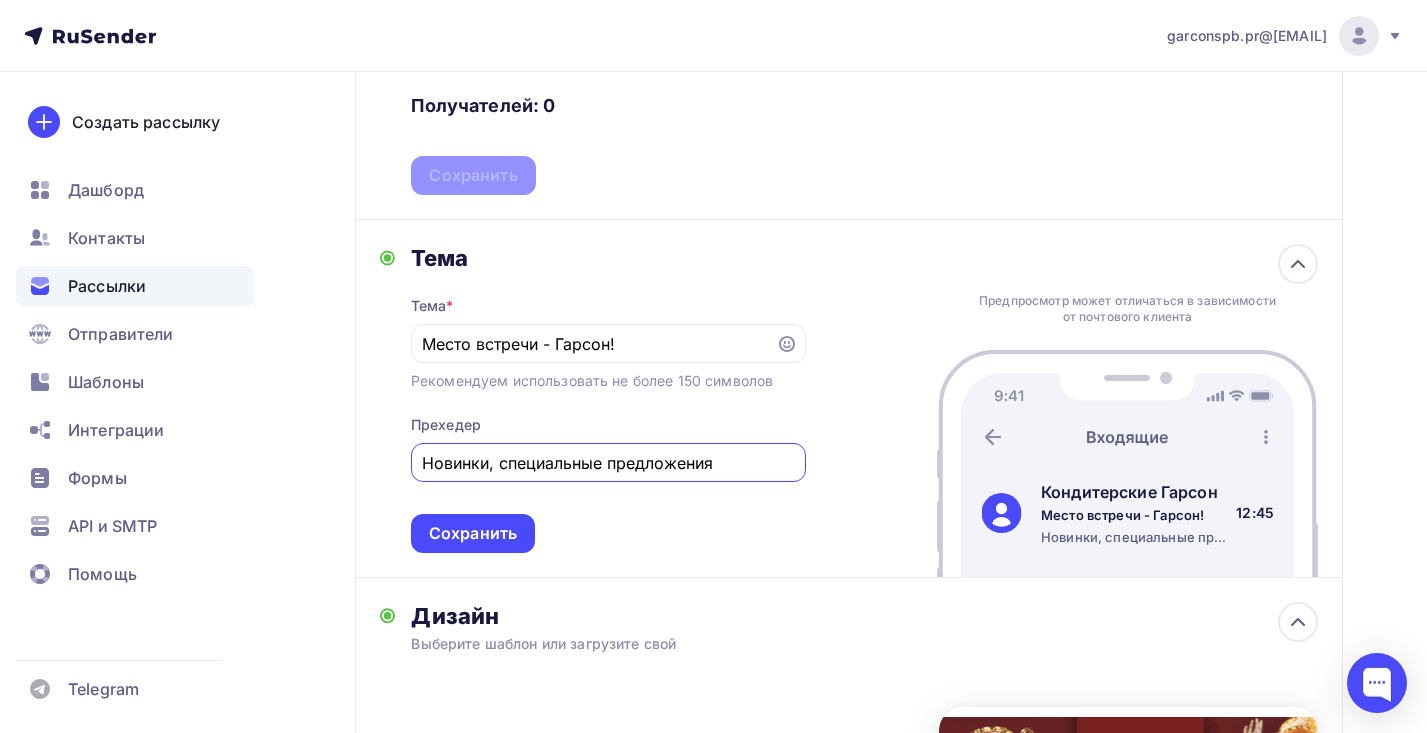drag, startPoint x: 721, startPoint y: 465, endPoint x: 388, endPoint y: 465, distance: 333 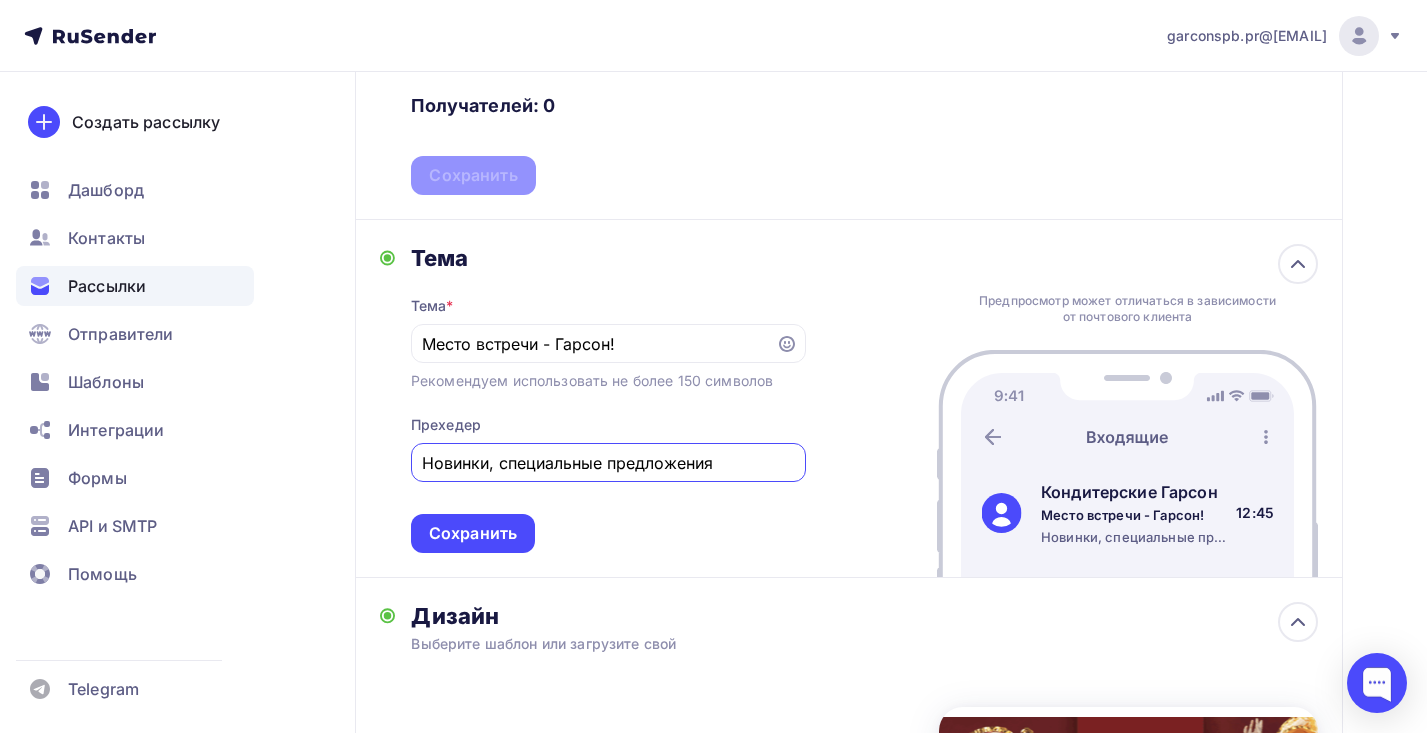 click on "Тема
Тема  *     Место встречи - Гарсон!
Рекомендуем использовать не более 150 символов
Прехедер     Новинки, специальные предложения           Сохранить" at bounding box center (593, 398) 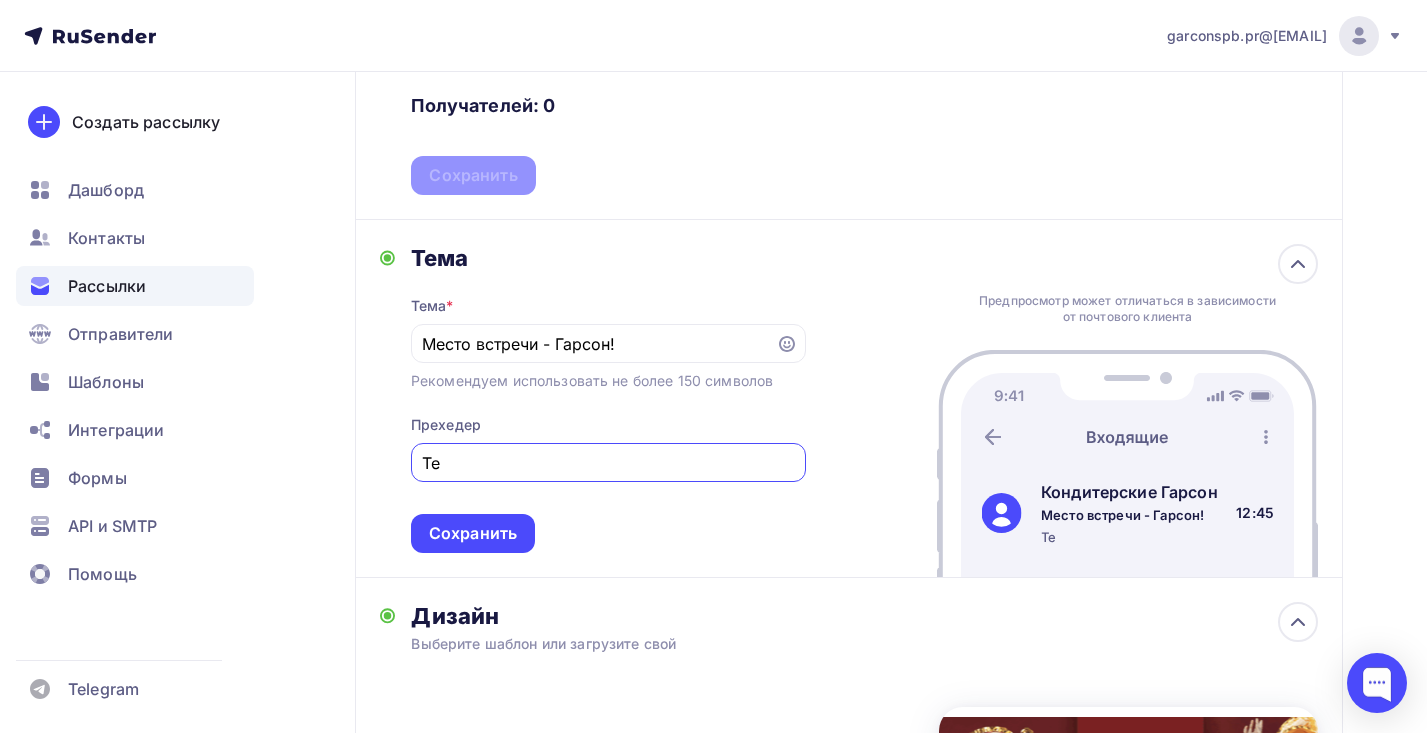type on "Т" 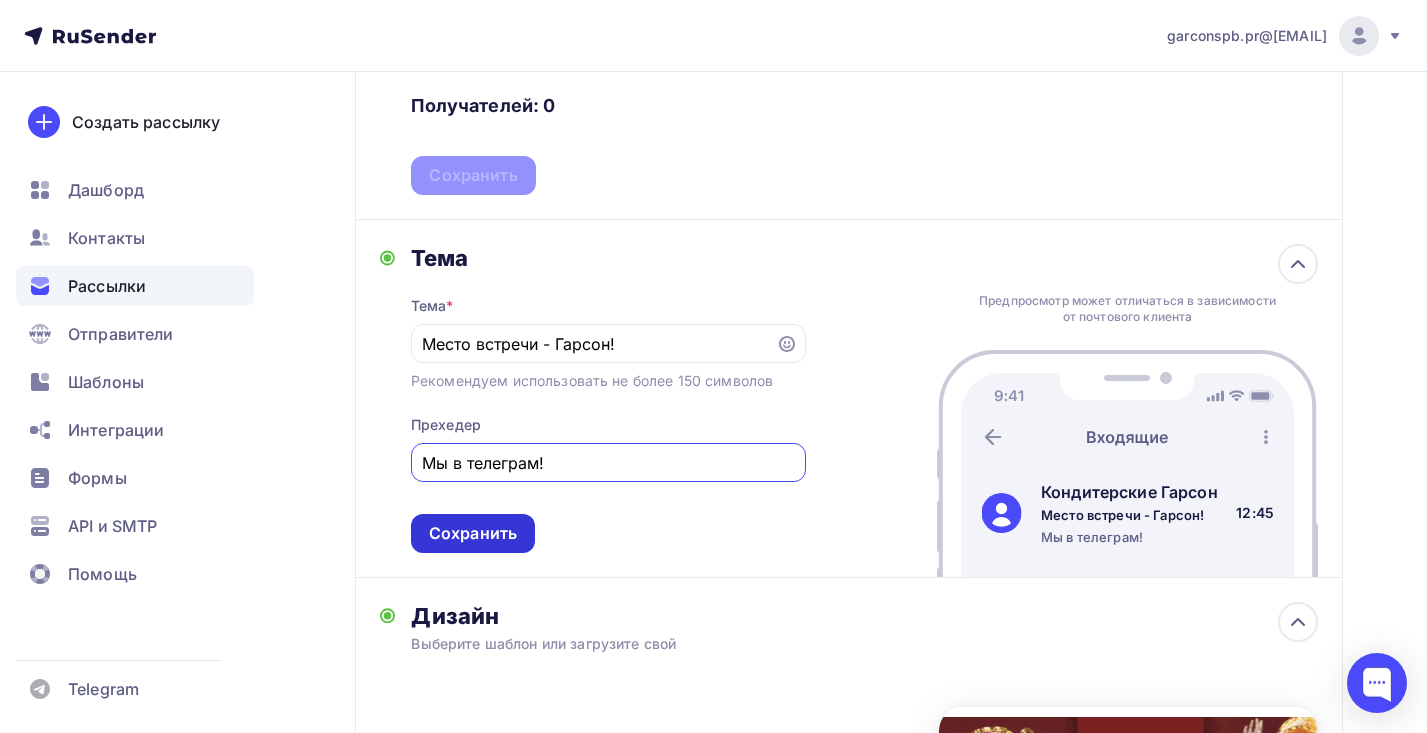 type on "Мы в телеграм!" 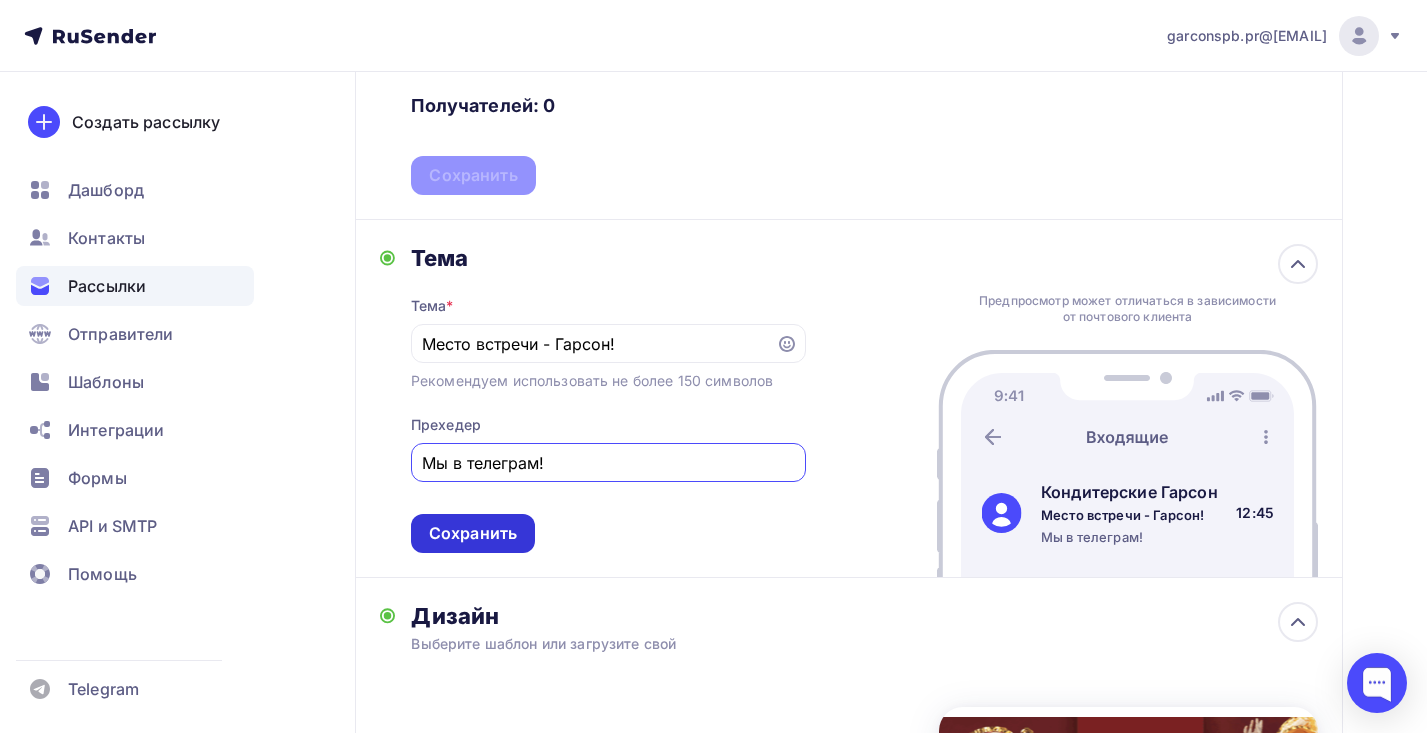 click on "Сохранить" at bounding box center (473, 533) 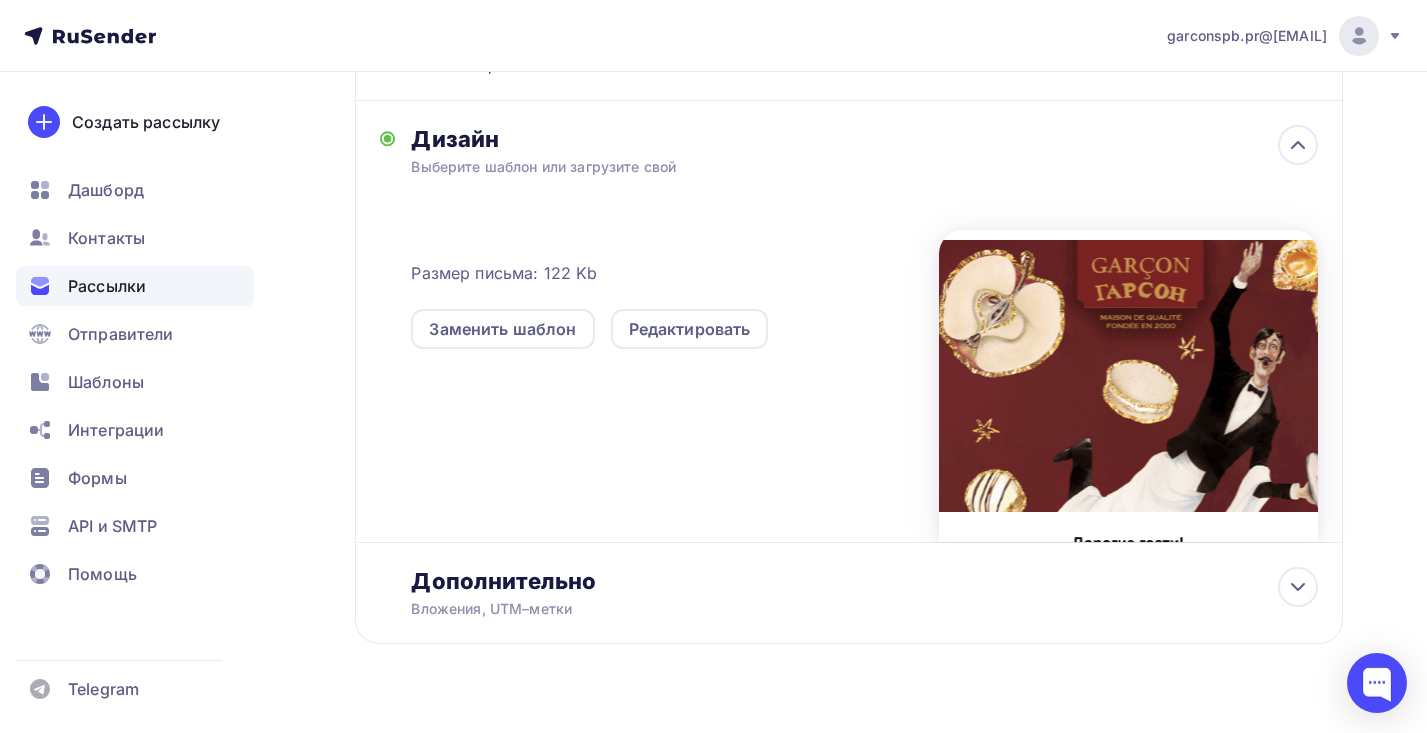 scroll, scrollTop: 760, scrollLeft: 0, axis: vertical 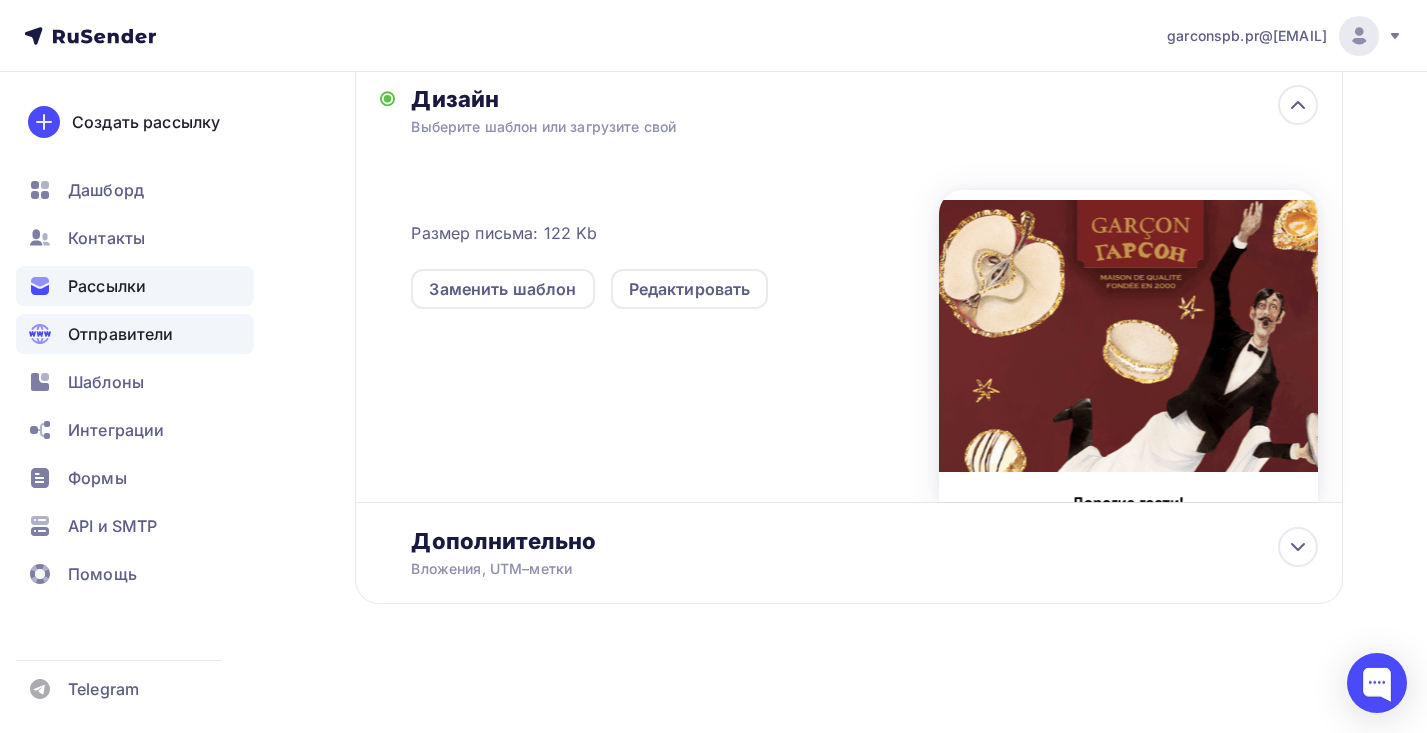 click on "Отправители" at bounding box center [121, 334] 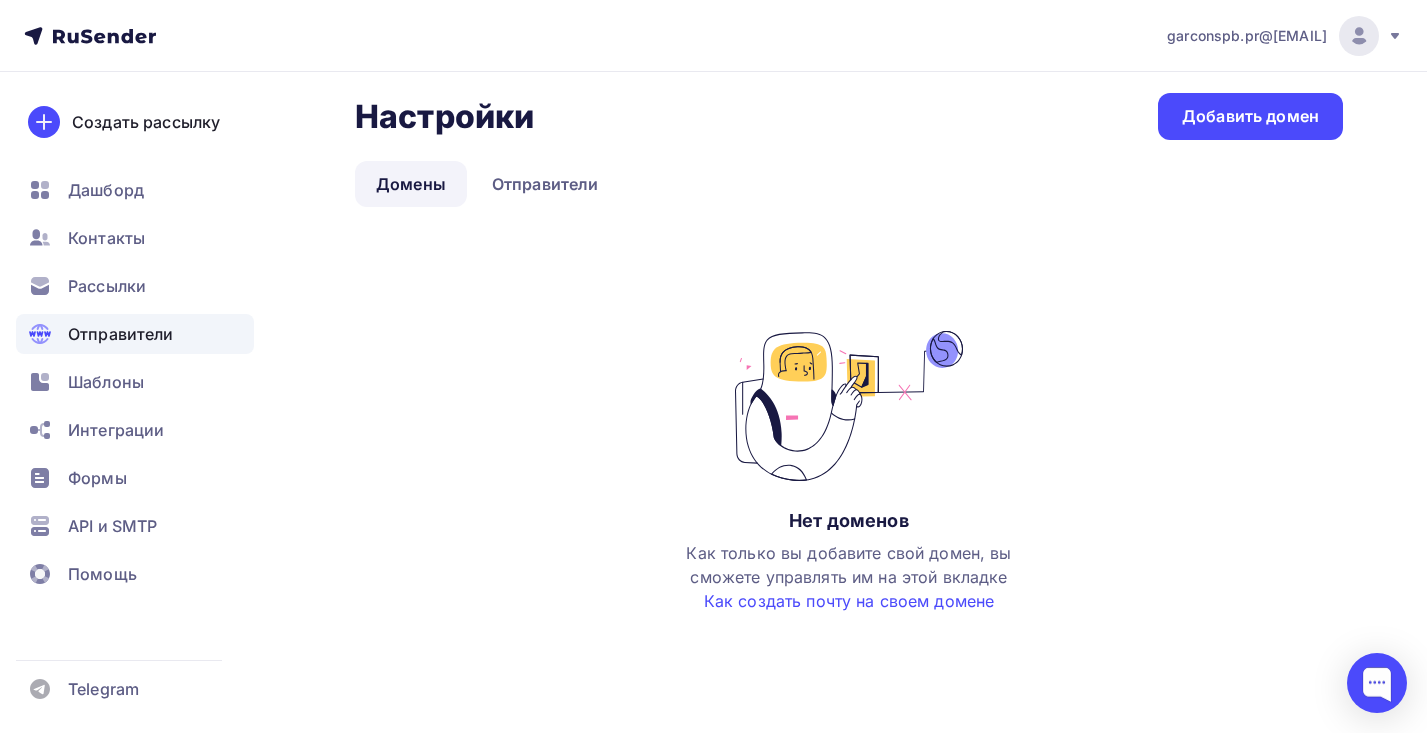 scroll, scrollTop: 0, scrollLeft: 0, axis: both 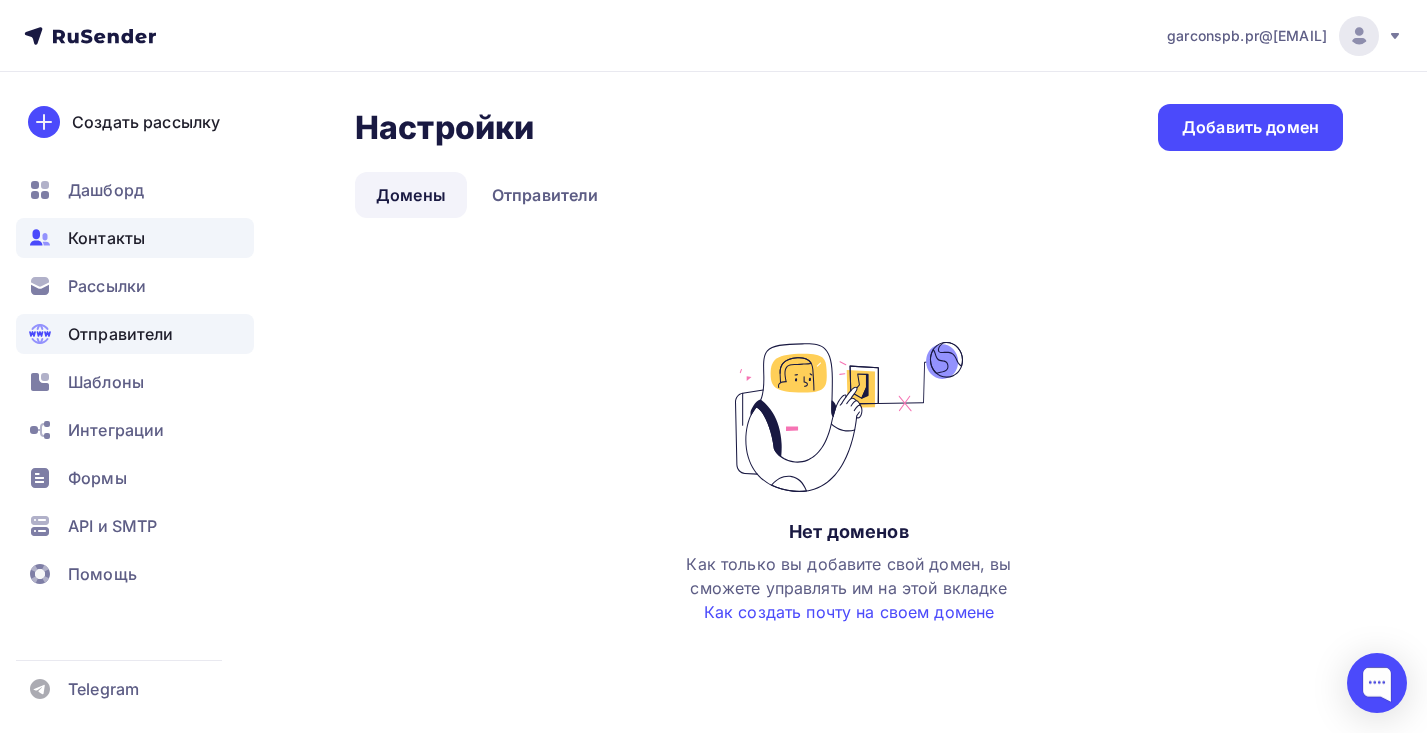 click on "Контакты" at bounding box center (106, 238) 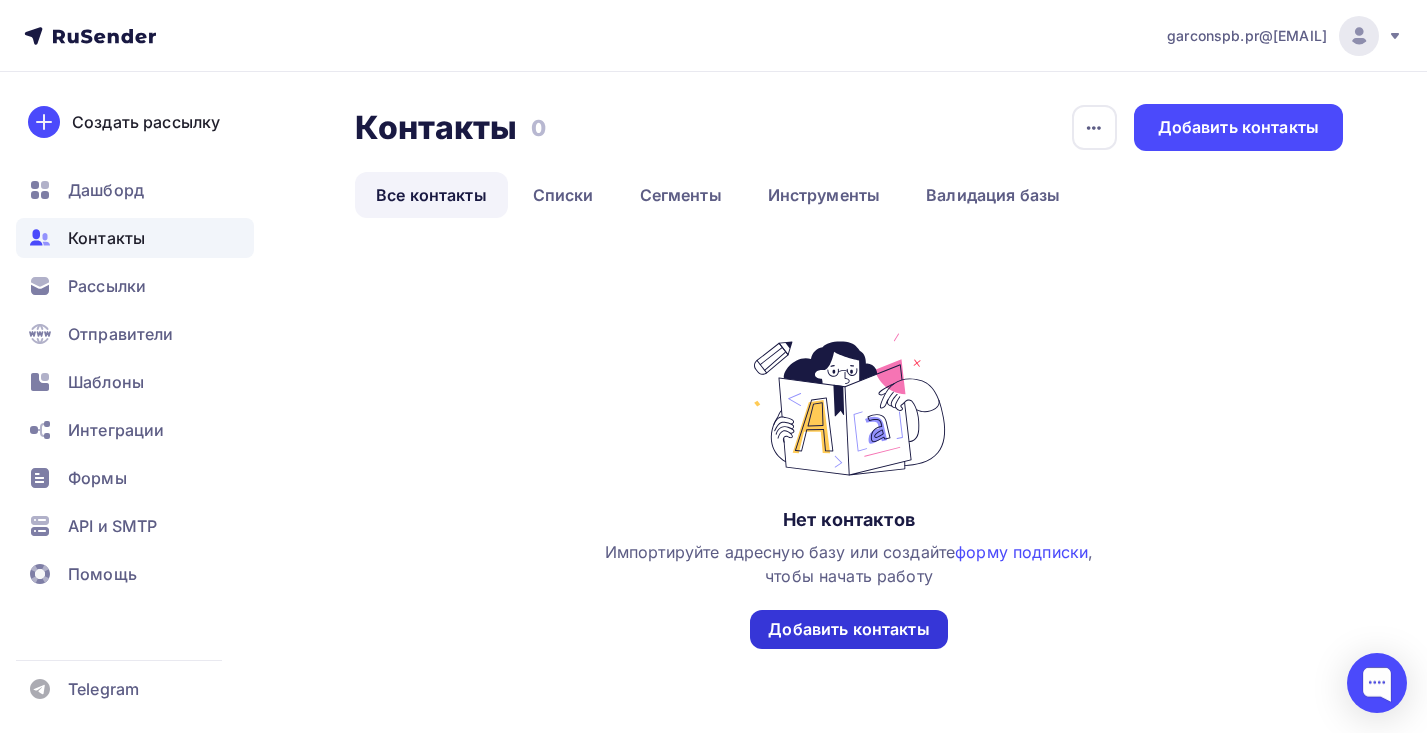 click on "Добавить контакты" at bounding box center (848, 629) 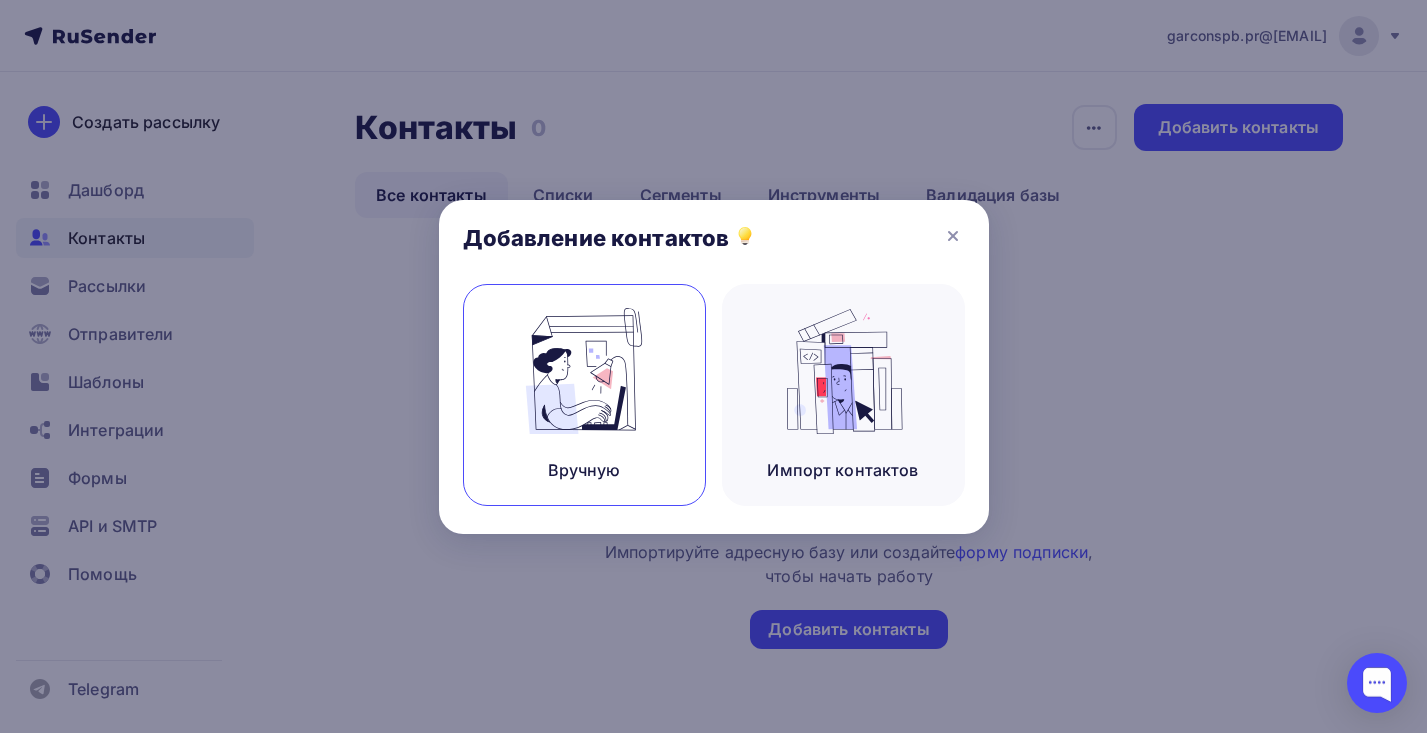 click on "Вручную" at bounding box center [584, 395] 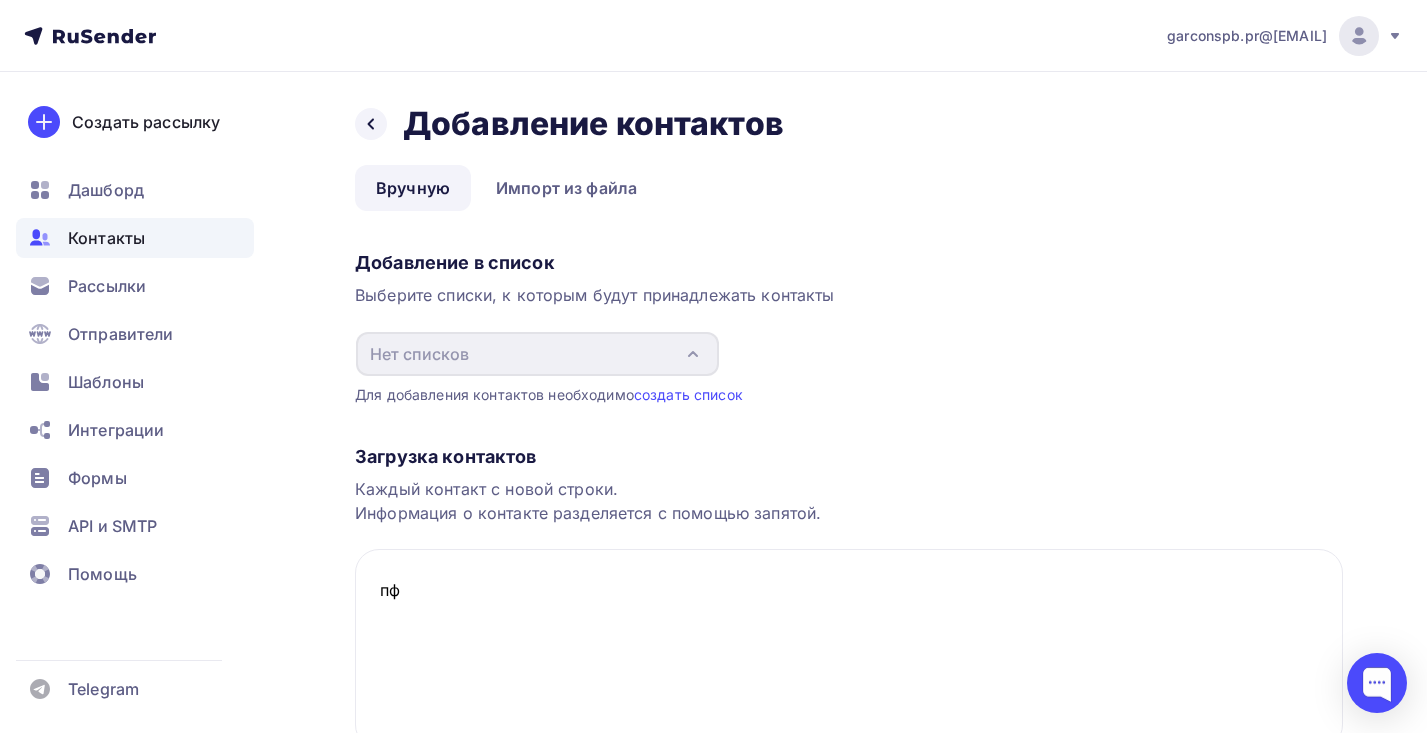 type on "п" 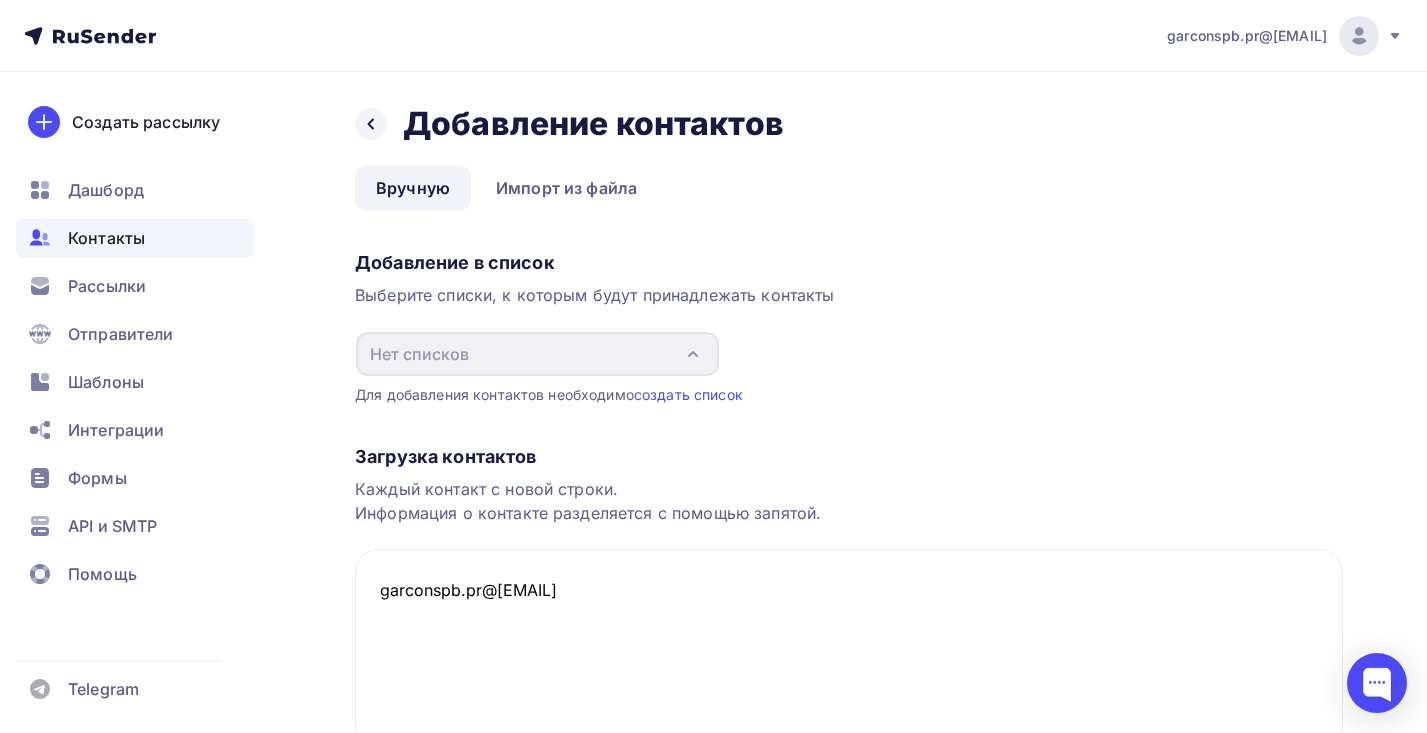 click on "Назад
Добавление контактов
Добавление контактов
Вручную   Импорт из файла
Вручную
Импорт из файла
Добавление в список
Выберите списки, к которым будут принадлежать контакты
Нет списков
Создать список
Для добавления контактов необходимо  создать список   Загрузка контактов   Каждый контакт с новой строки. Информация о контакте разделяется с помощью запятой.    garconspb.pr@yandex.ru     Далее" at bounding box center [713, 490] 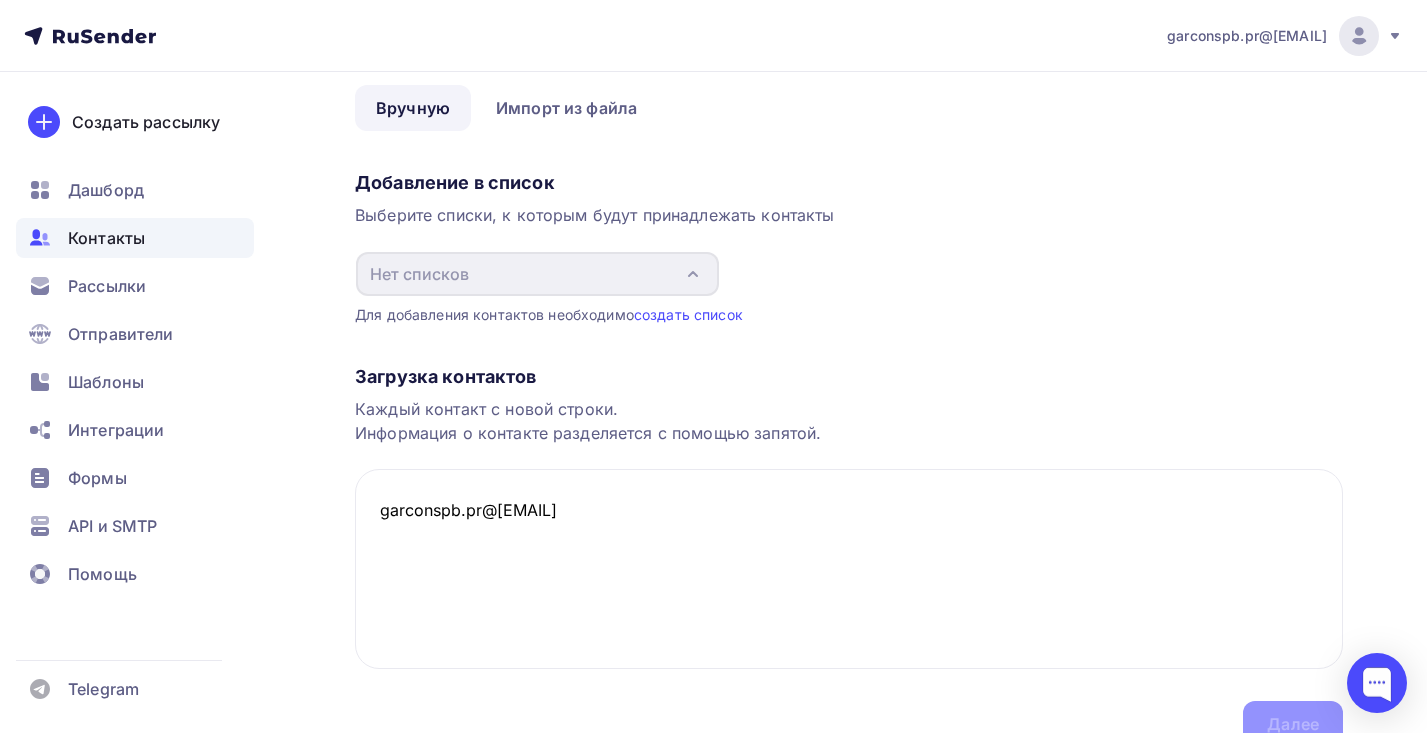 scroll, scrollTop: 120, scrollLeft: 0, axis: vertical 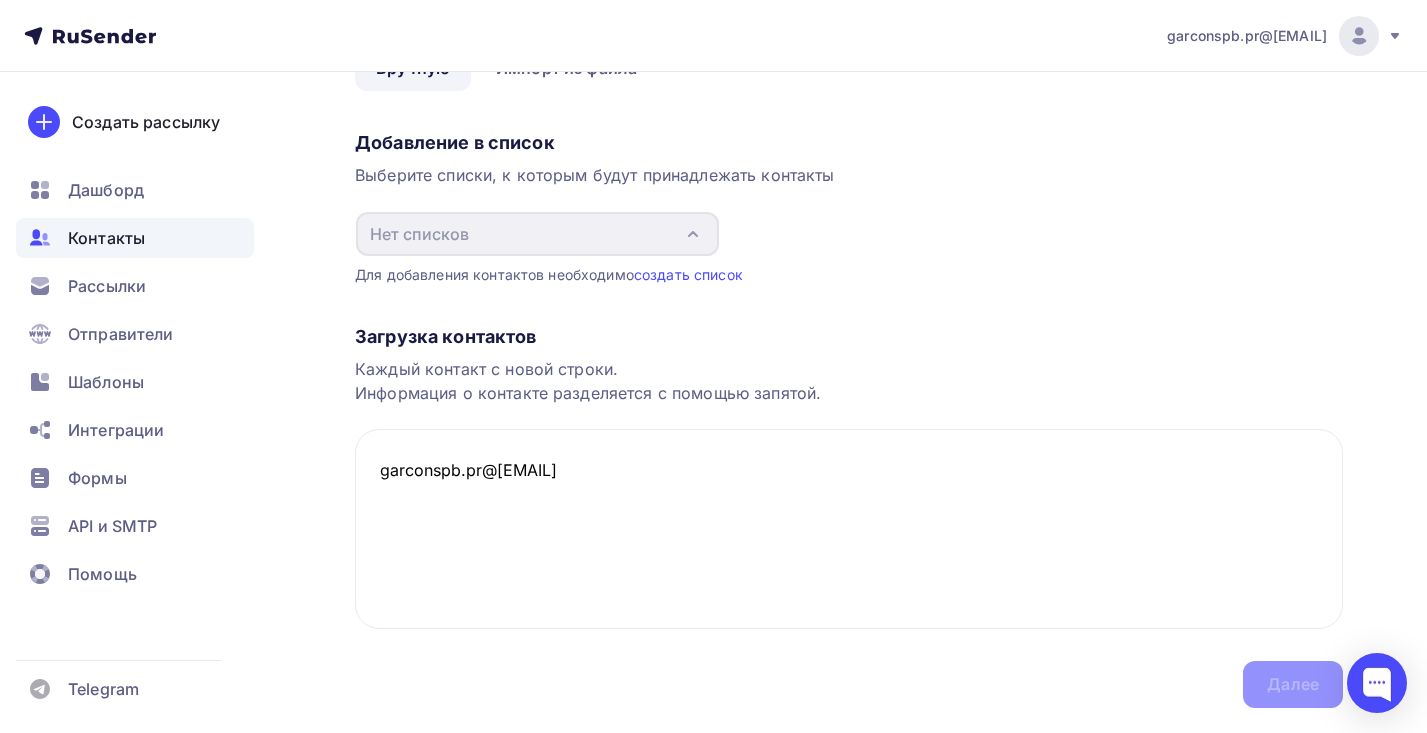 click on "Нет списков" at bounding box center (537, 234) 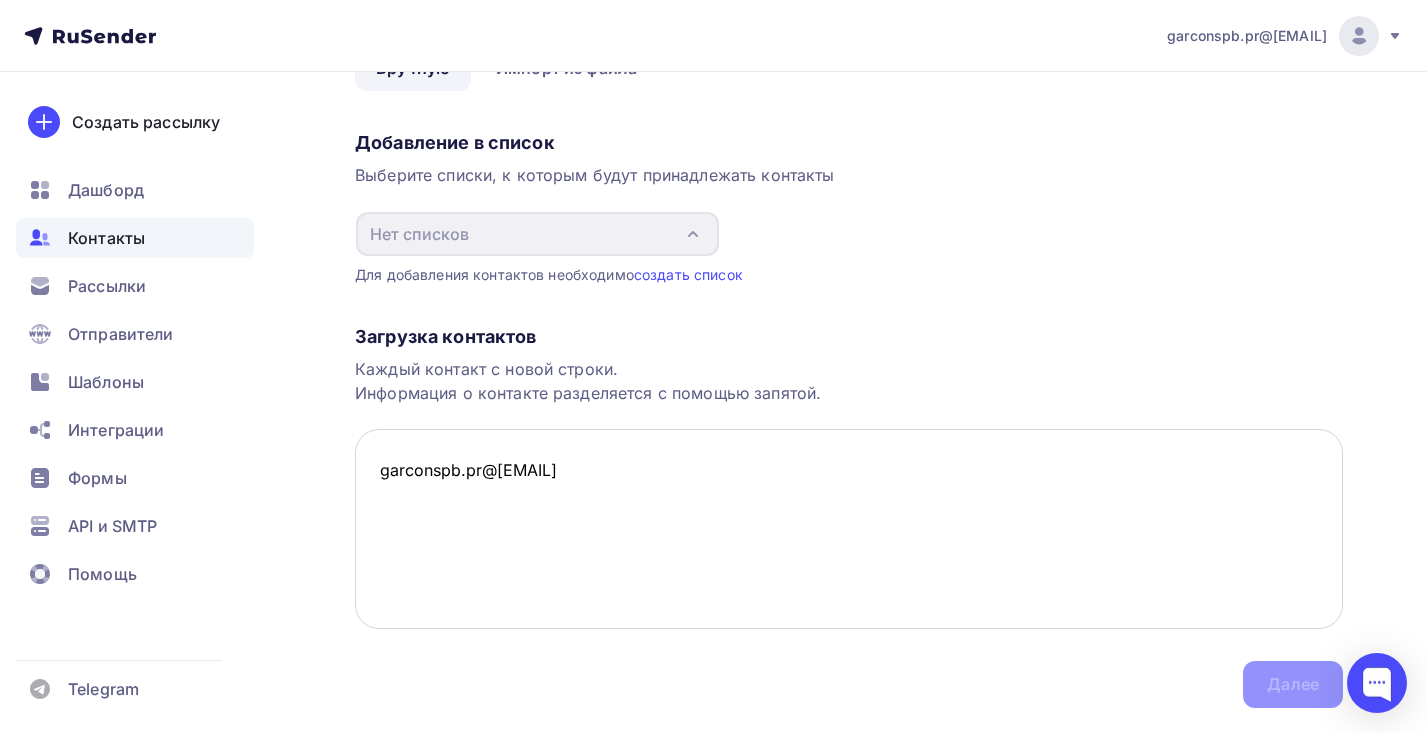 click on "garconspb.pr@yandex.ru" at bounding box center [849, 529] 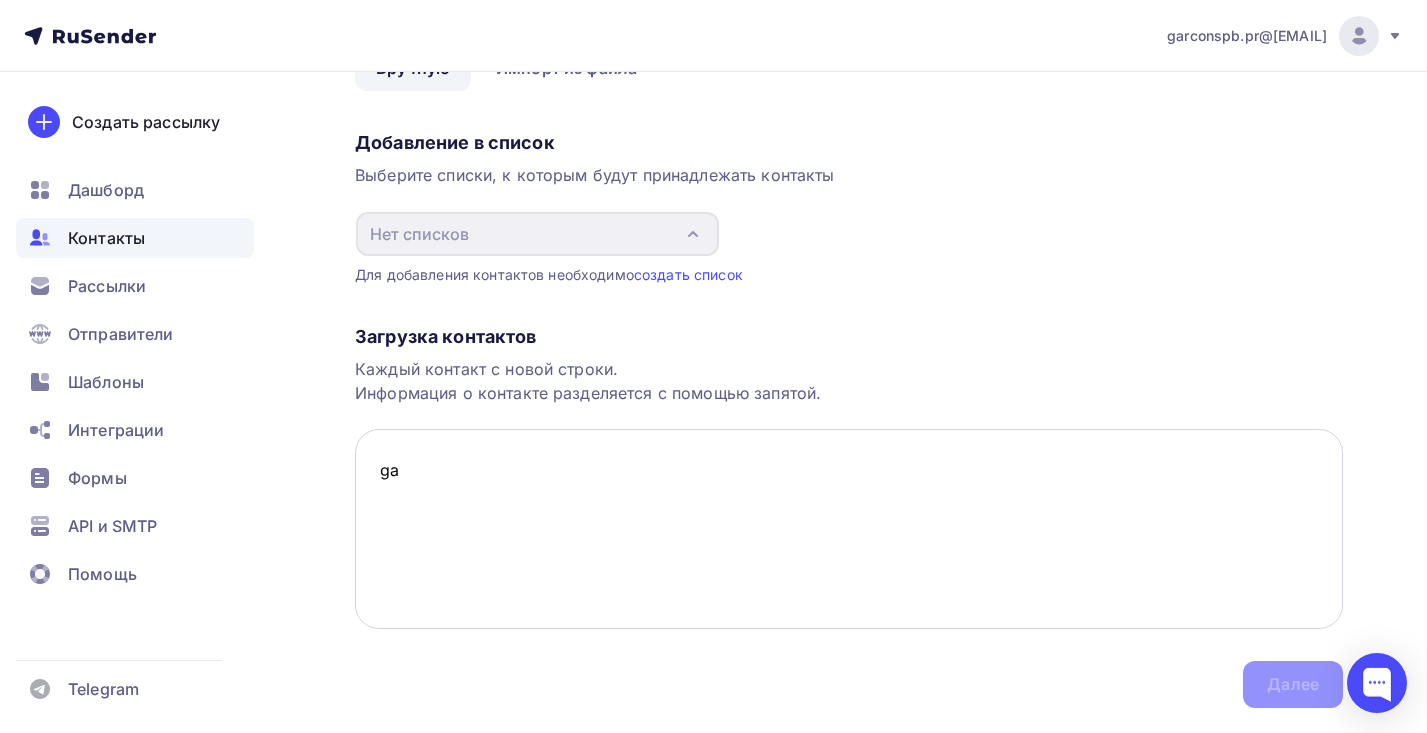 type on "g" 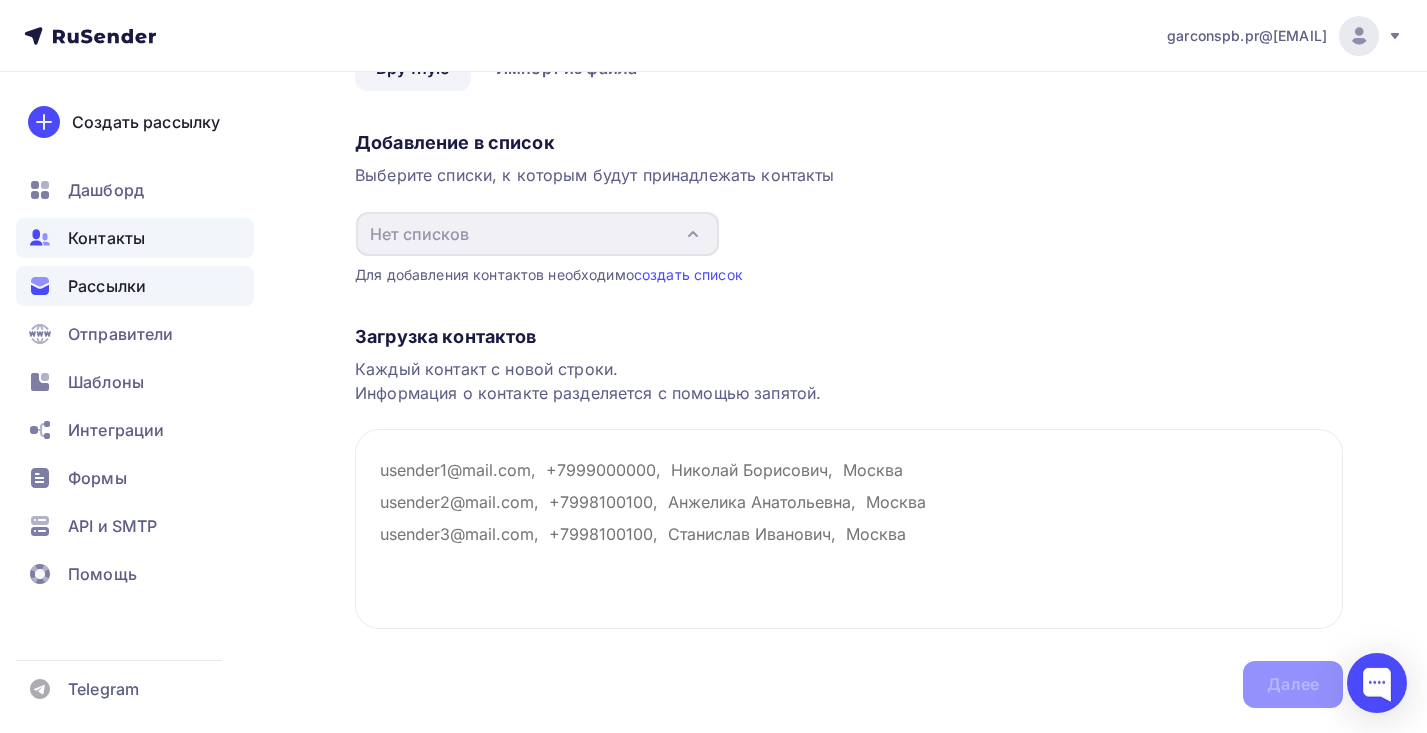 type 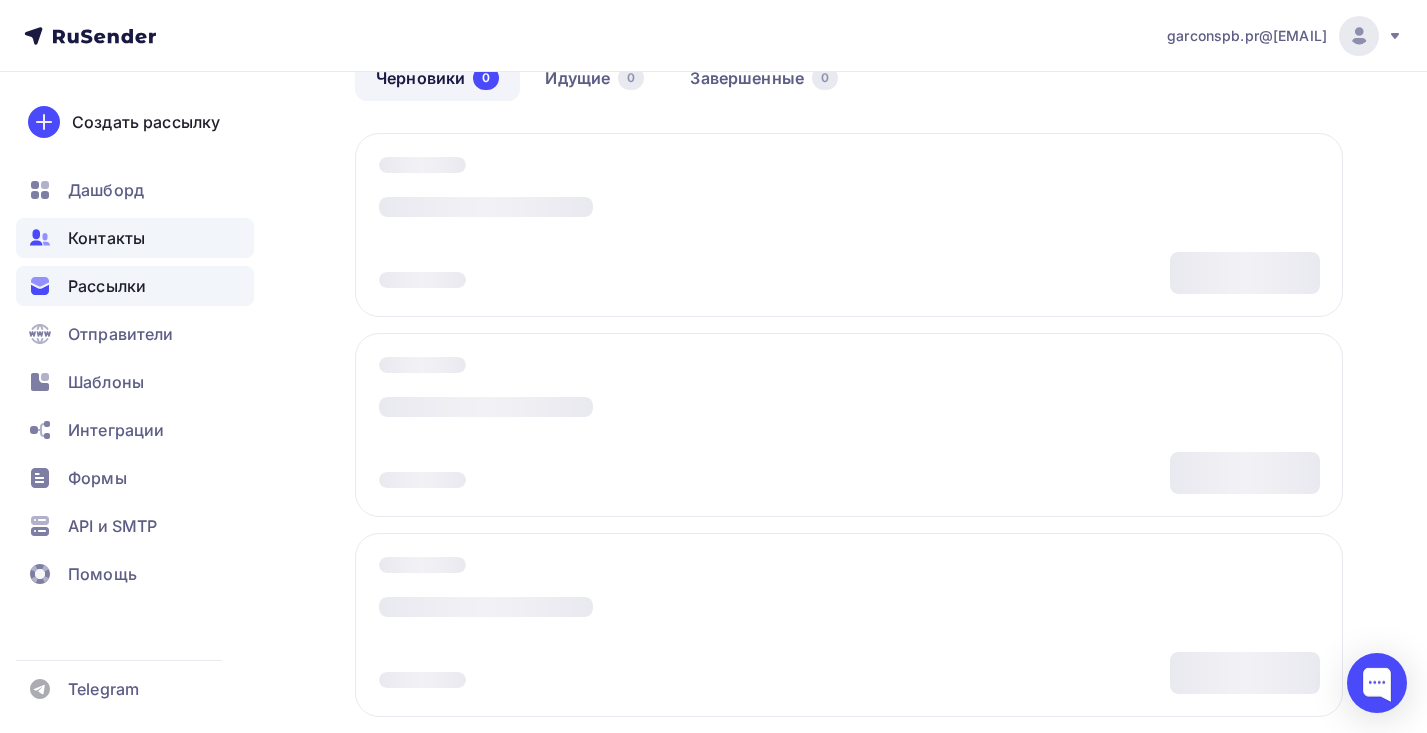 scroll, scrollTop: 0, scrollLeft: 0, axis: both 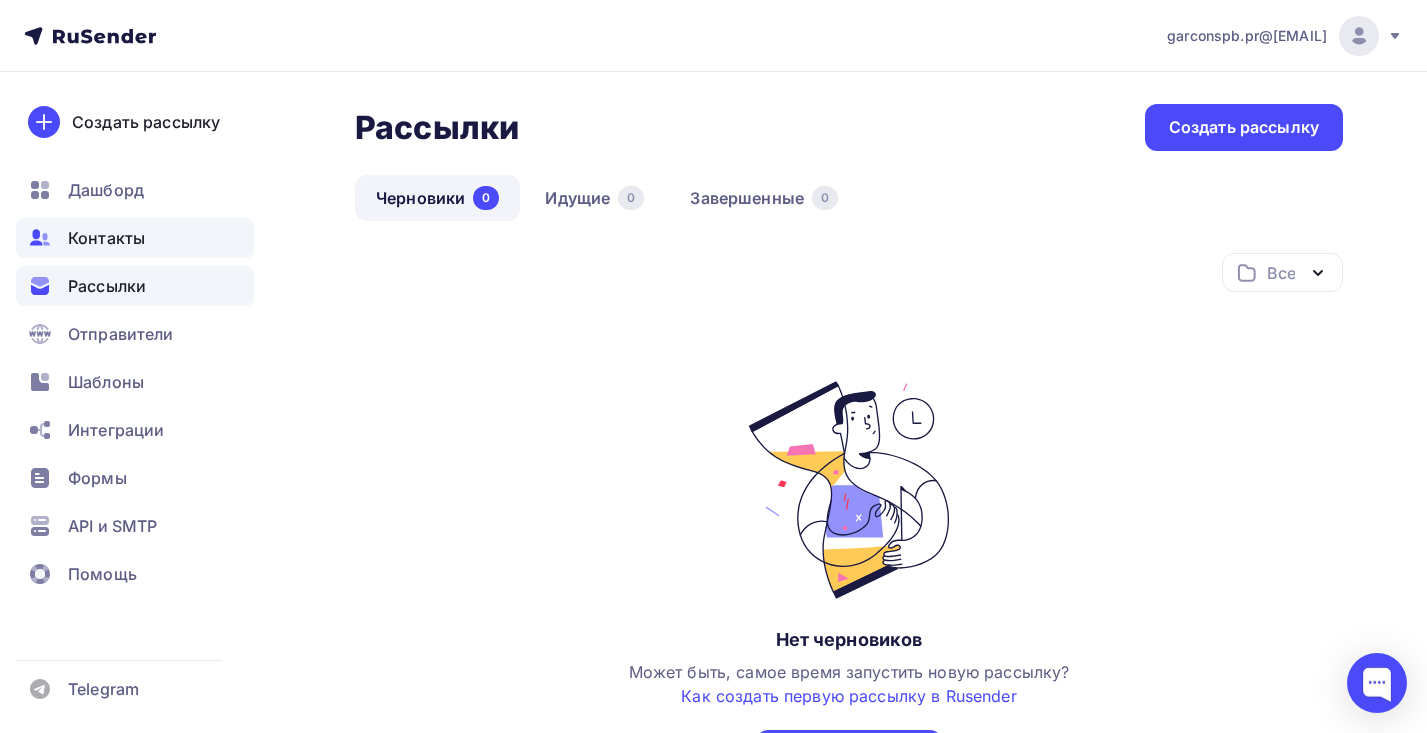 click on "Контакты" at bounding box center [135, 238] 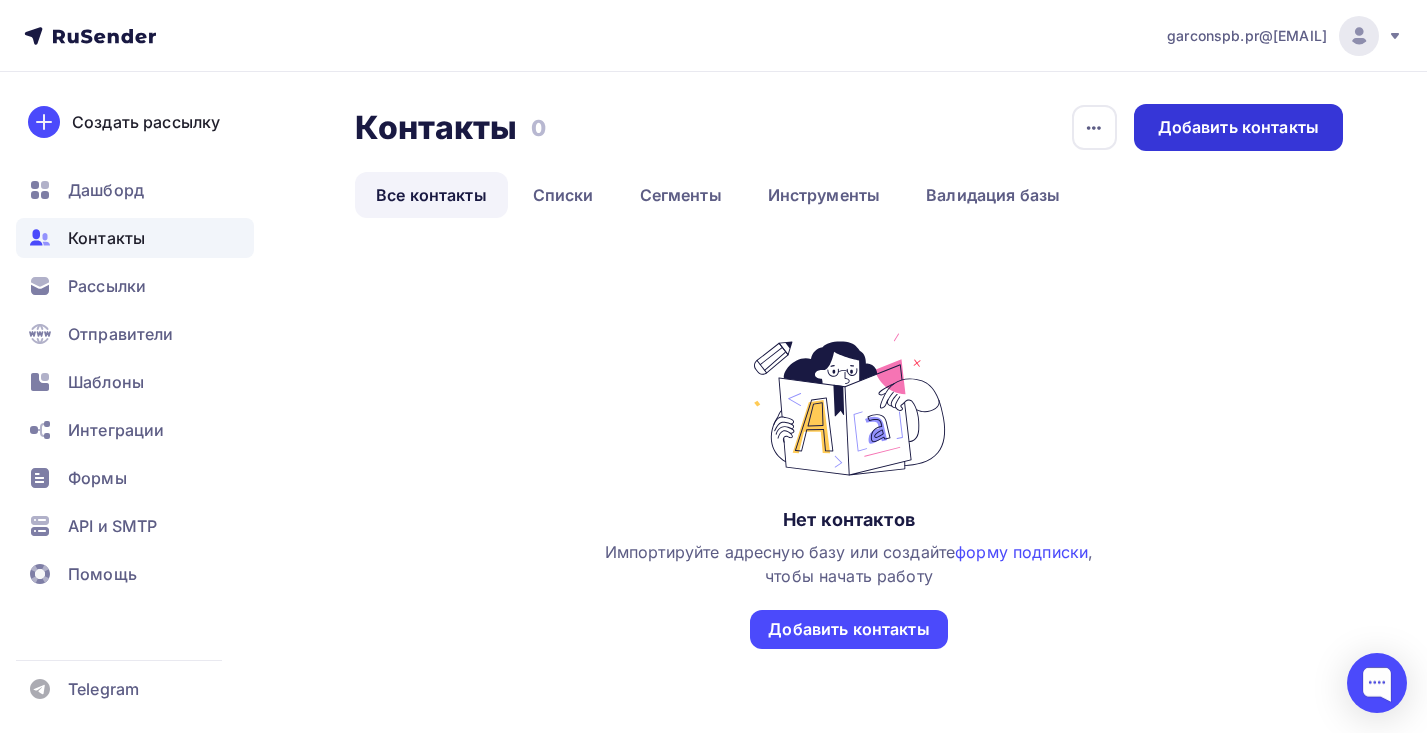 click on "Добавить контакты" at bounding box center [1238, 127] 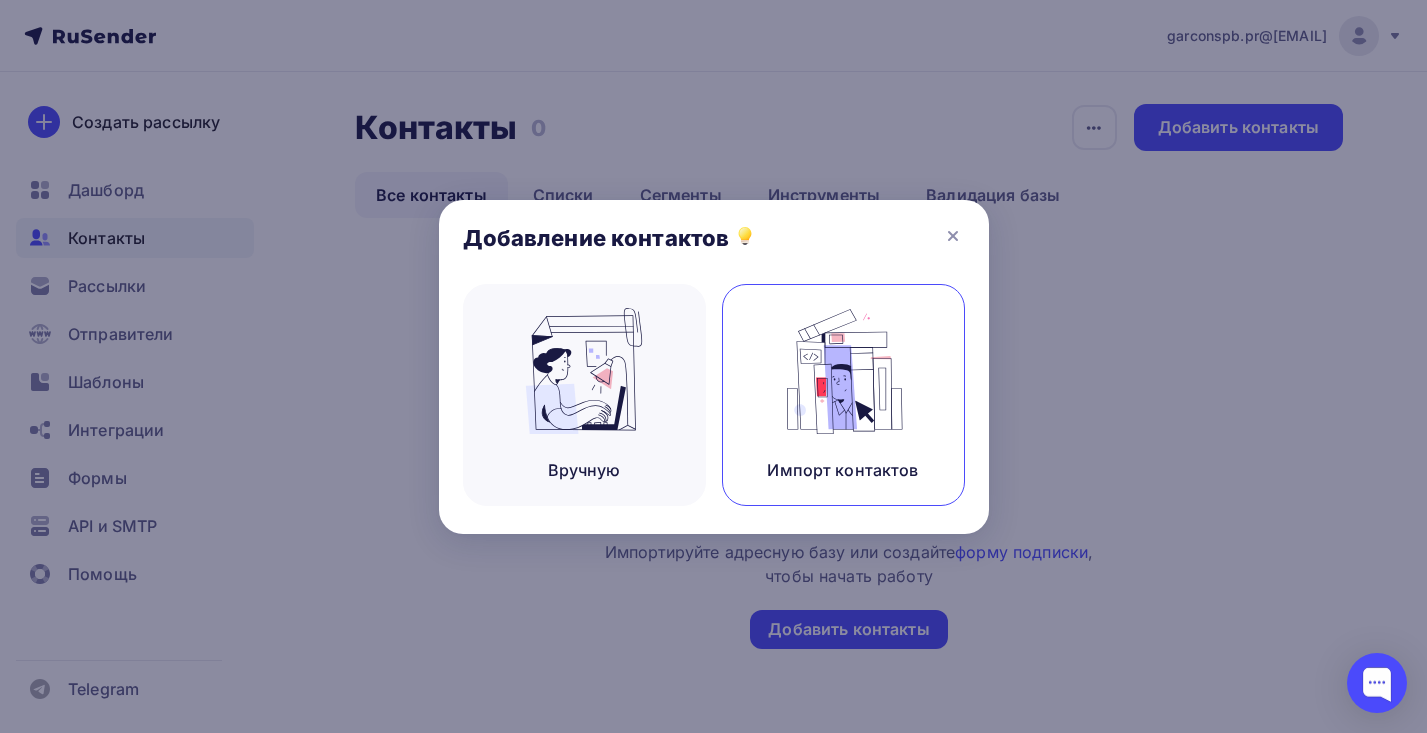 click at bounding box center [843, 371] 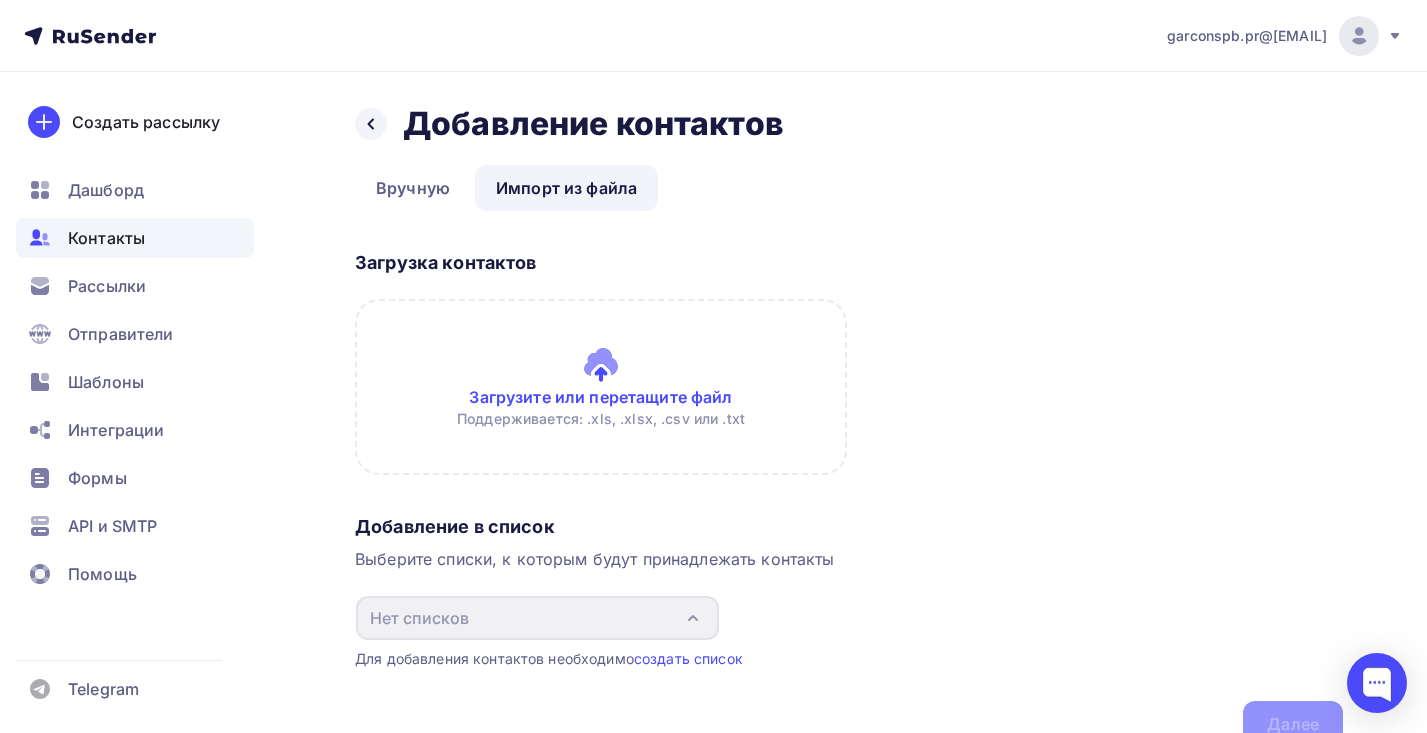 click at bounding box center (601, 387) 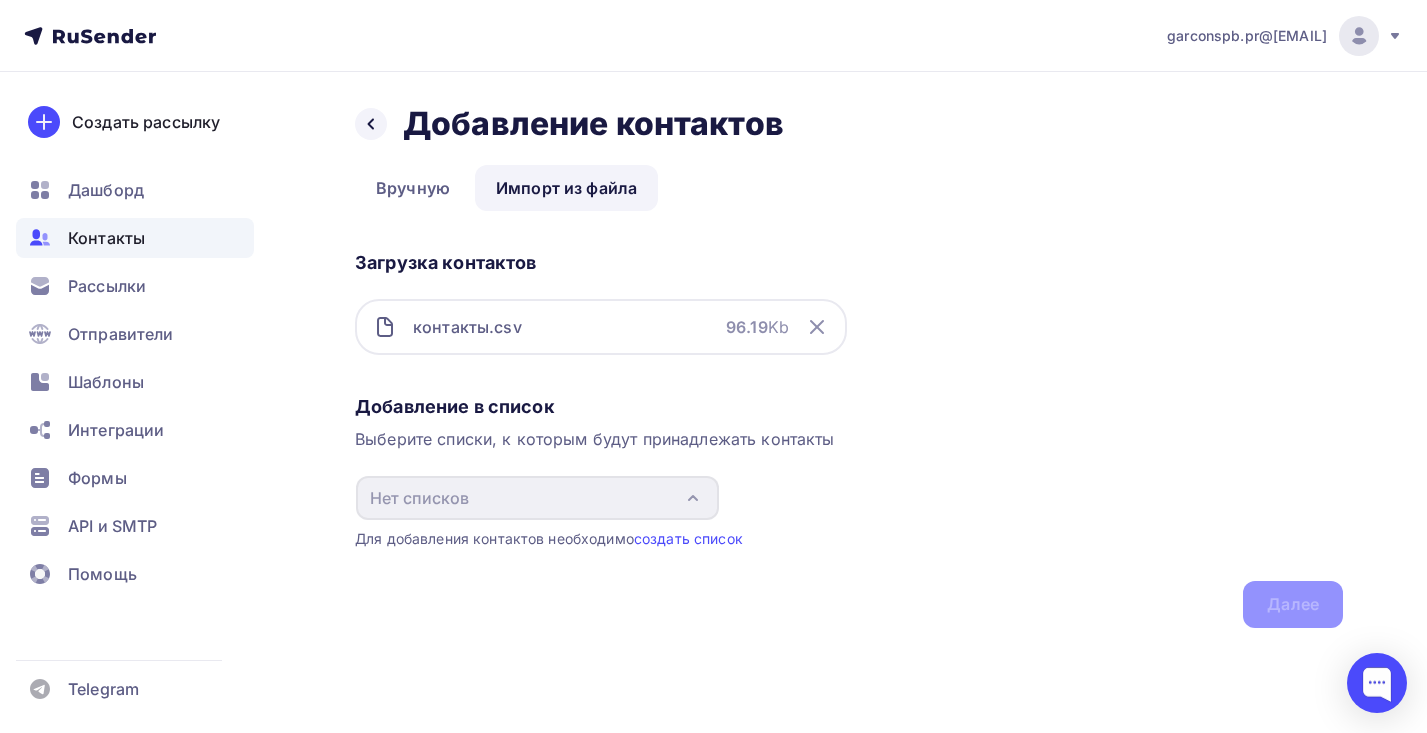 click on "Нет списков" at bounding box center [537, 498] 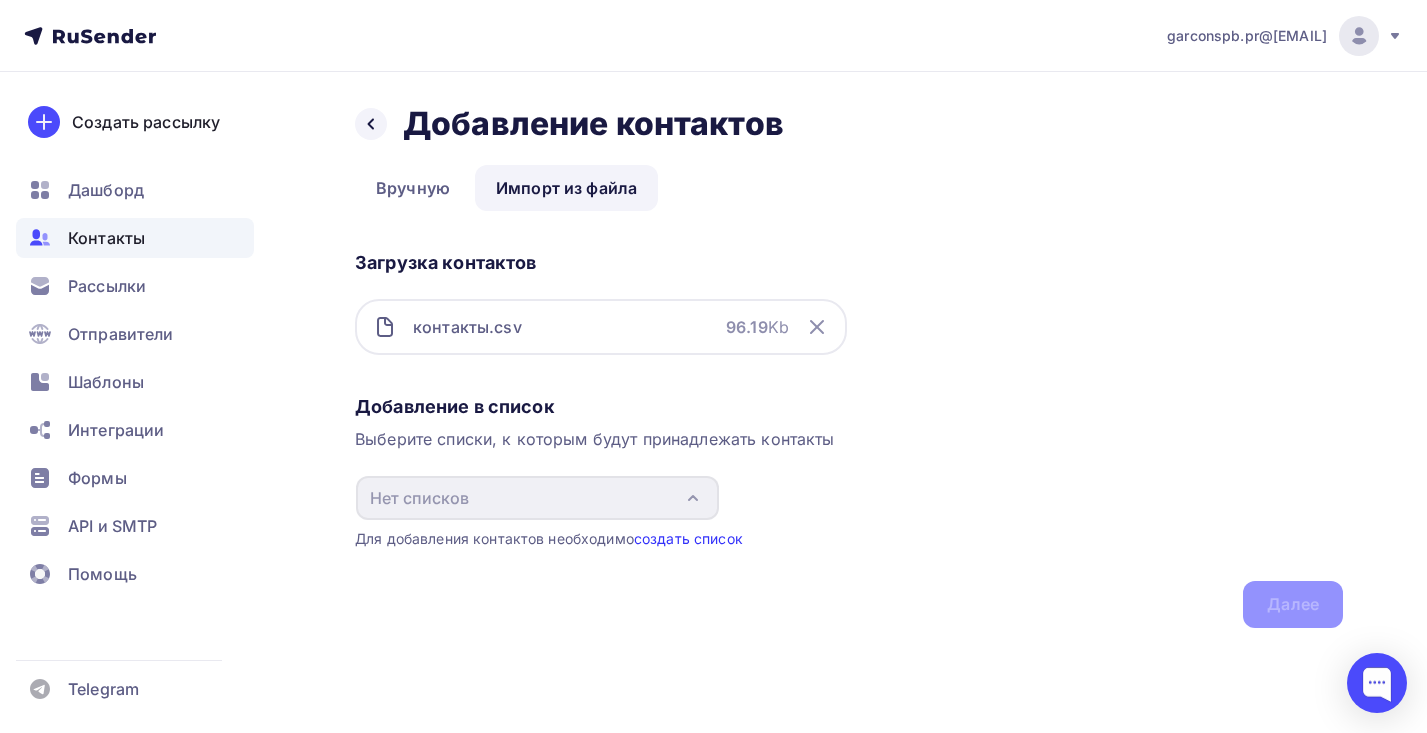 click on "создать список" at bounding box center [688, 538] 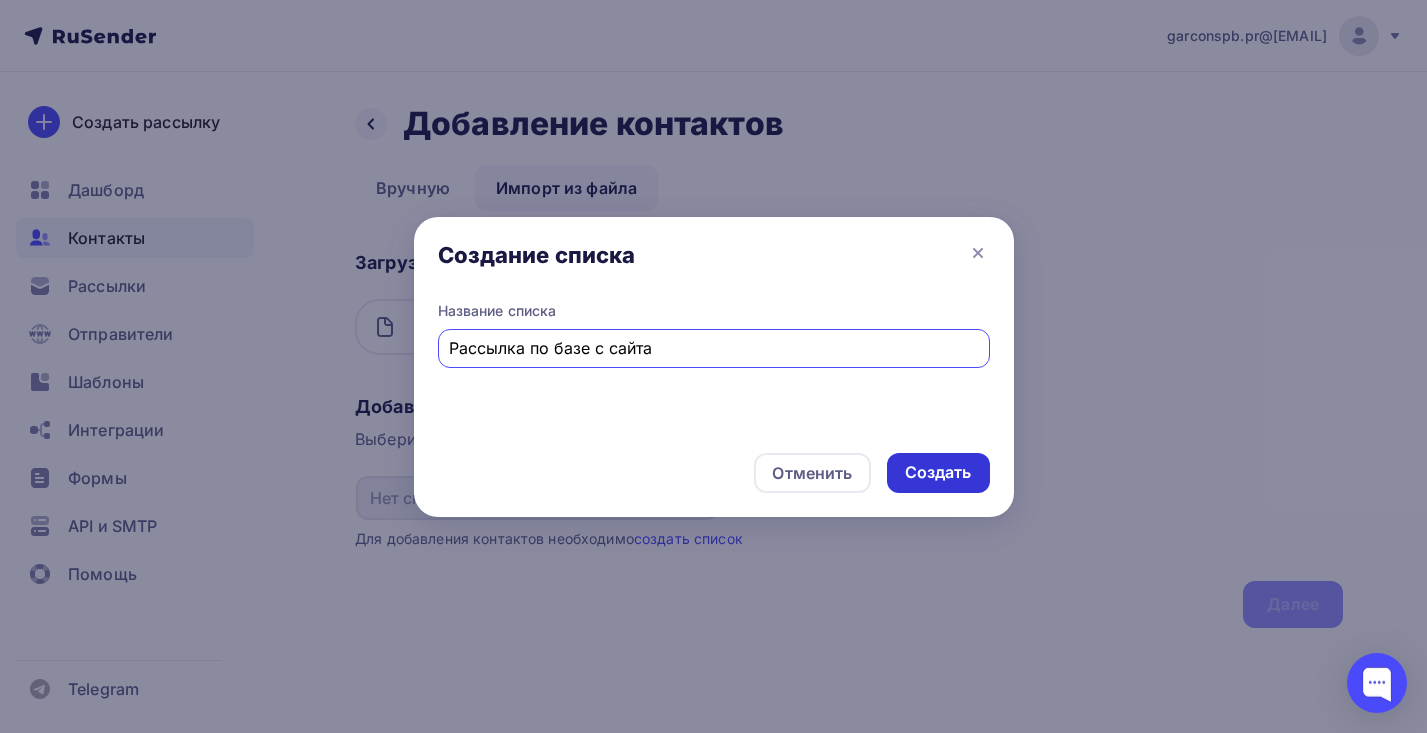 type on "Рассылка по базе с сайта" 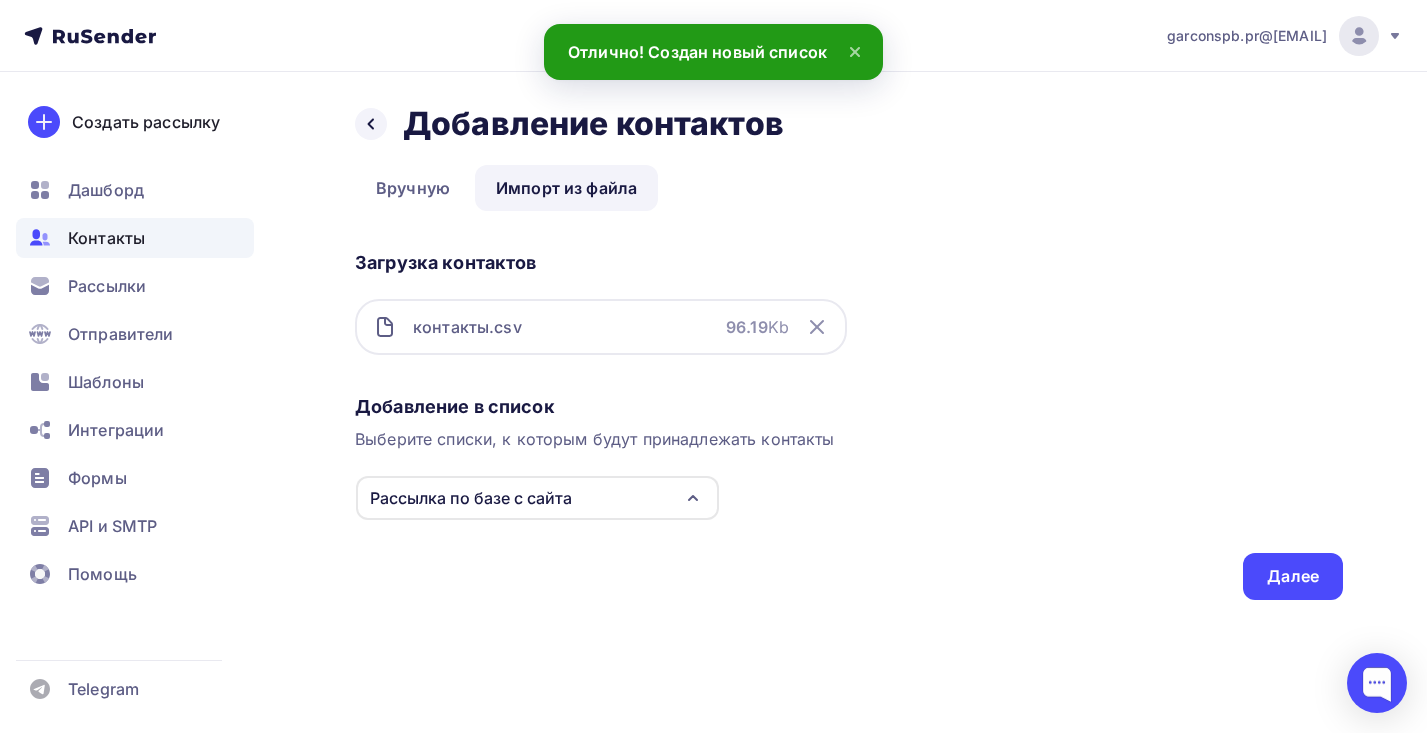 click on "Рассылка по базе с сайта" at bounding box center [537, 498] 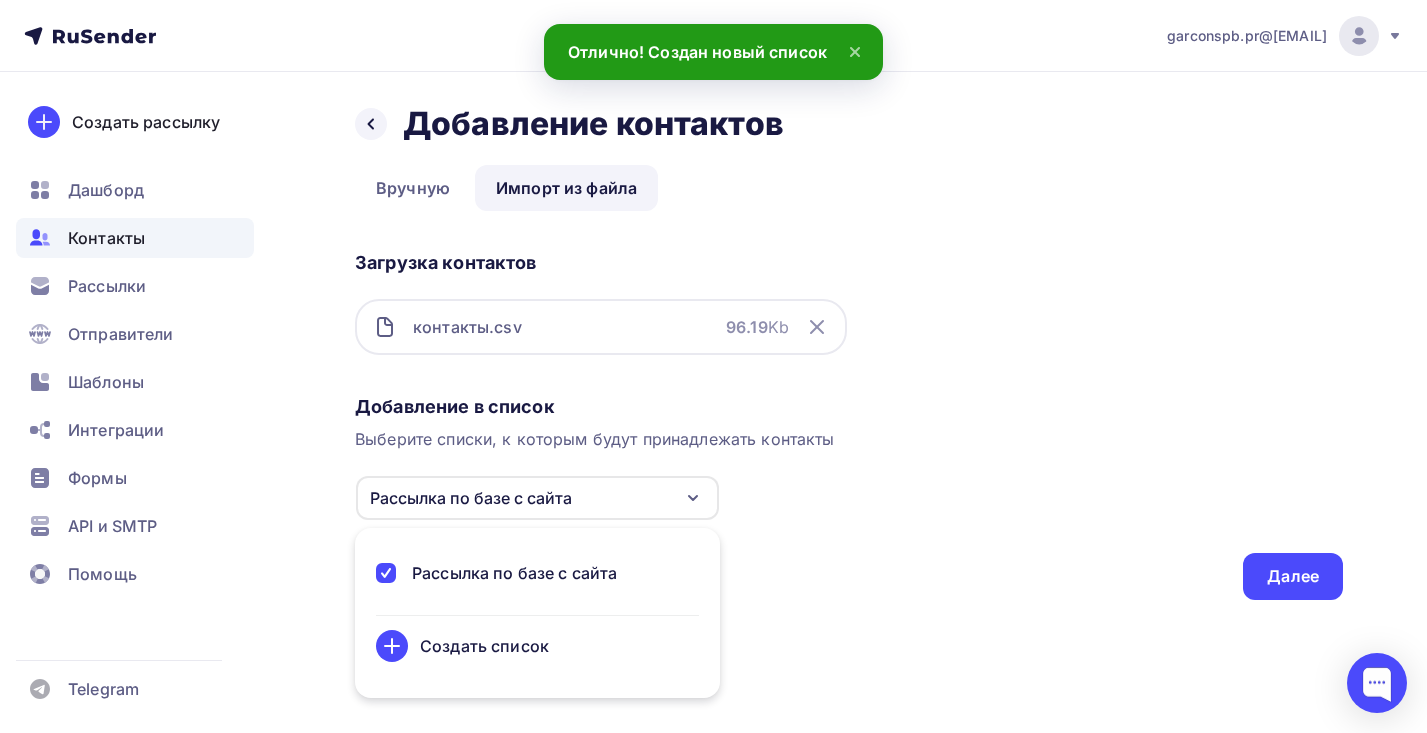 click on "Добавление в список
Выберите списки, к которым будут принадлежать контакты
Рассылка по базе с сайта
Рассылка по базе с сайта
Создать список
Для добавления контактов необходимо  создать список     Далее" at bounding box center [849, 493] 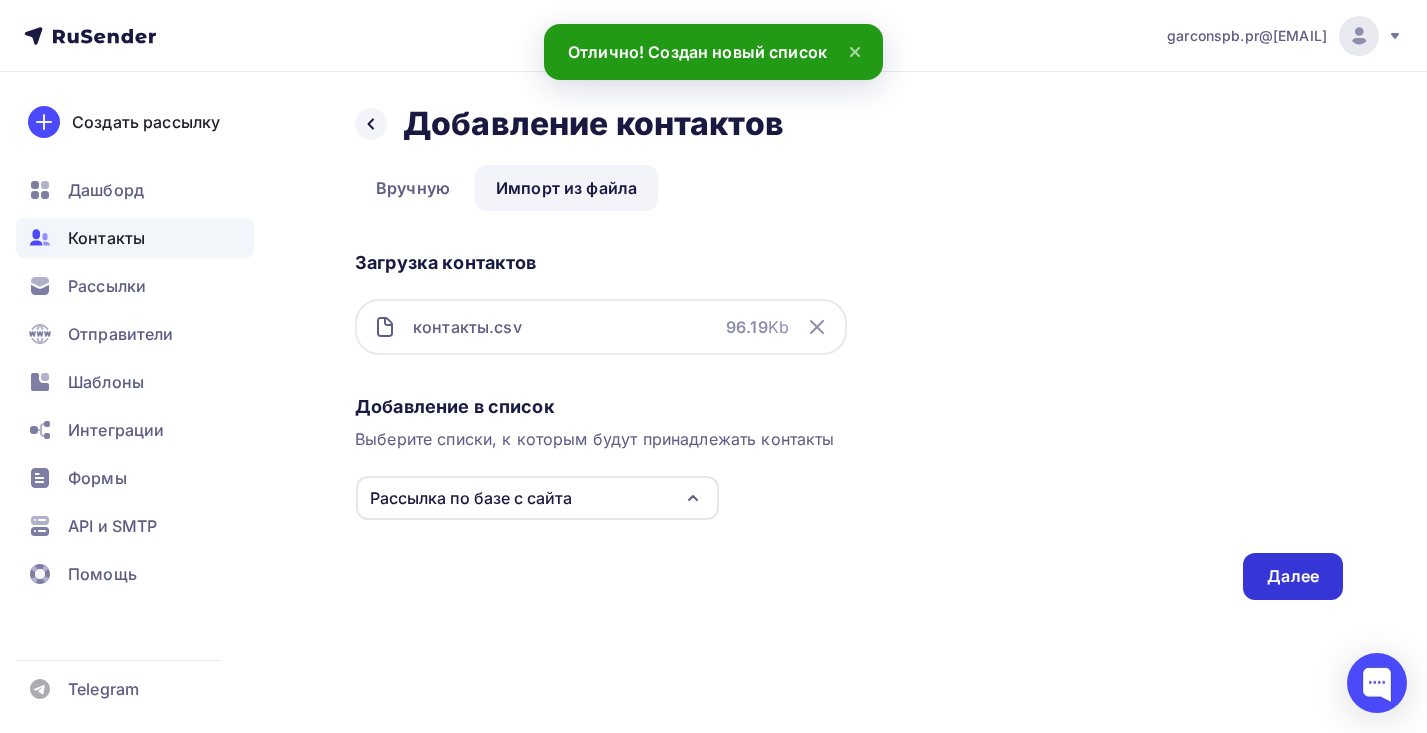 click on "Далее" at bounding box center [1293, 576] 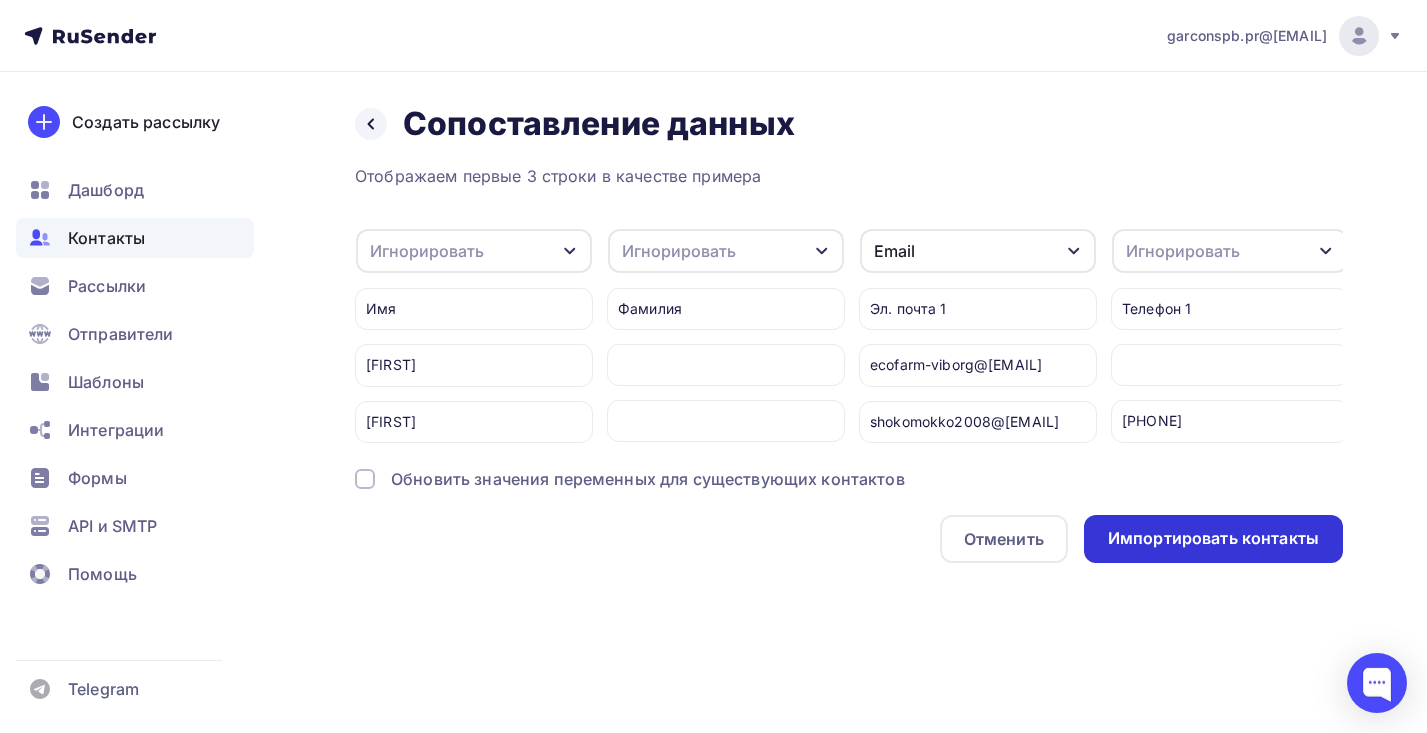 click on "Импортировать контакты" at bounding box center [1213, 538] 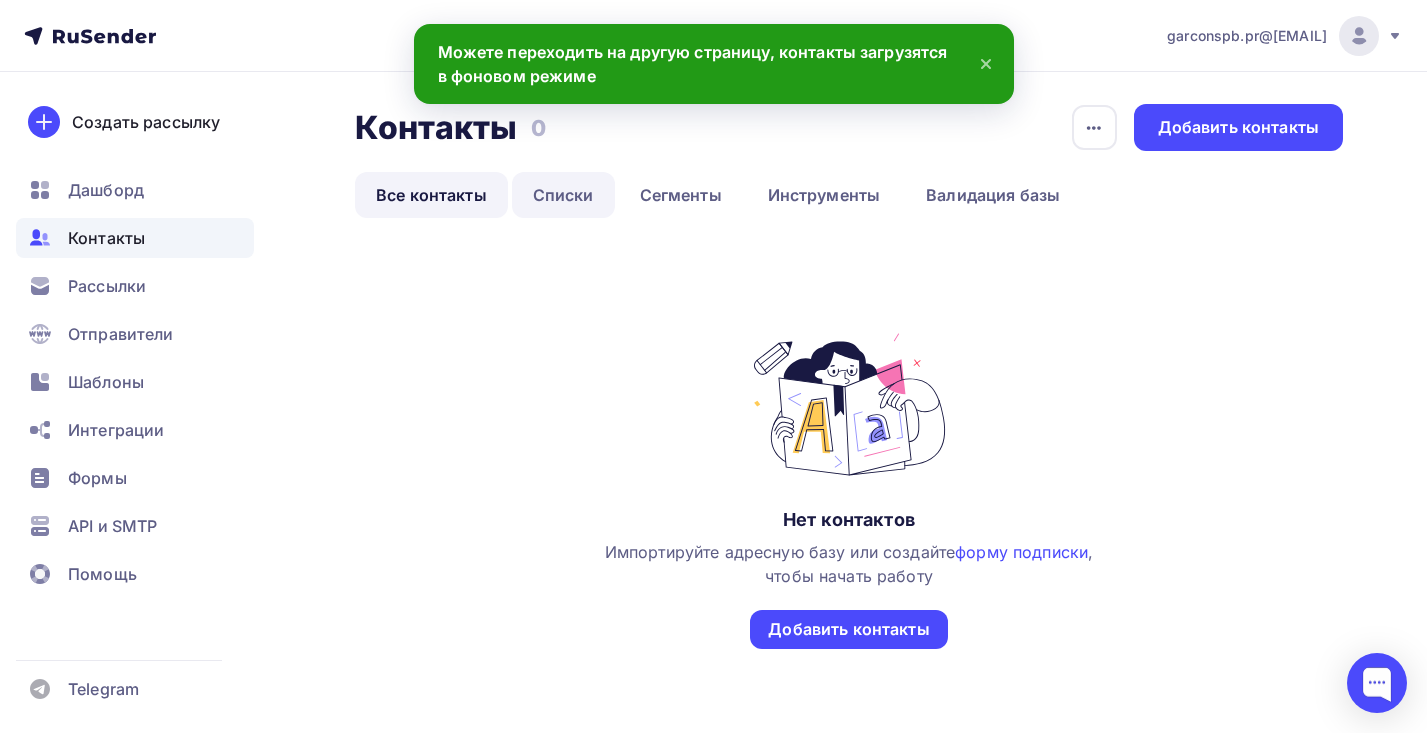 click on "Списки" at bounding box center [563, 195] 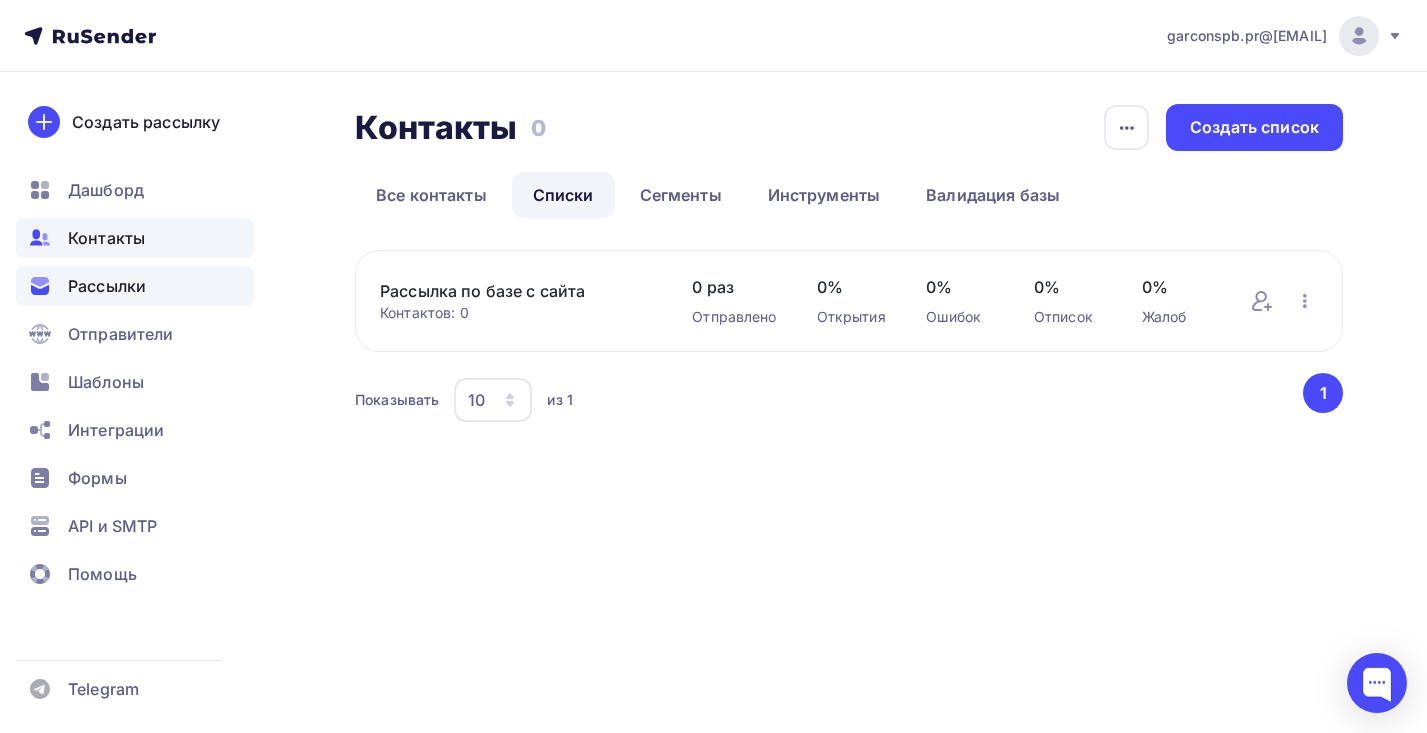 click on "Рассылки" at bounding box center (135, 286) 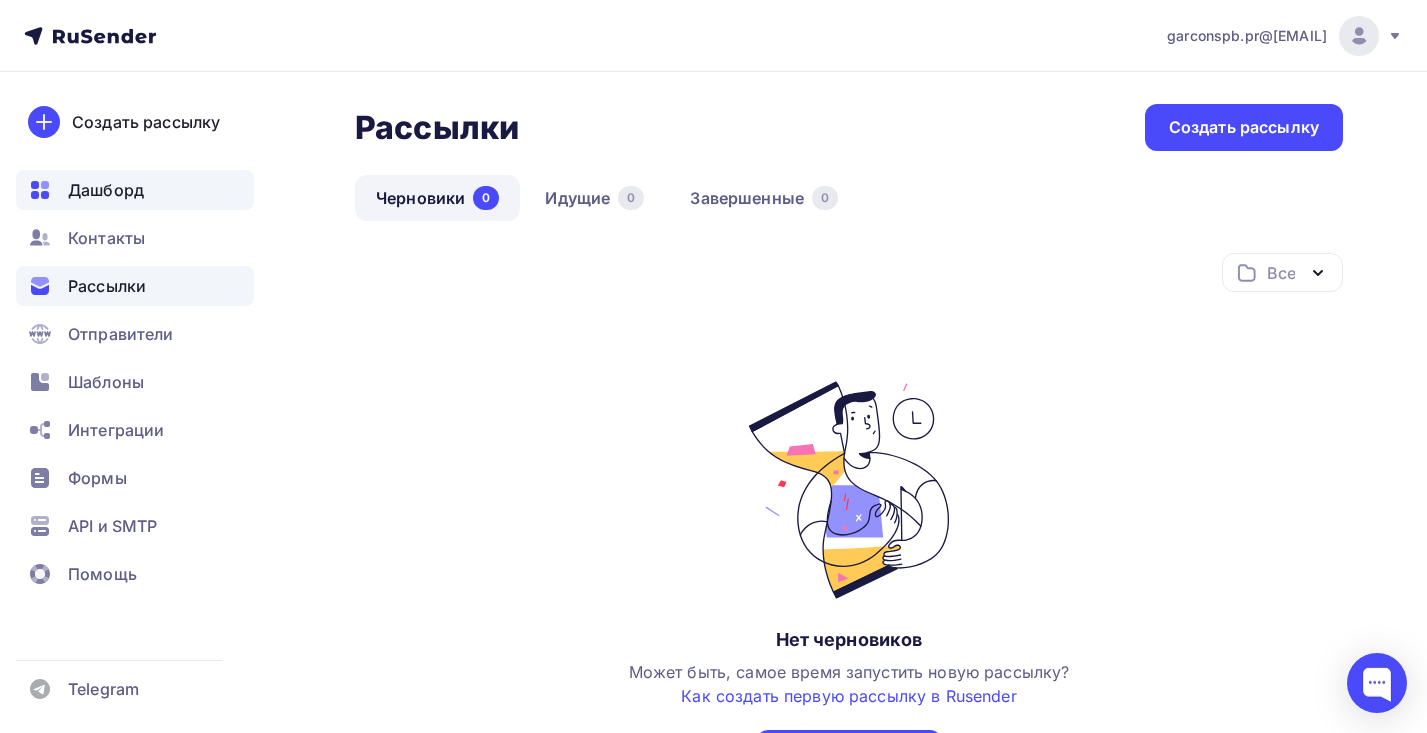 click on "Дашборд" at bounding box center (106, 190) 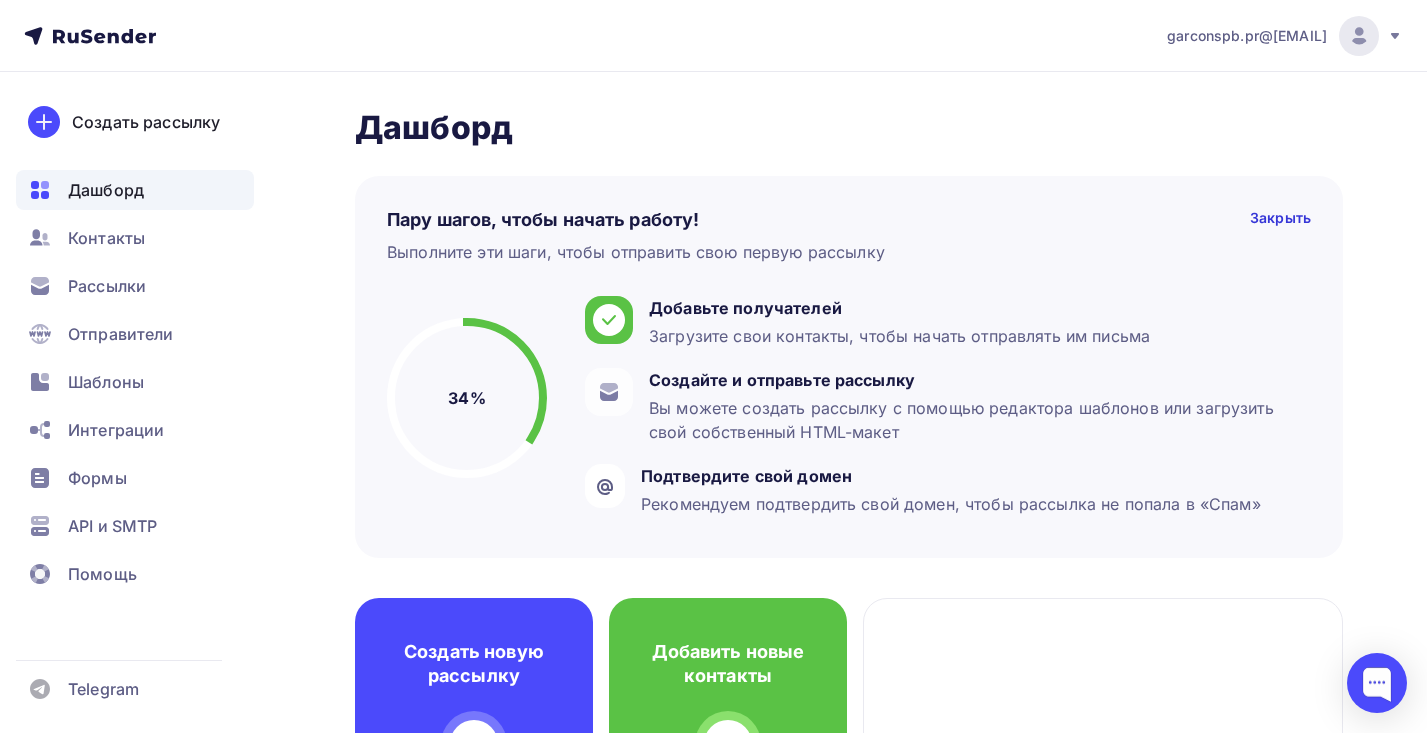 click on "Дашборд   Дашборд   Пару шагов, чтобы начать работу!
Закрыть
Выполните эти шаги, чтобы отправить свою первую рассылку   34%     34%
Добавьте получателей
Загрузите свои контакты, чтобы начать отправлять им письма
Создайте и отправьте рассылку
Вы можете создать рассылку с помощью редактора шаблонов или загрузить свой собственный HTML-макет
Подтвердите свой домен
Создать новую рассылку       Добавить новые контакты
392" at bounding box center (713, 861) 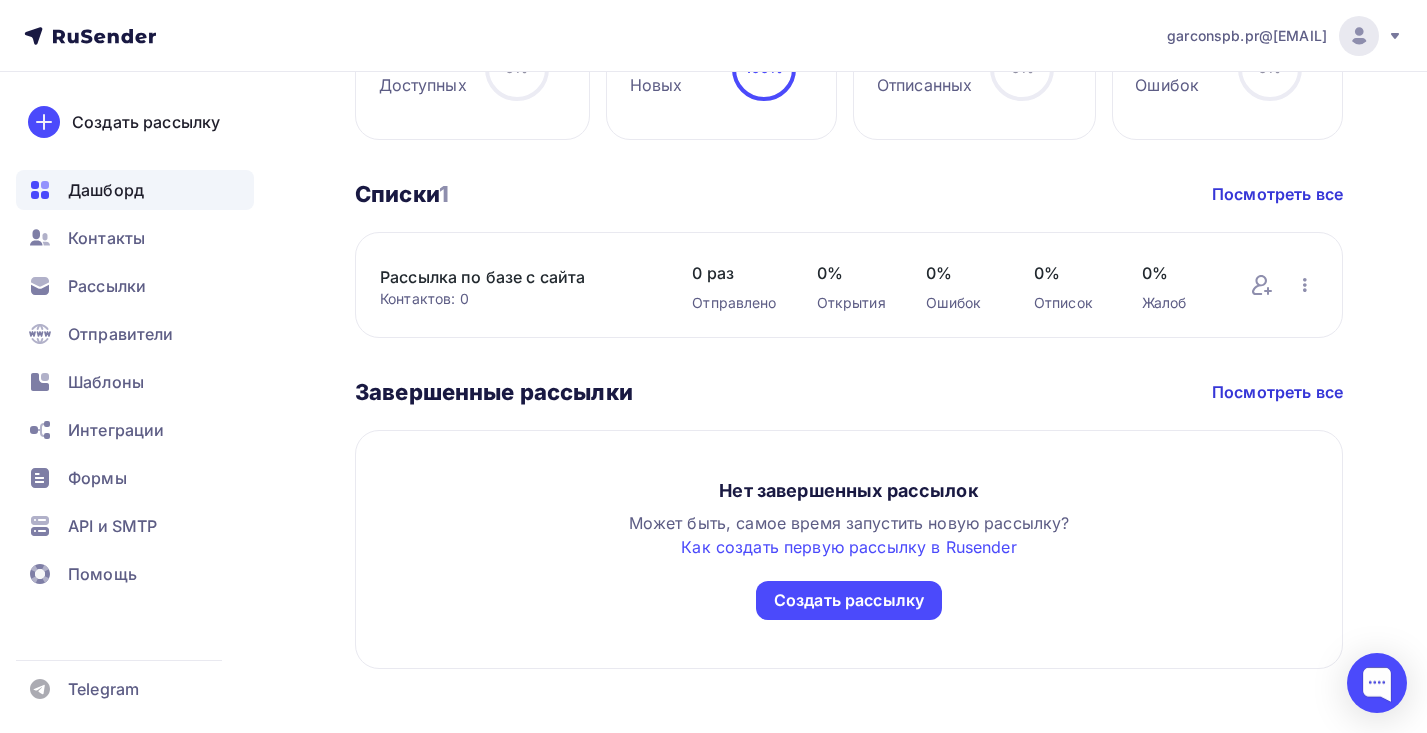 scroll, scrollTop: 917, scrollLeft: 0, axis: vertical 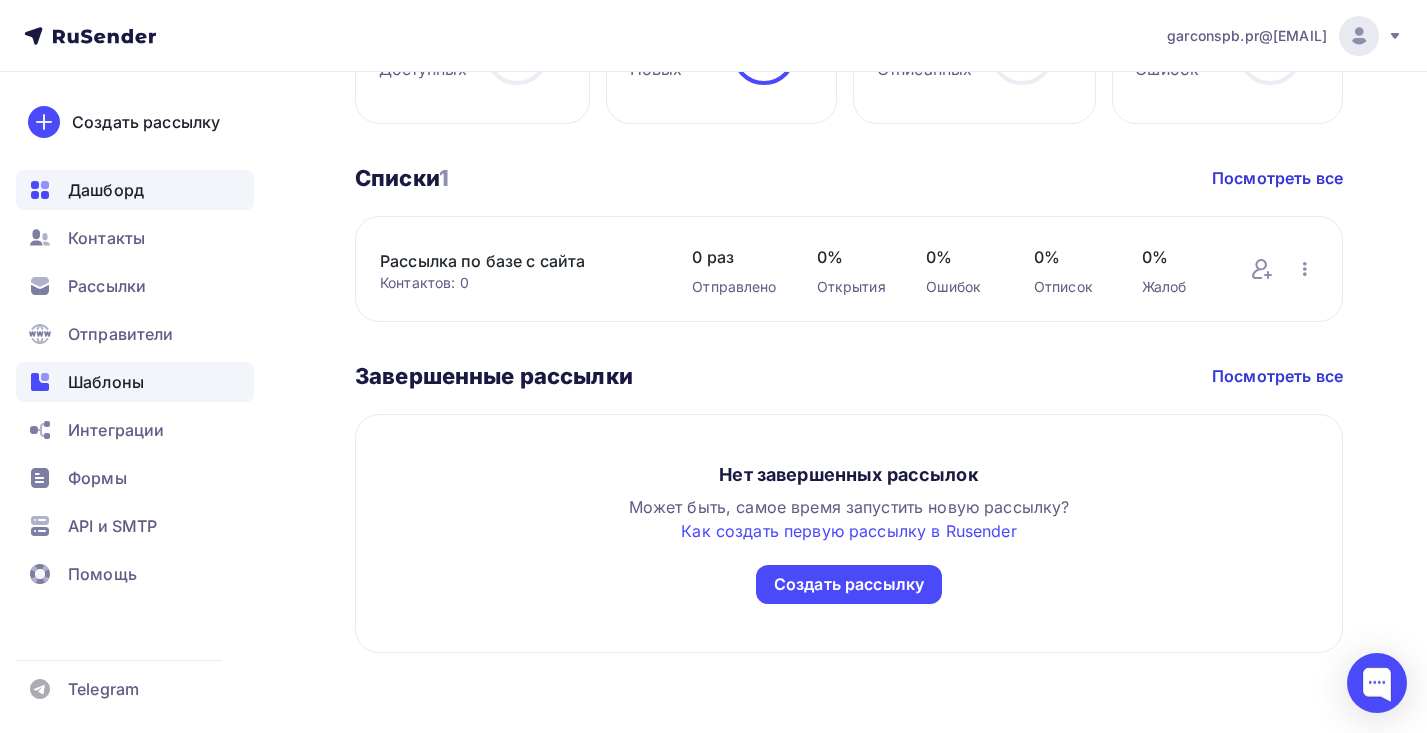 click on "Шаблоны" at bounding box center [135, 382] 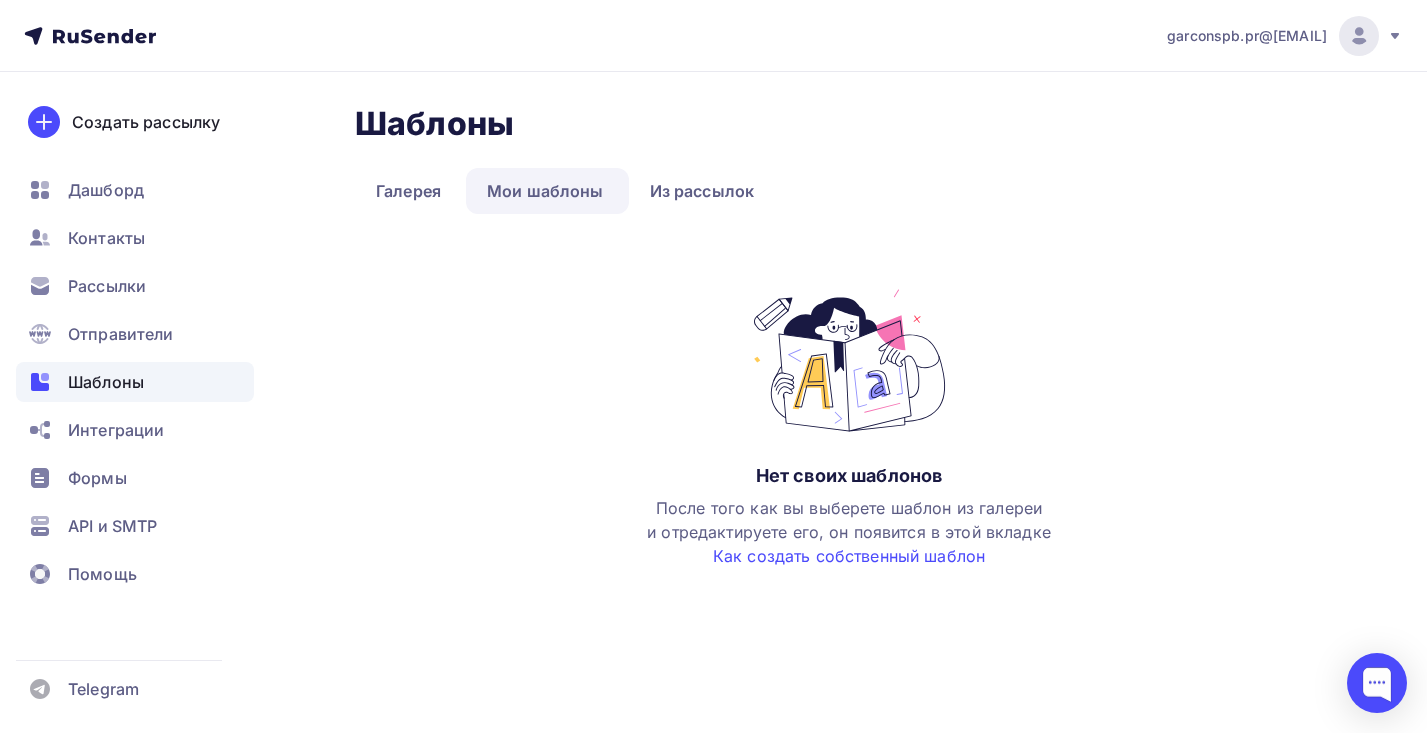 scroll, scrollTop: 0, scrollLeft: 0, axis: both 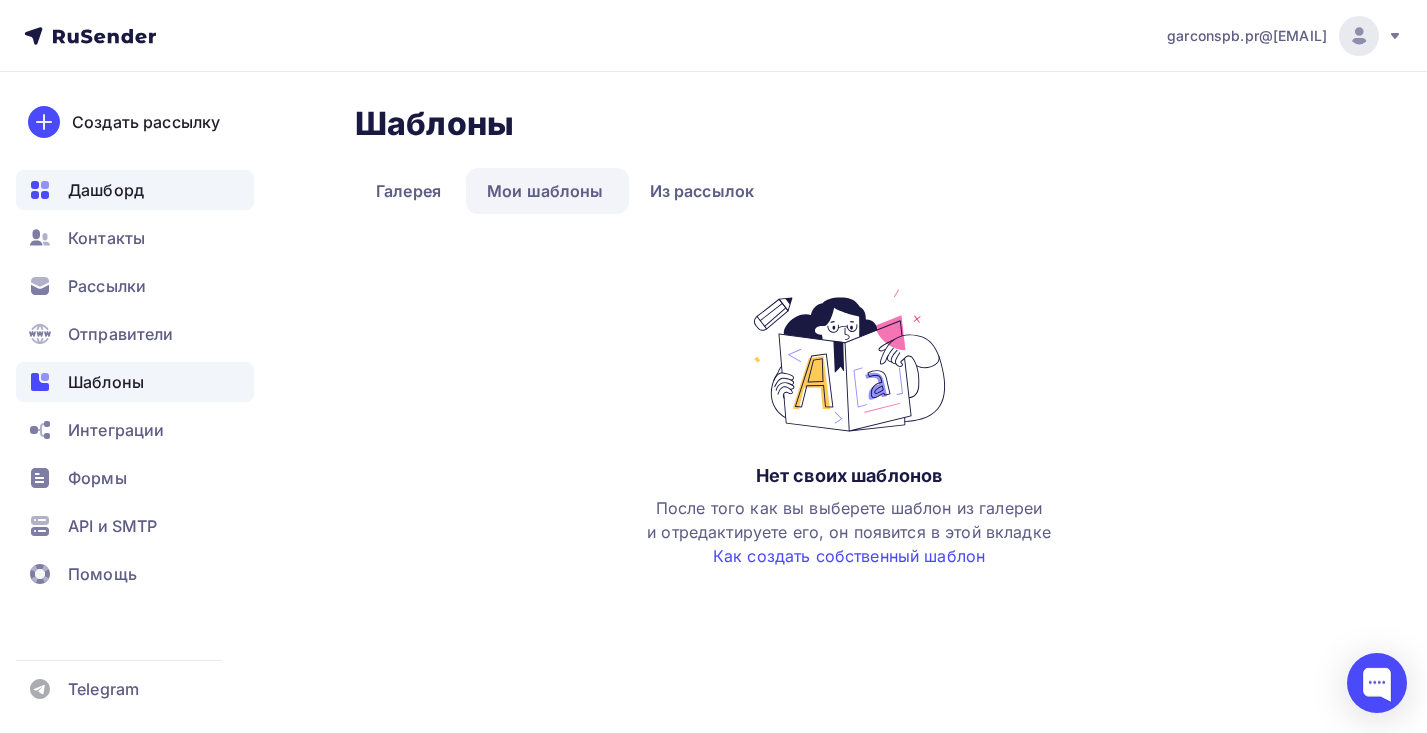 click on "Дашборд" at bounding box center (135, 190) 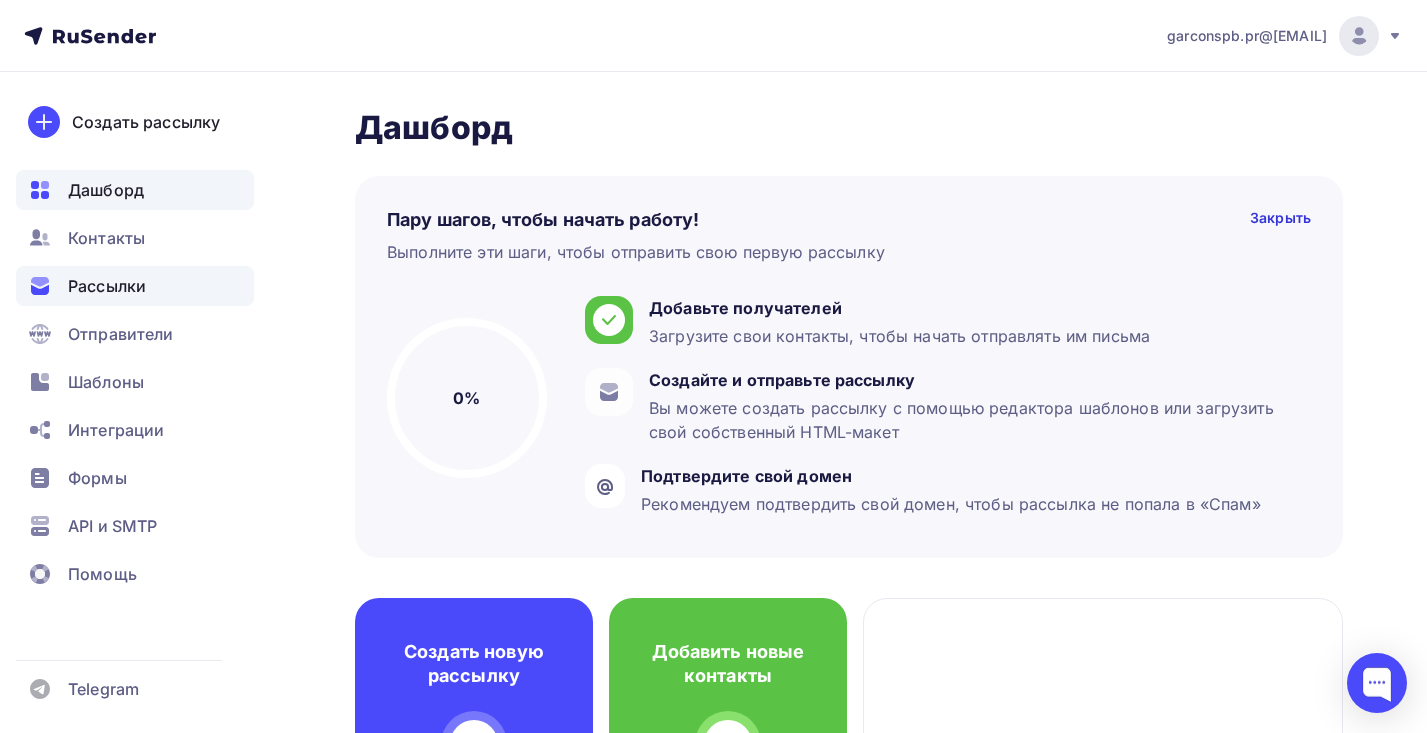 click on "Рассылки" at bounding box center (107, 286) 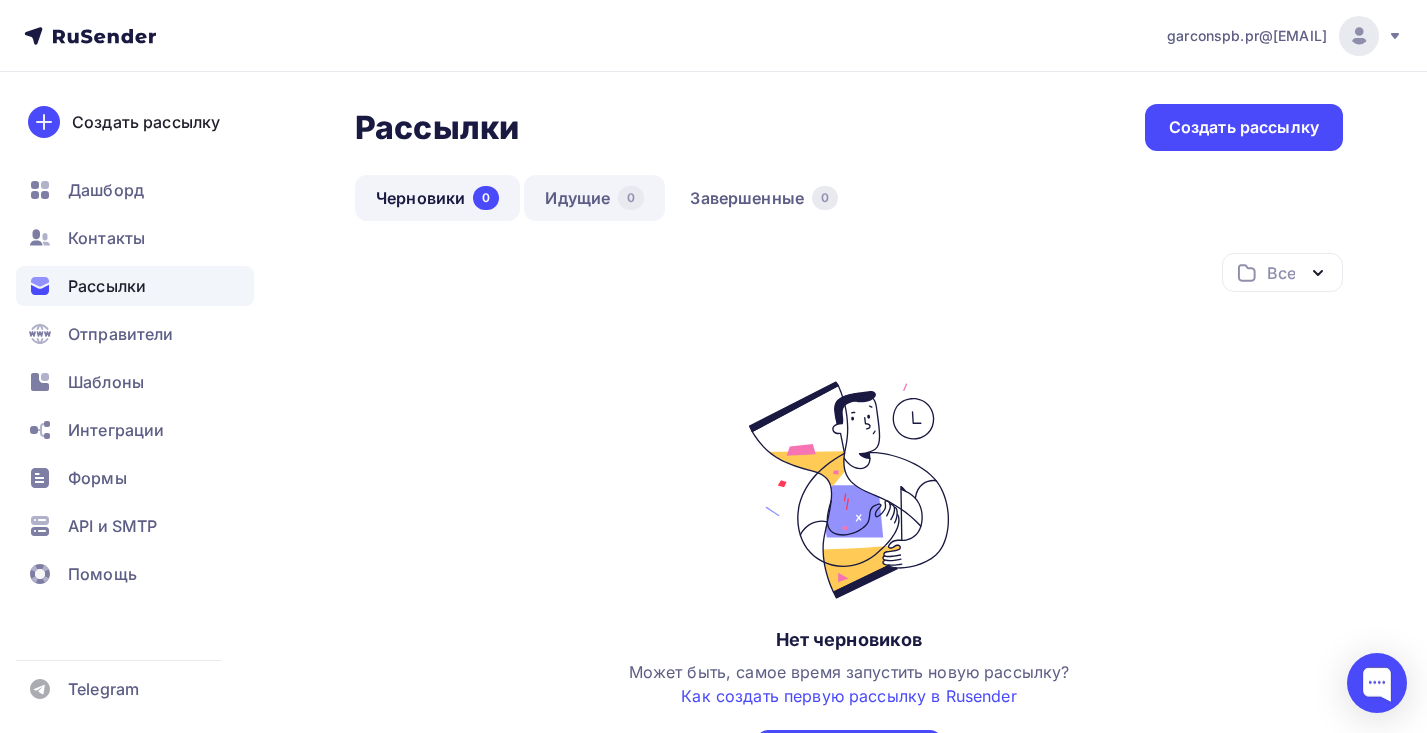 click on "Идущие
0" at bounding box center [594, 198] 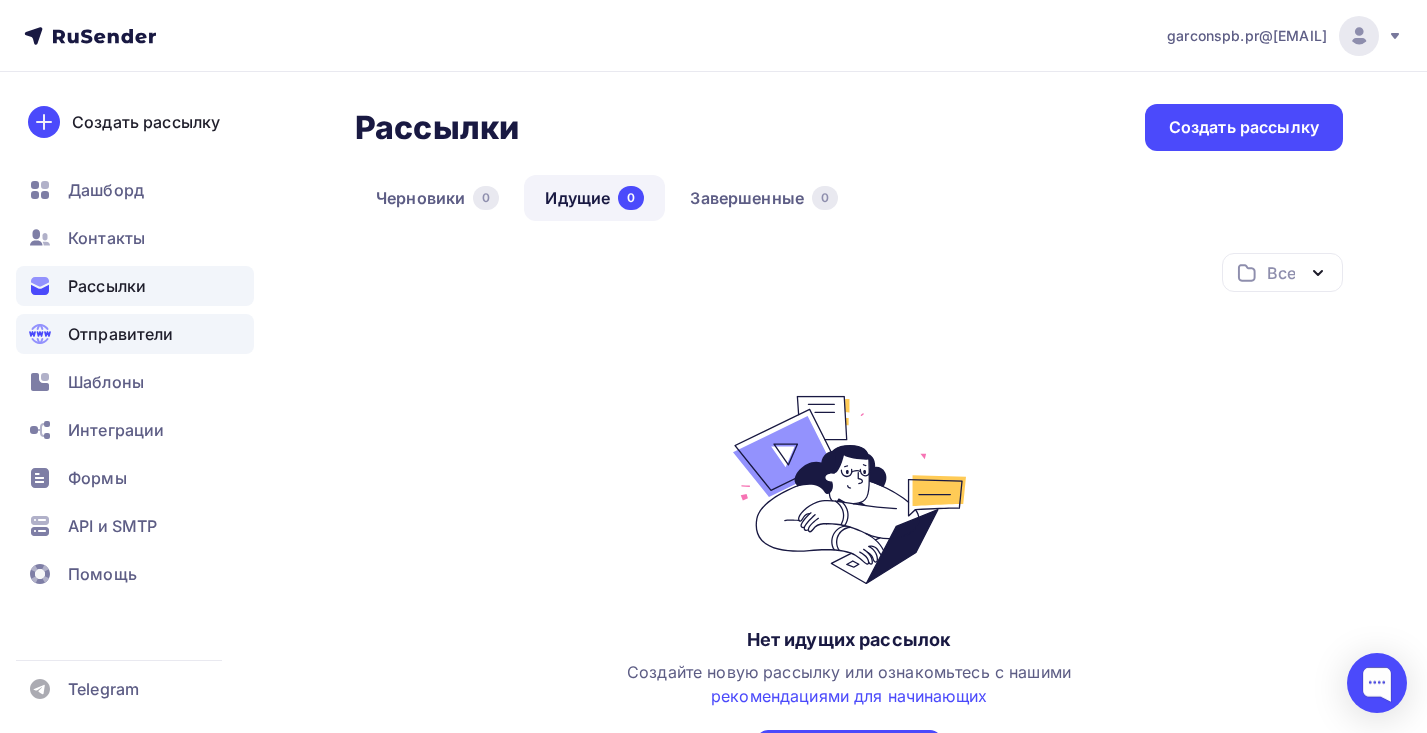 click on "Отправители" at bounding box center (135, 334) 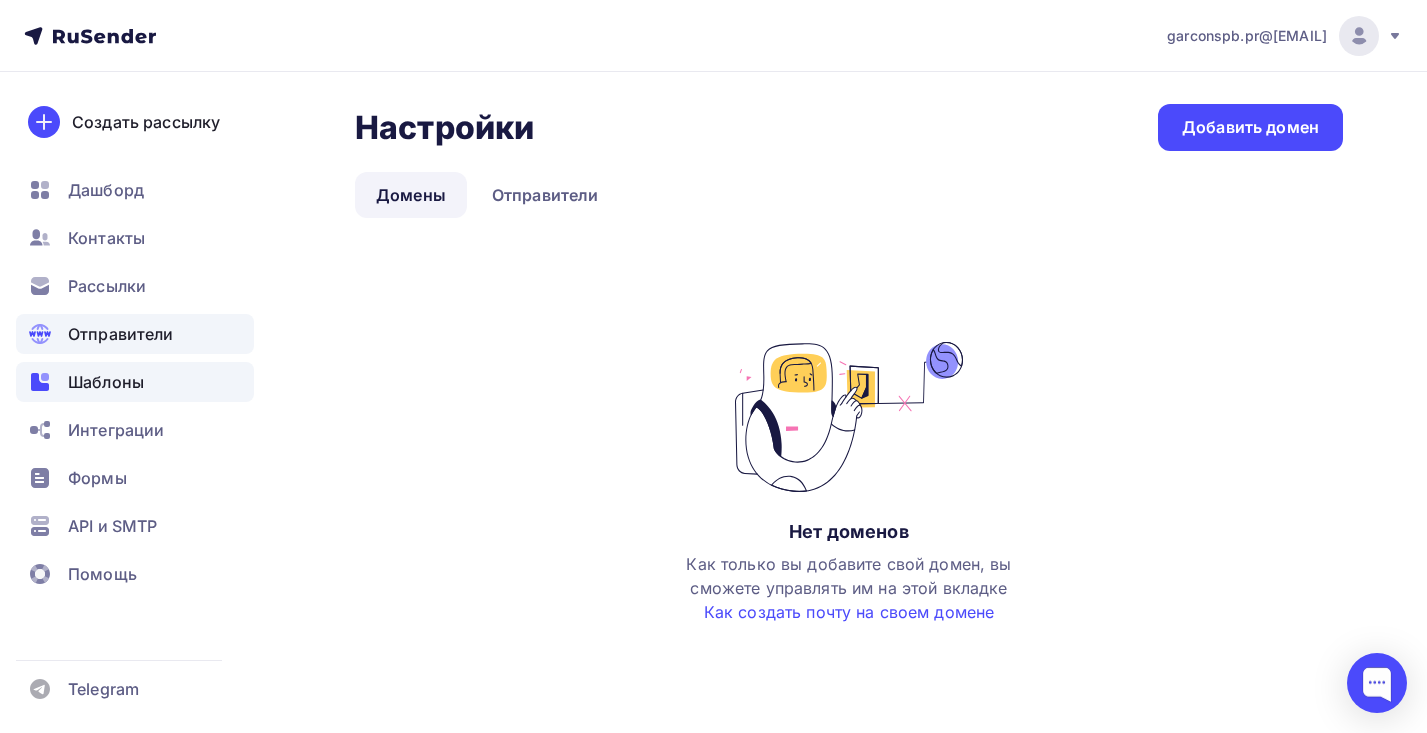 click on "Шаблоны" at bounding box center (135, 382) 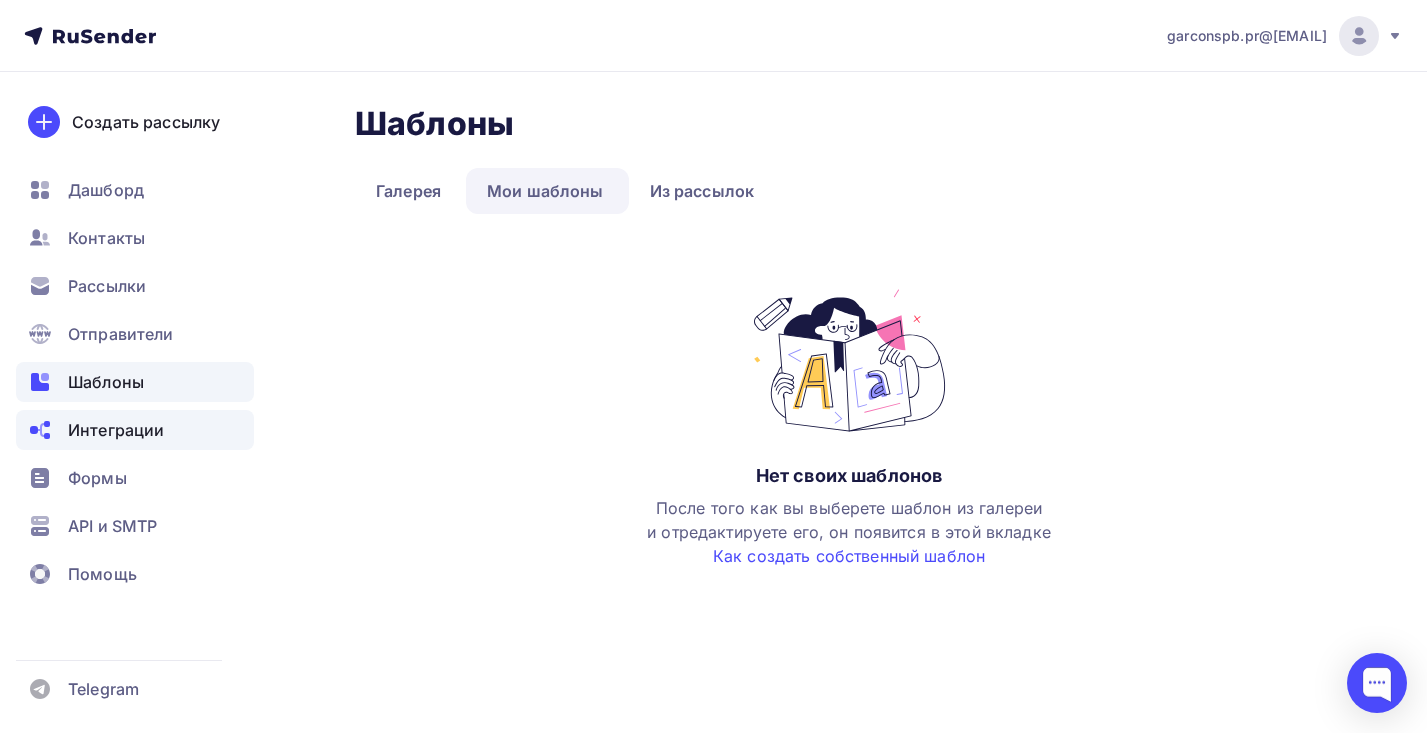 click on "Интеграции" at bounding box center (116, 430) 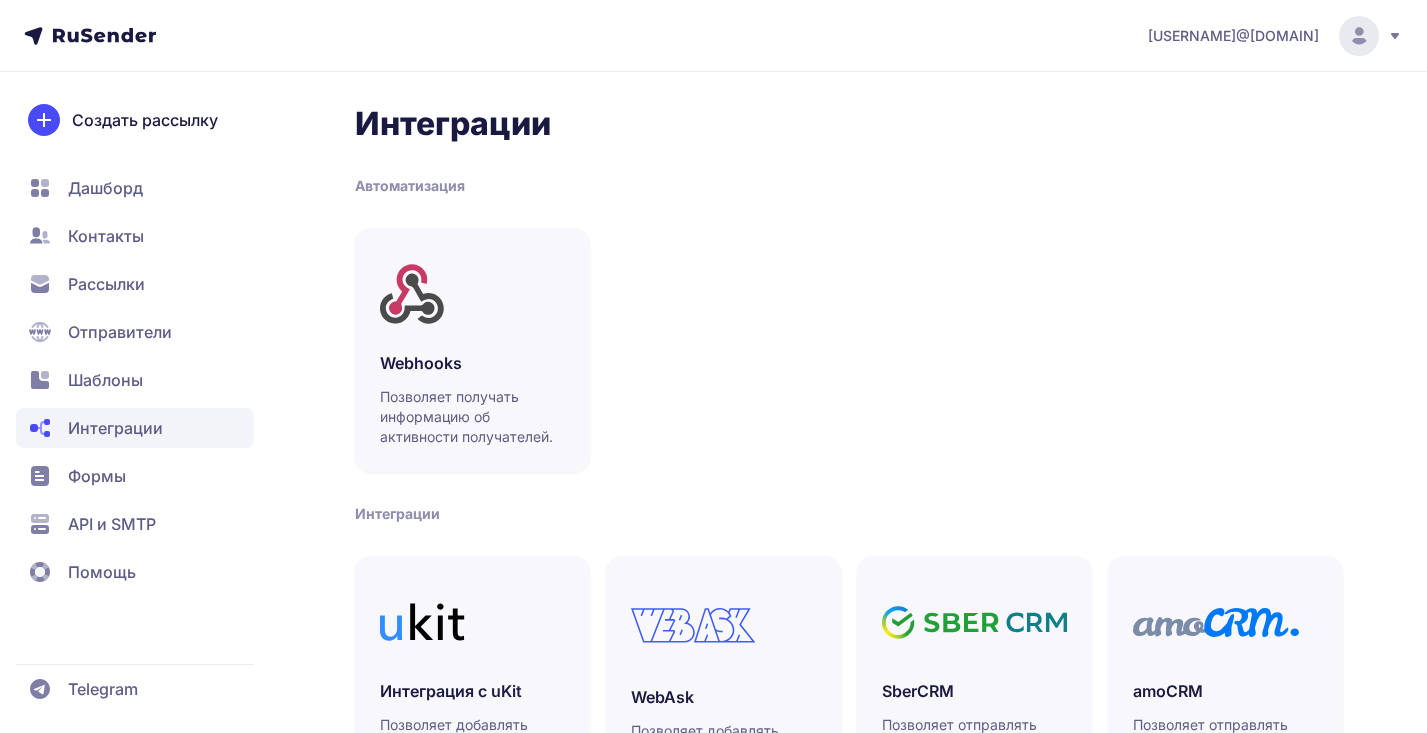 scroll, scrollTop: 0, scrollLeft: 0, axis: both 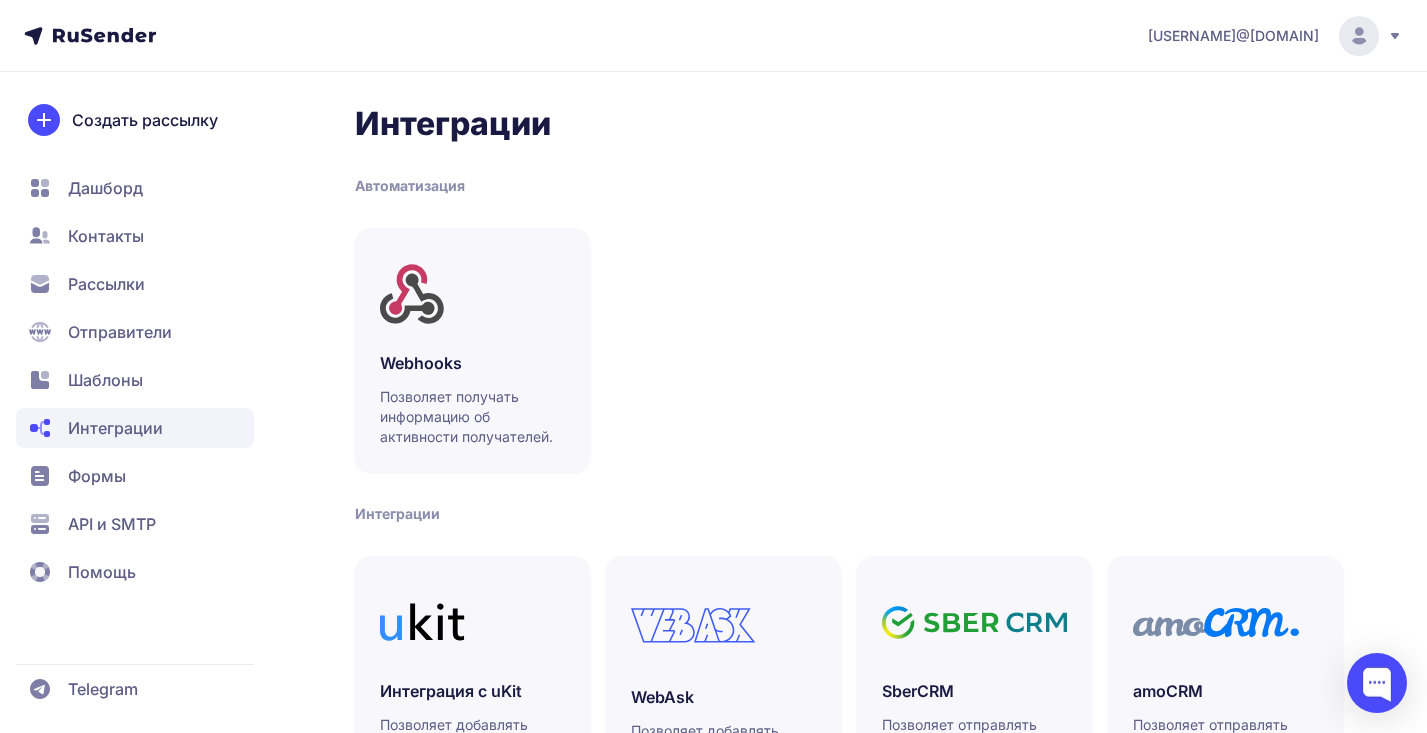 click on "Дашборд" at bounding box center [105, 188] 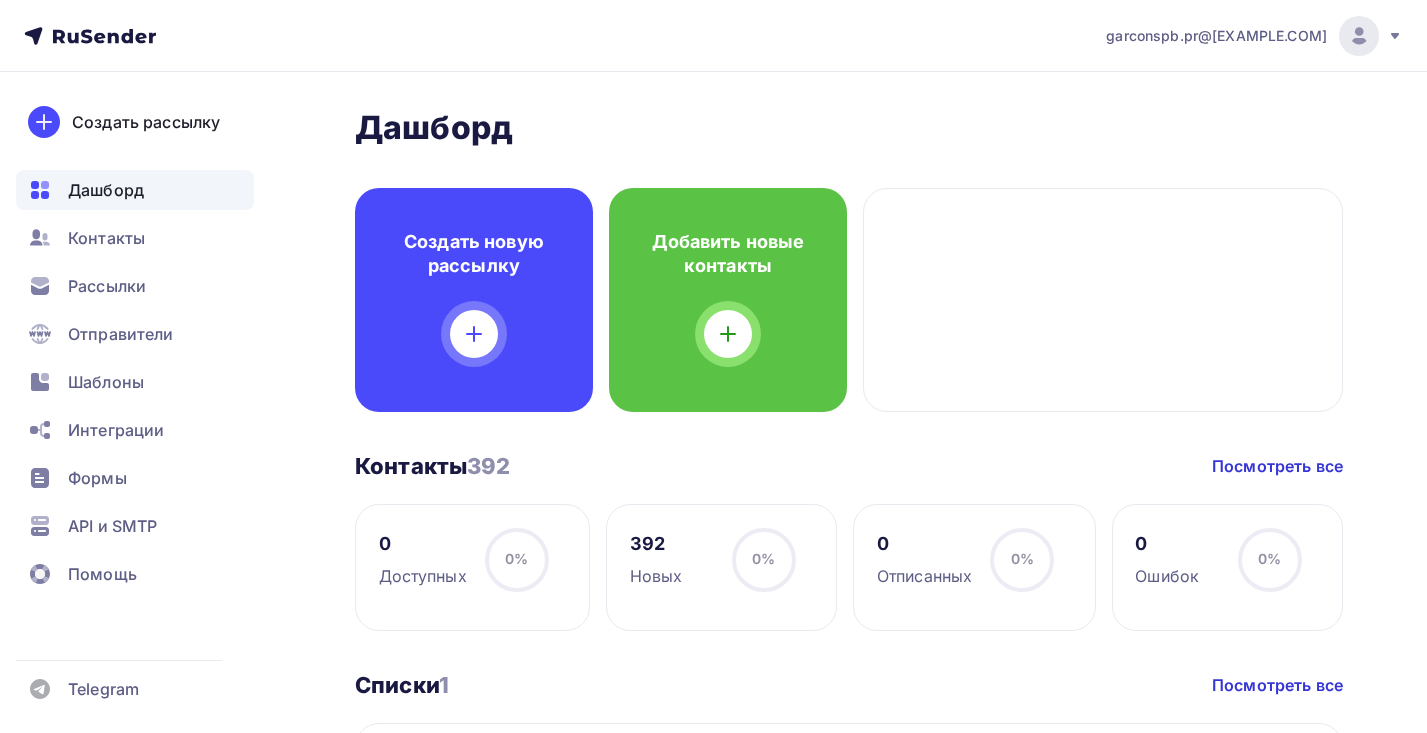 scroll, scrollTop: 0, scrollLeft: 0, axis: both 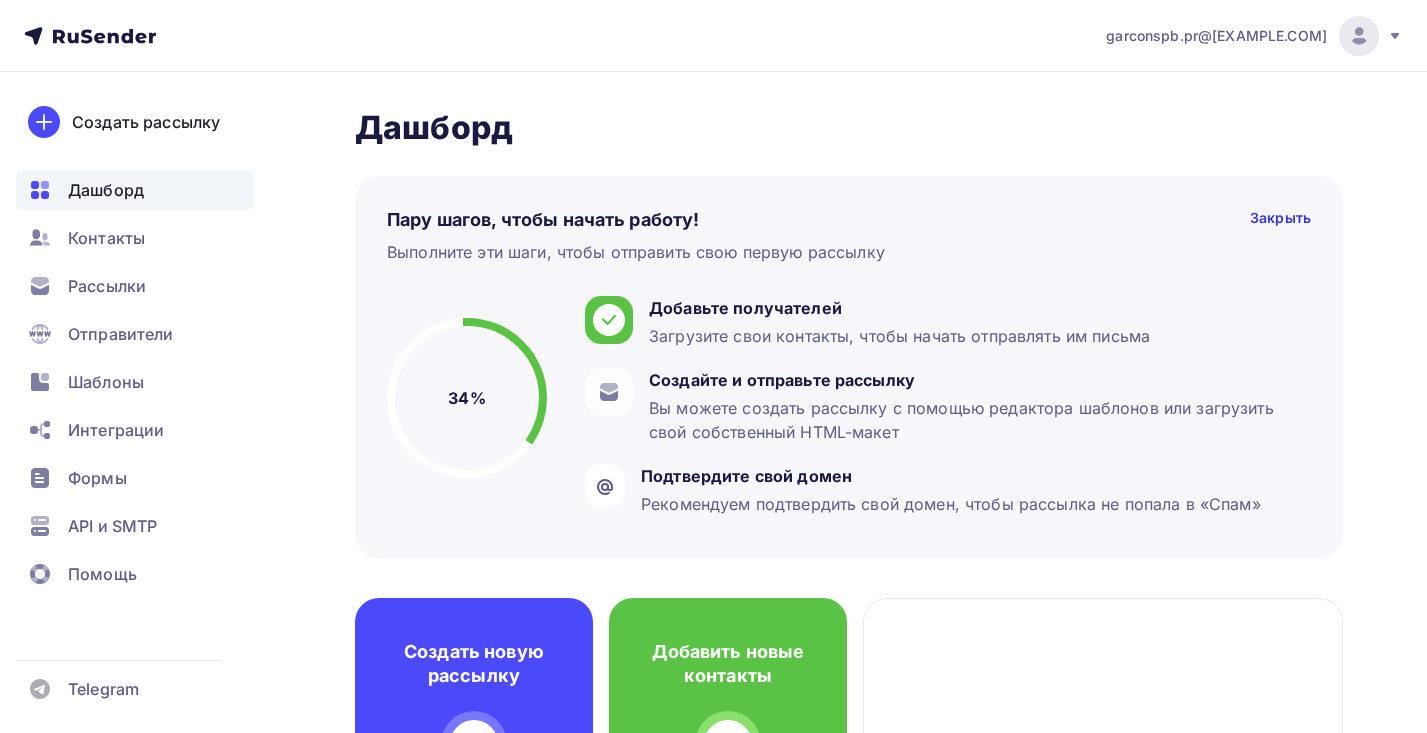 click on "Пару шагов, чтобы начать работу!
Закрыть
Выполните эти шаги, чтобы отправить свою первую рассылку   34%     34%
Добавьте получателей
Загрузите свои контакты, чтобы начать отправлять им письма
Создайте и отправьте рассылку
Вы можете создать рассылку с помощью редактора шаблонов или загрузить свой собственный HTML-макет
Подтвердите свой домен
Рекомендуем подтвердить свой домен, чтобы рассылка не попала в «Спам»" at bounding box center [849, 367] 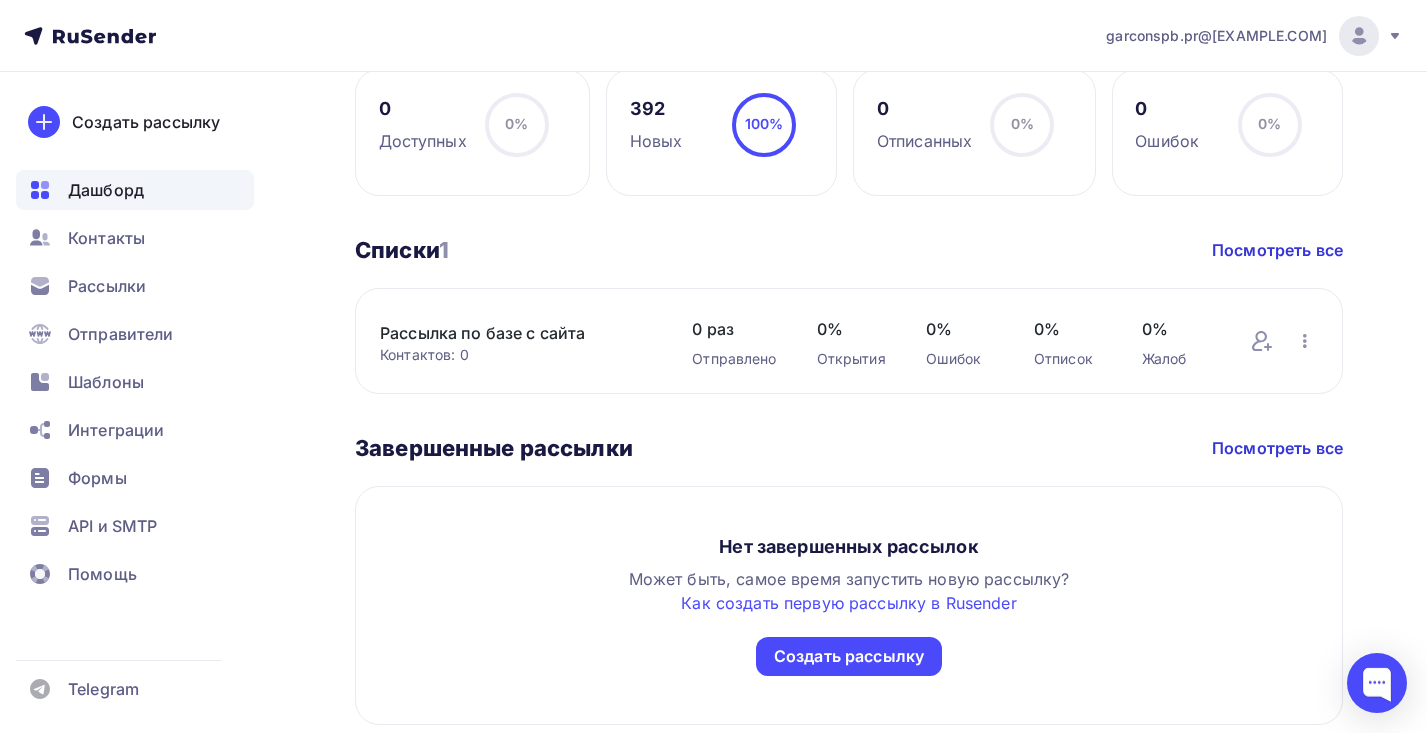 scroll, scrollTop: 917, scrollLeft: 0, axis: vertical 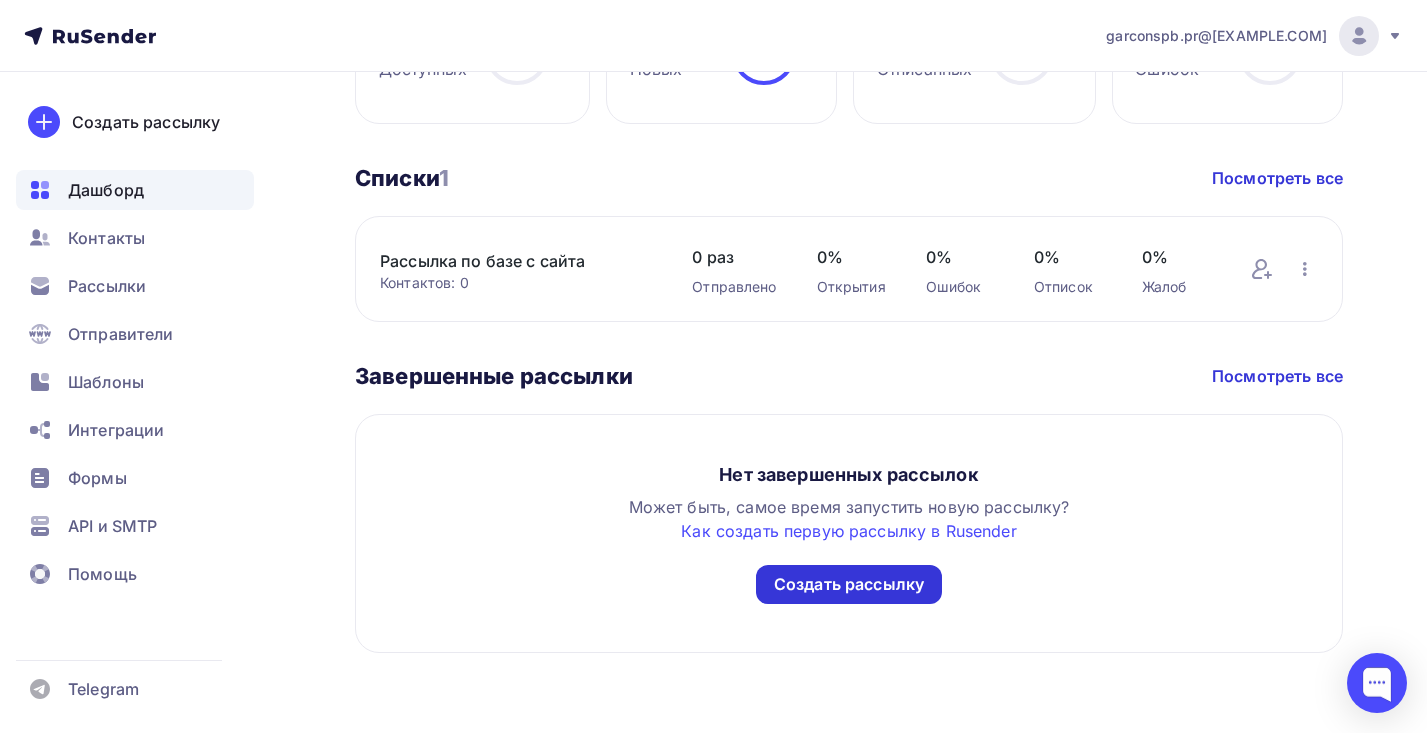 click on "Создать рассылку" at bounding box center (849, 584) 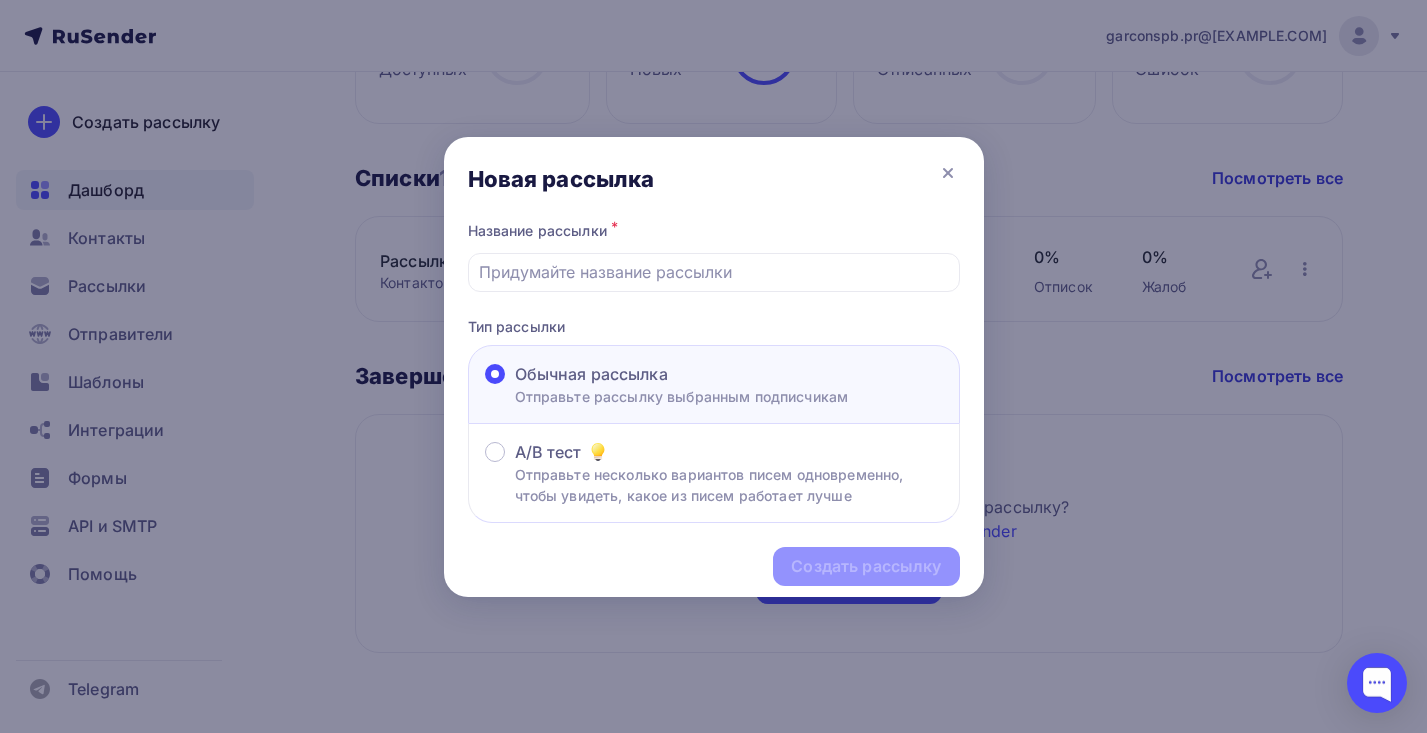 click on "Обычная рассылка           Отправьте рассылку выбранным подписчикам" at bounding box center (714, 384) 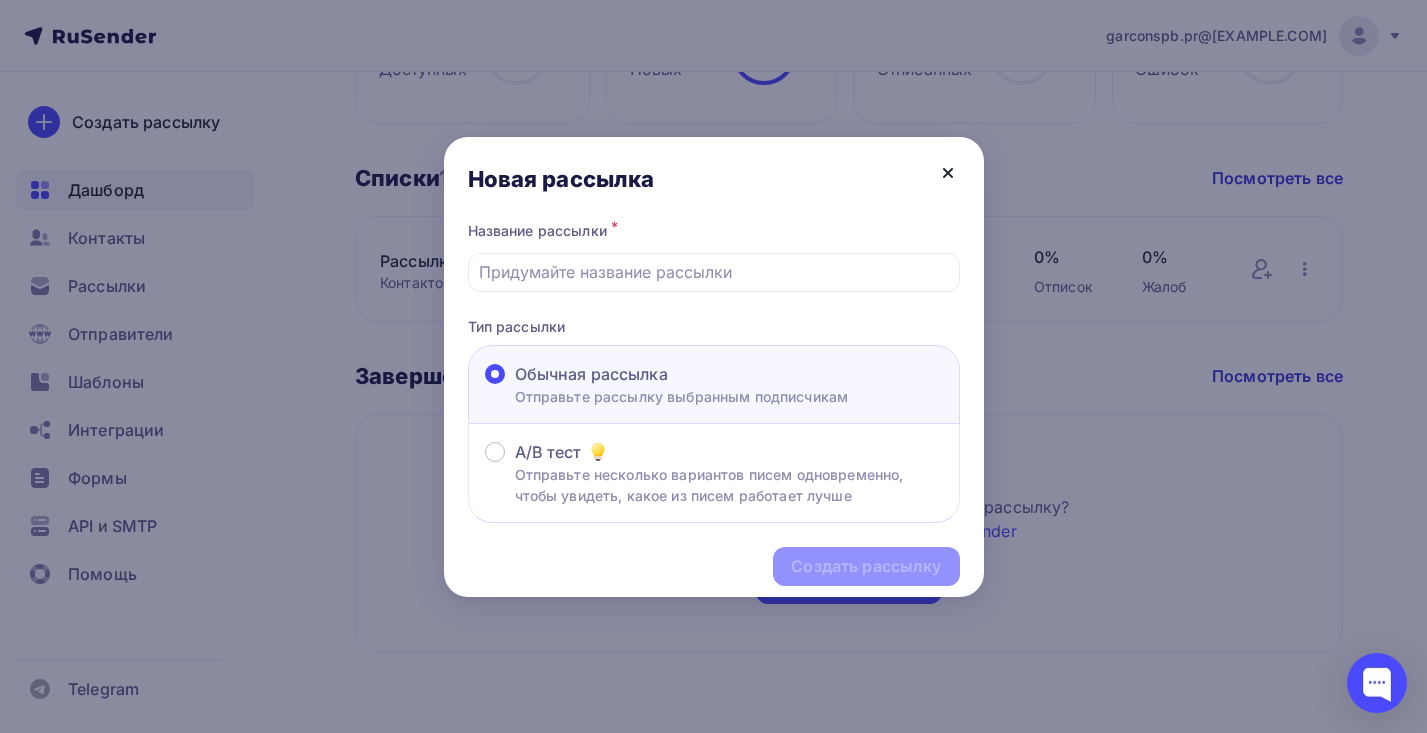 click 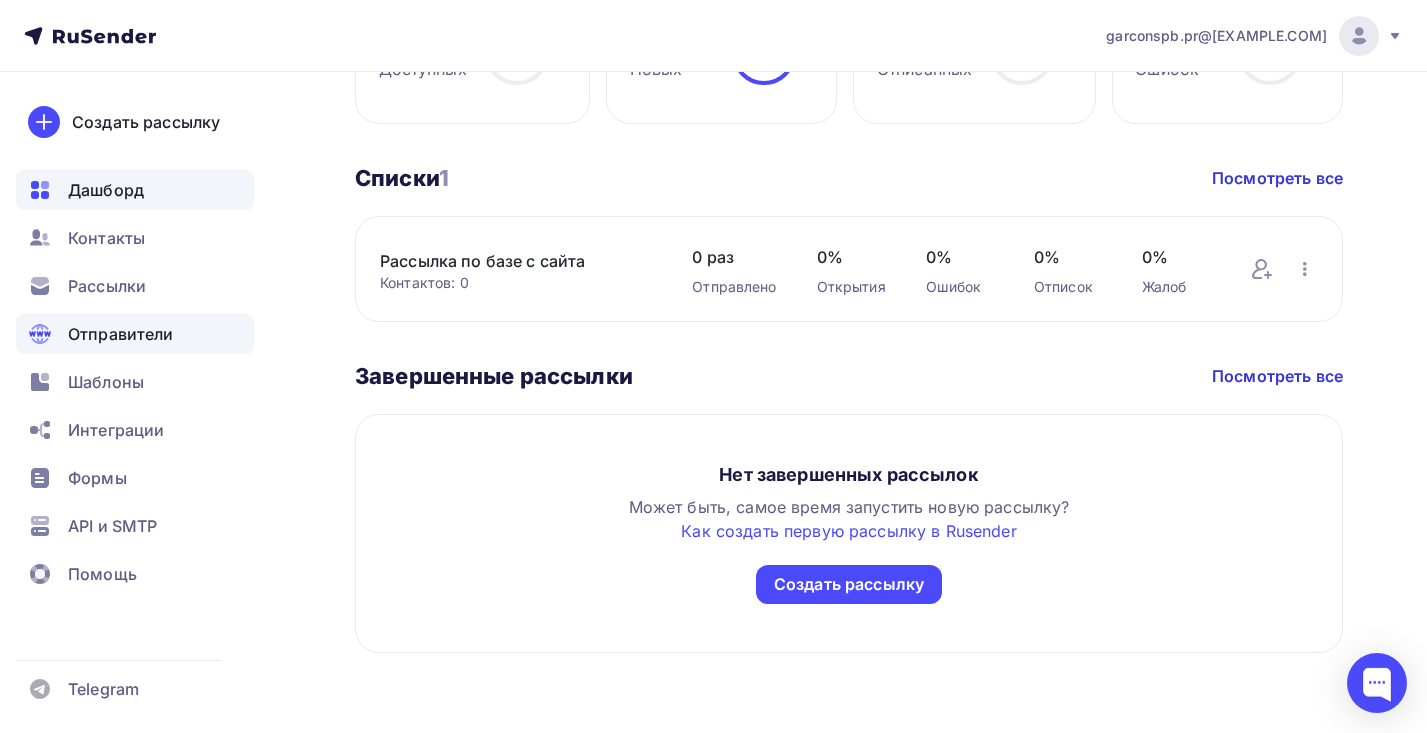 click on "Отправители" at bounding box center [121, 334] 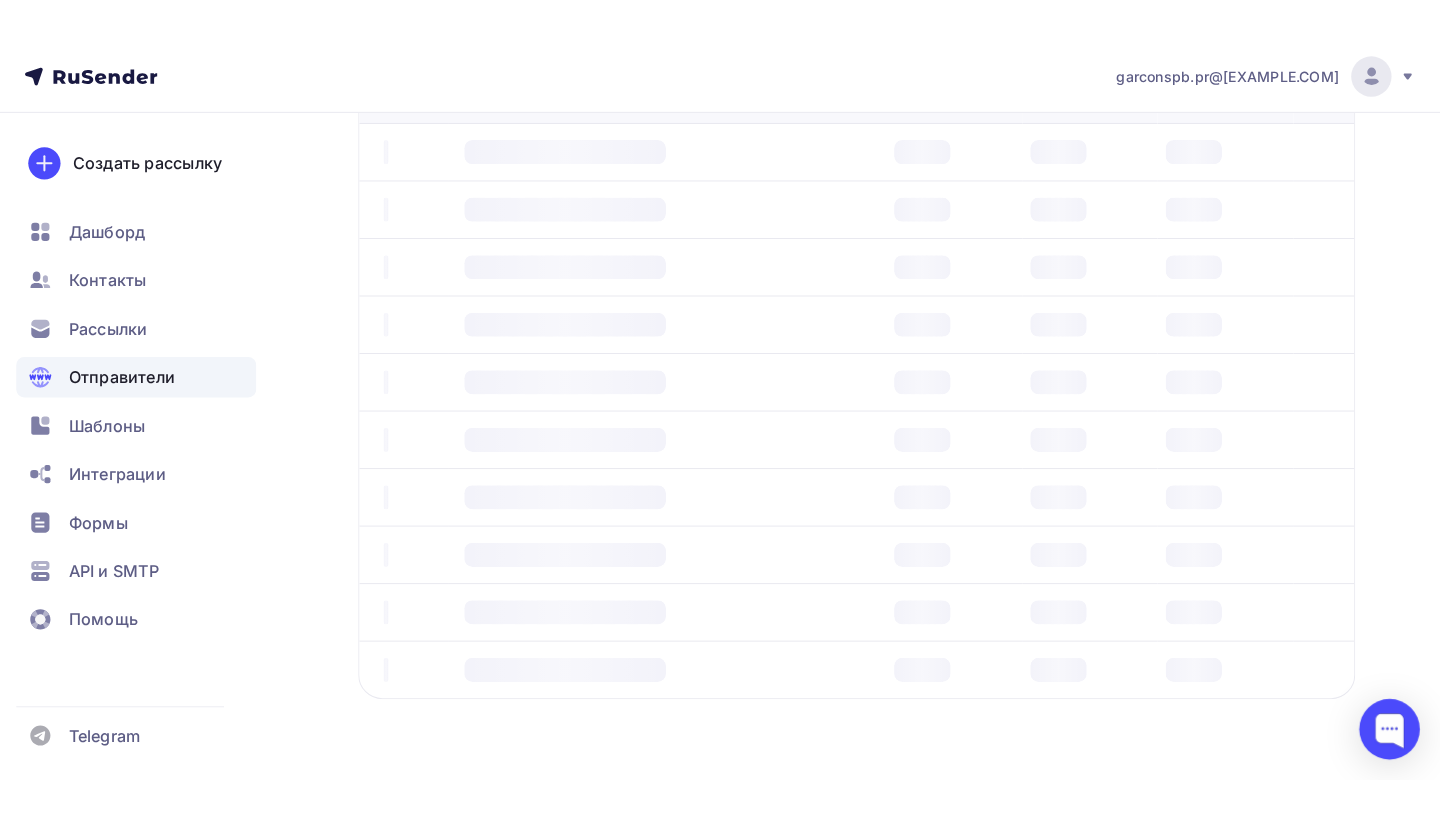 scroll, scrollTop: 0, scrollLeft: 0, axis: both 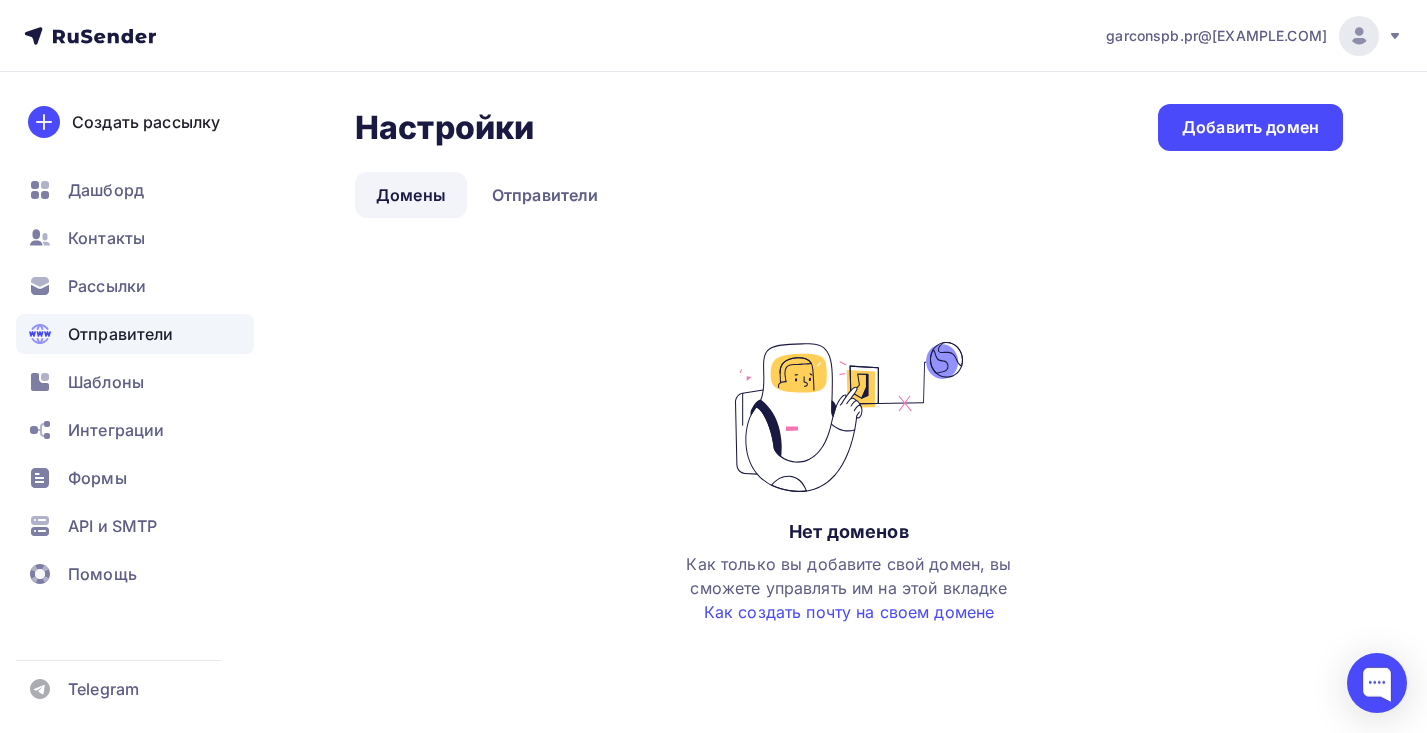 click on "[USERNAME]@[DOMAIN]" at bounding box center (1216, 36) 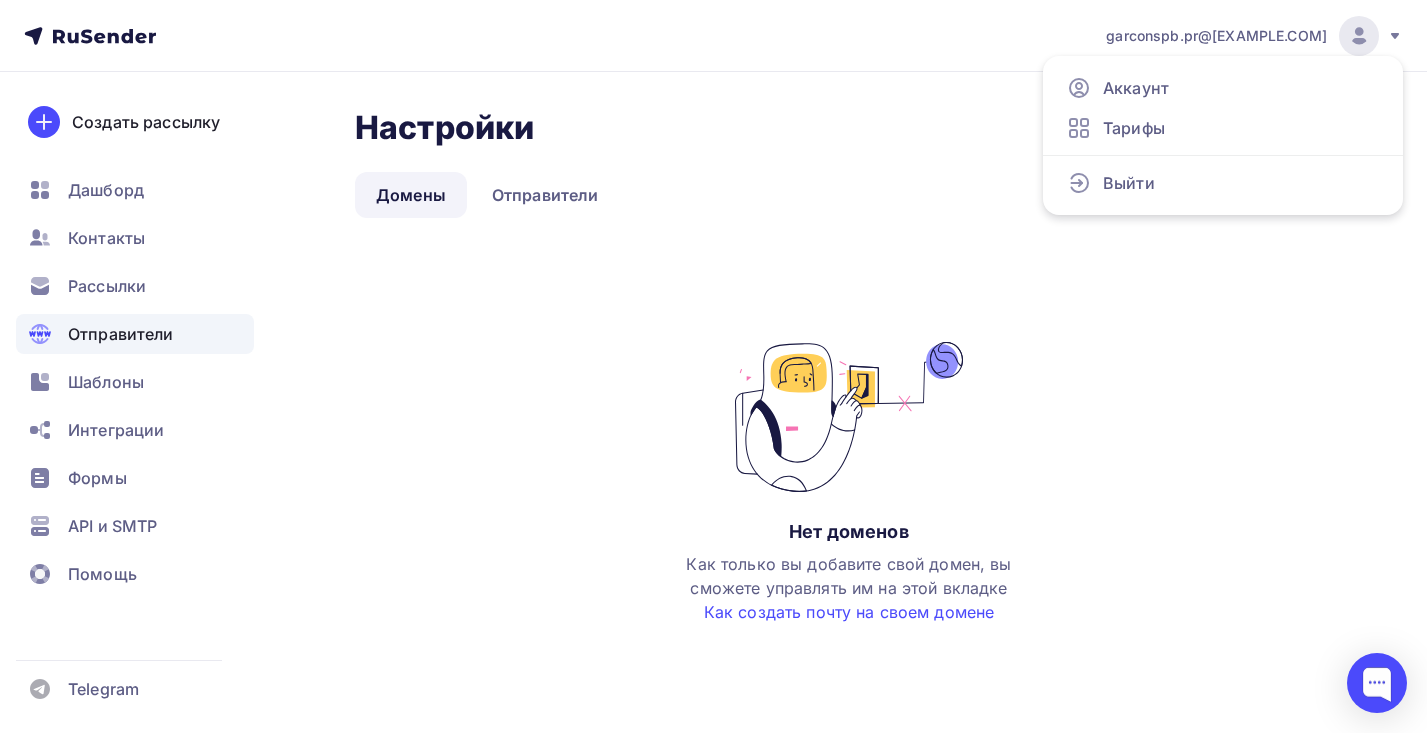 click on "[USERNAME]@[DOMAIN]" at bounding box center (1216, 36) 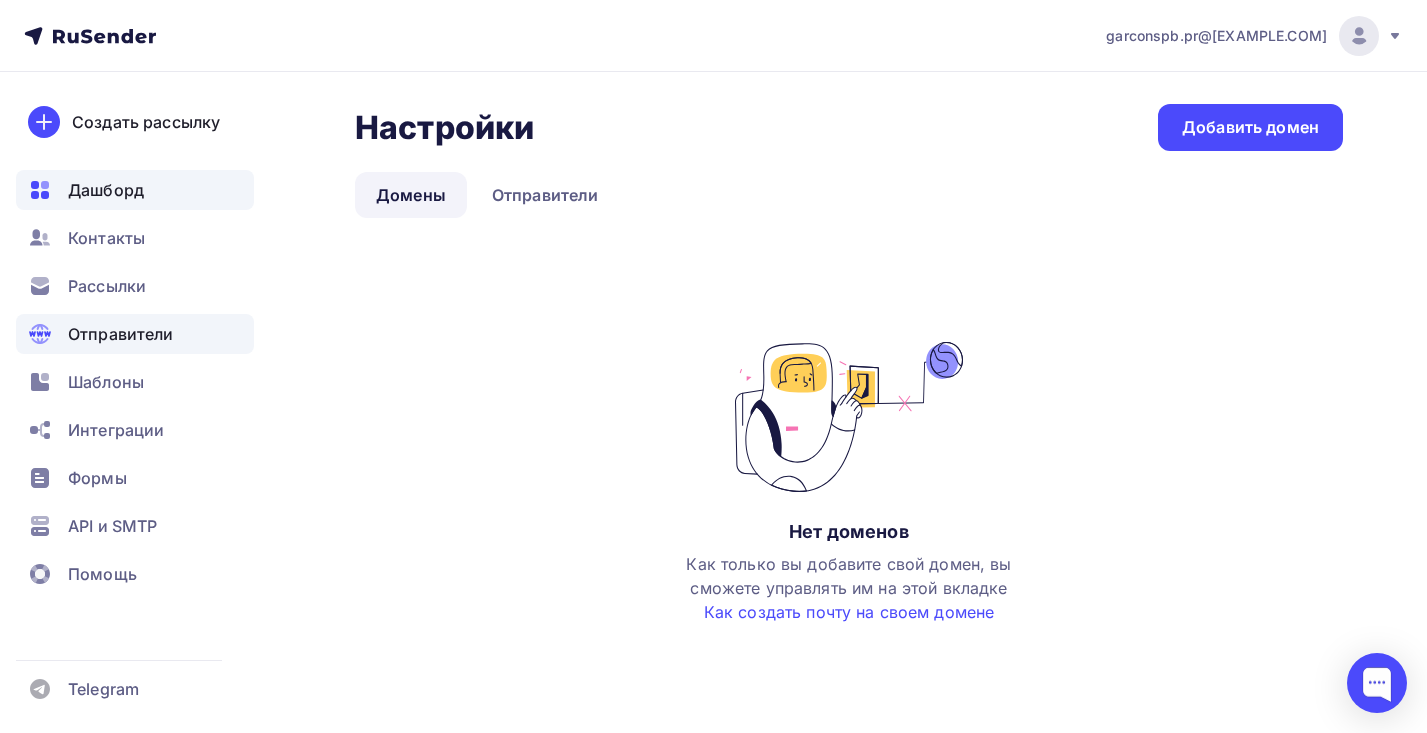 click on "Дашборд" at bounding box center [106, 190] 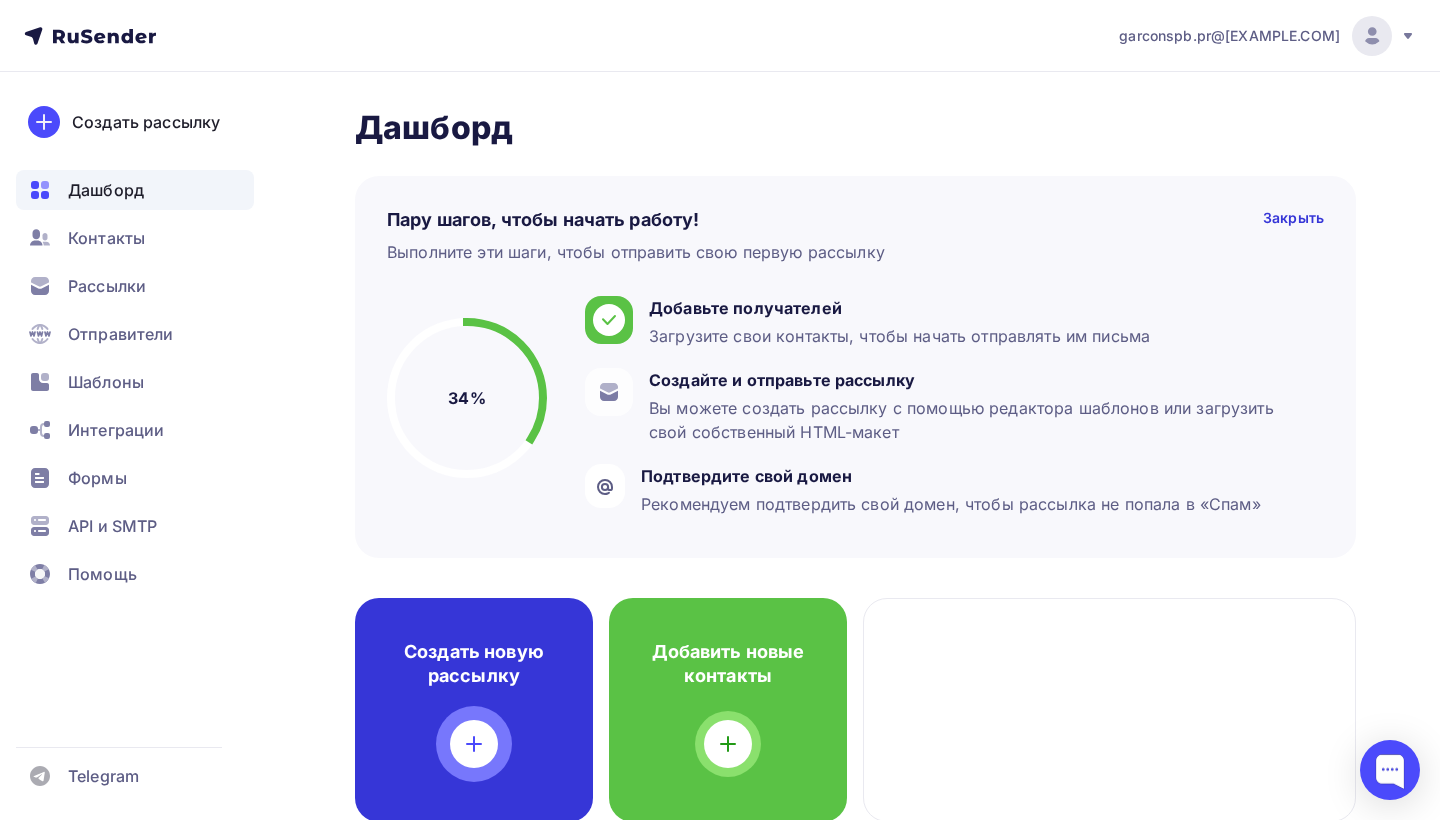 click on "Создать новую рассылку" at bounding box center [474, 710] 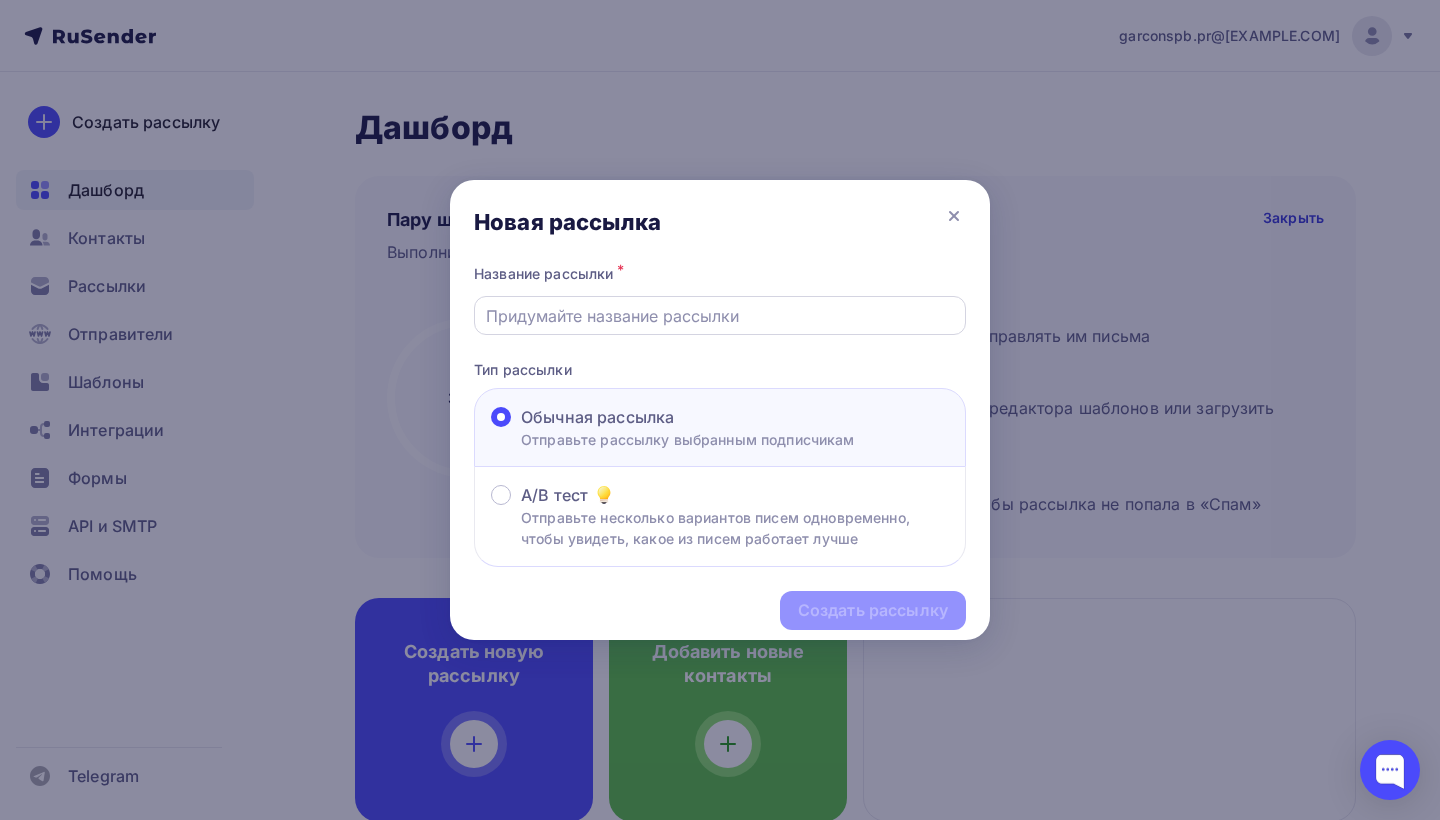 click at bounding box center (720, 316) 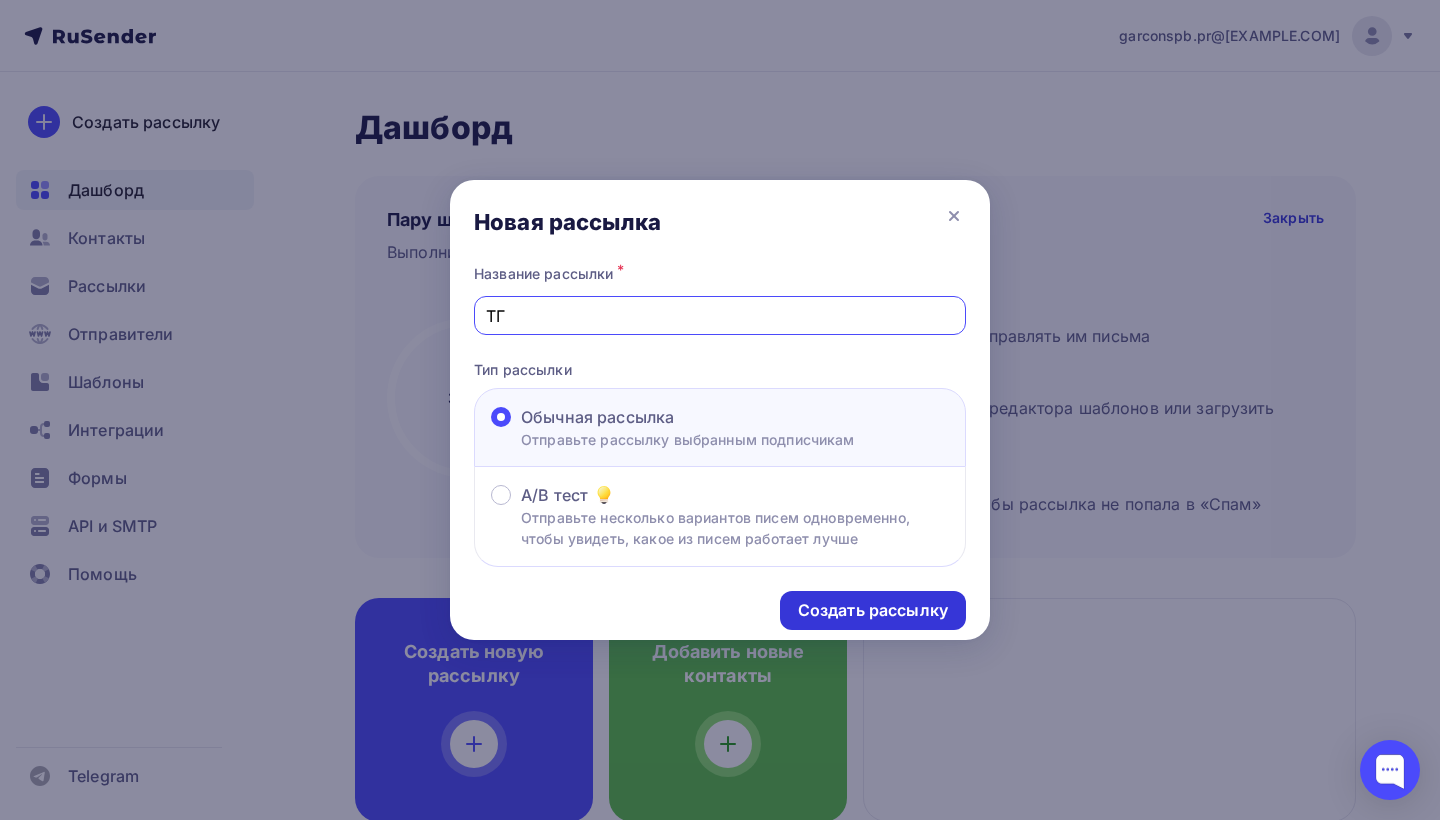 click on "Создать рассылку" at bounding box center [873, 610] 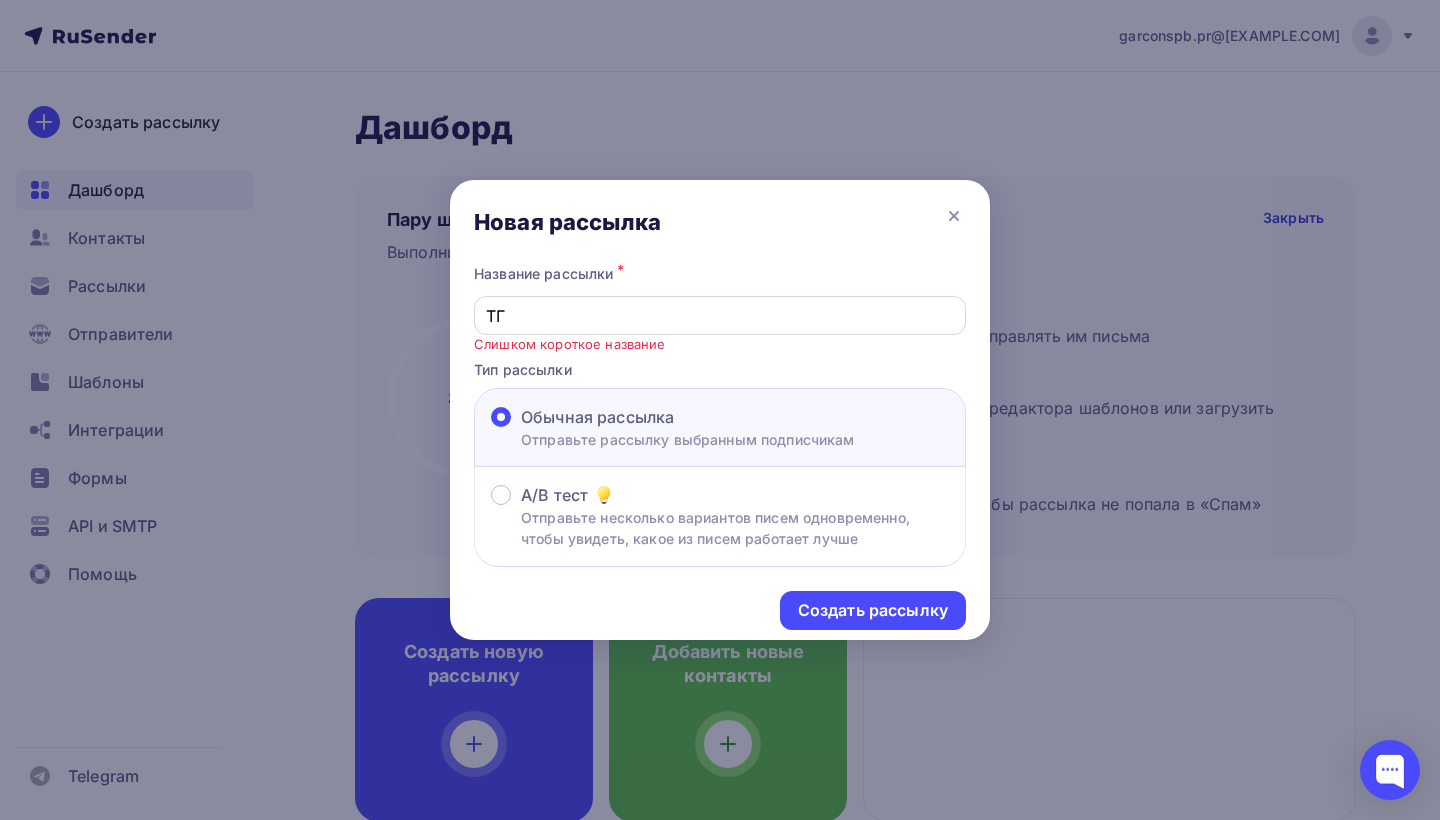 click on "ТГ" at bounding box center [720, 316] 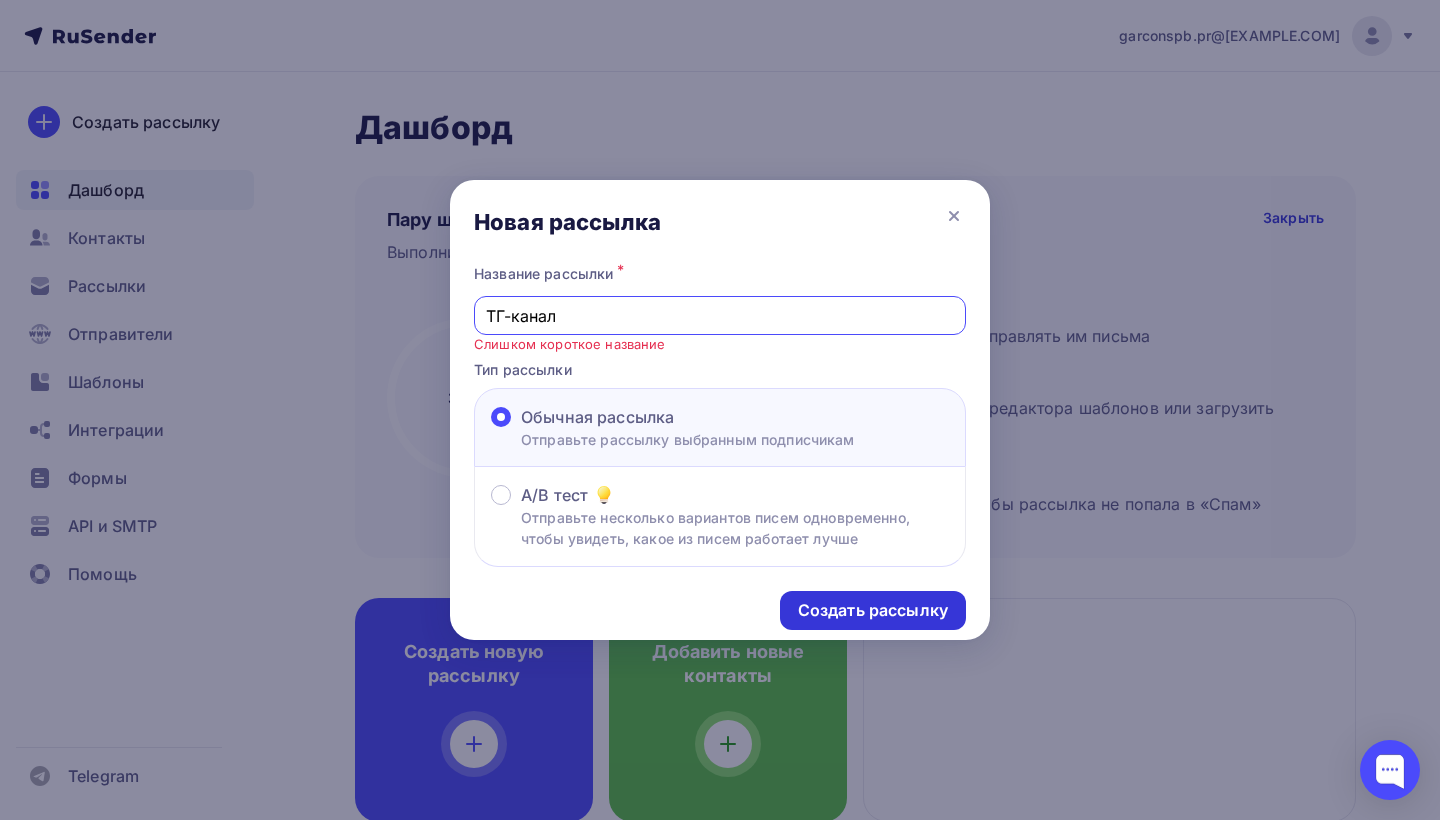 type on "ТГ-канал" 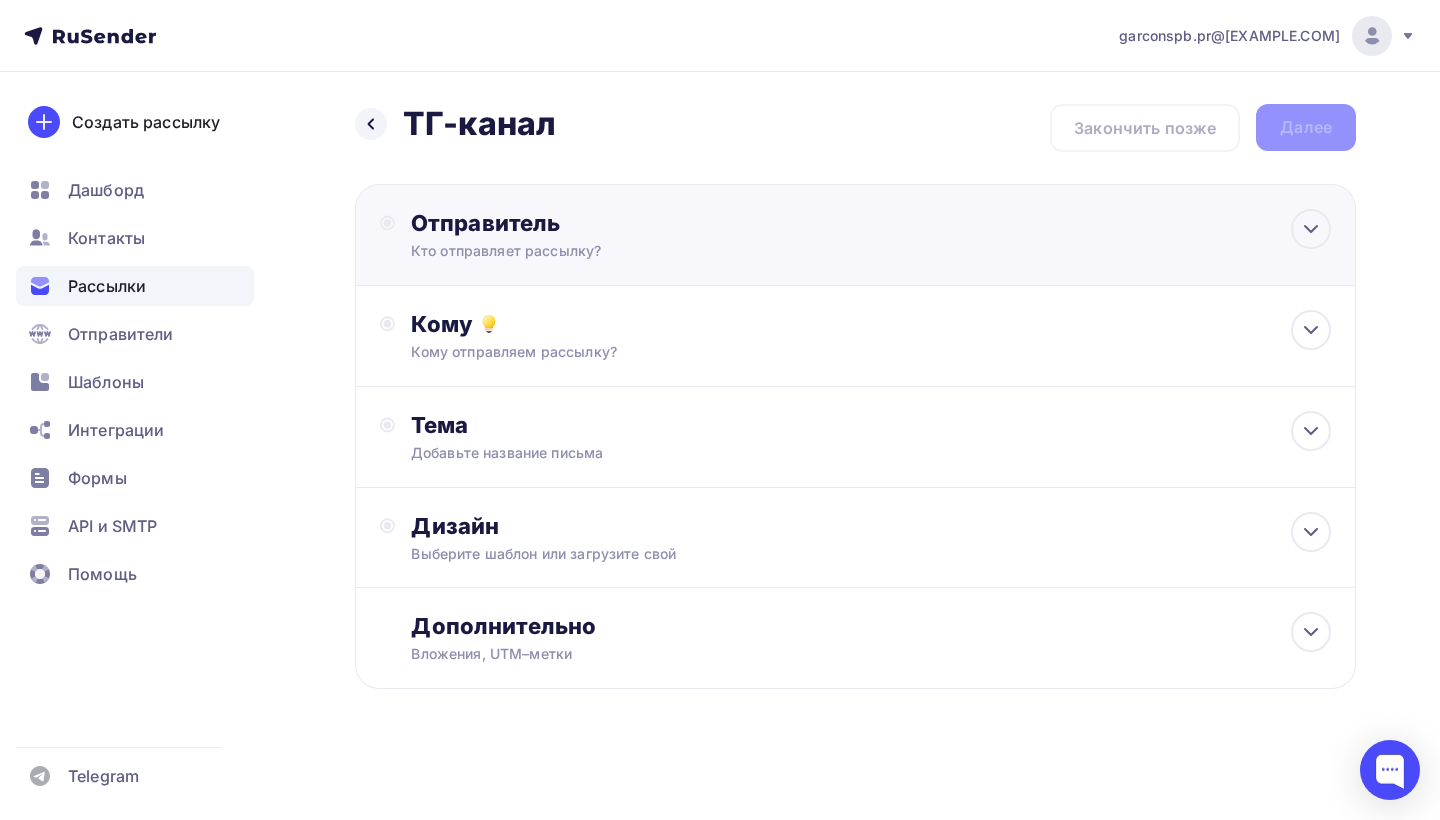 click on "Отправитель
Кто отправляет рассылку?
Email  *
garconspb.pr@yandex.ru
garconspb.pr@yandex.ru               Добавить отправителя
Рекомендуем  добавить почту на домене , чтобы рассылка не попала в «Спам»
Имя                 Сохранить" at bounding box center [627, 235] 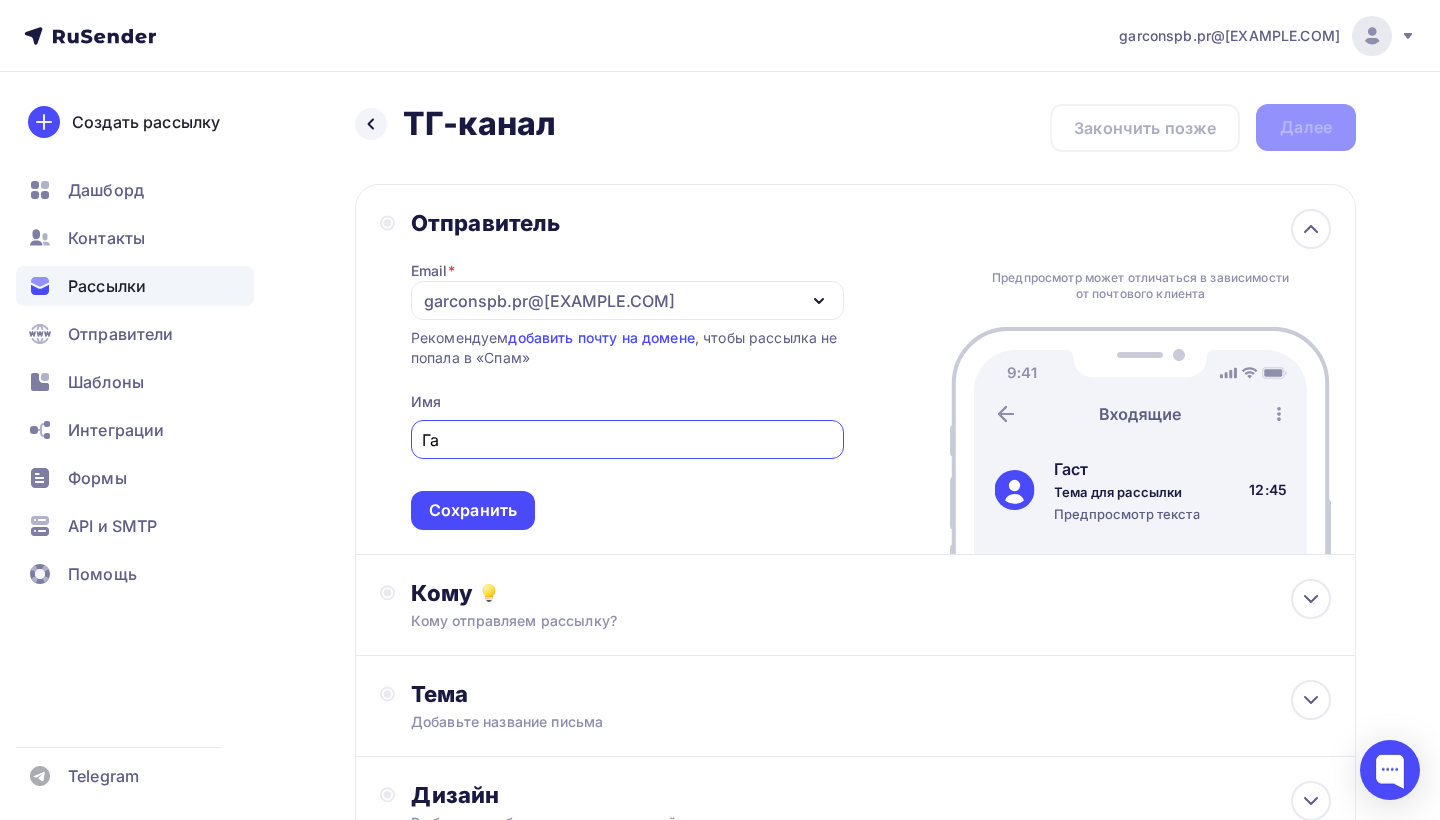 type on "Г" 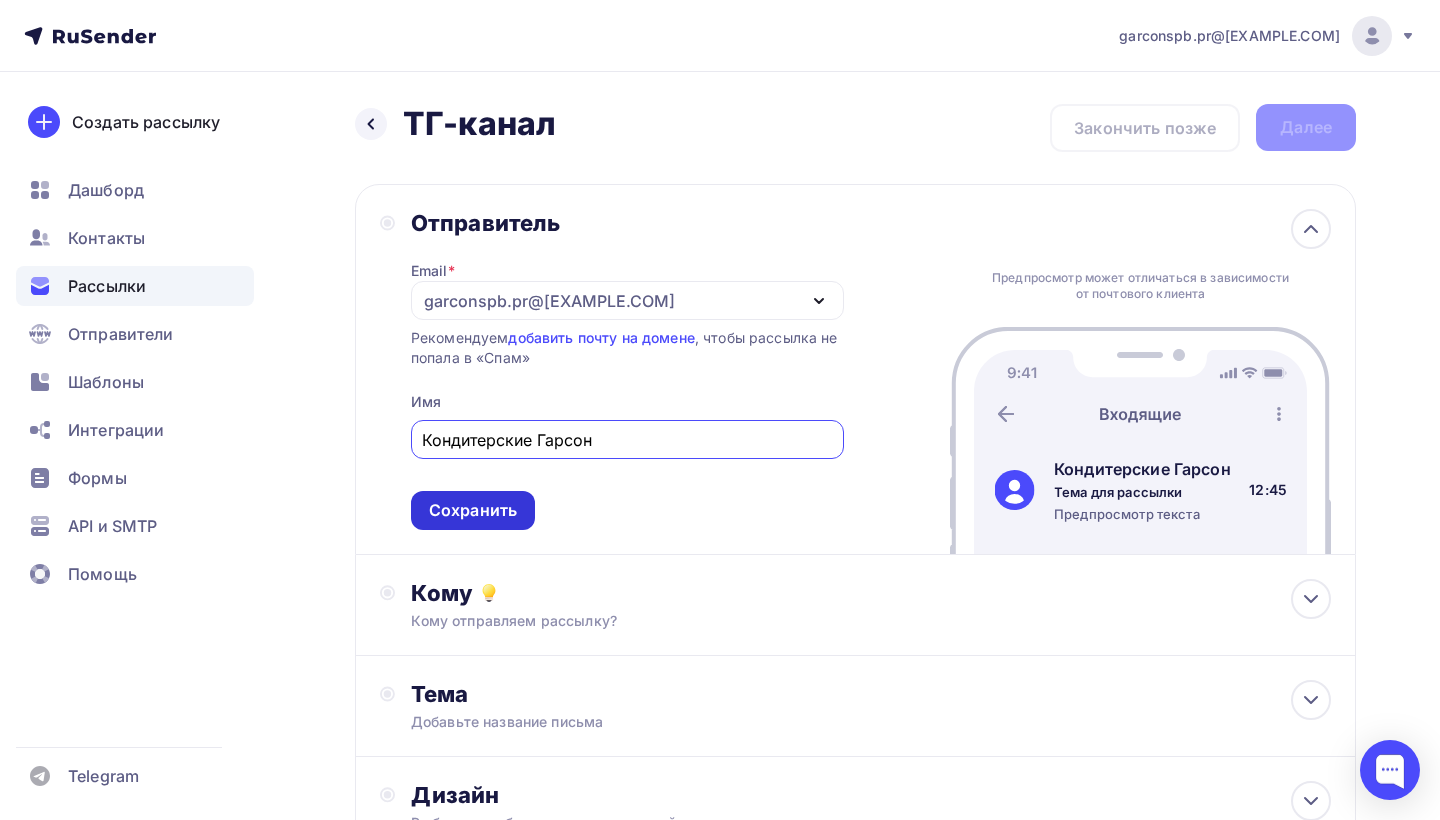 type on "Кондитерские Гарсон" 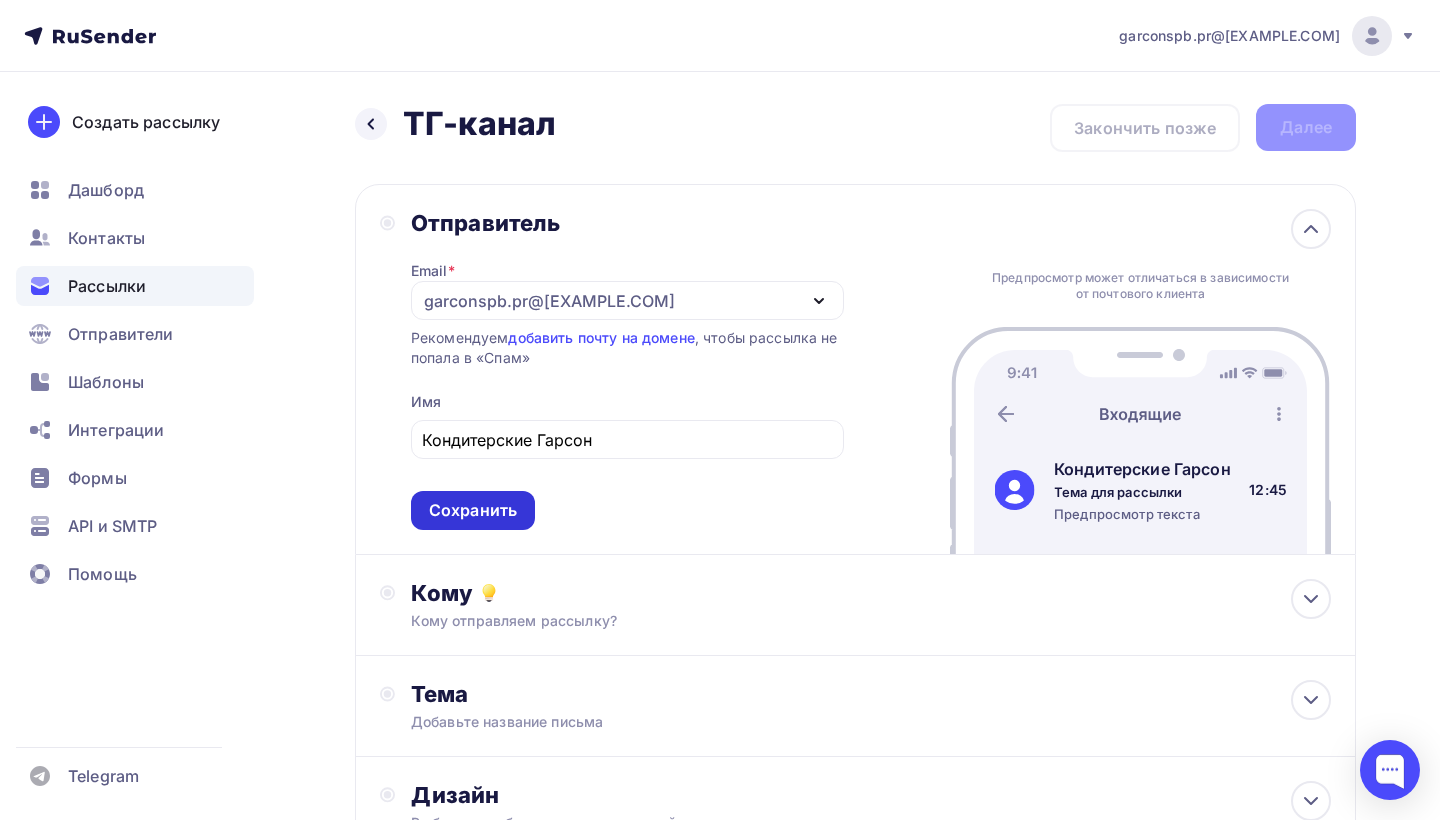 click on "Сохранить" at bounding box center [473, 510] 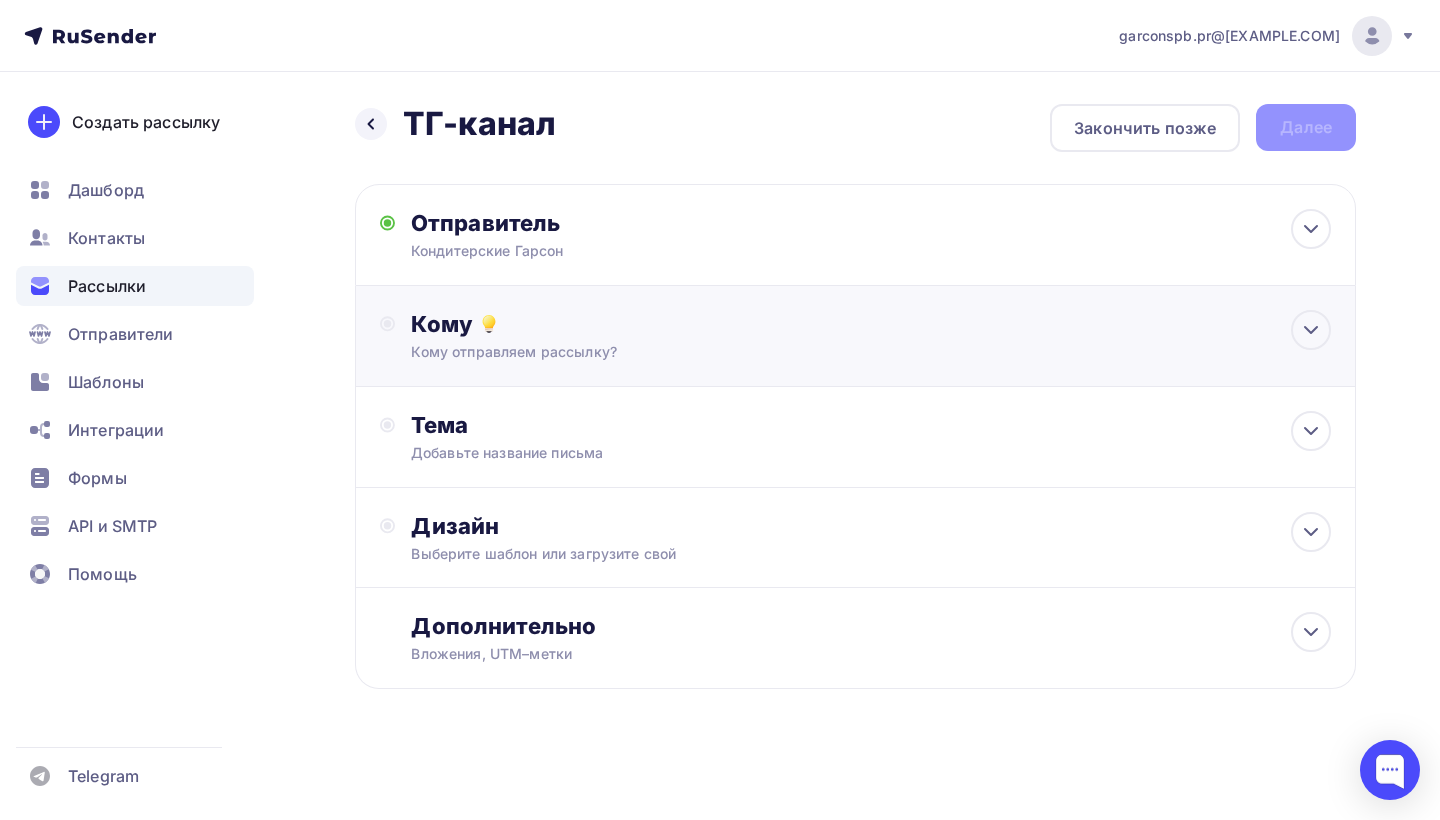 click on "Кому" at bounding box center (871, 324) 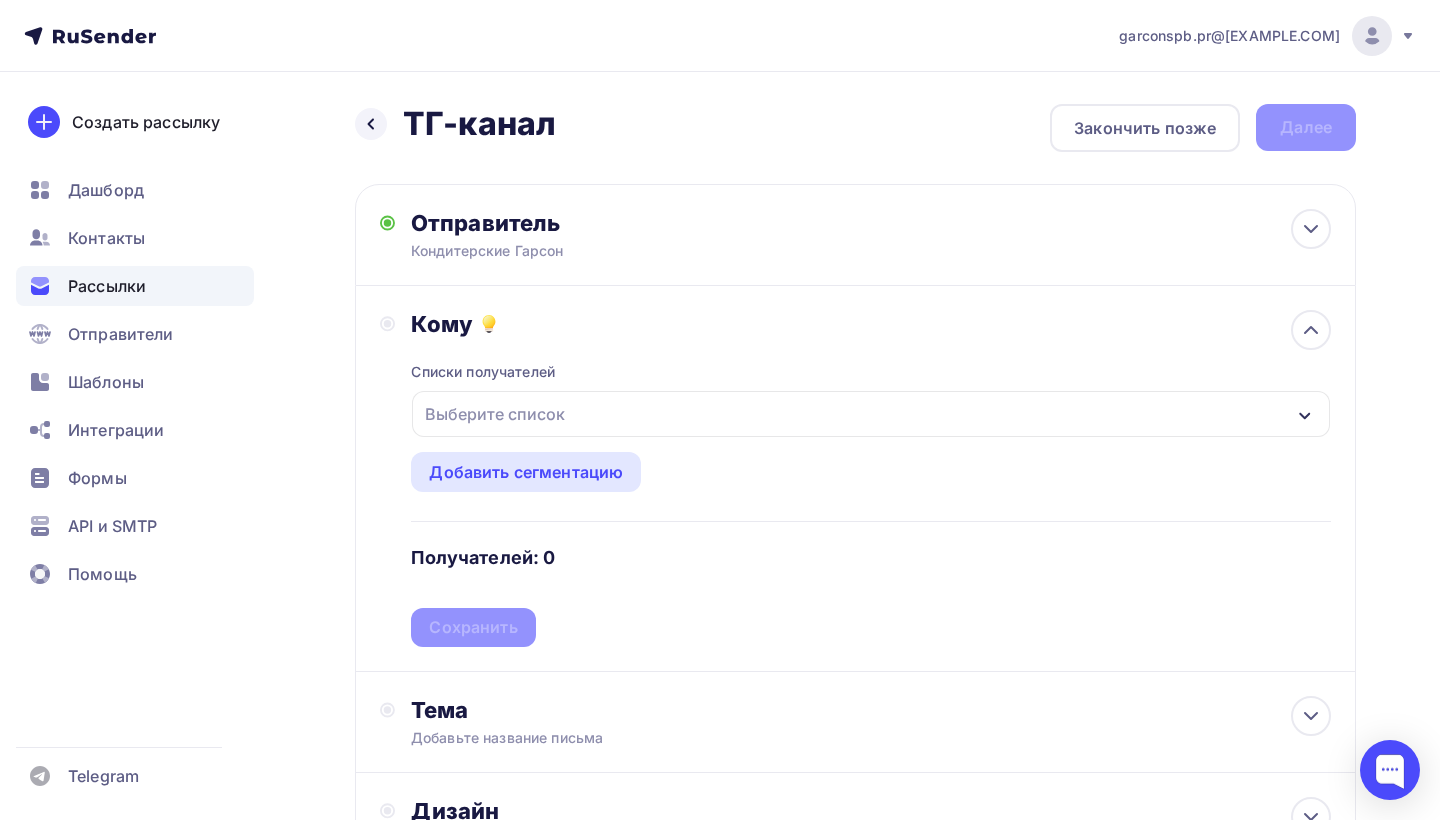 click on "Выберите список" at bounding box center [871, 414] 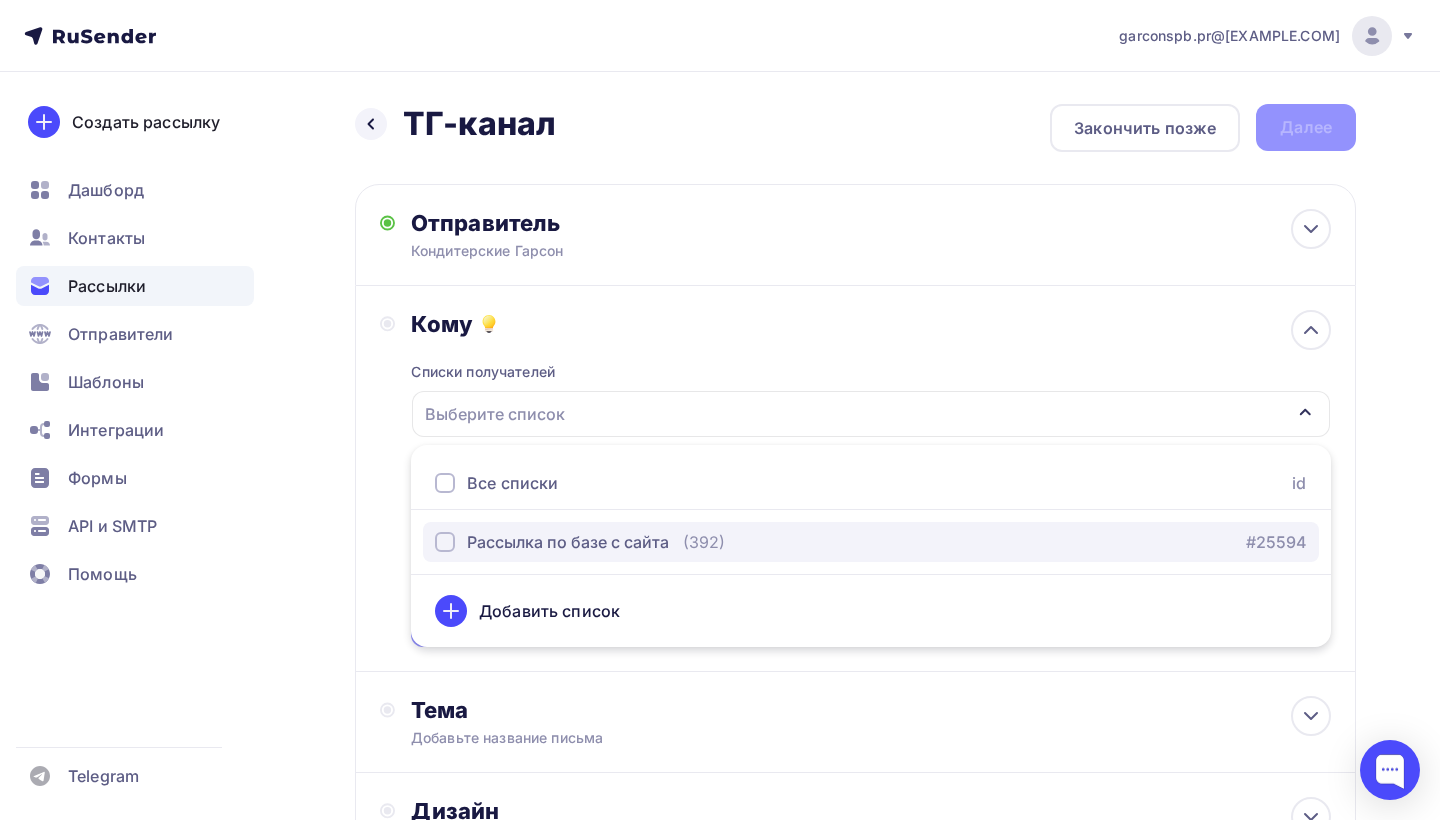 click on "Рассылка по базе с сайта" at bounding box center [568, 542] 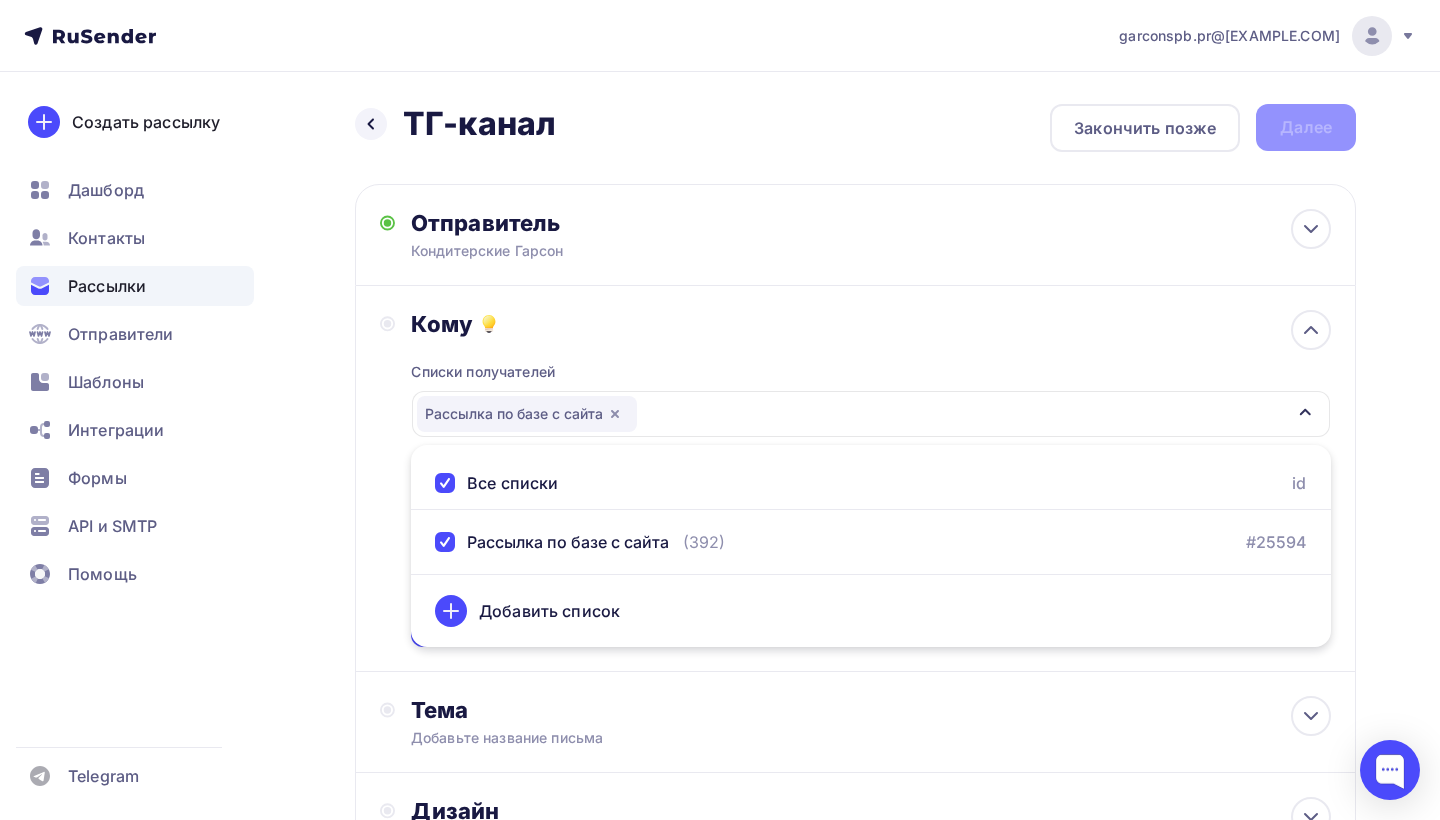 click on "Назад
ТГ-канал
ТГ-канал
Закончить позже
Далее
Отправитель
Кондитерские Гарсон
Email  *
garconspb.pr@yandex.ru
garconspb.pr@yandex.ru               Добавить отправителя
Рекомендуем  добавить почту на домене , чтобы рассылка не попала в «Спам»
Имя     Кондитерские Гарсон             Сохранить
Предпросмотр может отличаться  в зависимости от почтового клиента
Кондитерские Гарсон
Тема для рассылки" at bounding box center (720, 587) 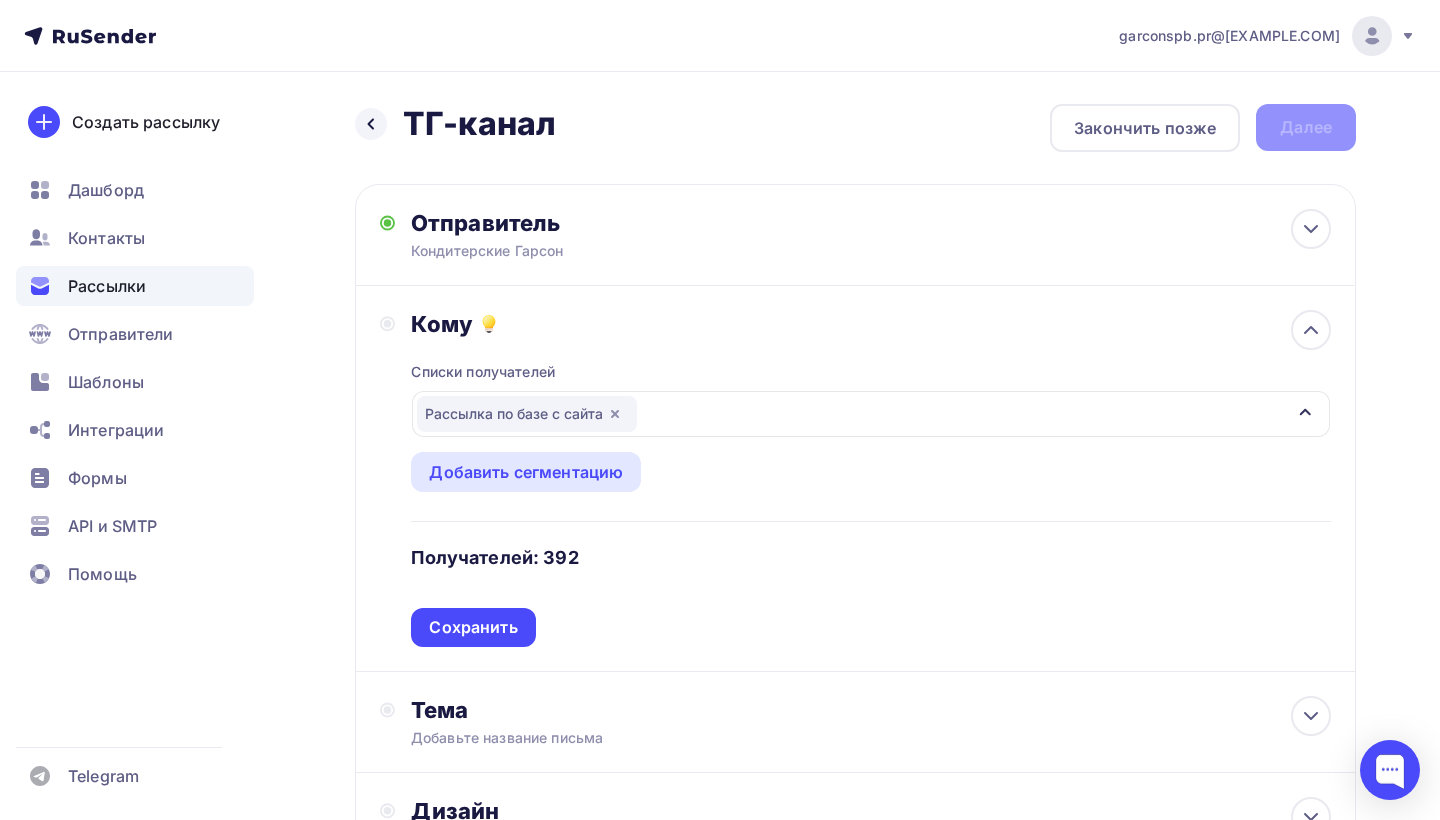 click on "Назад
ТГ-канал
ТГ-канал
Закончить позже
Далее
Отправитель
Кондитерские Гарсон
Email  *
garconspb.pr@yandex.ru
garconspb.pr@yandex.ru               Добавить отправителя
Рекомендуем  добавить почту на домене , чтобы рассылка не попала в «Спам»
Имя     Кондитерские Гарсон             Сохранить
Предпросмотр может отличаться  в зависимости от почтового клиента
Кондитерские Гарсон
Тема для рассылки" at bounding box center [720, 587] 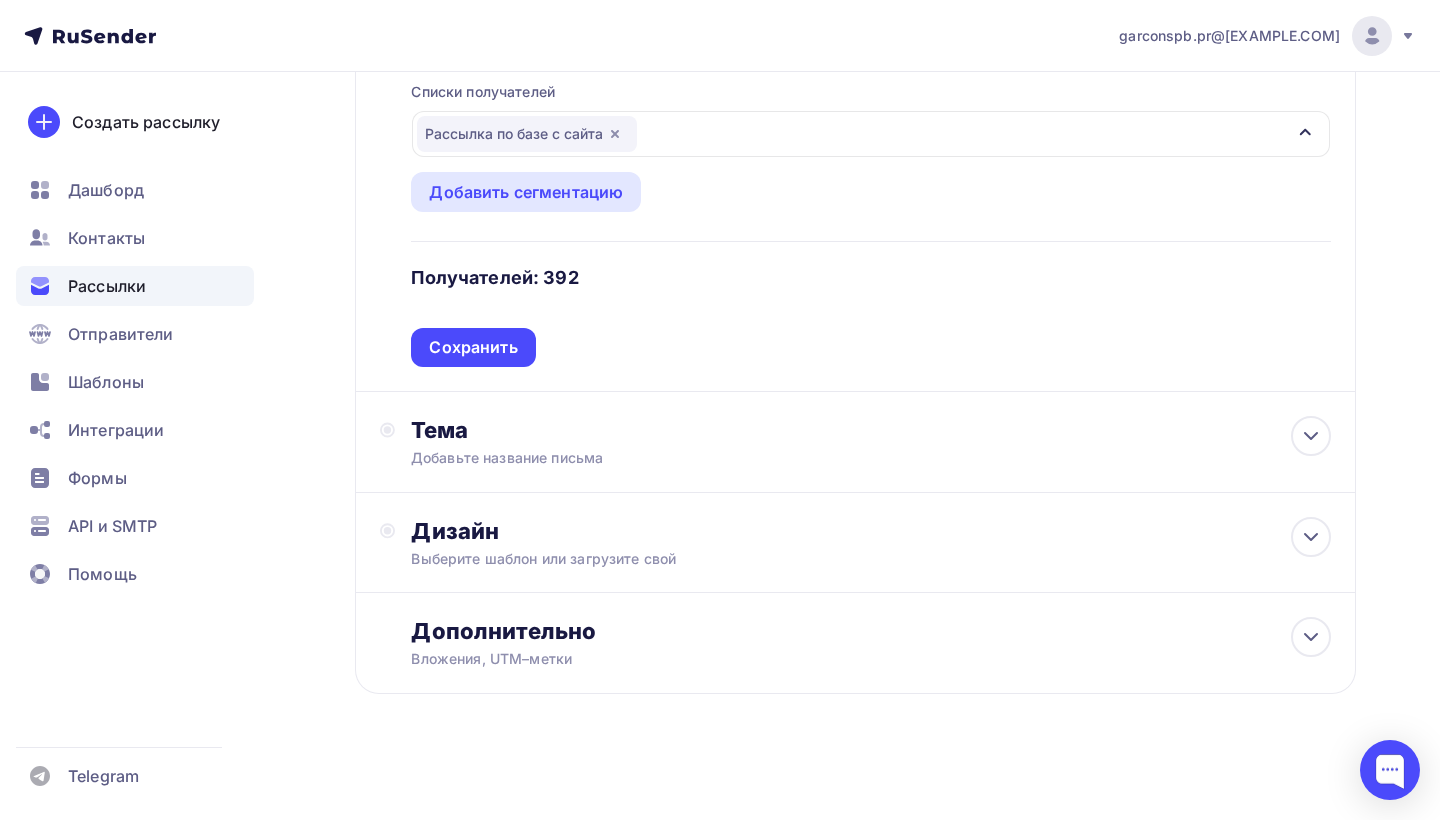 scroll, scrollTop: 283, scrollLeft: 0, axis: vertical 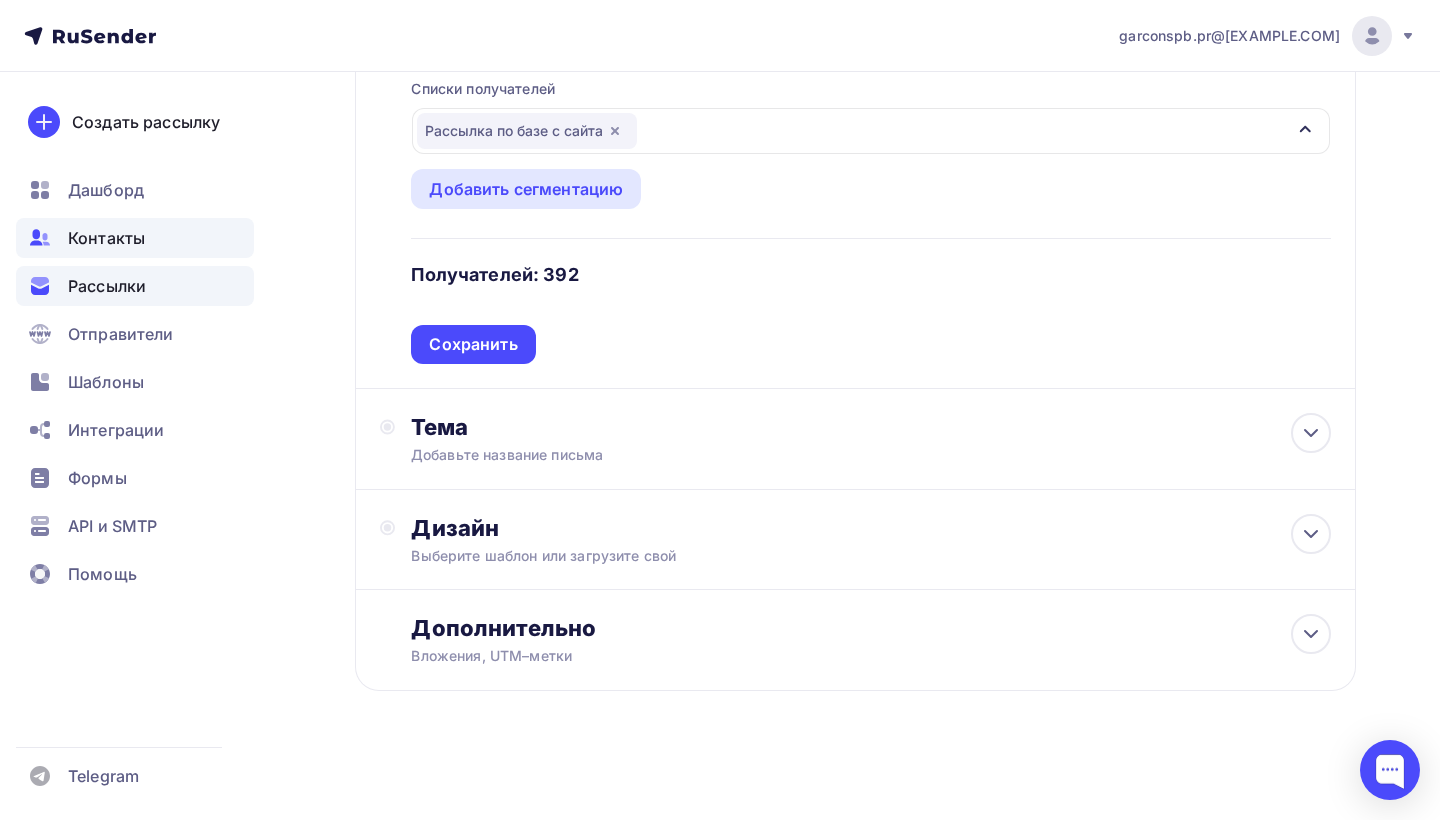 click on "Контакты" at bounding box center (106, 238) 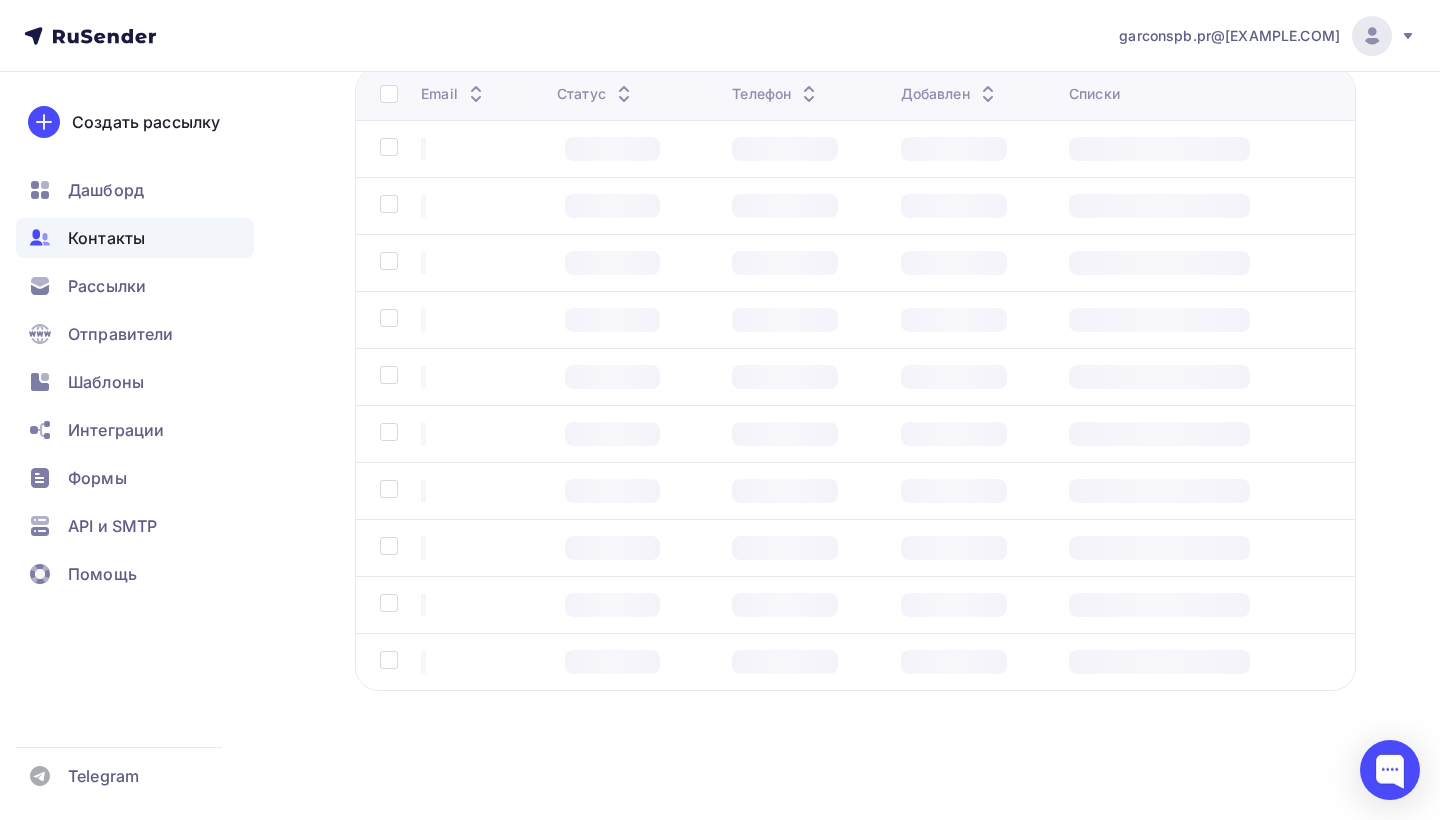 scroll, scrollTop: 0, scrollLeft: 0, axis: both 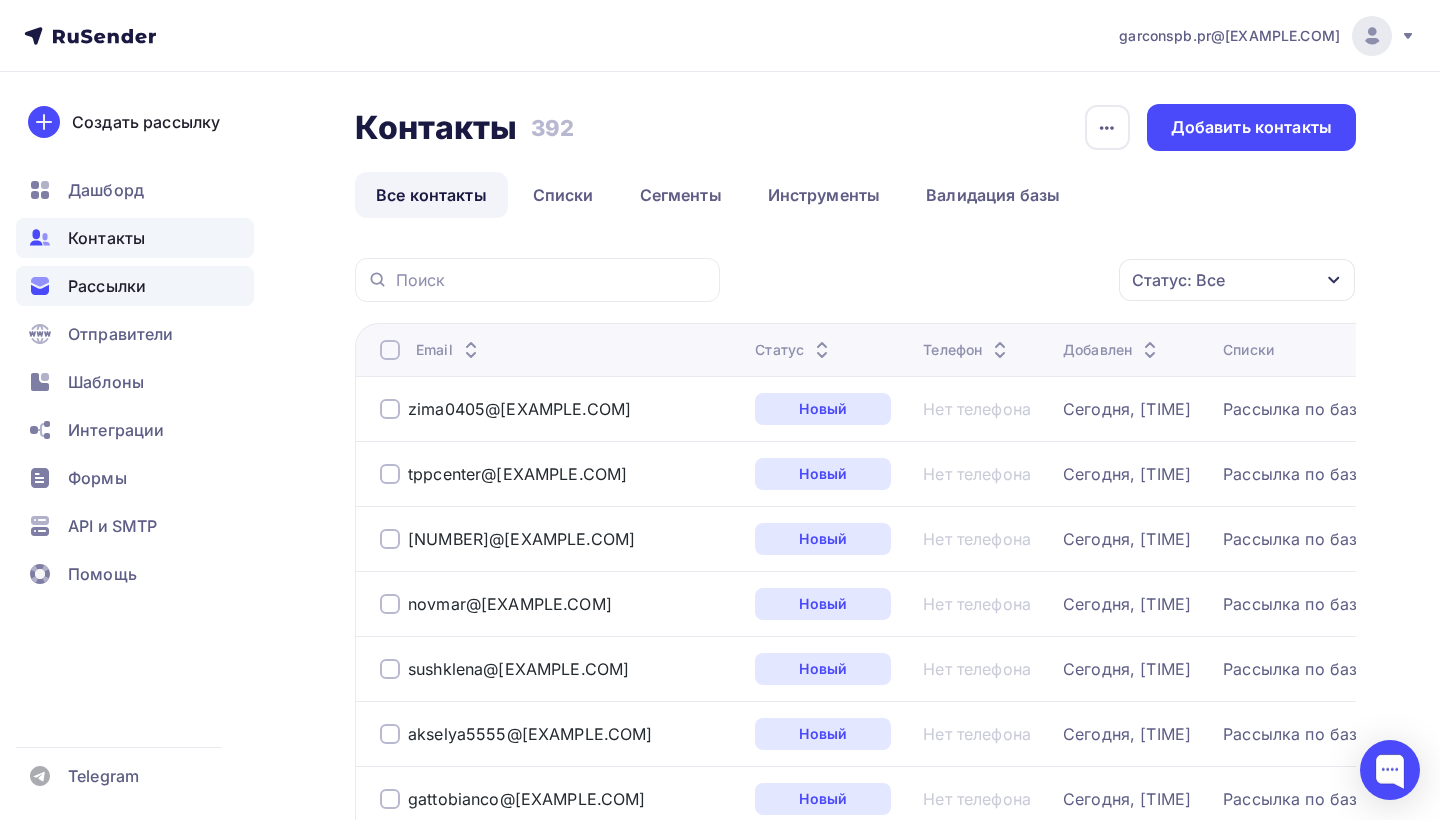 click on "Рассылки" at bounding box center (135, 286) 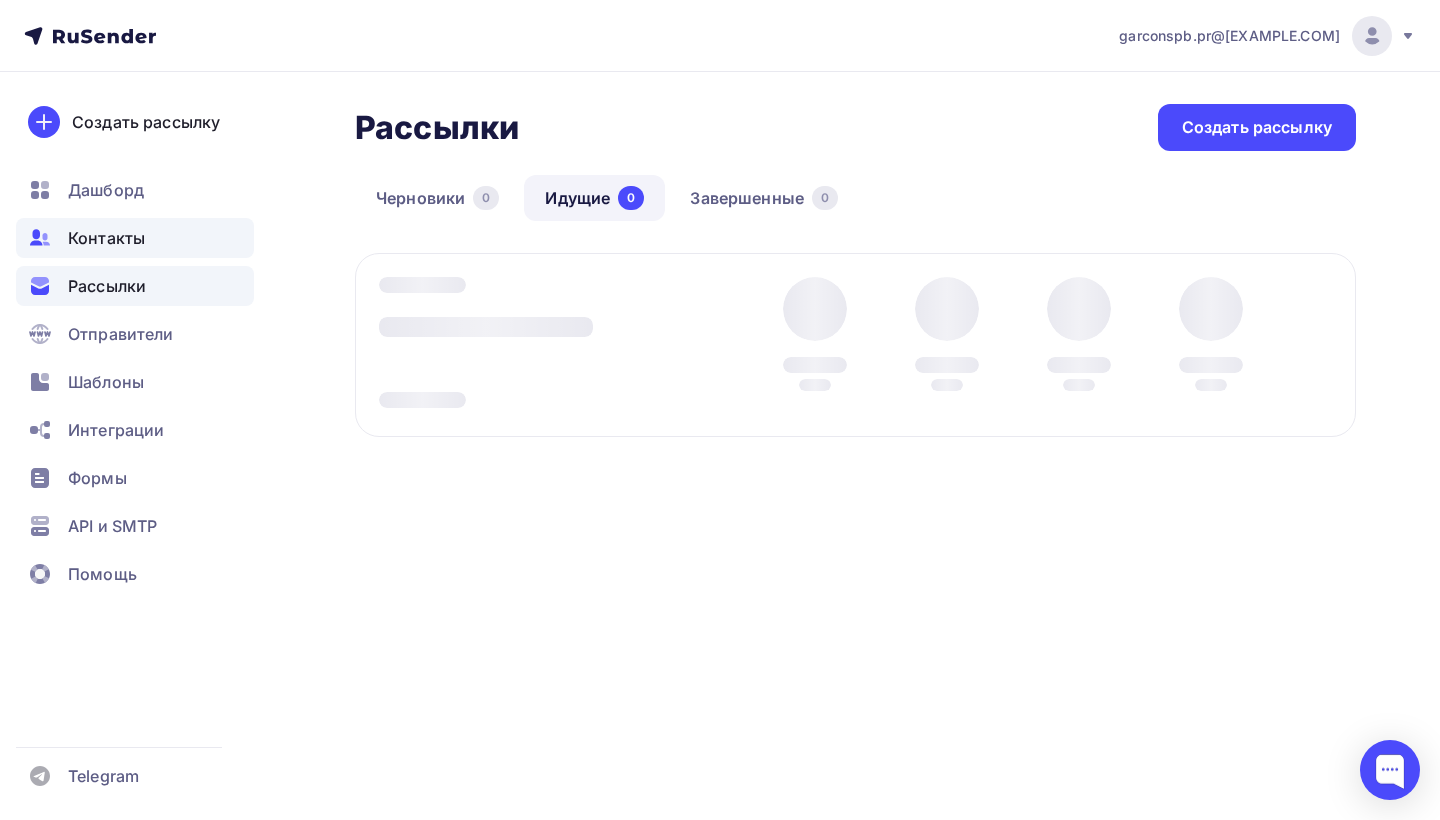 click on "Контакты" at bounding box center (135, 238) 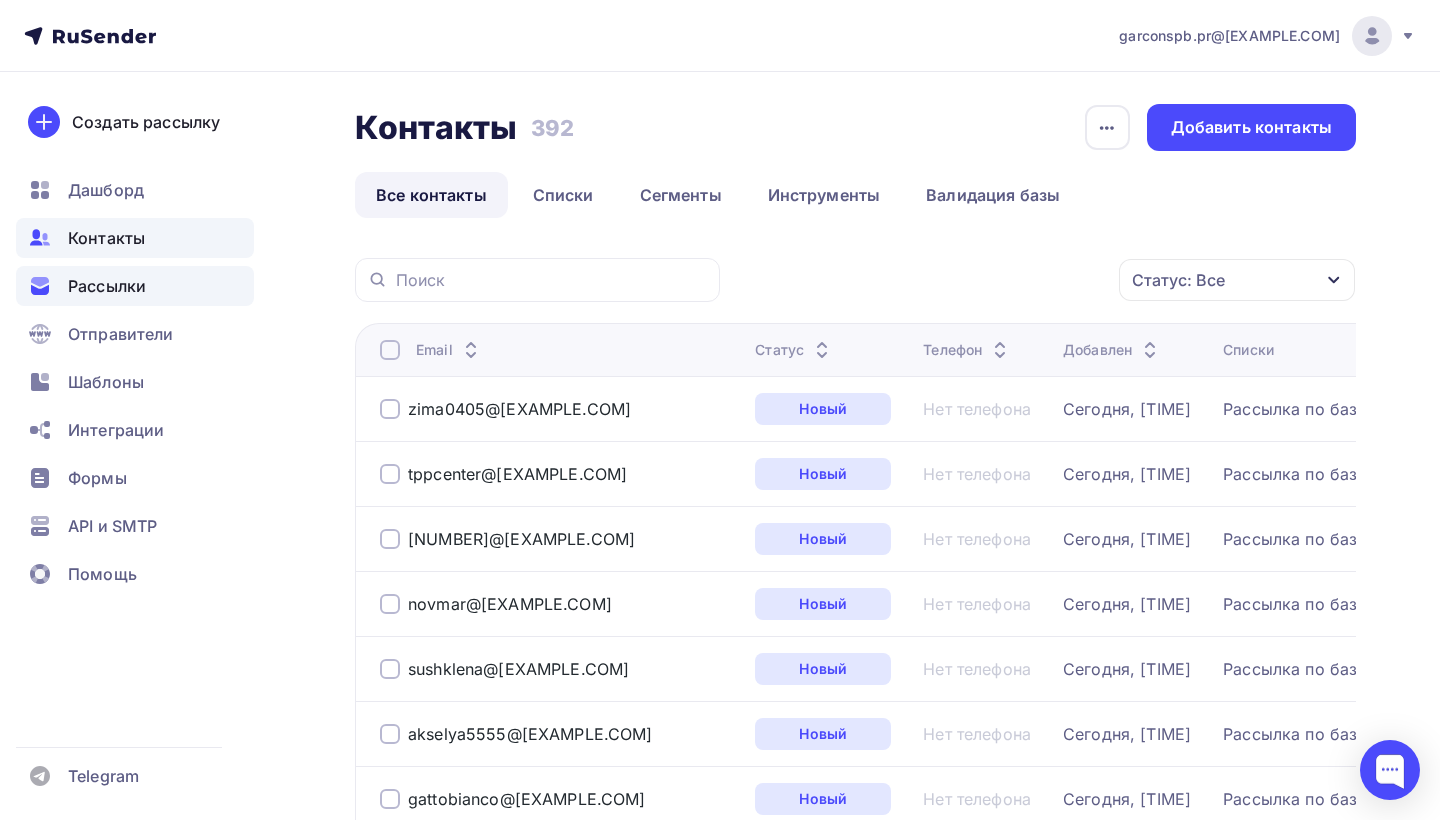 click on "Рассылки" at bounding box center [107, 286] 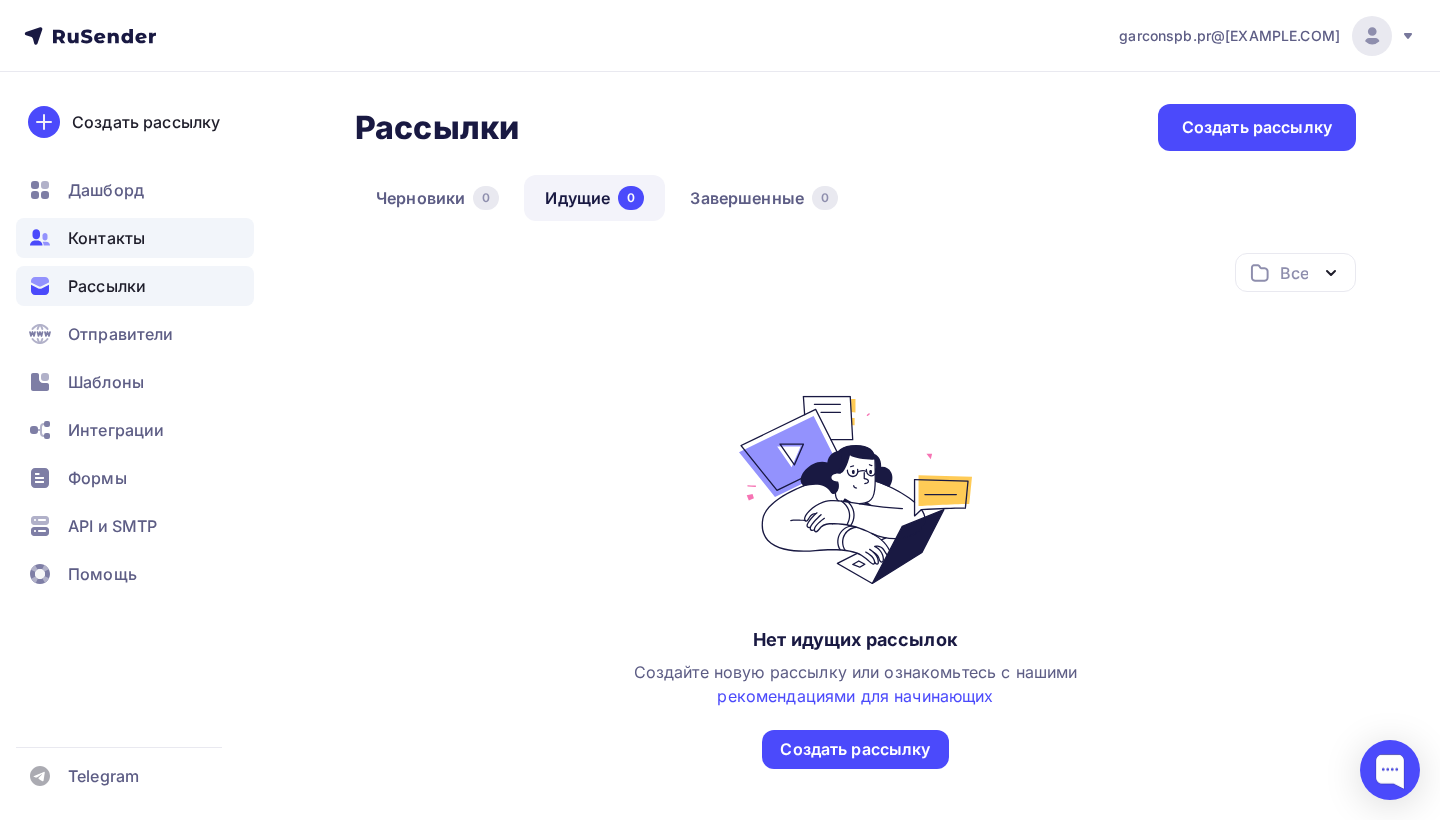 click on "Контакты" at bounding box center (135, 238) 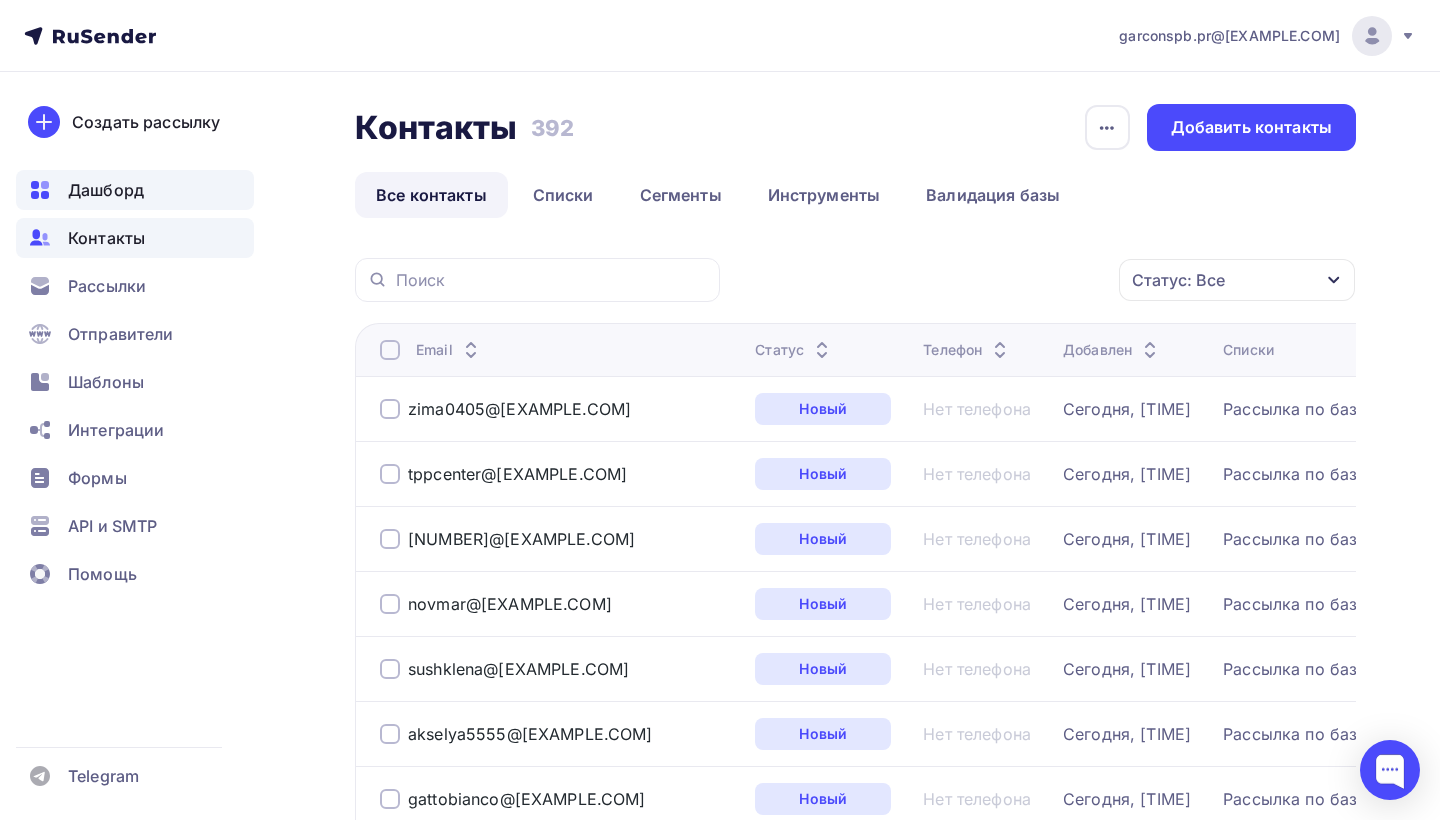 click on "Дашборд" at bounding box center (135, 190) 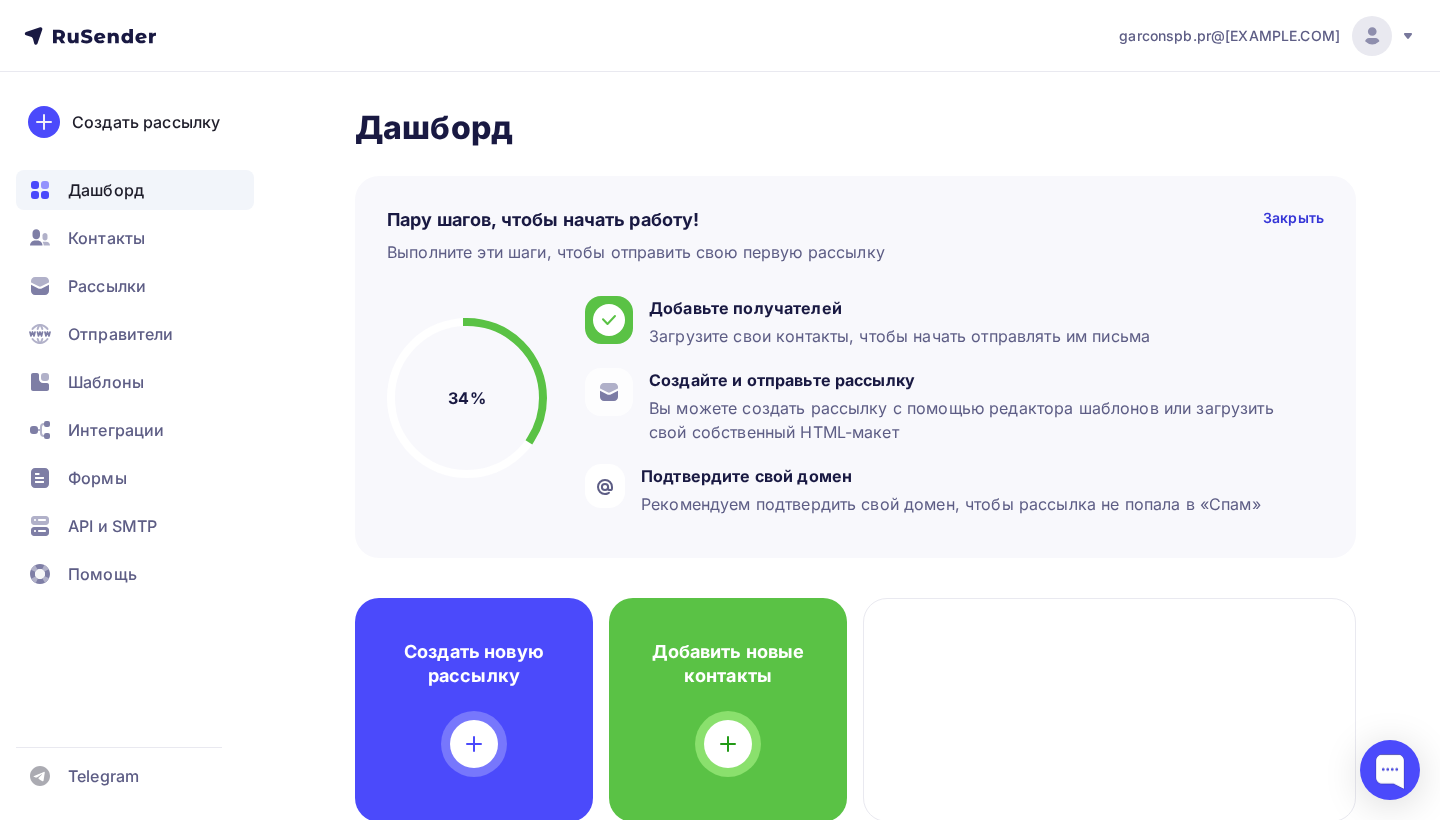 click on "Дашборд   Дашборд   Пару шагов, чтобы начать работу!
Закрыть
Выполните эти шаги, чтобы отправить свою первую рассылку   34%     34%
Добавьте получателей
Загрузите свои контакты, чтобы начать отправлять им письма
Создайте и отправьте рассылку
Вы можете создать рассылку с помощью редактора шаблонов или загрузить свой собственный HTML-макет
Подтвердите свой домен
Создать новую рассылку       Добавить новые контакты
392" at bounding box center [720, 861] 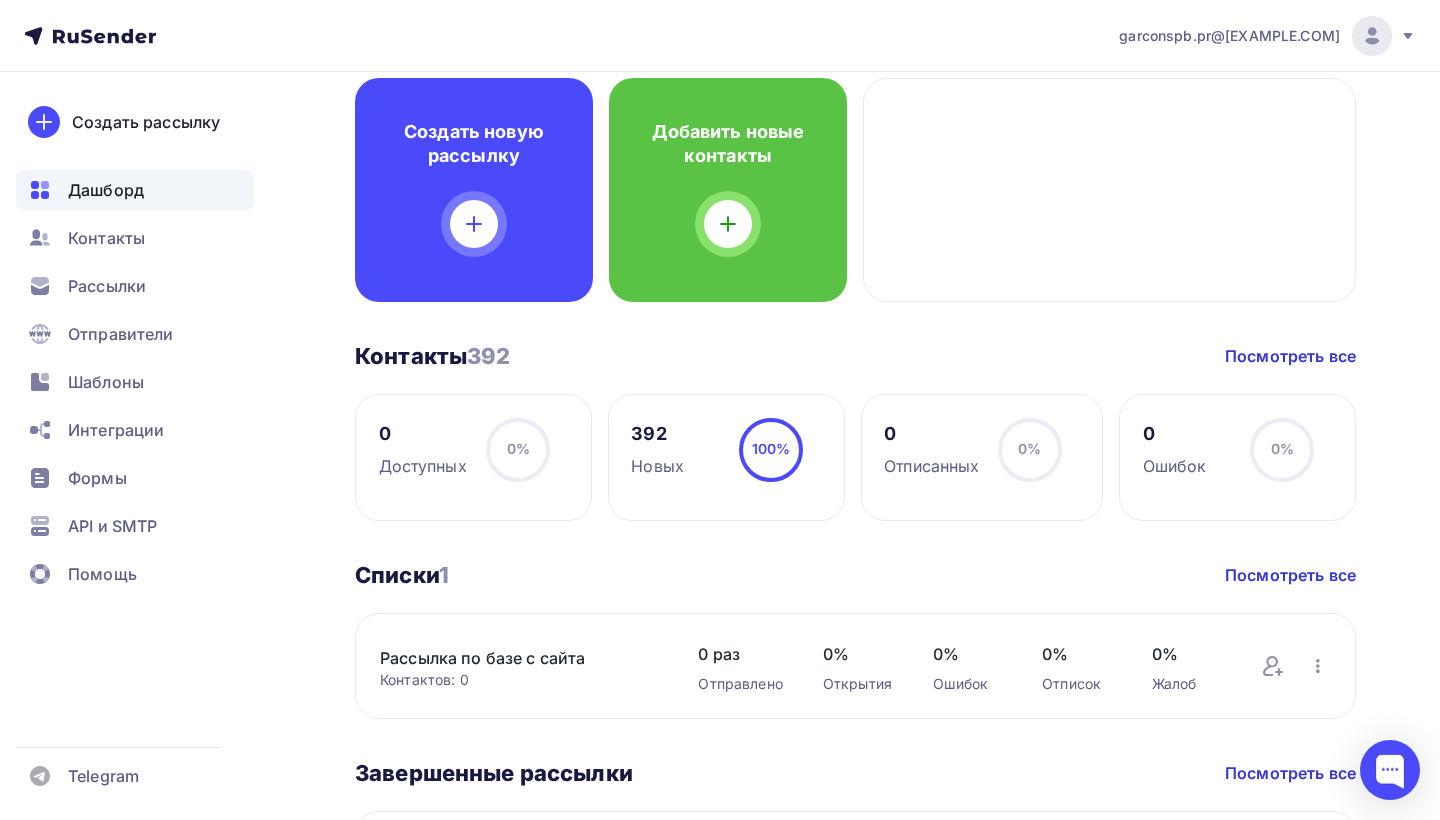 scroll, scrollTop: 560, scrollLeft: 0, axis: vertical 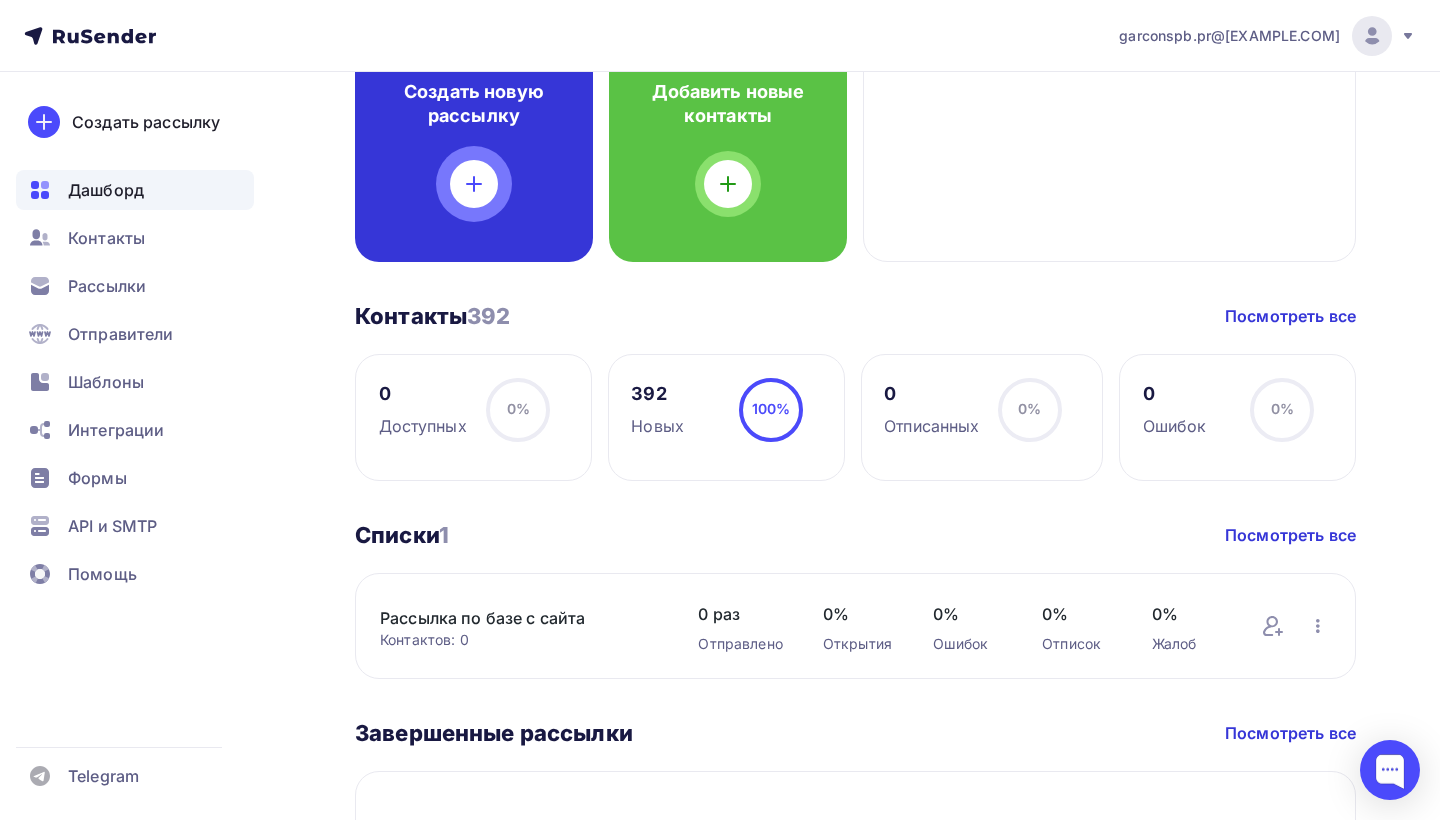 click on "Создать новую рассылку" at bounding box center [474, 150] 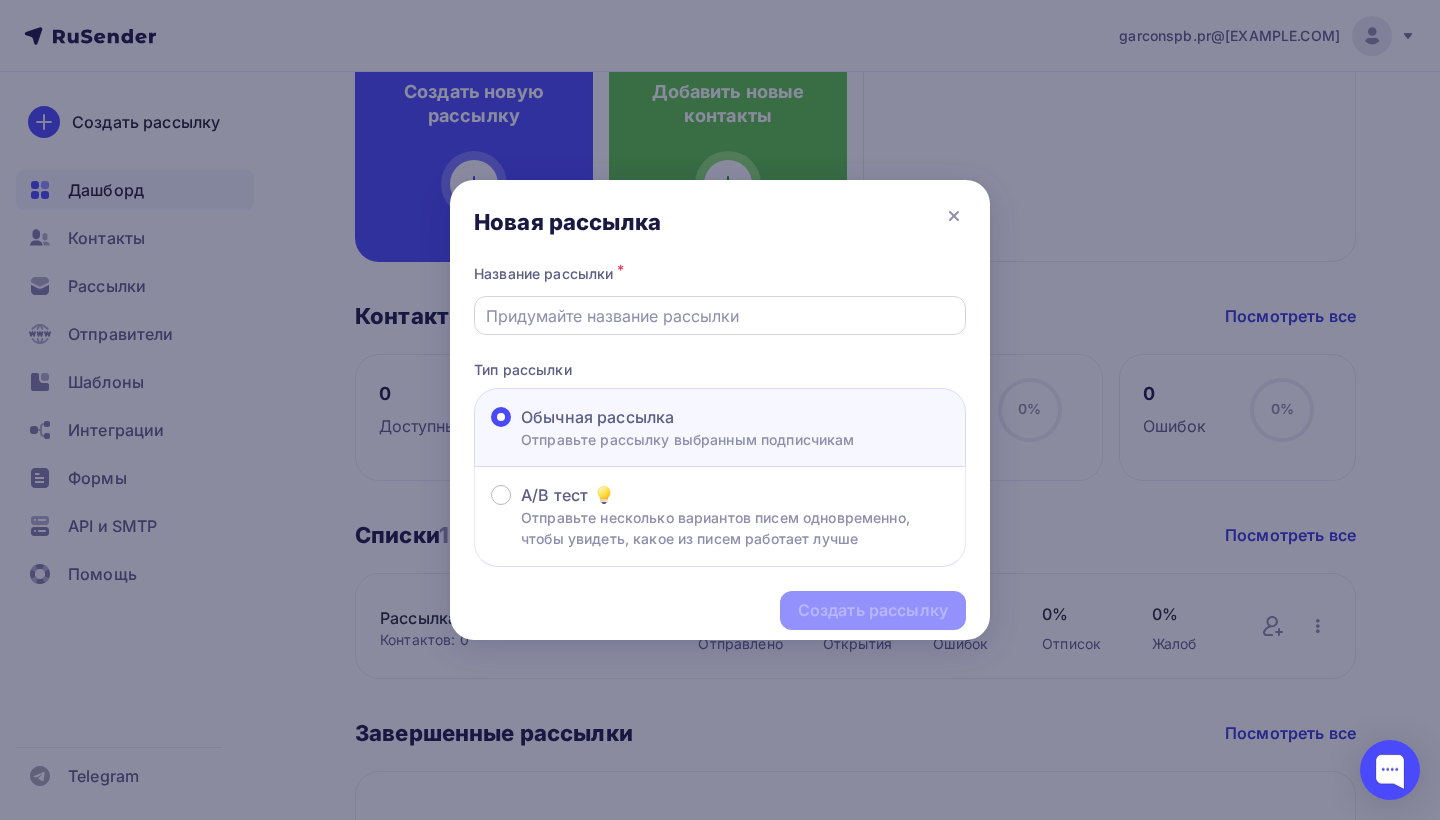 click at bounding box center [720, 316] 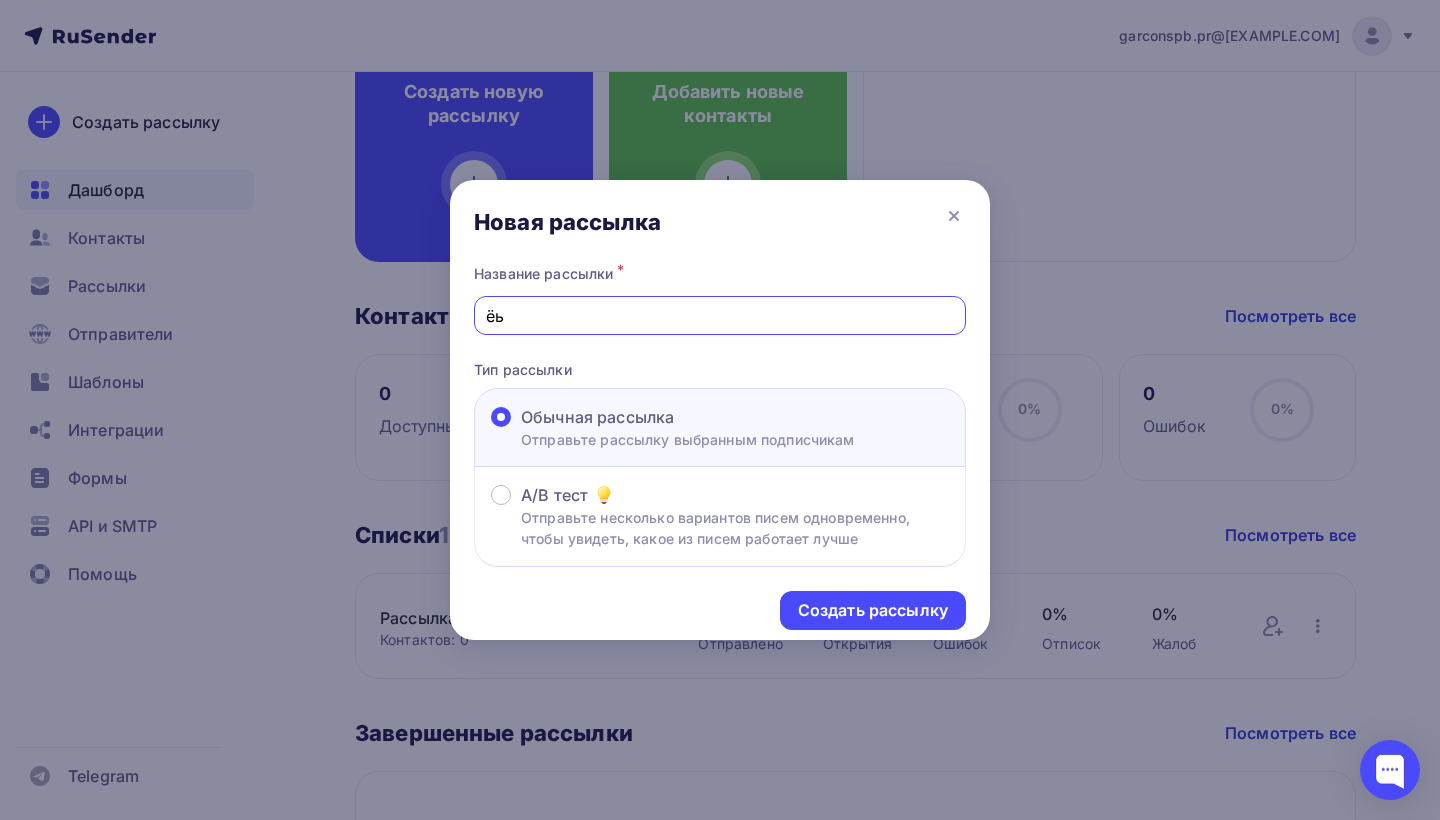 type on "ё" 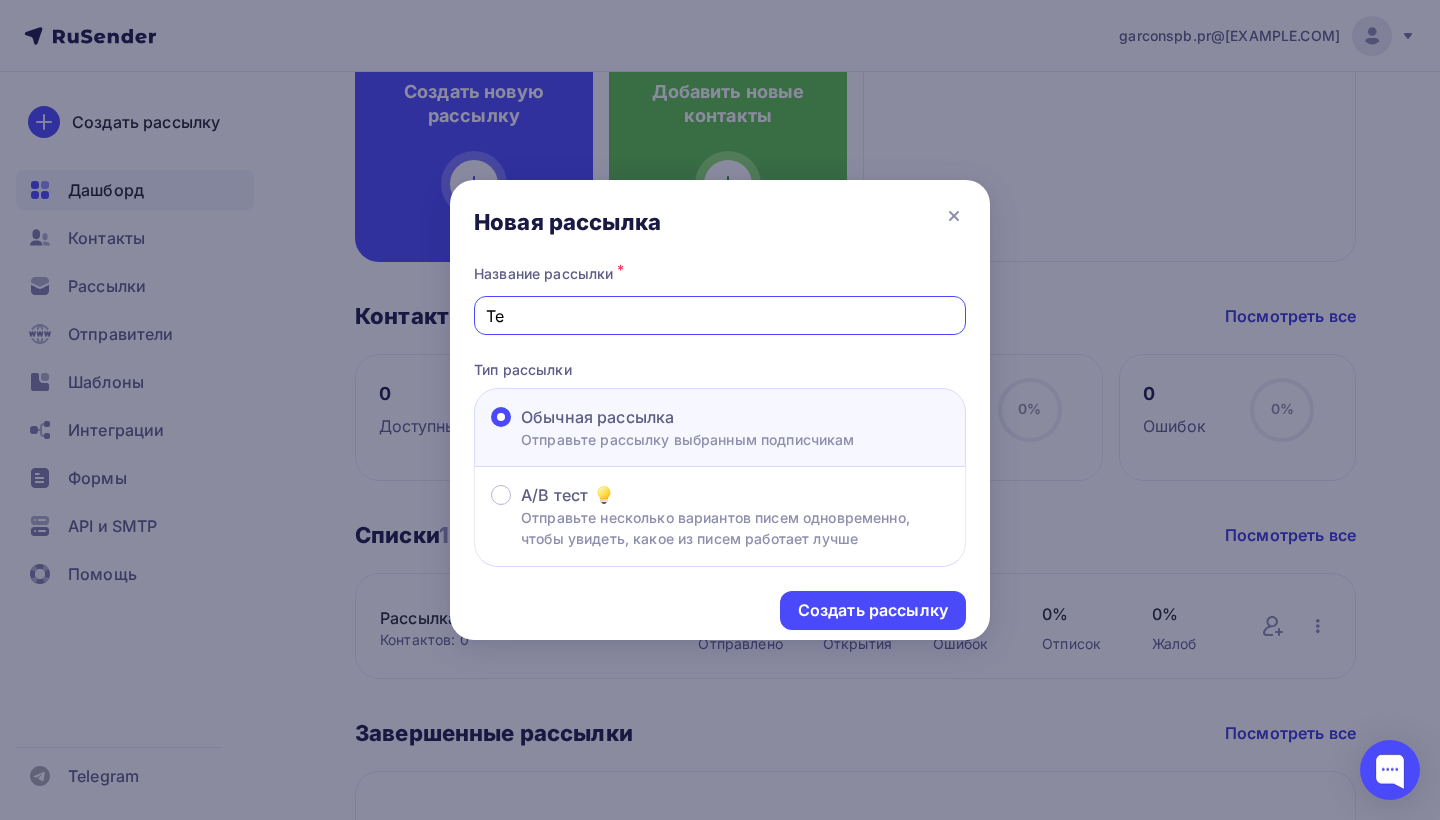 type on "Т" 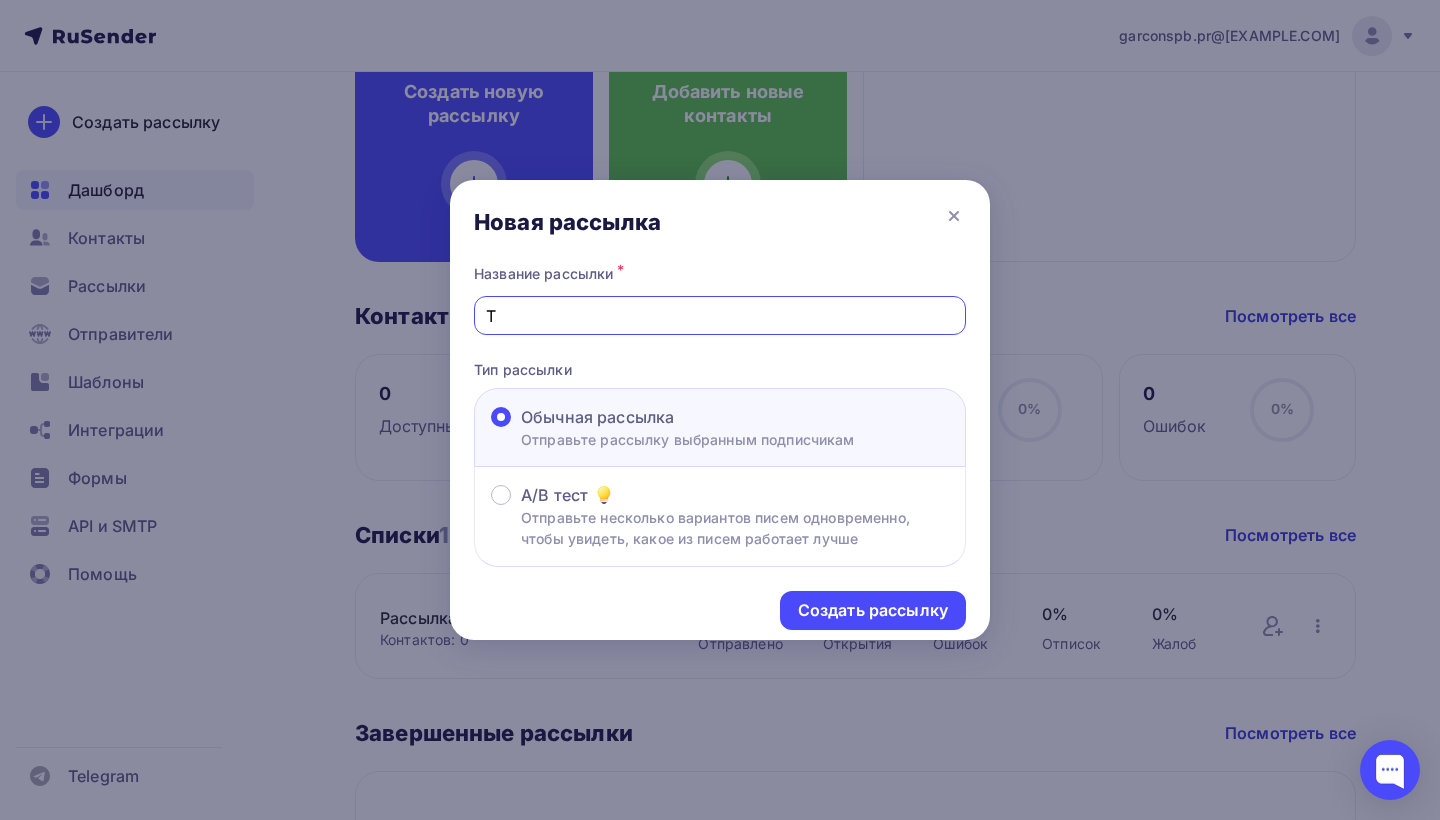 type 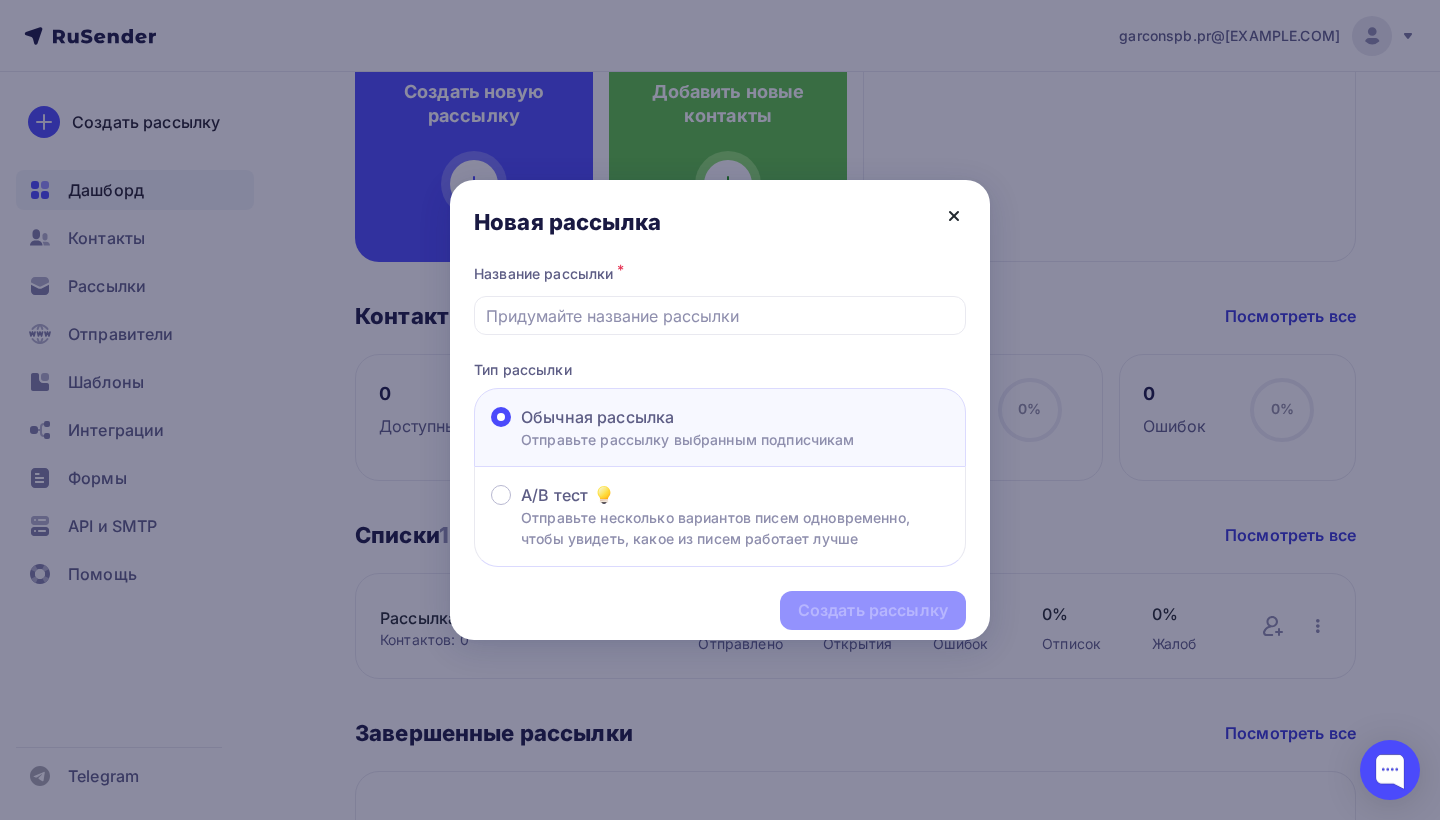 click 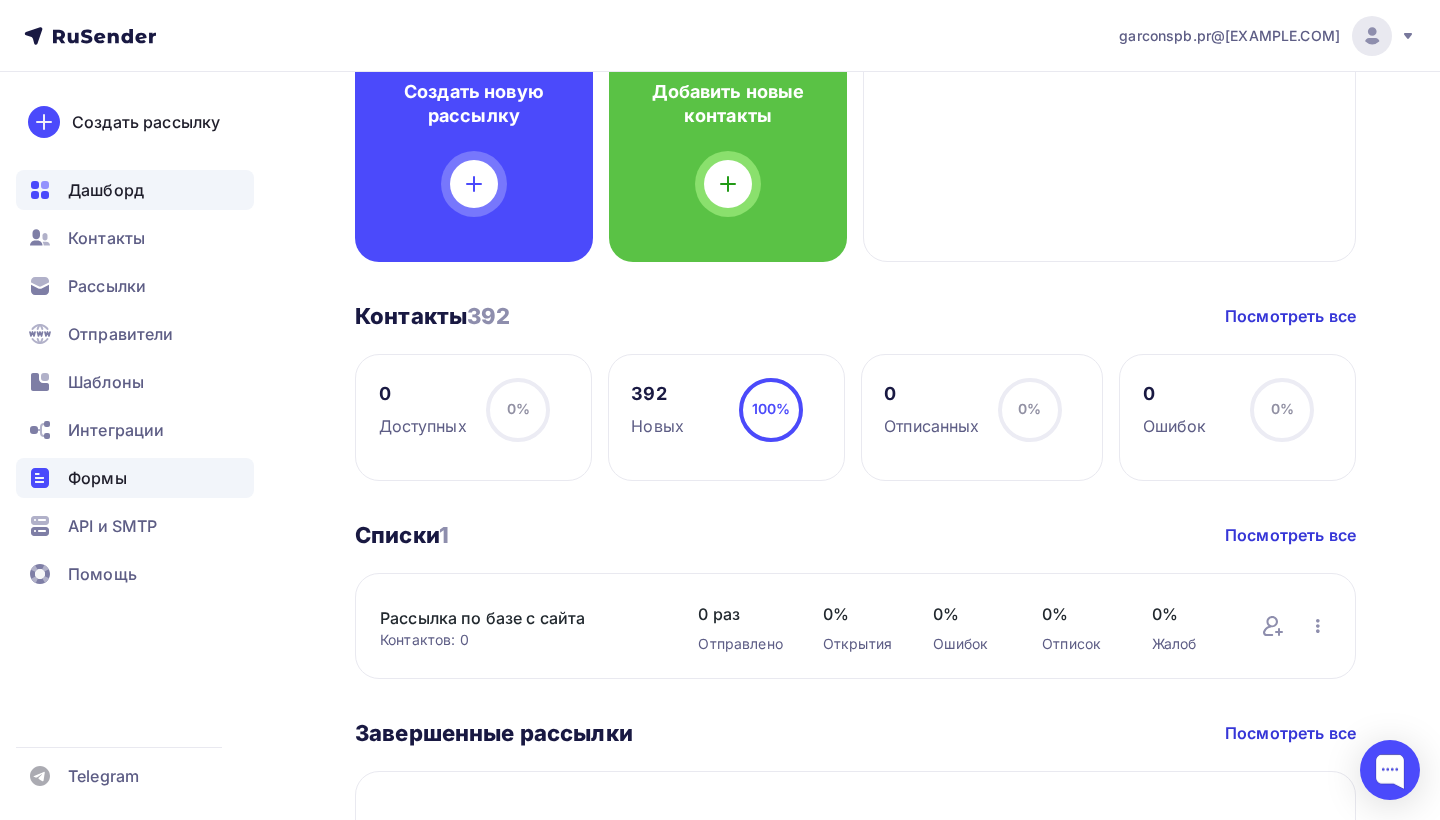 click on "Формы" at bounding box center (97, 478) 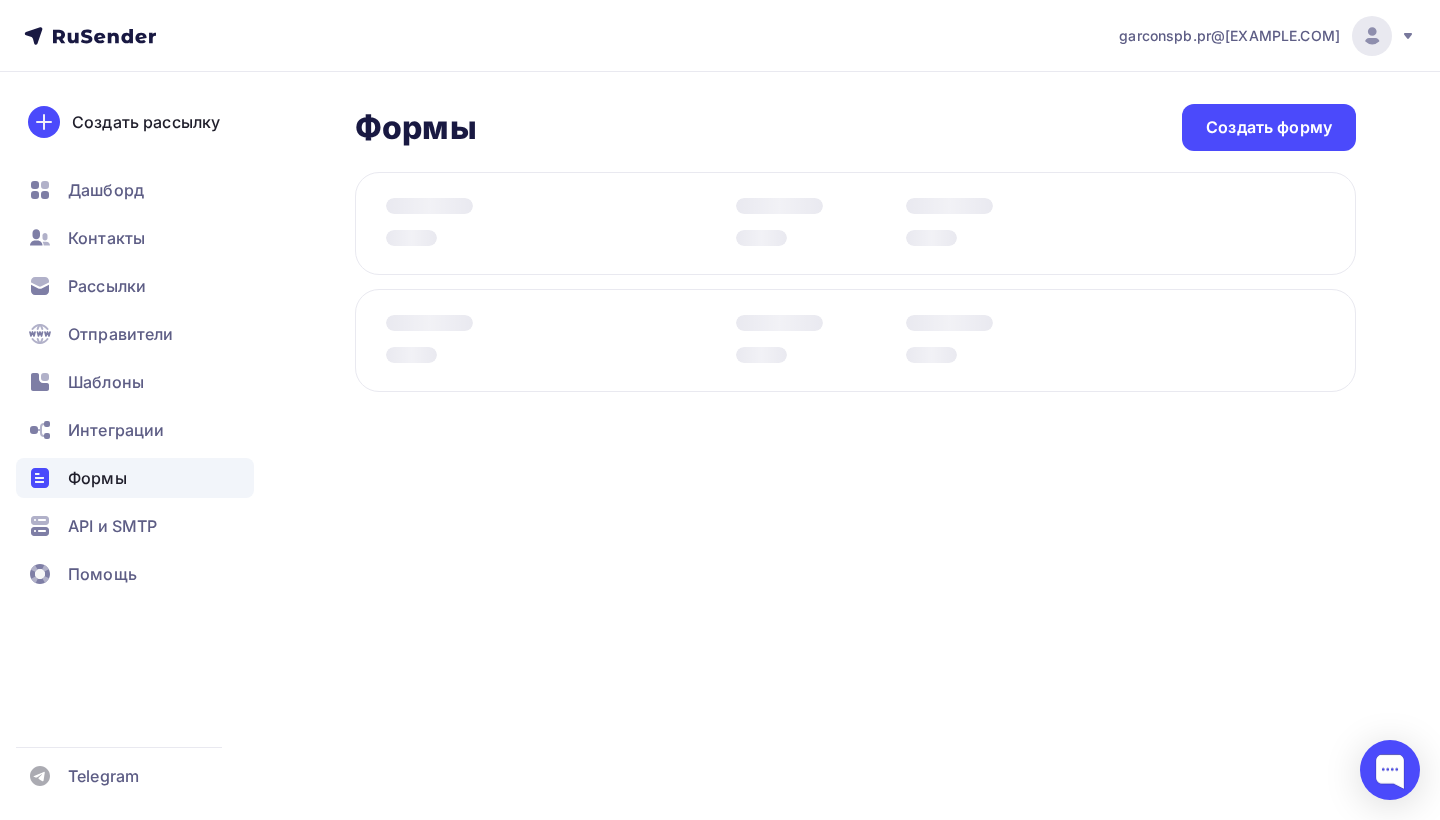 scroll, scrollTop: 0, scrollLeft: 0, axis: both 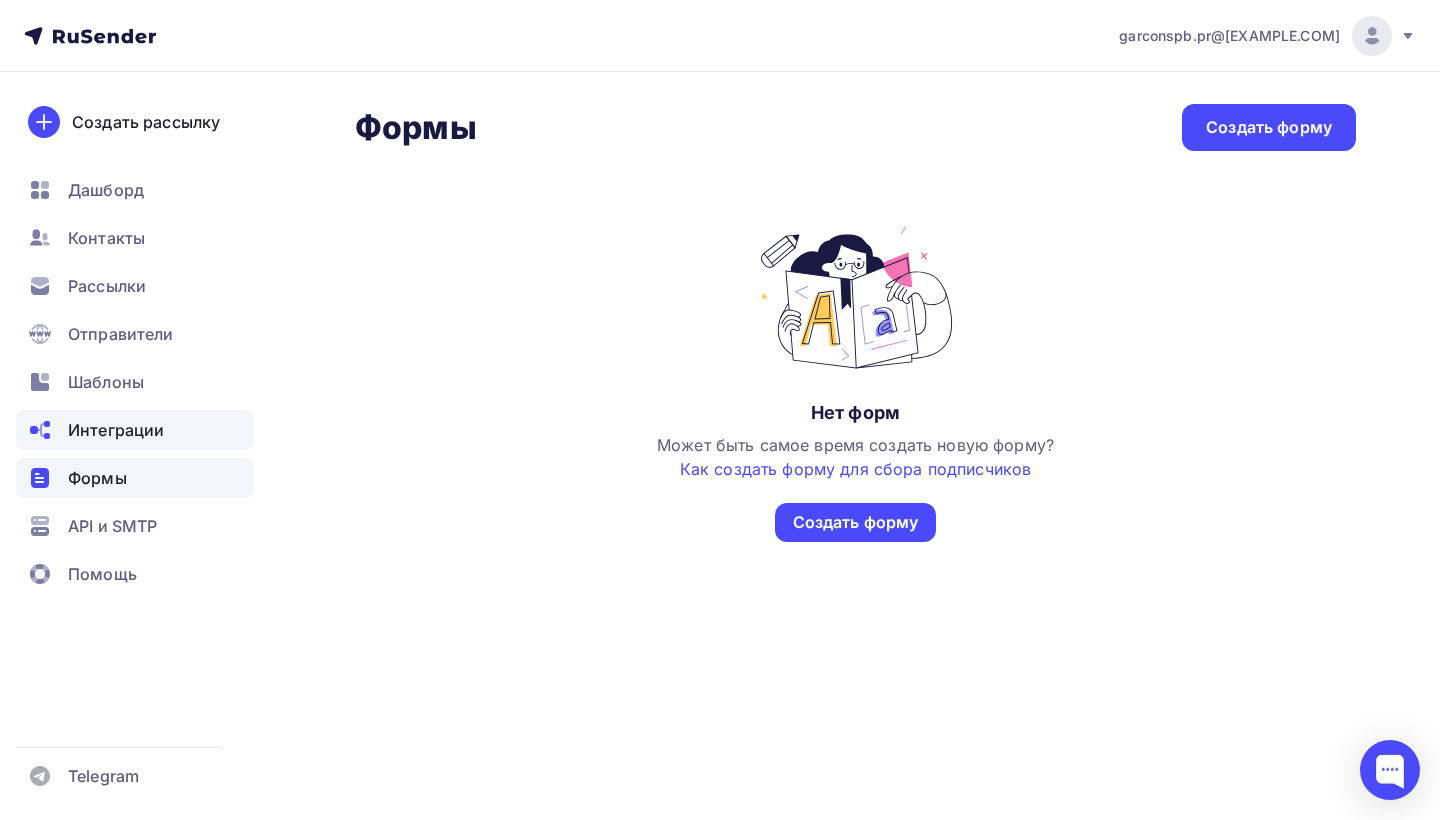 click on "Интеграции" at bounding box center [116, 430] 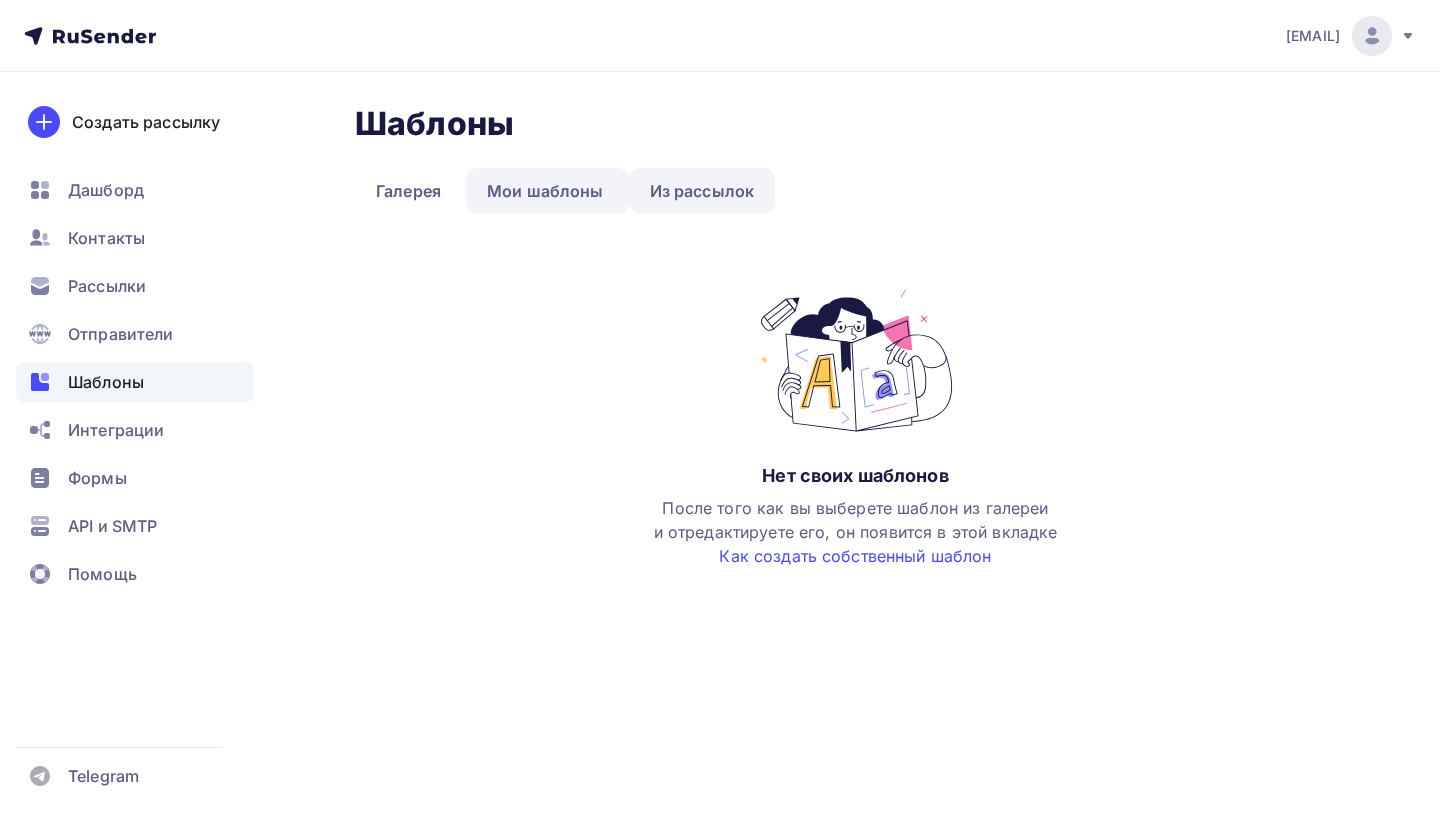 click on "Из рассылок" at bounding box center (702, 191) 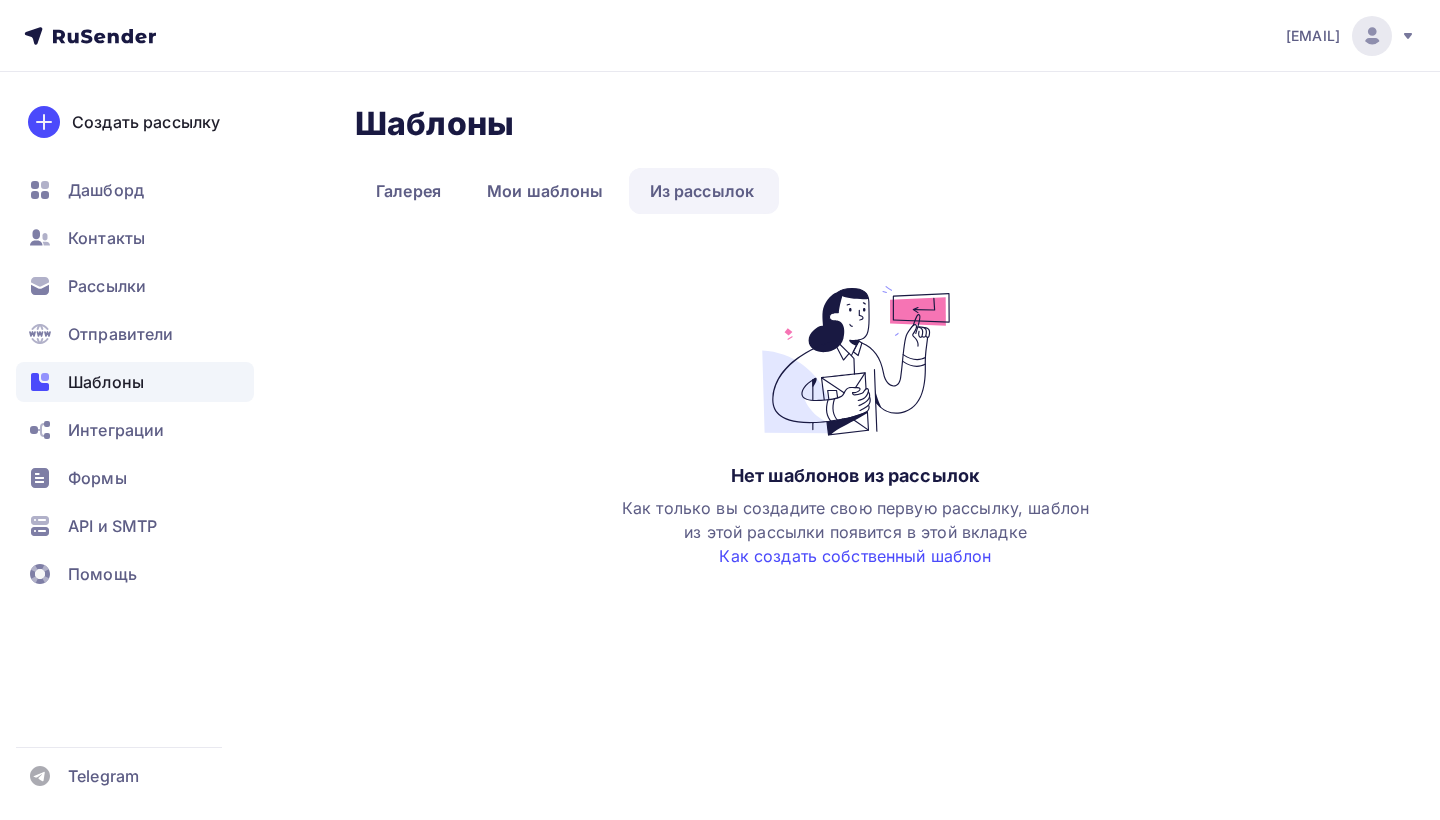 scroll, scrollTop: 0, scrollLeft: 0, axis: both 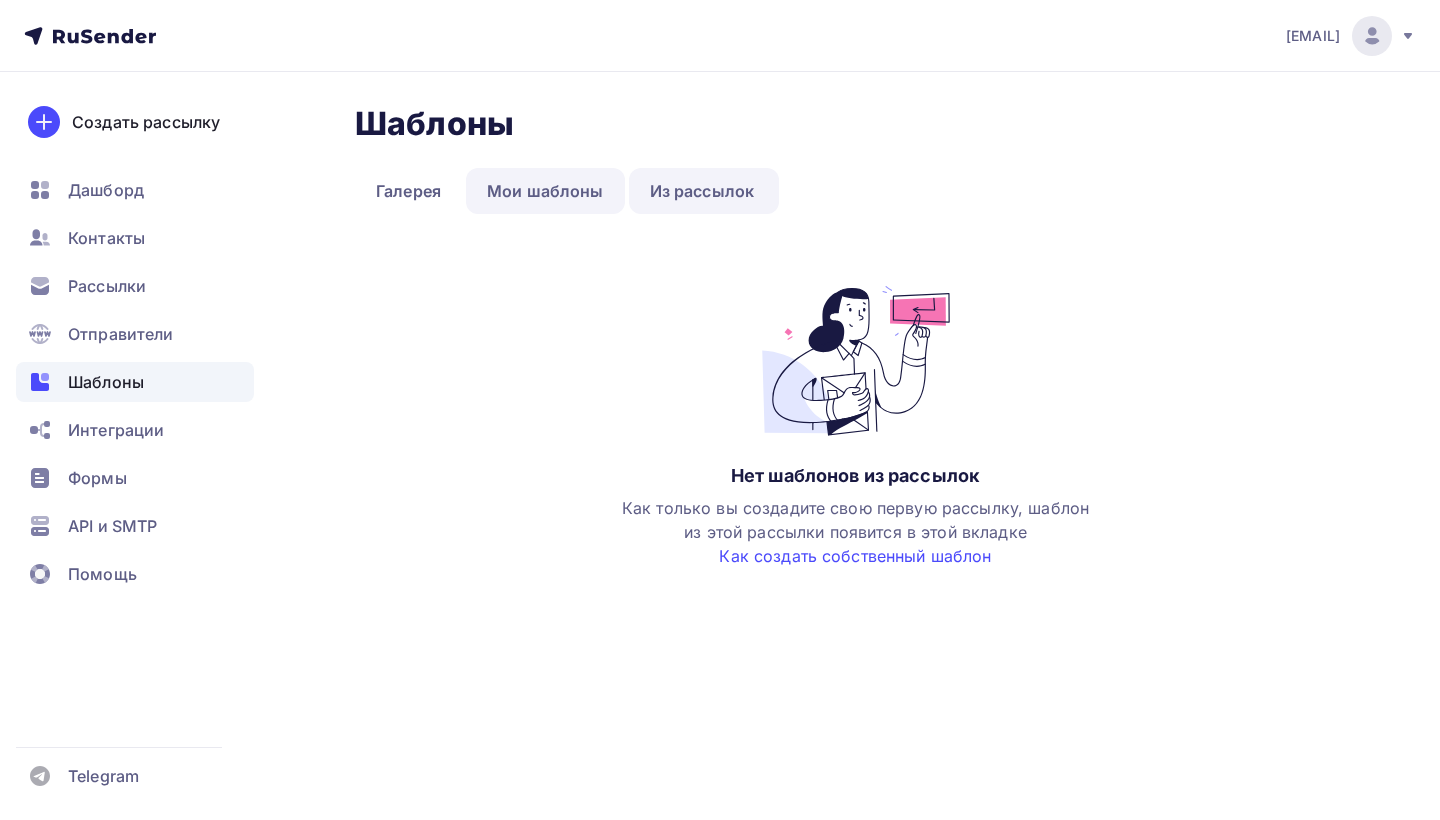 click on "Мои шаблоны" at bounding box center (545, 191) 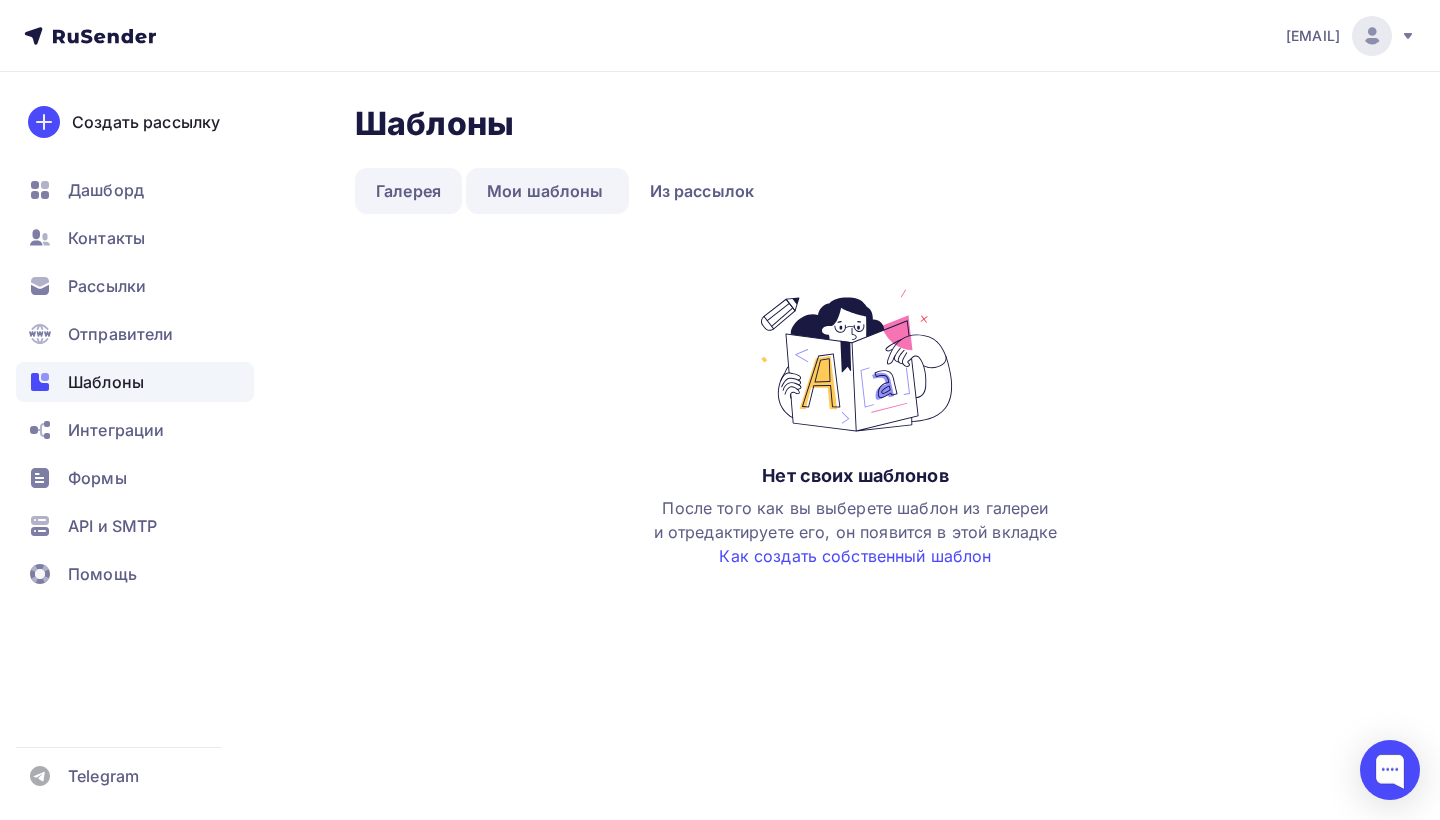 click on "Галерея" at bounding box center (408, 191) 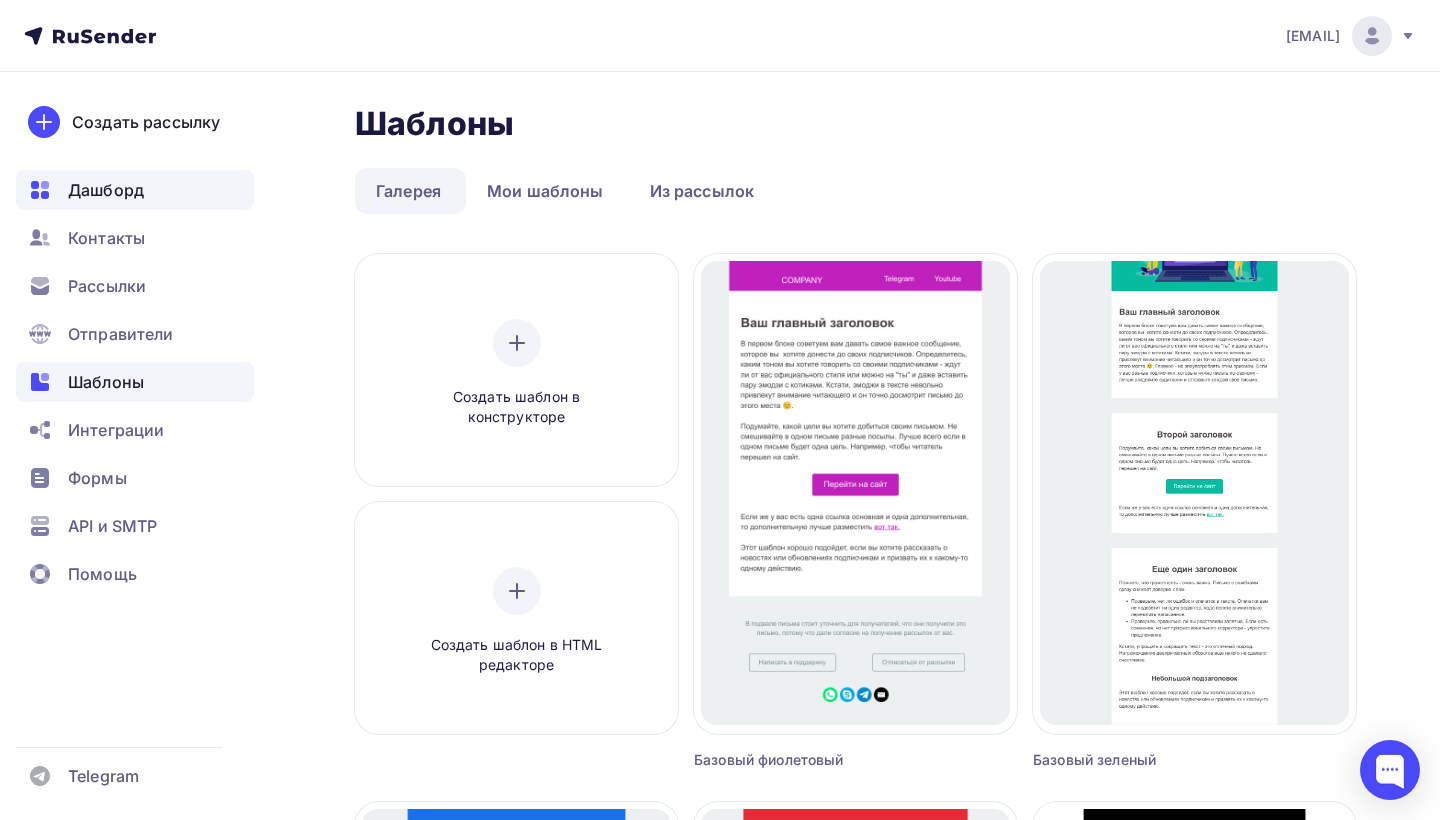 click on "Дашборд" at bounding box center (135, 190) 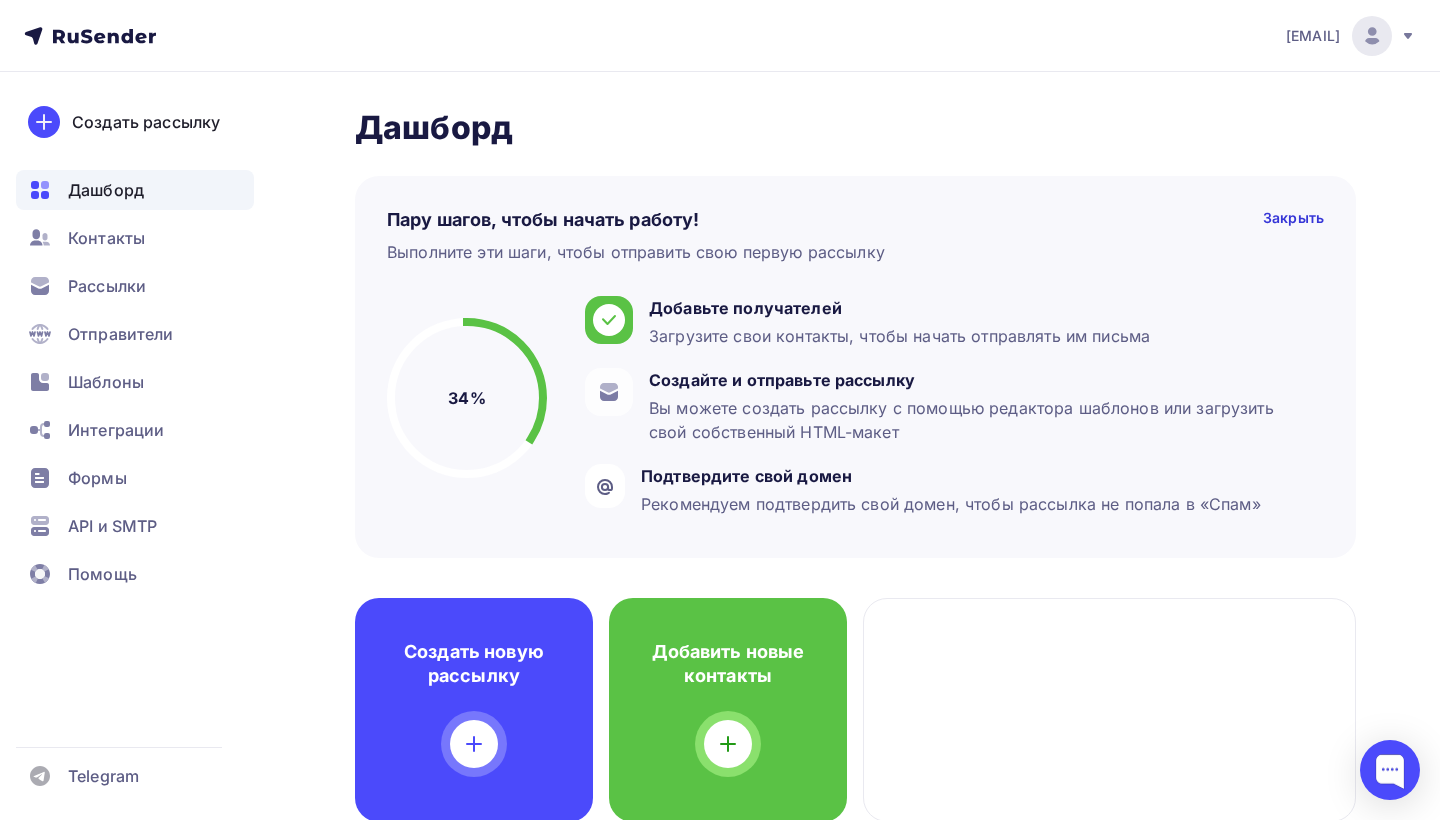 click on "Дашборд   Дашборд   Пару шагов, чтобы начать работу!
Закрыть
Выполните эти шаги, чтобы отправить свою первую рассылку   34%     34%
Добавьте получателей
Загрузите свои контакты, чтобы начать отправлять им письма
Создайте и отправьте рассылку
Вы можете создать рассылку с помощью редактора шаблонов или загрузить свой собственный HTML-макет
Подтвердите свой домен
Создать новую рассылку       Добавить новые контакты
392" at bounding box center (720, 861) 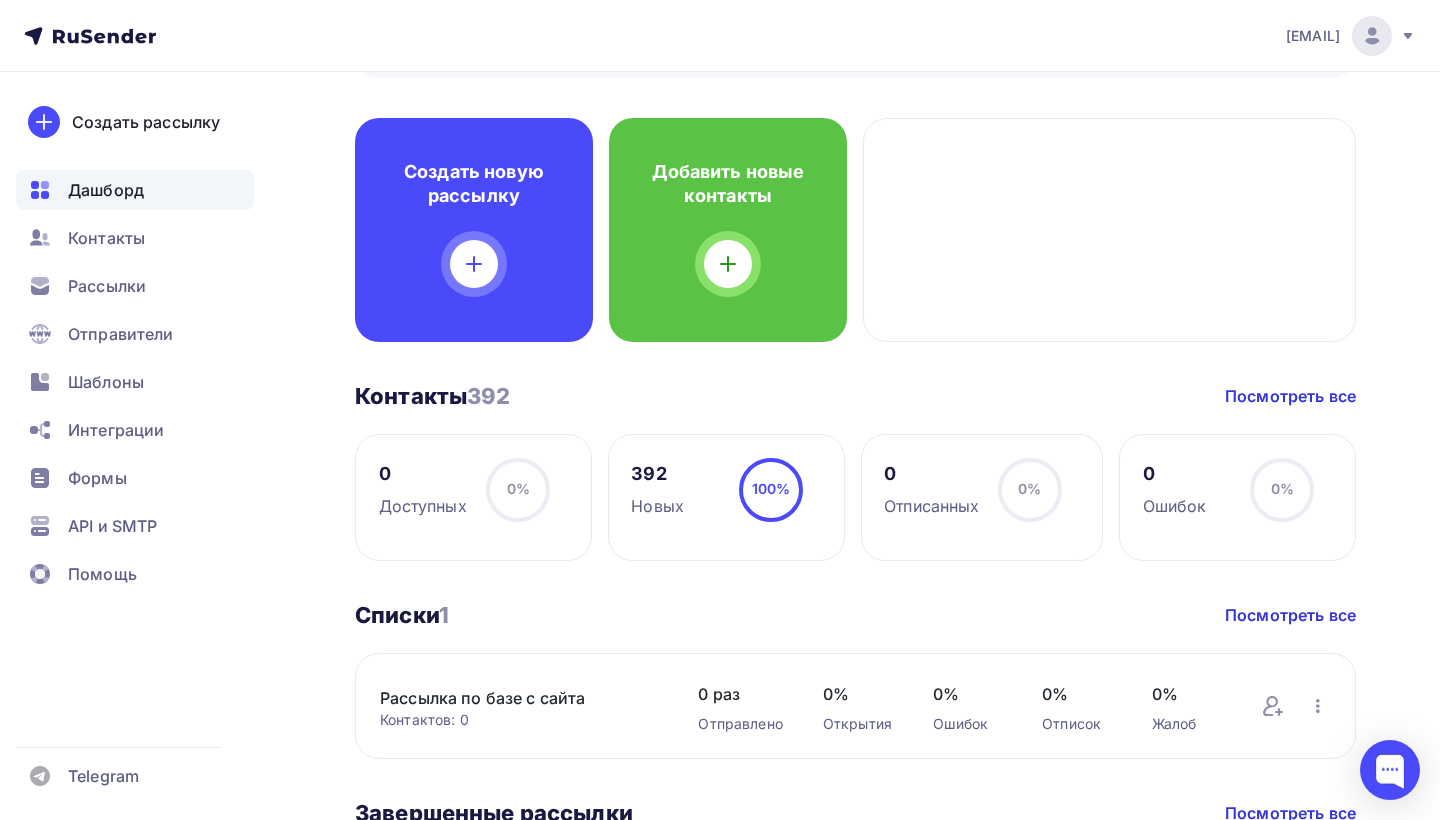 scroll, scrollTop: 520, scrollLeft: 0, axis: vertical 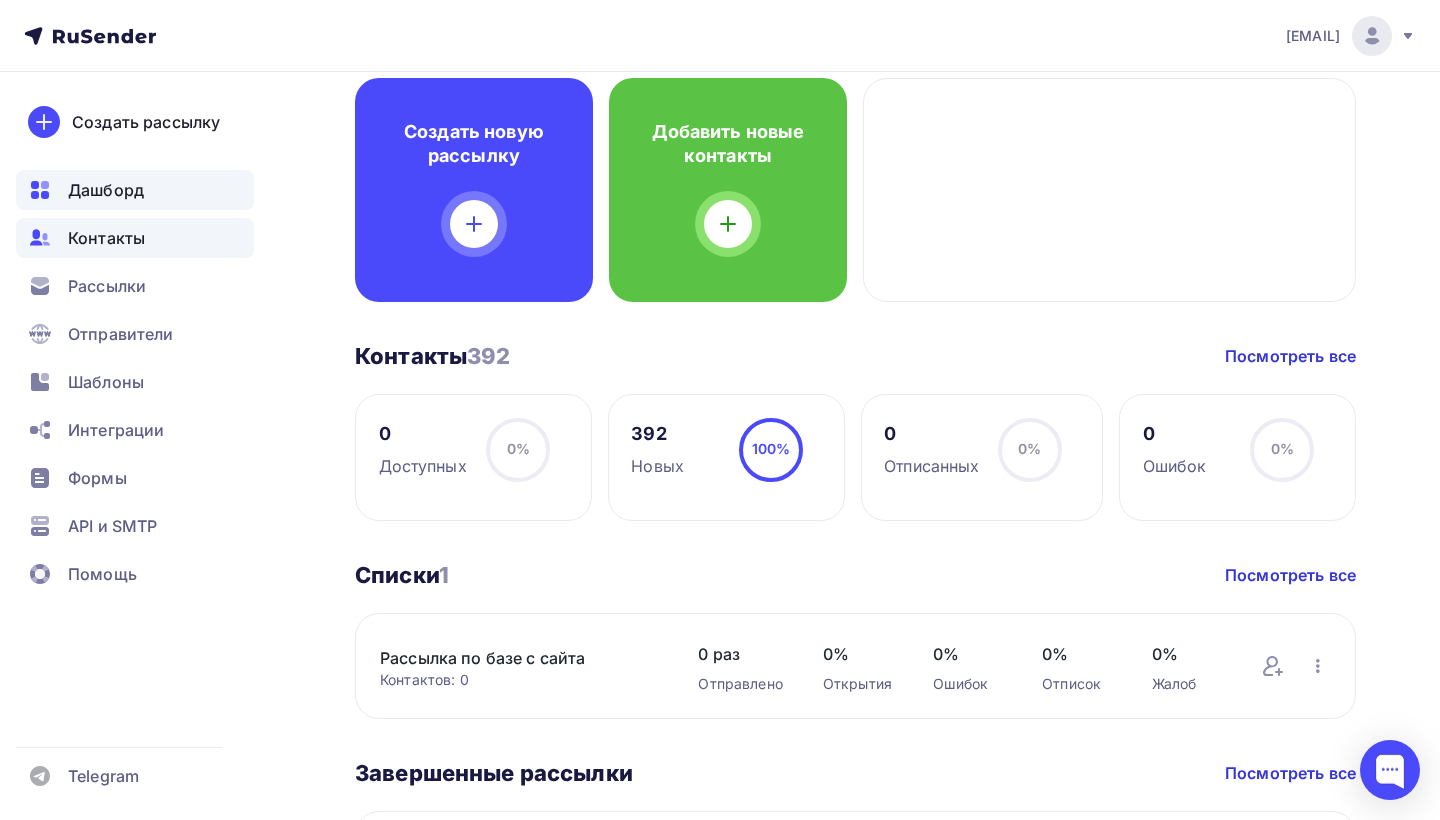 click on "Контакты" at bounding box center (106, 238) 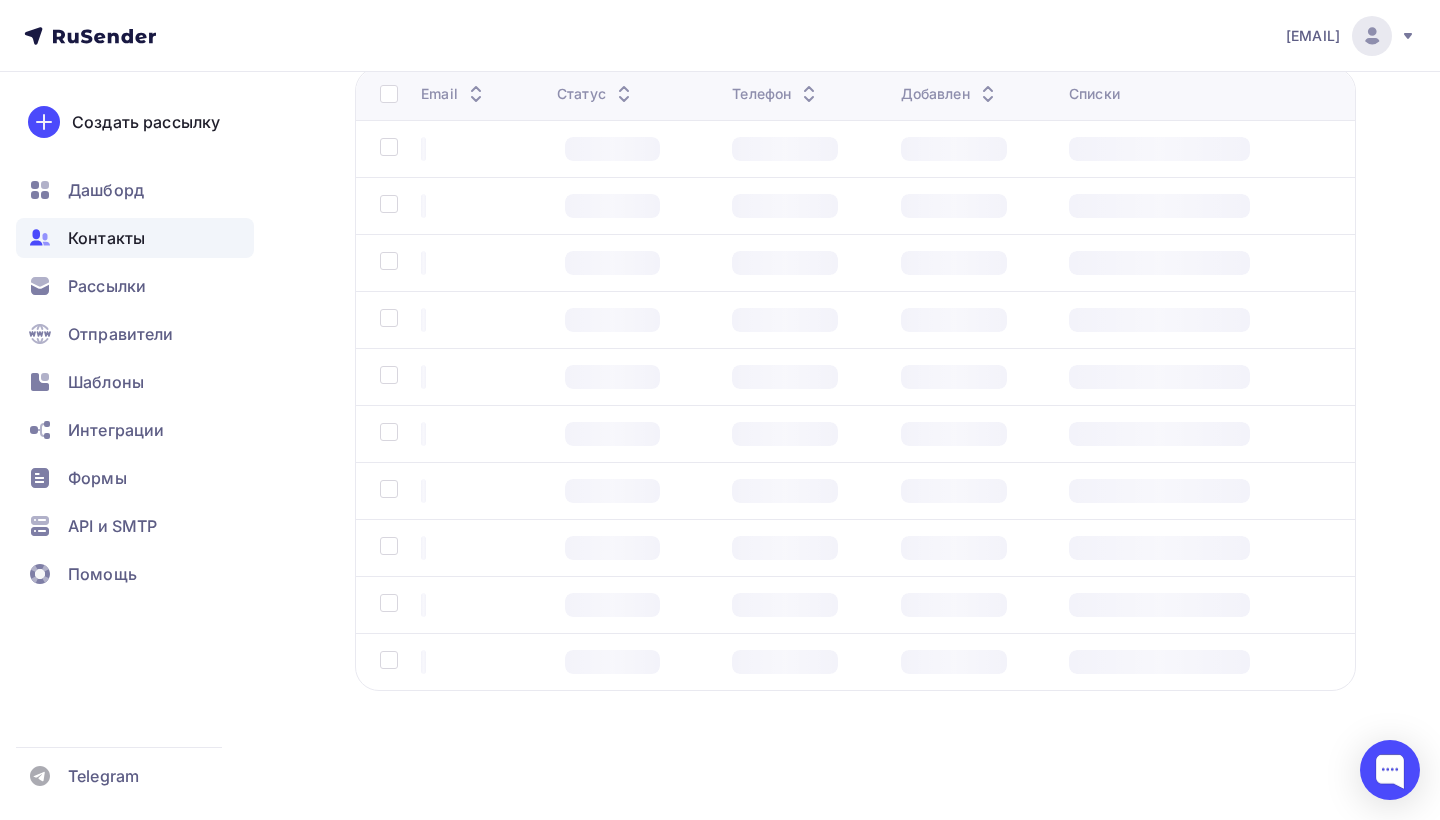 scroll, scrollTop: 0, scrollLeft: 0, axis: both 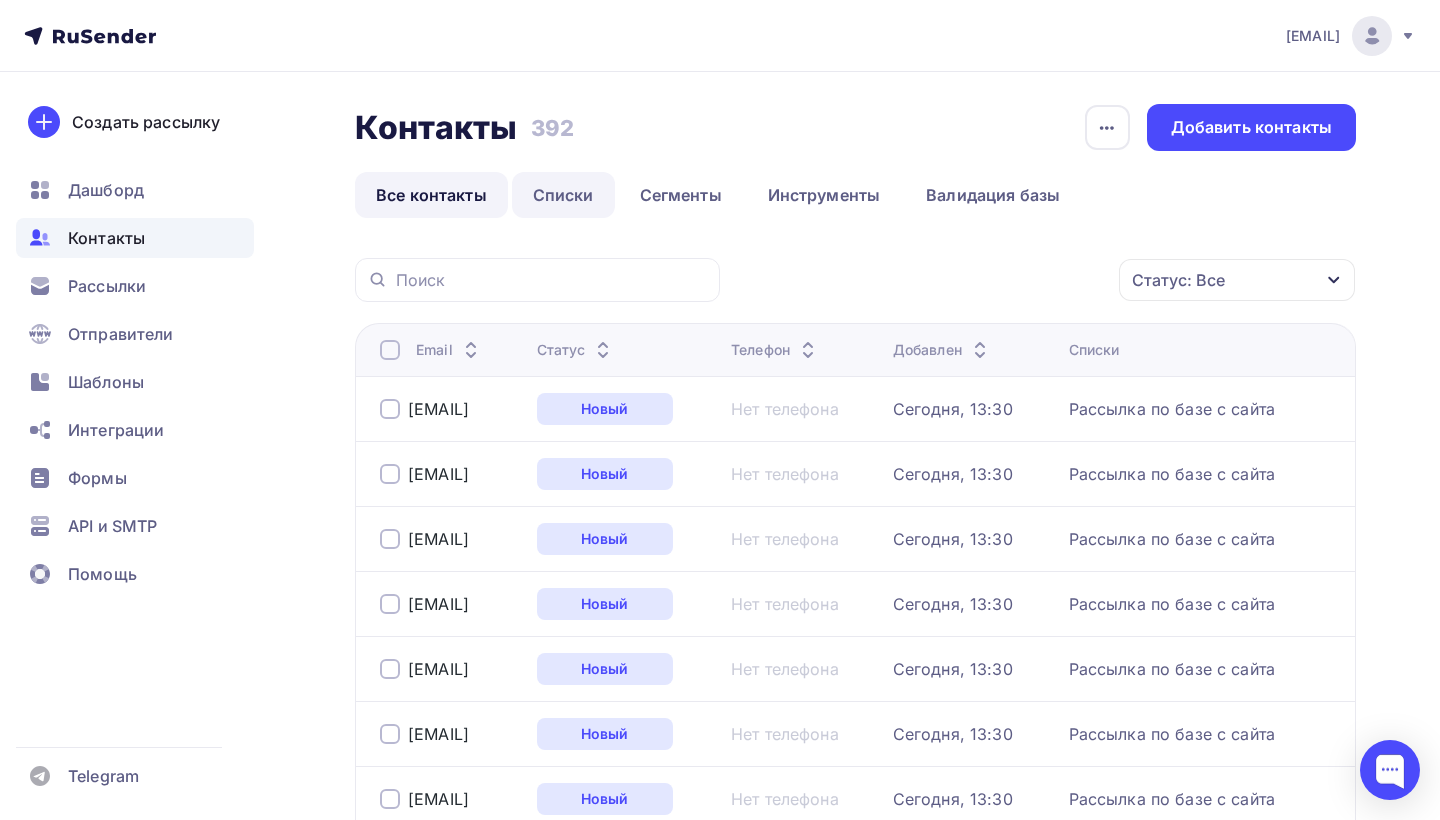 click on "Списки" at bounding box center [563, 195] 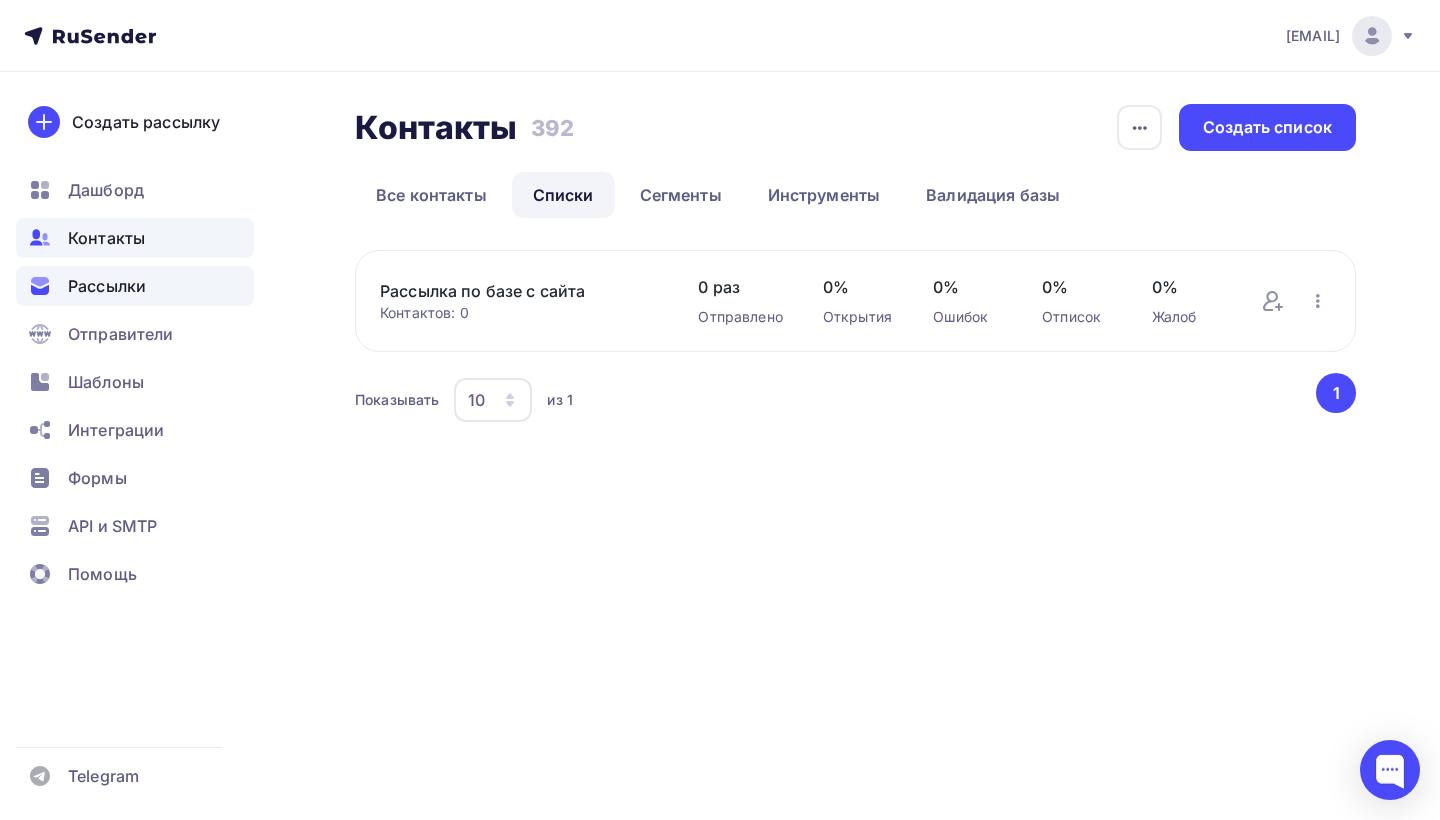 click on "Рассылки" at bounding box center [107, 286] 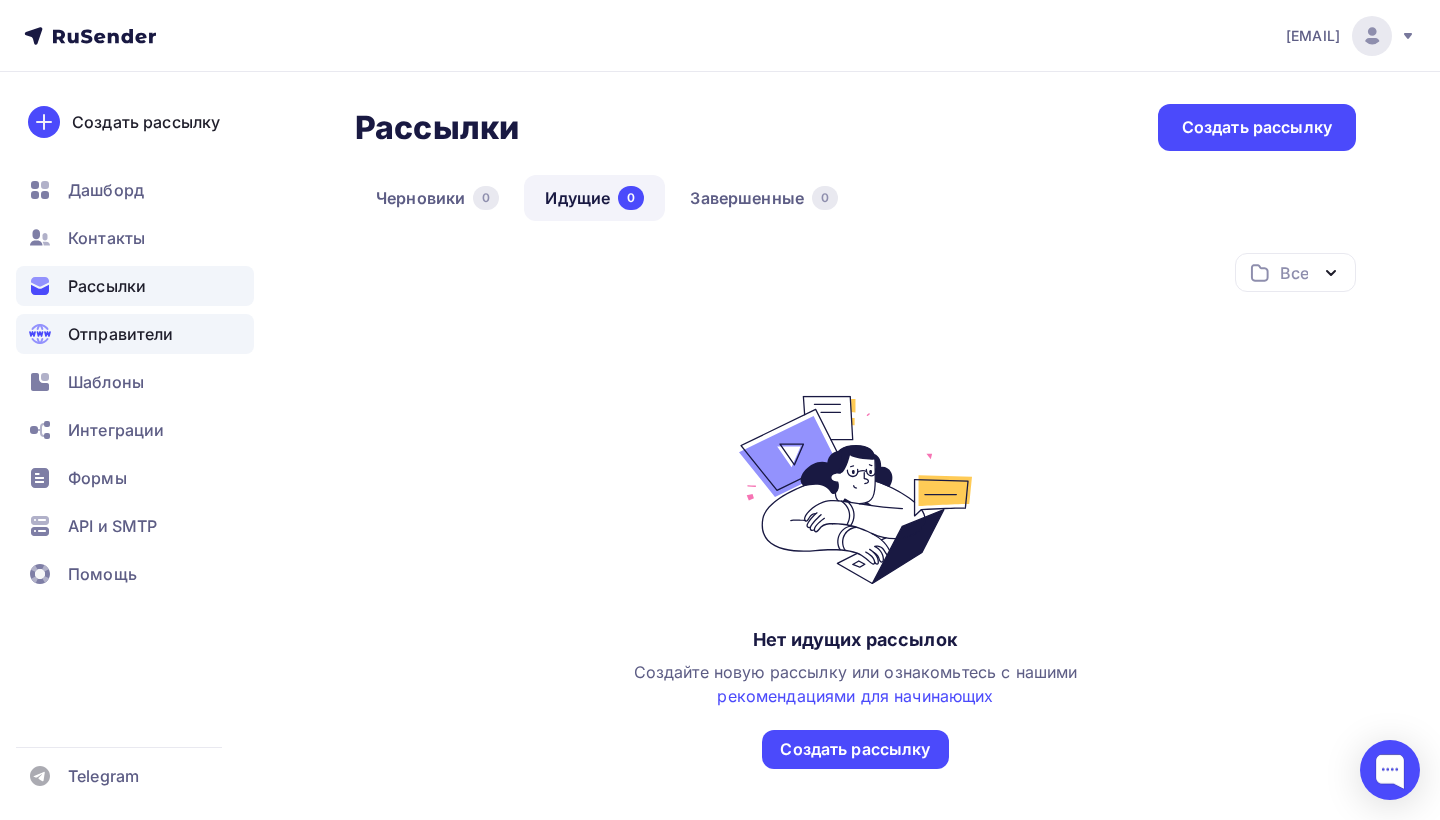 click on "Отправители" at bounding box center (121, 334) 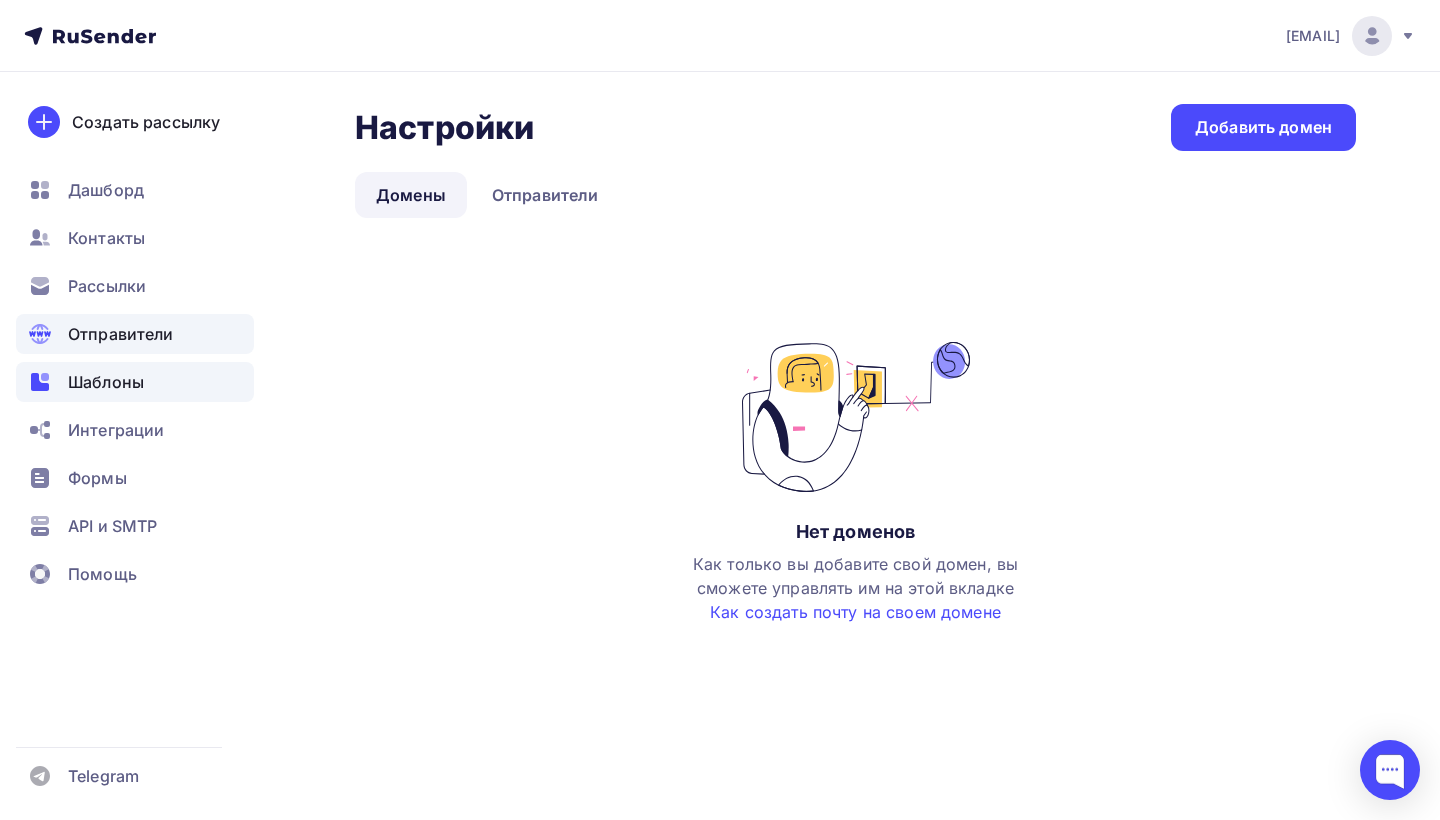 click on "Шаблоны" at bounding box center [135, 382] 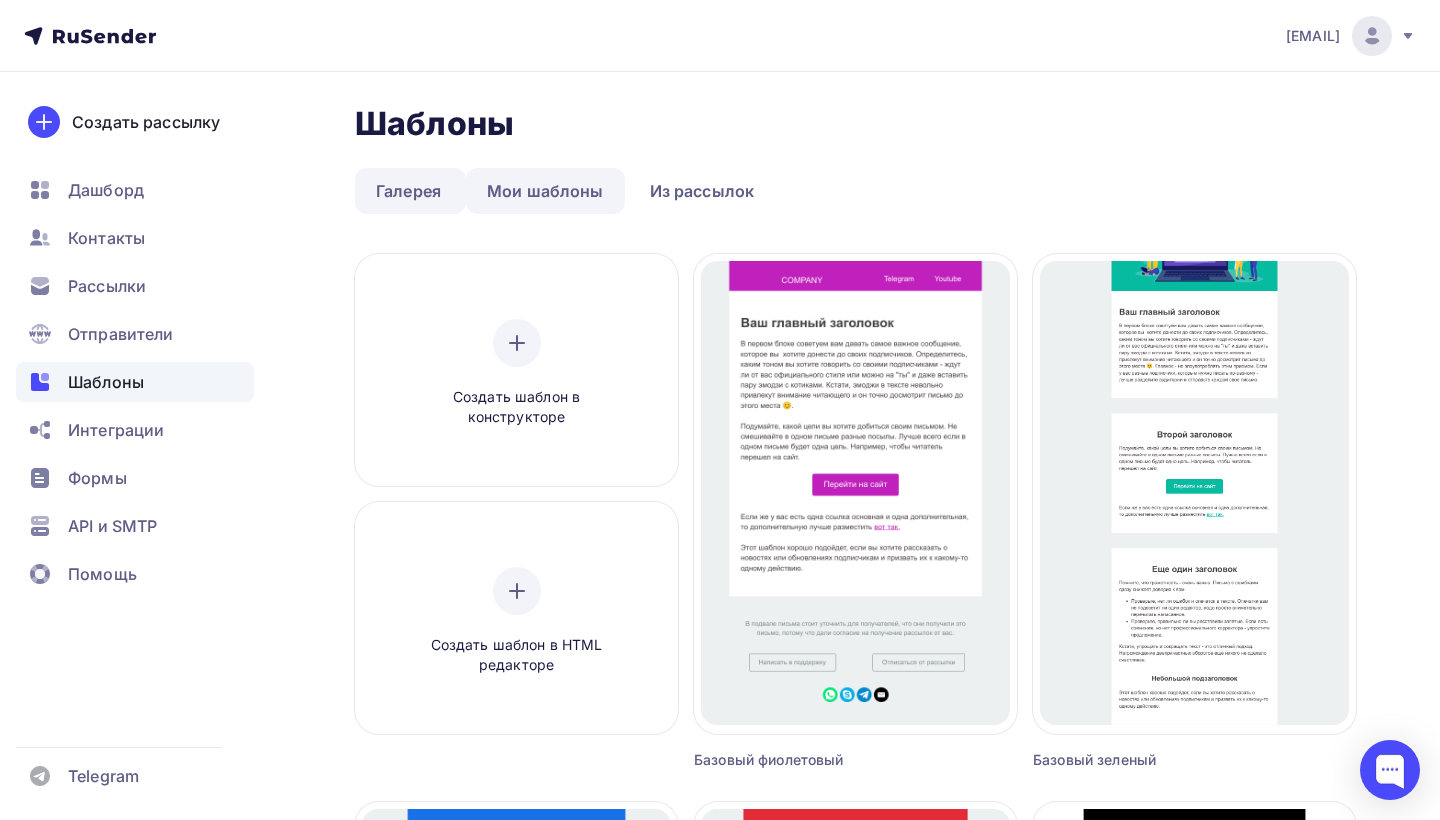 click on "Мои шаблоны" at bounding box center (545, 191) 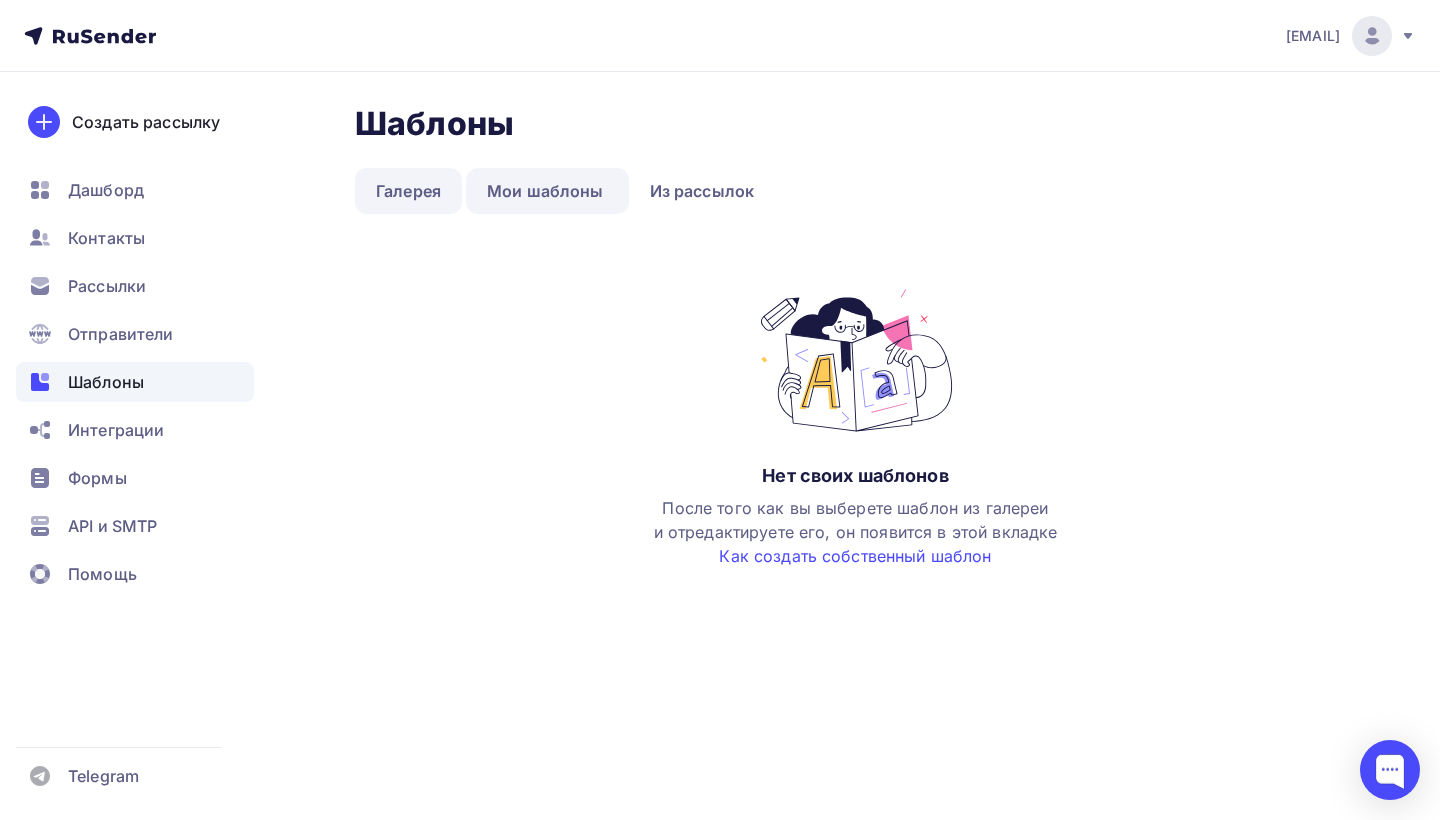 click on "Галерея" at bounding box center [408, 191] 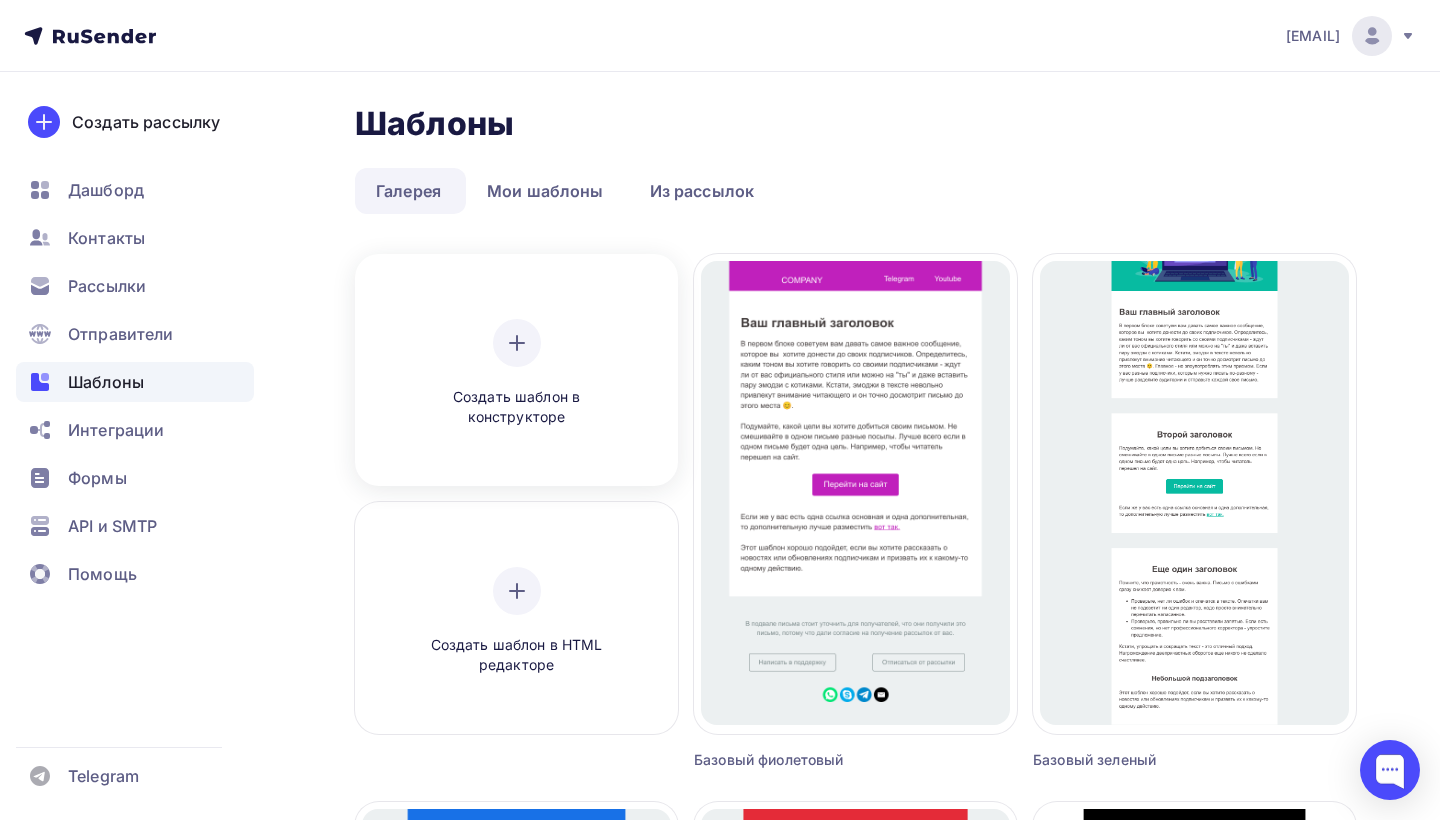 click on "Создать шаблон в конструкторе" at bounding box center (516, 373) 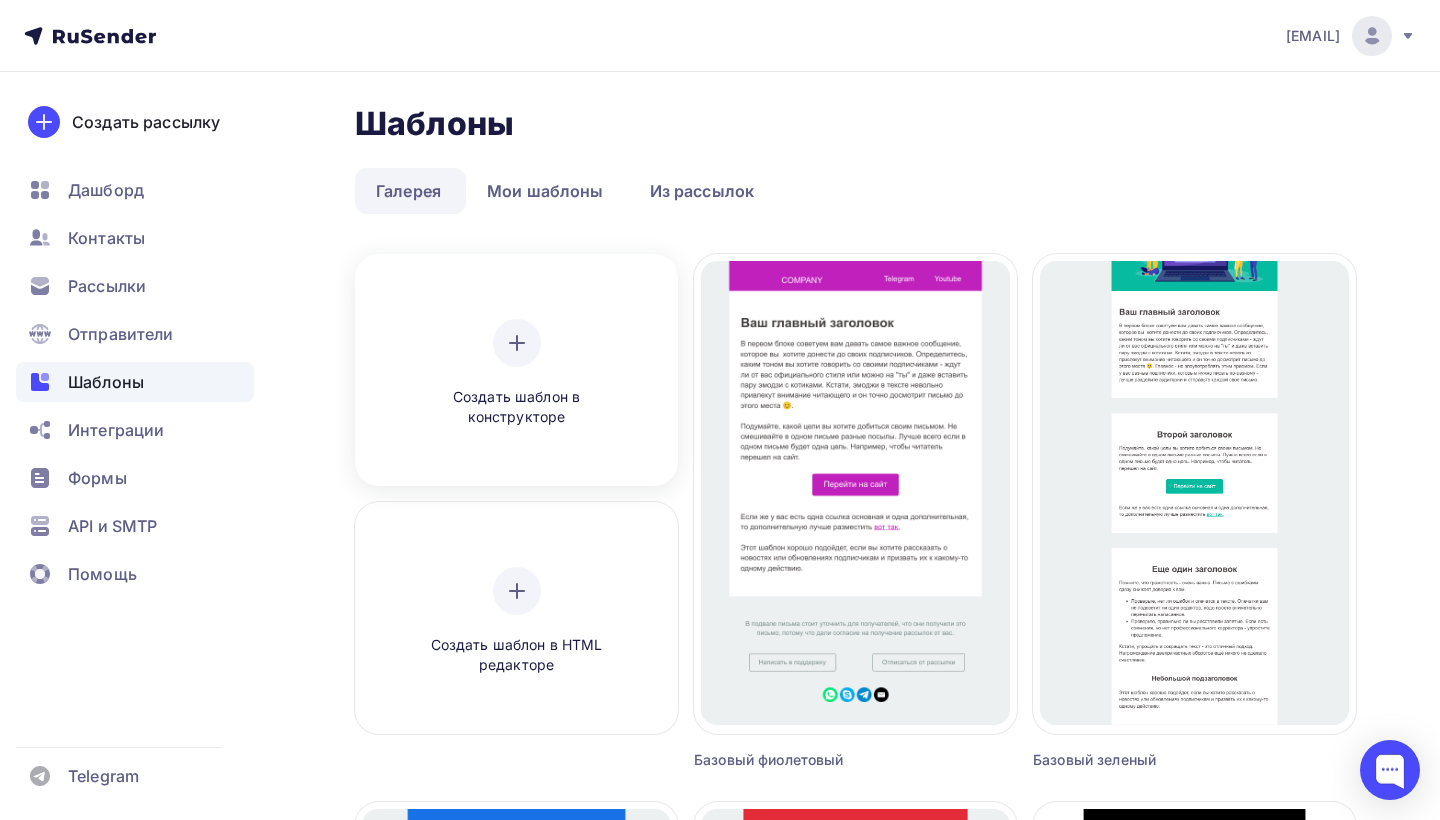 scroll, scrollTop: 40, scrollLeft: 0, axis: vertical 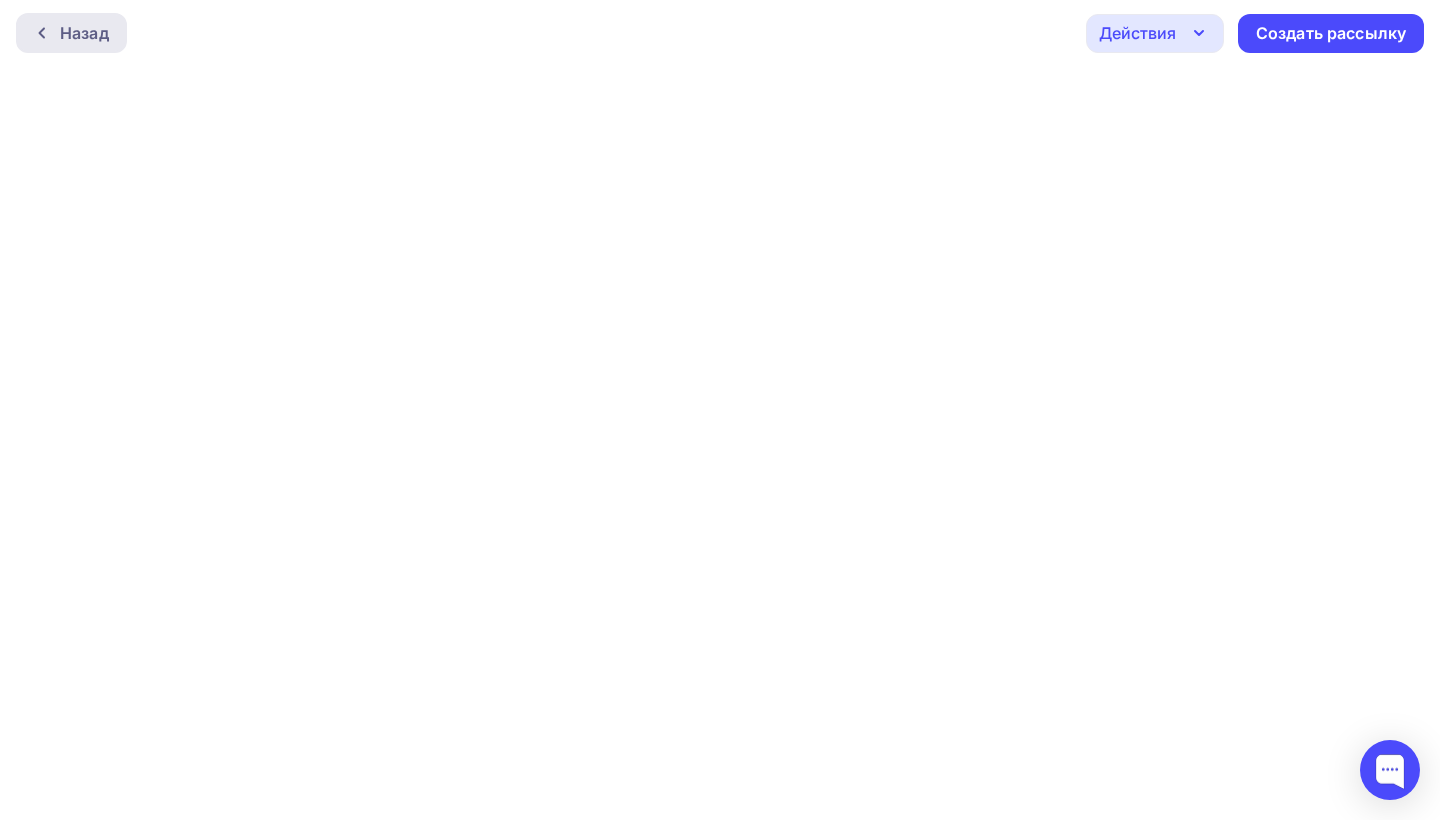 click on "Назад" at bounding box center (84, 33) 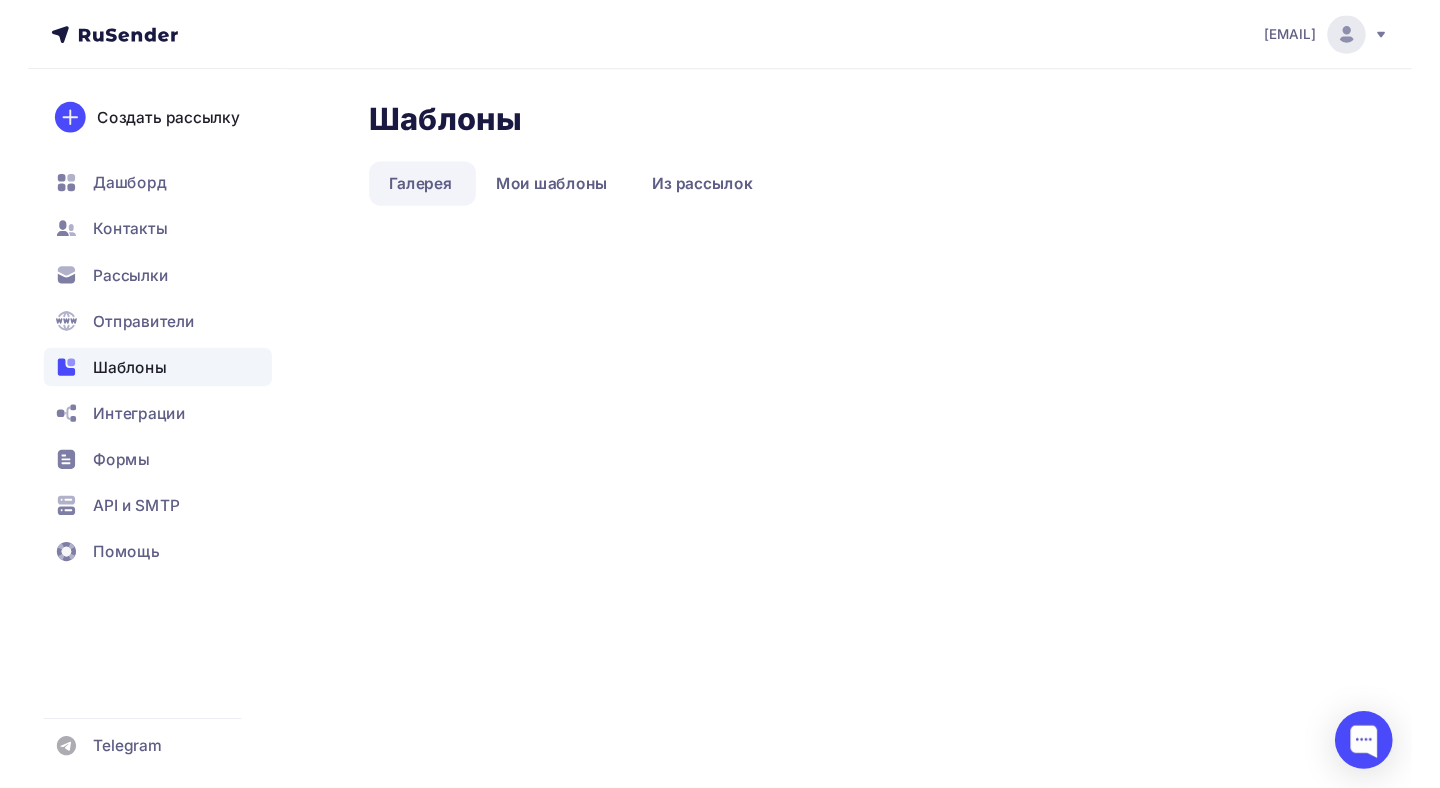 scroll, scrollTop: 0, scrollLeft: 0, axis: both 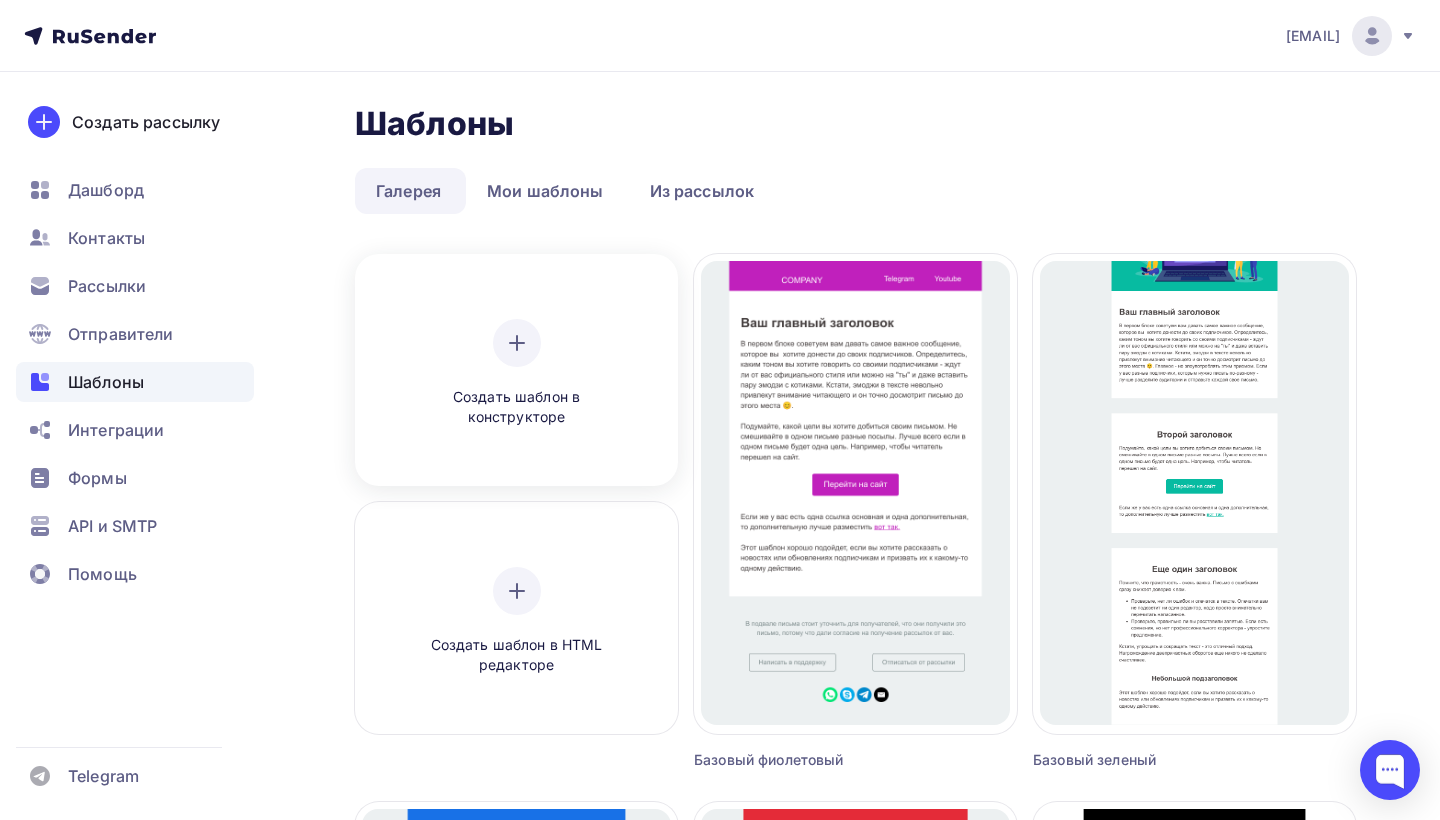 click on "Создать шаблон в конструкторе" at bounding box center (517, 373) 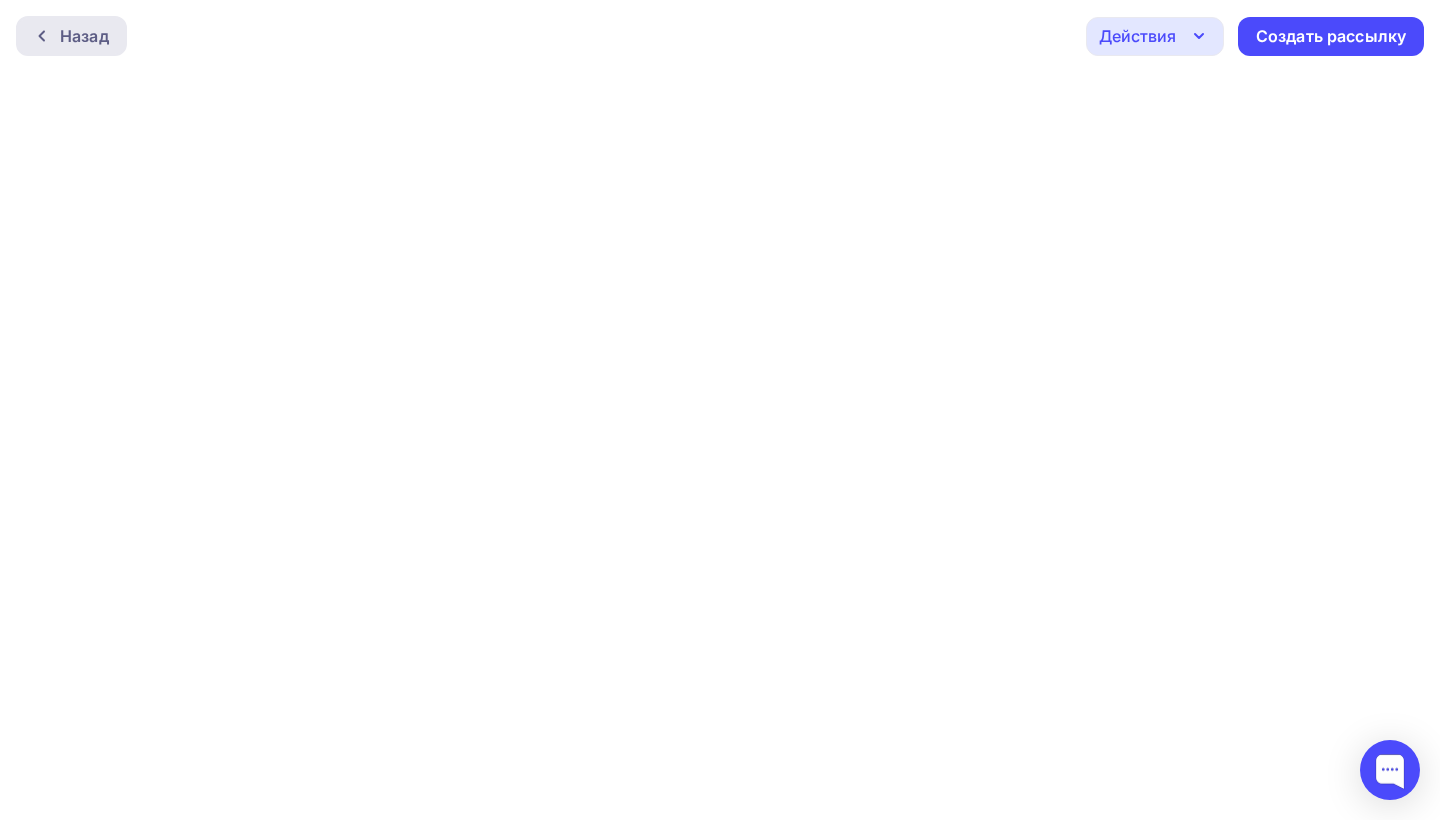 click on "Назад" at bounding box center [84, 36] 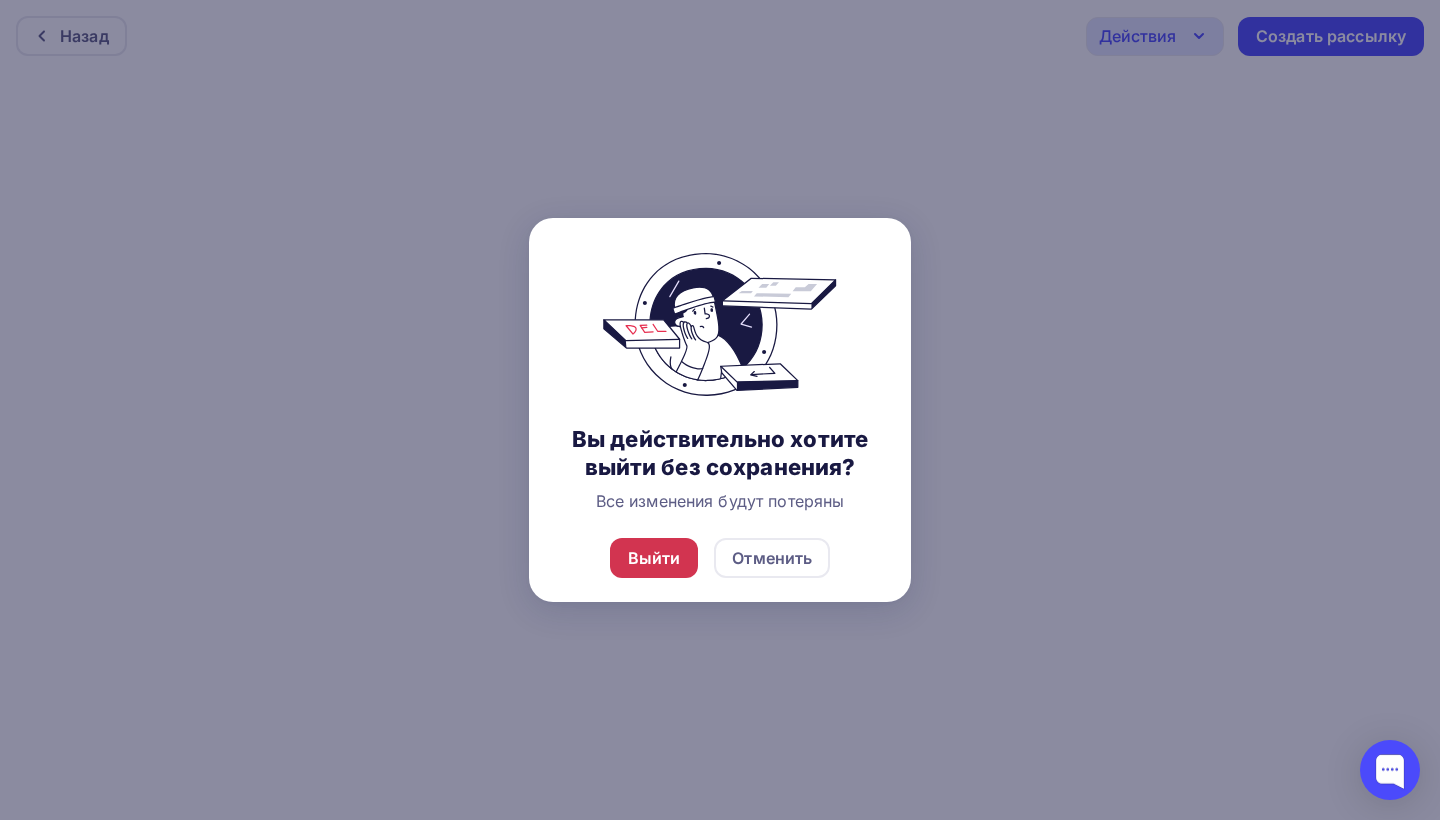 click on "Выйти" at bounding box center [654, 558] 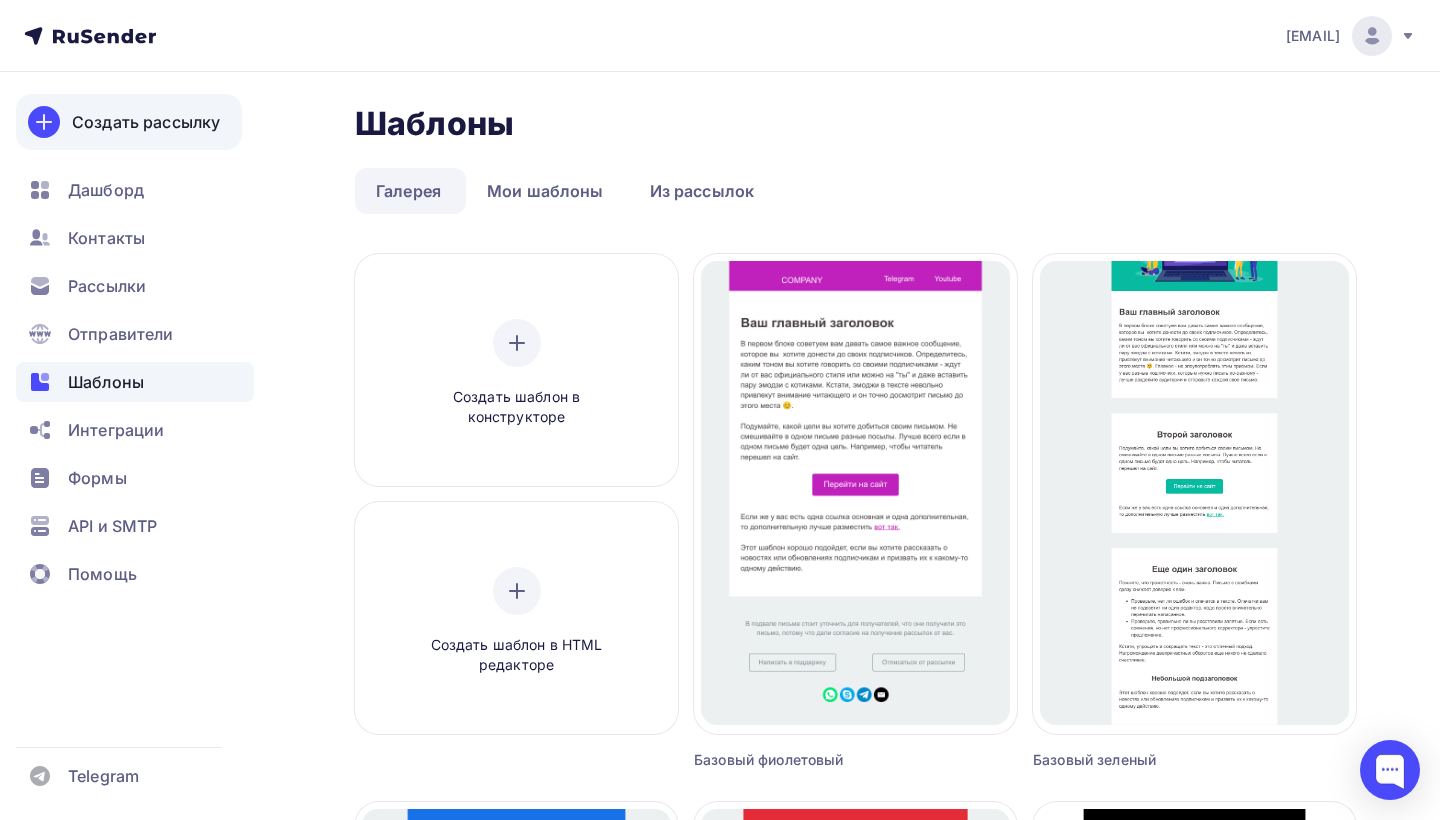 click on "Создать рассылку" at bounding box center [146, 122] 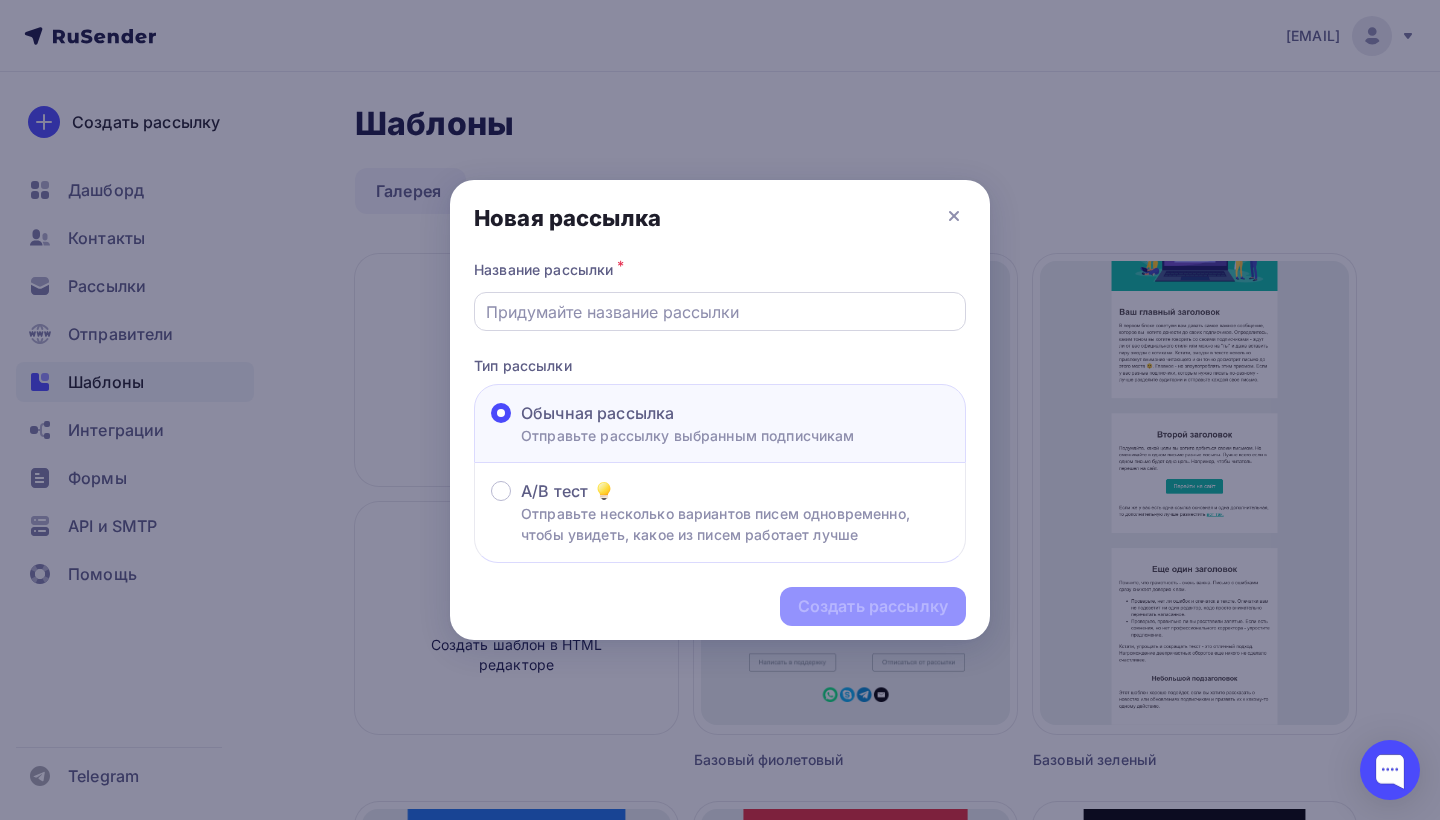 click at bounding box center (720, 311) 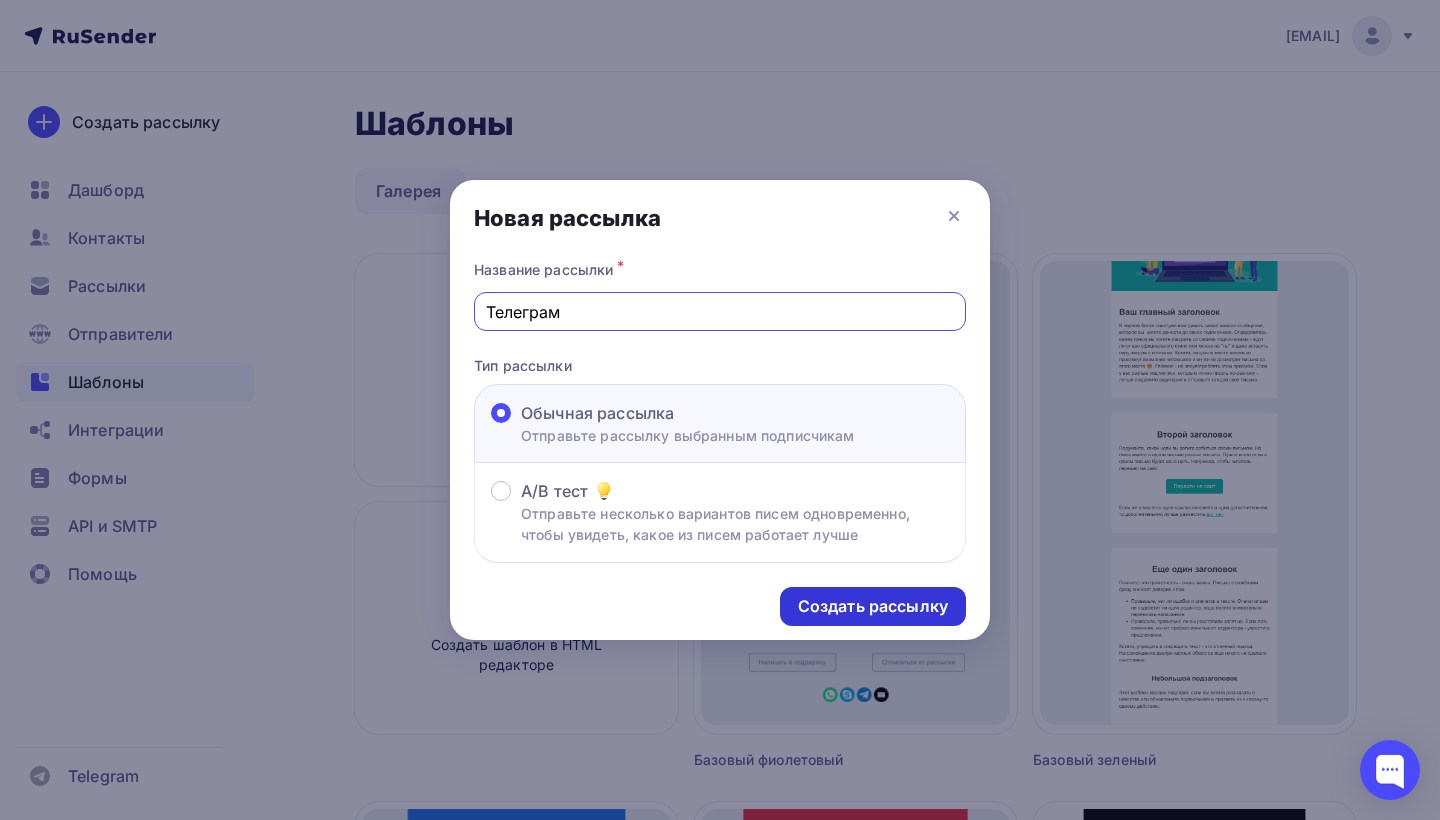 type on "Телеграм" 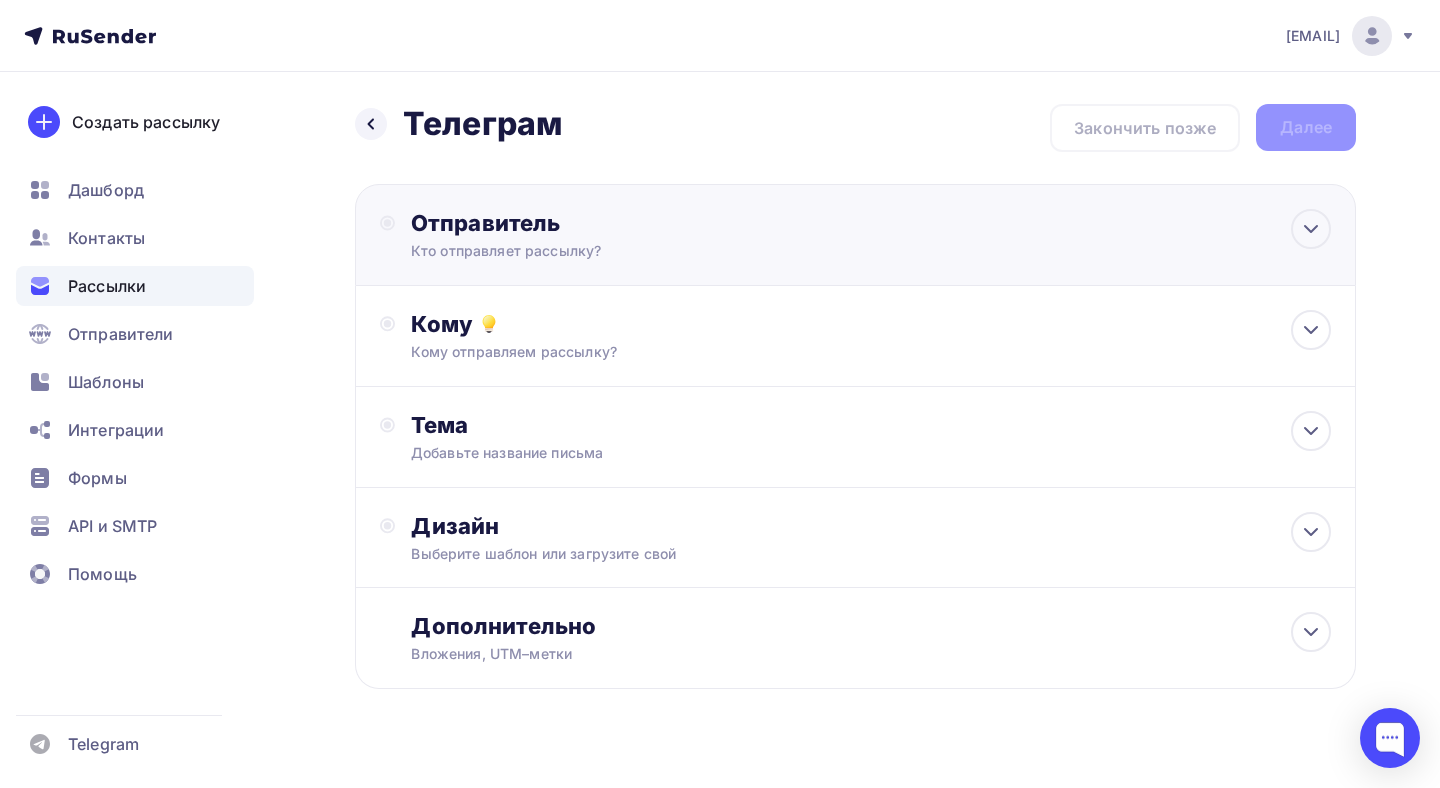 click on "Отправитель
Кто отправляет рассылку?
Email  *
garconspb.pr@yandex.ru
garconspb.pr@yandex.ru               Добавить отправителя
Рекомендуем  добавить почту на домене , чтобы рассылка не попала в «Спам»
Имя                 Сохранить
Предпросмотр может отличаться  в зависимости от почтового клиента
Тема для рассылки
Предпросмотр текста
12:45" at bounding box center (855, 235) 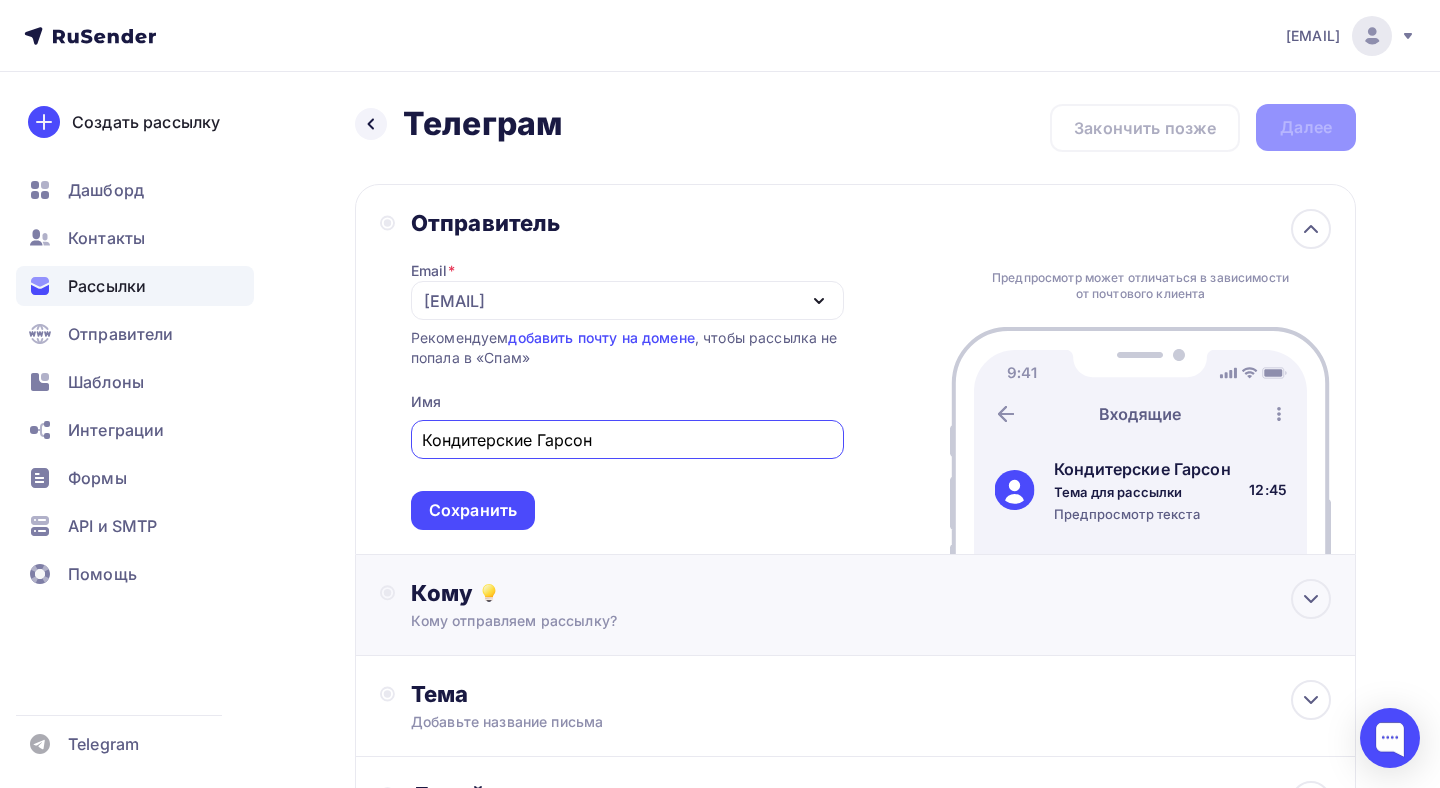 type on "Кондитерские Гарсон" 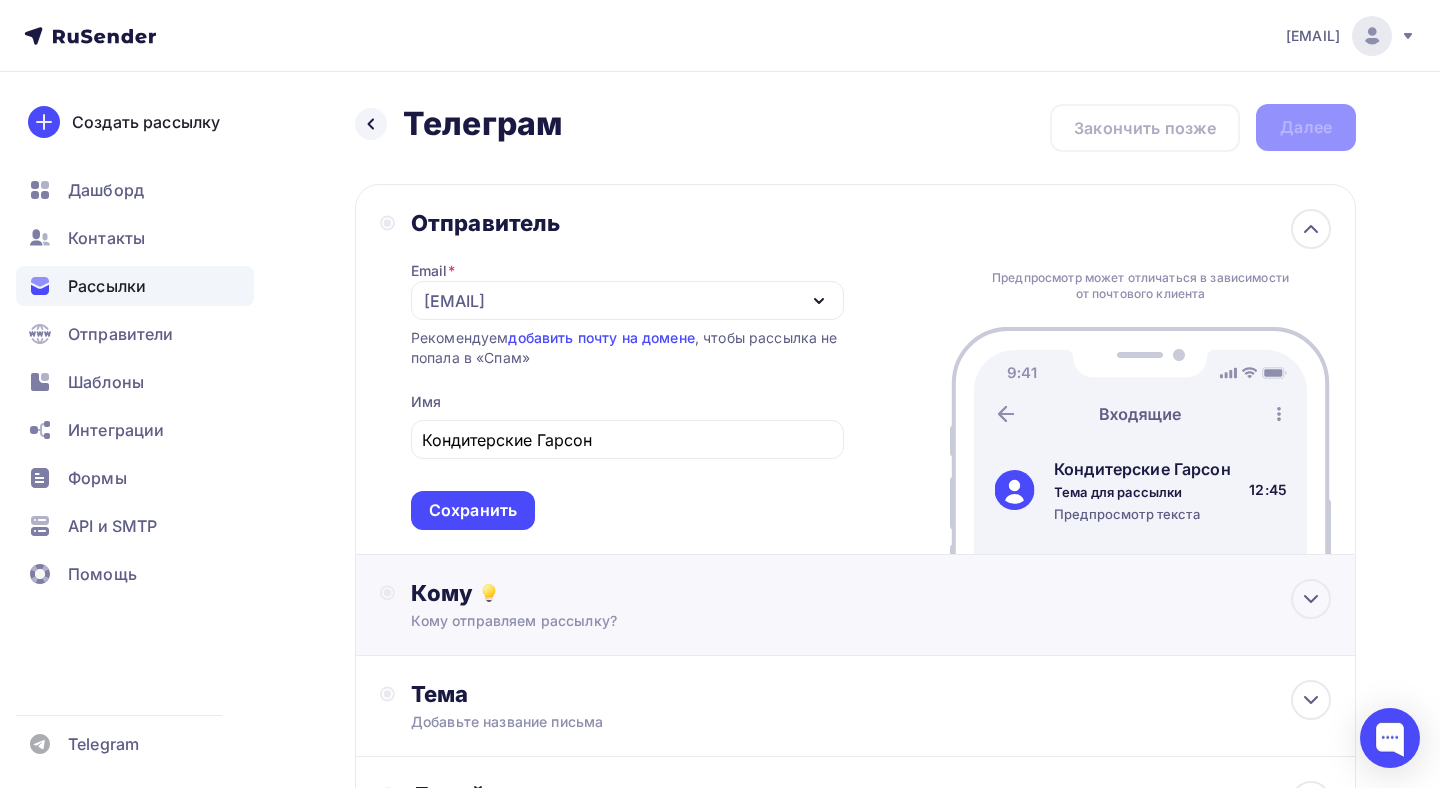 click on "Кому отправляем рассылку?" at bounding box center [825, 621] 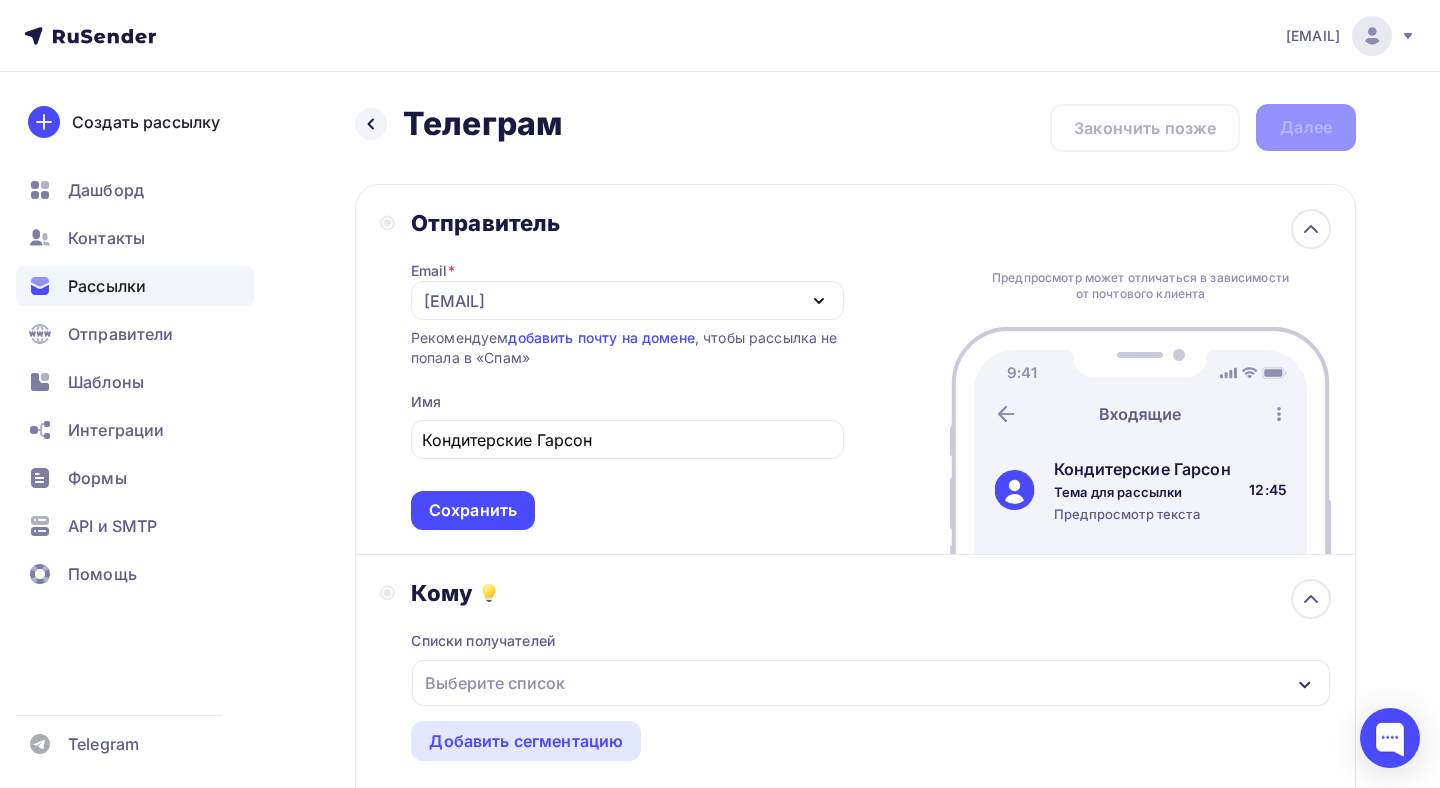 click on "Выберите список" at bounding box center (495, 683) 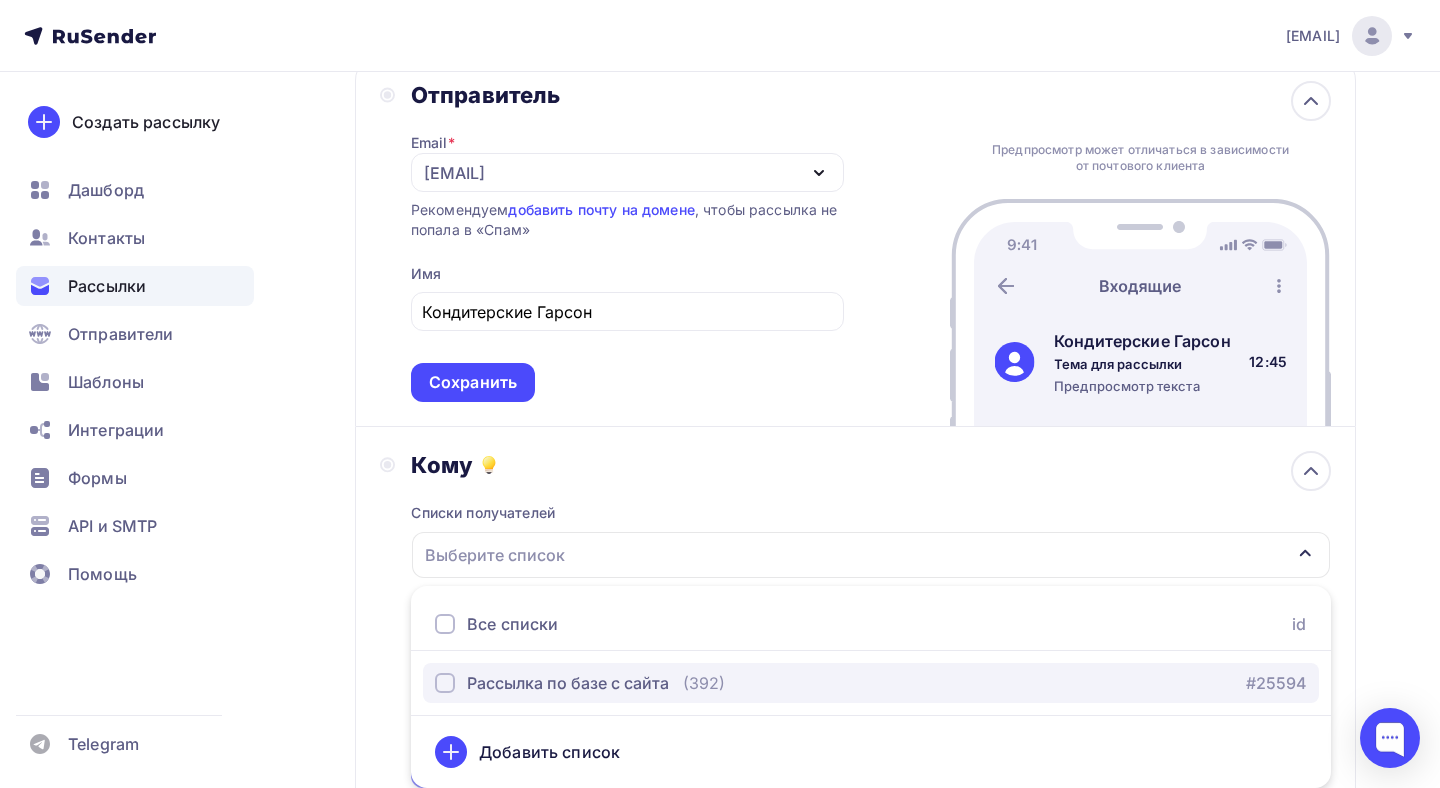 click on "Рассылка по базе с сайта" at bounding box center [568, 683] 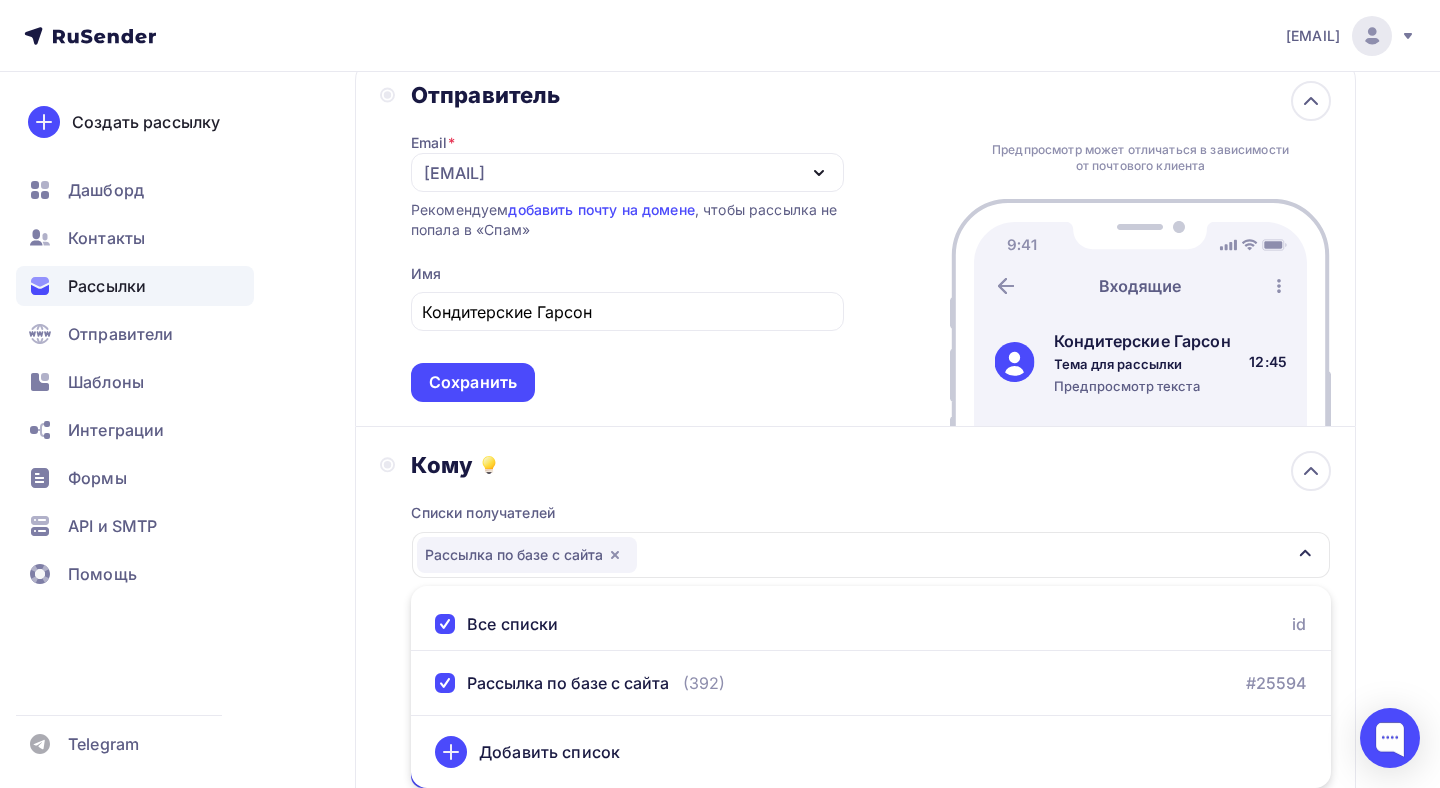 click on "Назад
Телеграм
Телеграм
Закончить позже
Далее
Отправитель
Email  *
garconspb.pr@yandex.ru
garconspb.pr@yandex.ru               Добавить отправителя
Рекомендуем  добавить почту на домене , чтобы рассылка не попала в «Спам»
Имя     Кондитерские Гарсон             Сохранить
Предпросмотр может отличаться  в зависимости от почтового клиента
Кондитерские Гарсон
Тема для рассылки
12:45
Кому" at bounding box center (720, 594) 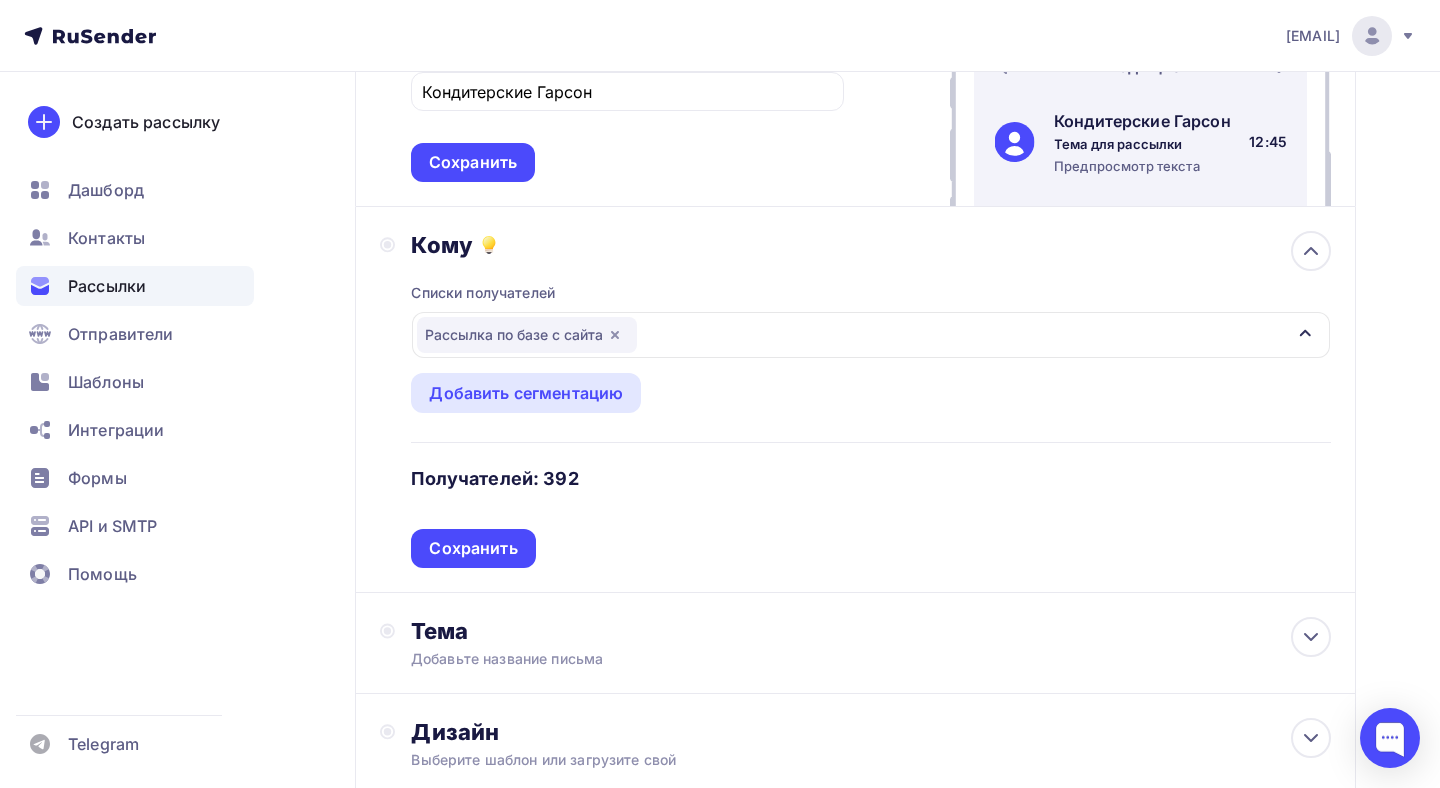 scroll, scrollTop: 408, scrollLeft: 0, axis: vertical 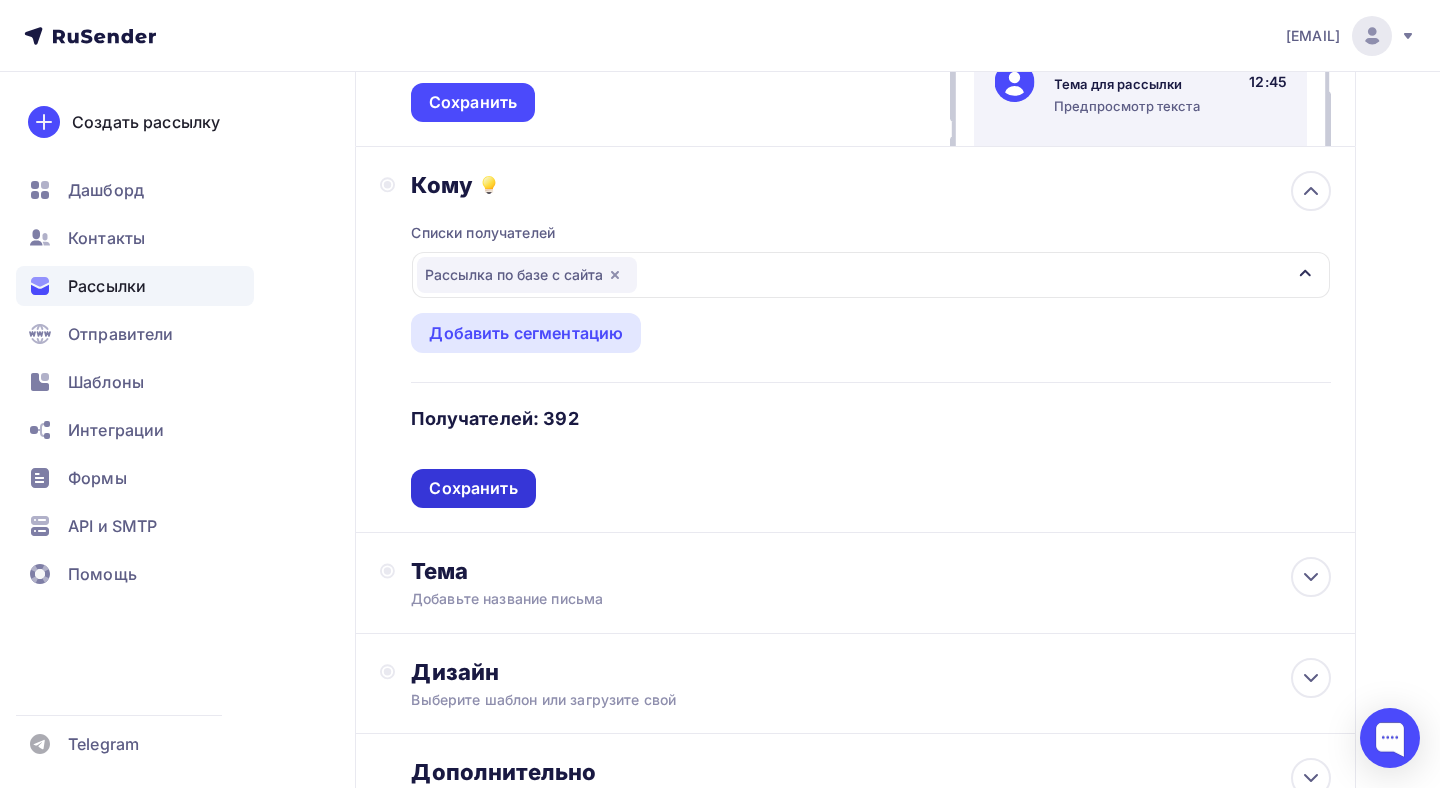 click on "Сохранить" at bounding box center [473, 488] 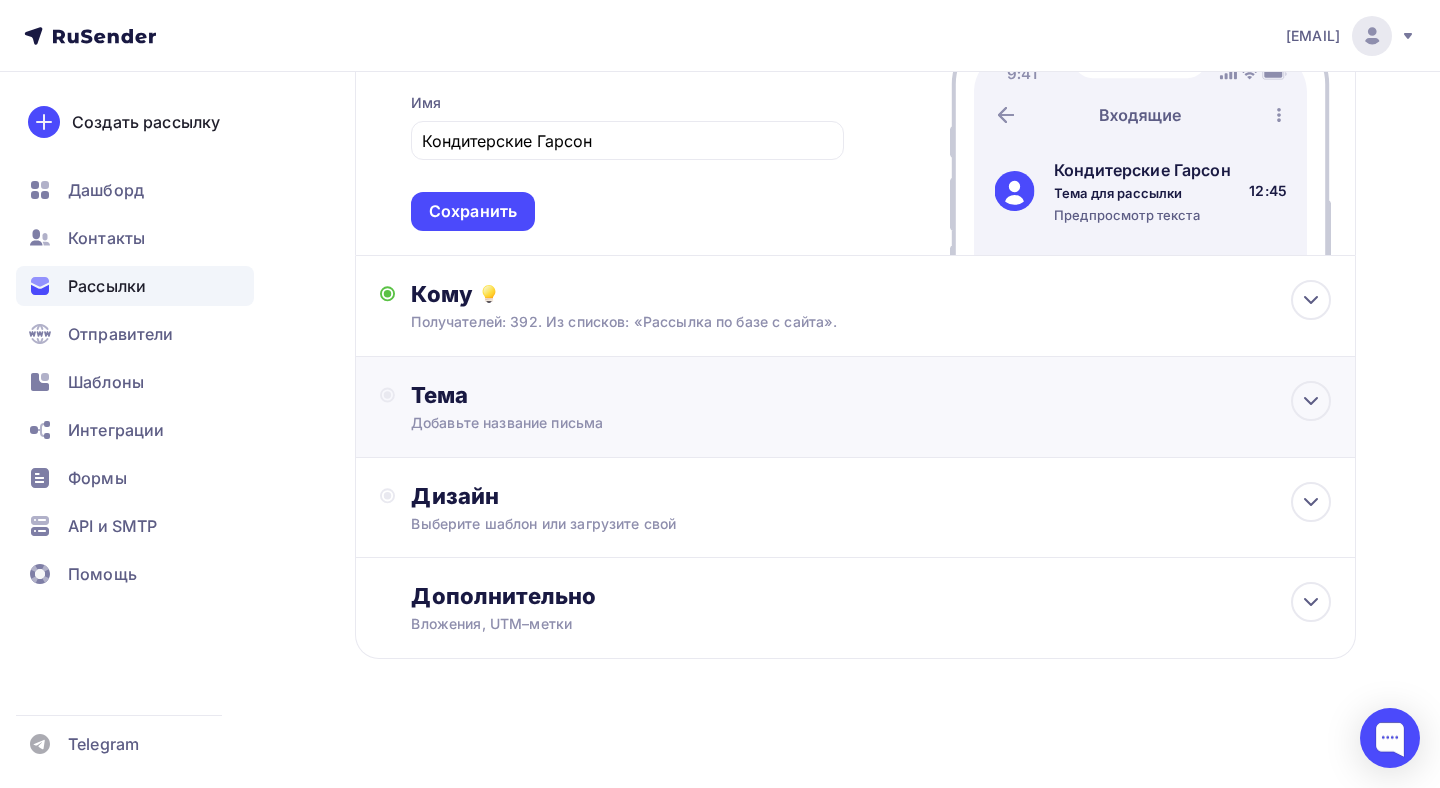 click on "Добавьте название письма" at bounding box center (589, 423) 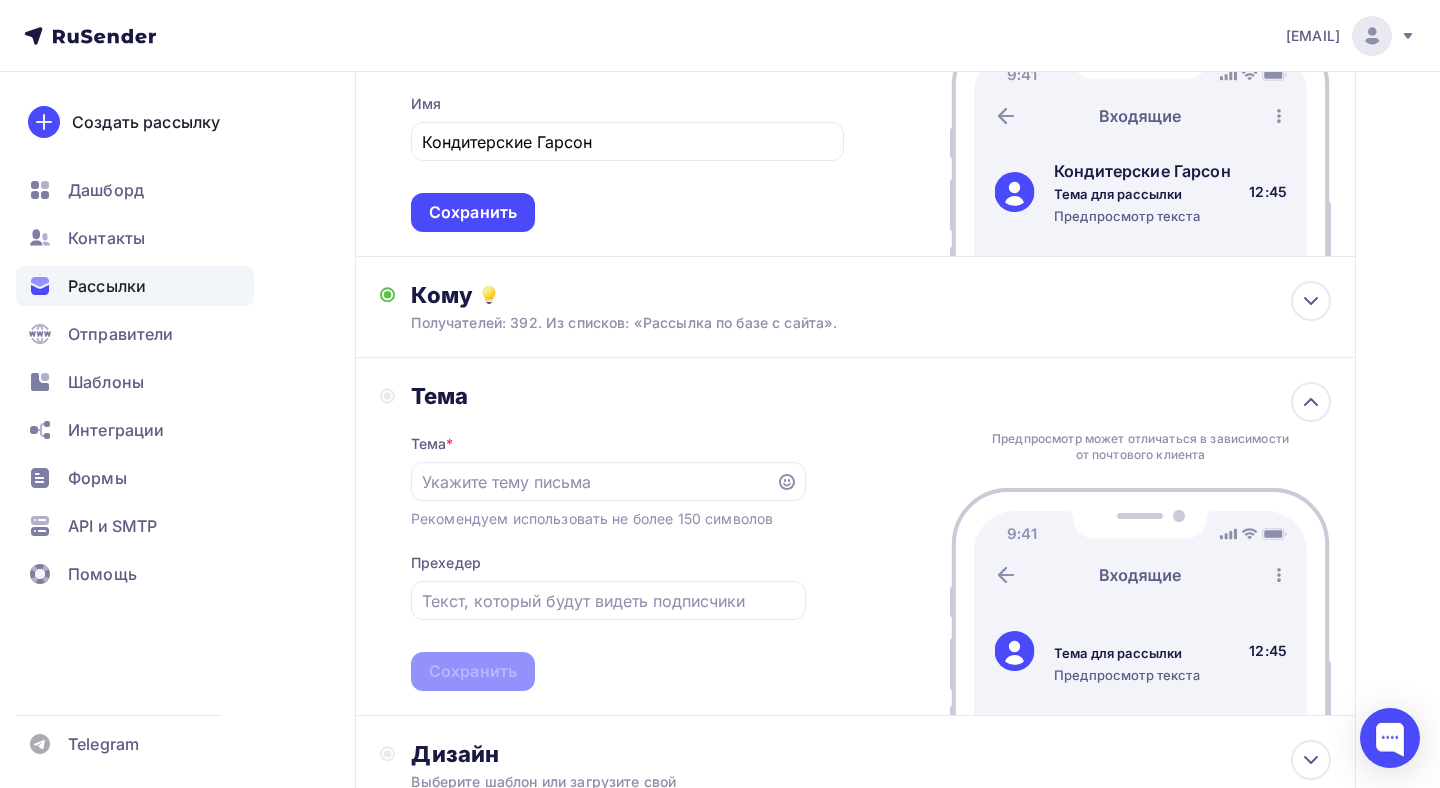 click on "Тема" at bounding box center (608, 396) 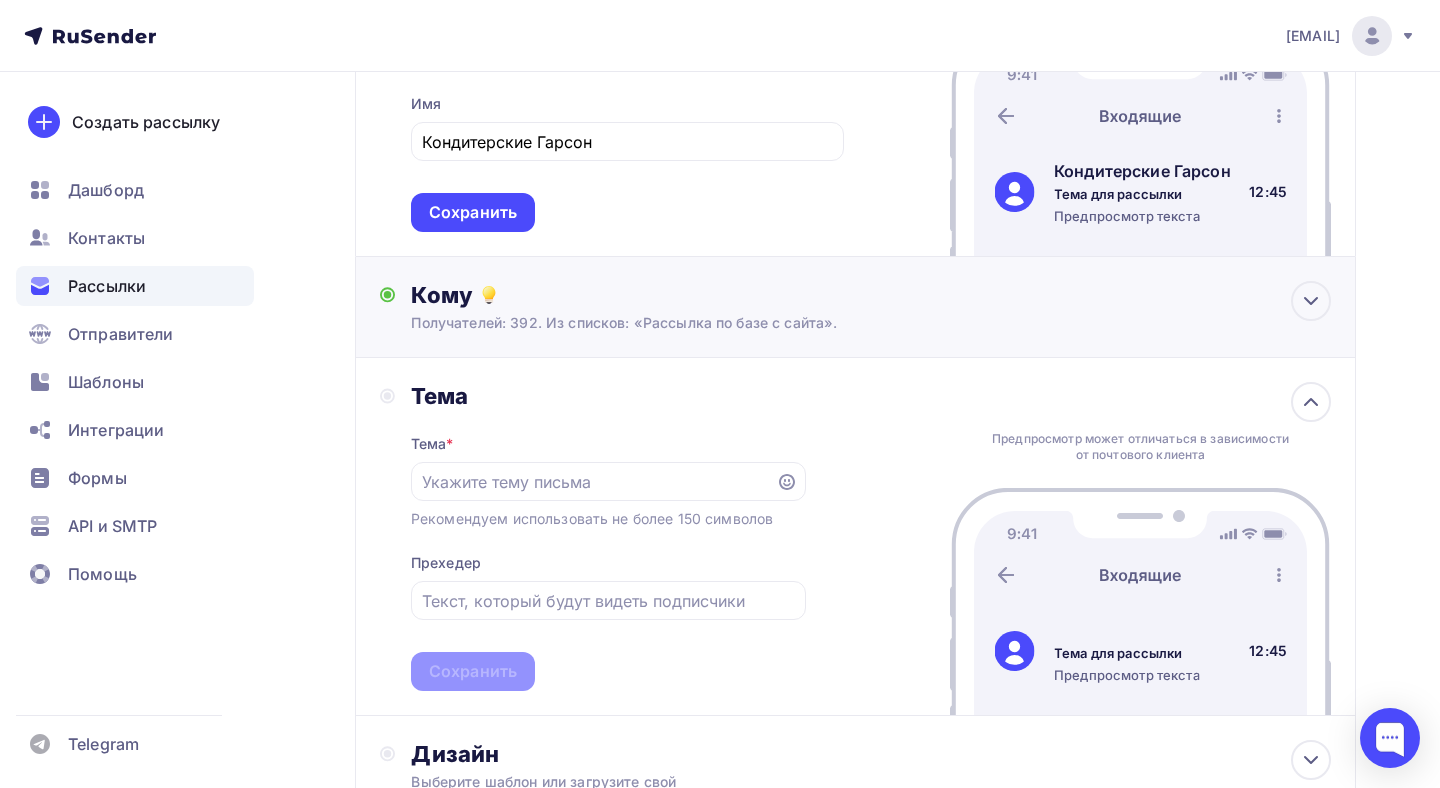 click on "Получателей: 392. Из
списков: «Рассылка по базе с сайта»." at bounding box center [825, 323] 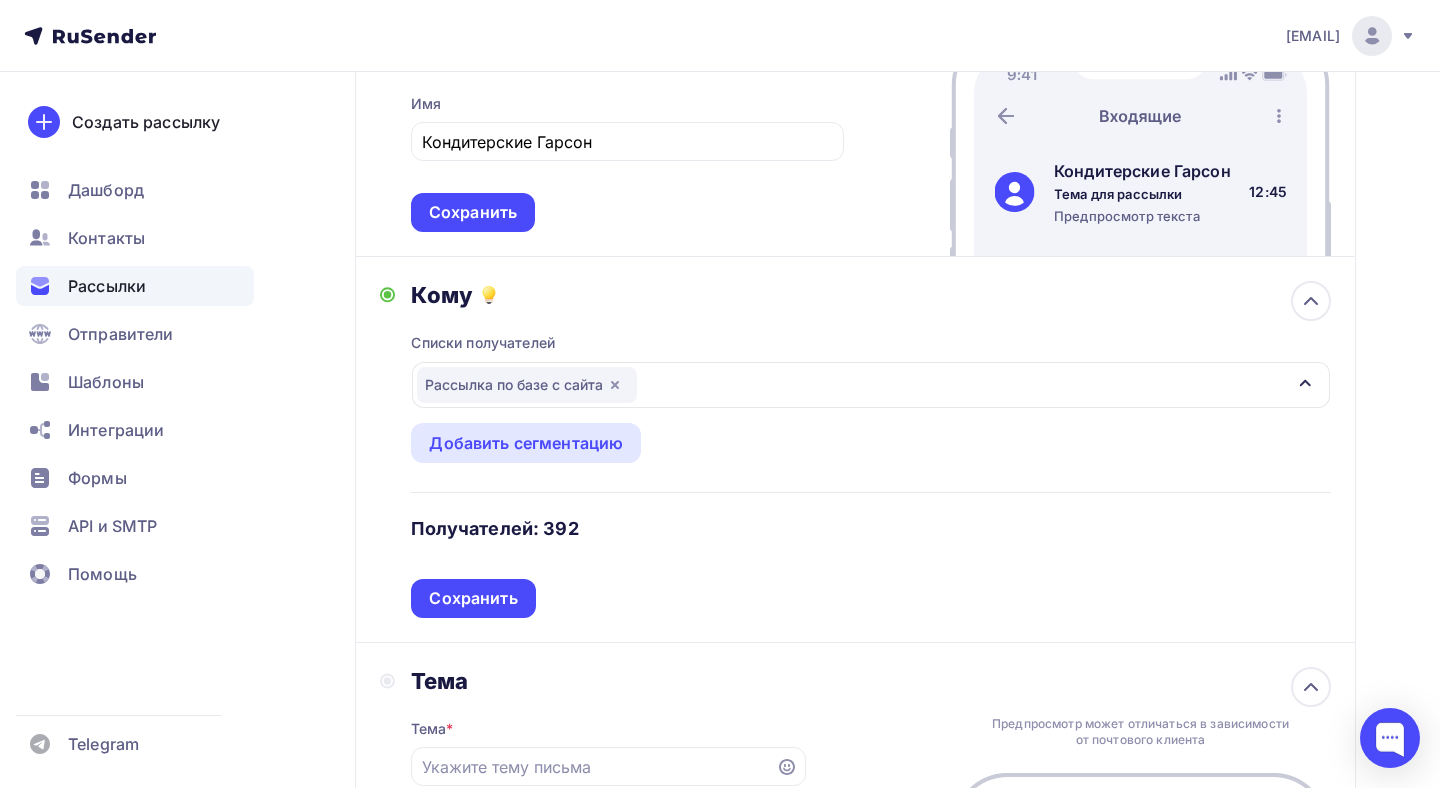 click on "Списки получателей
Рассылка по базе с сайта
Все списки
id
Рассылка по базе с сайта
(392)
#25594
Добавить список
Добавить сегментацию
Получателей:
392
Сохранить" at bounding box center (871, 463) 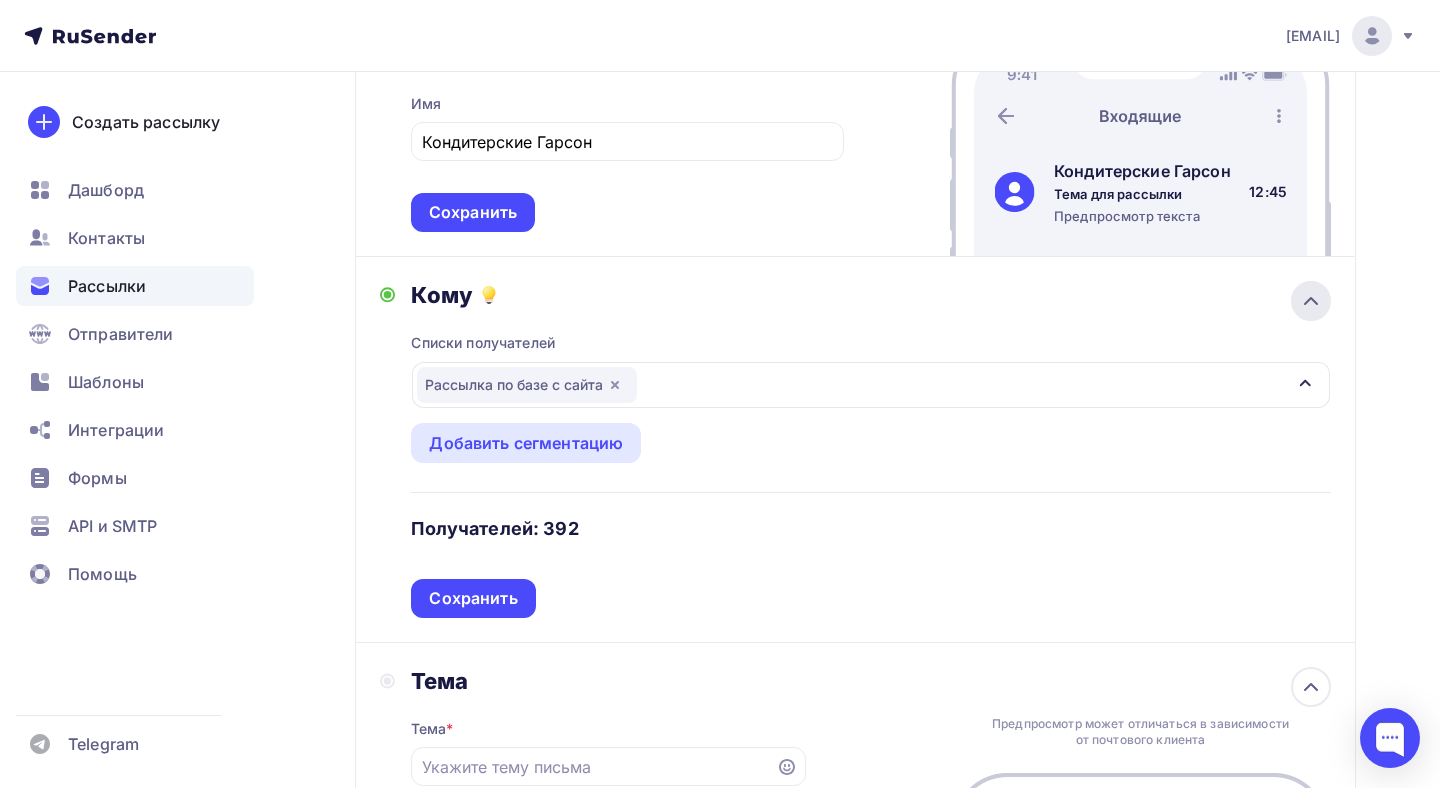 click 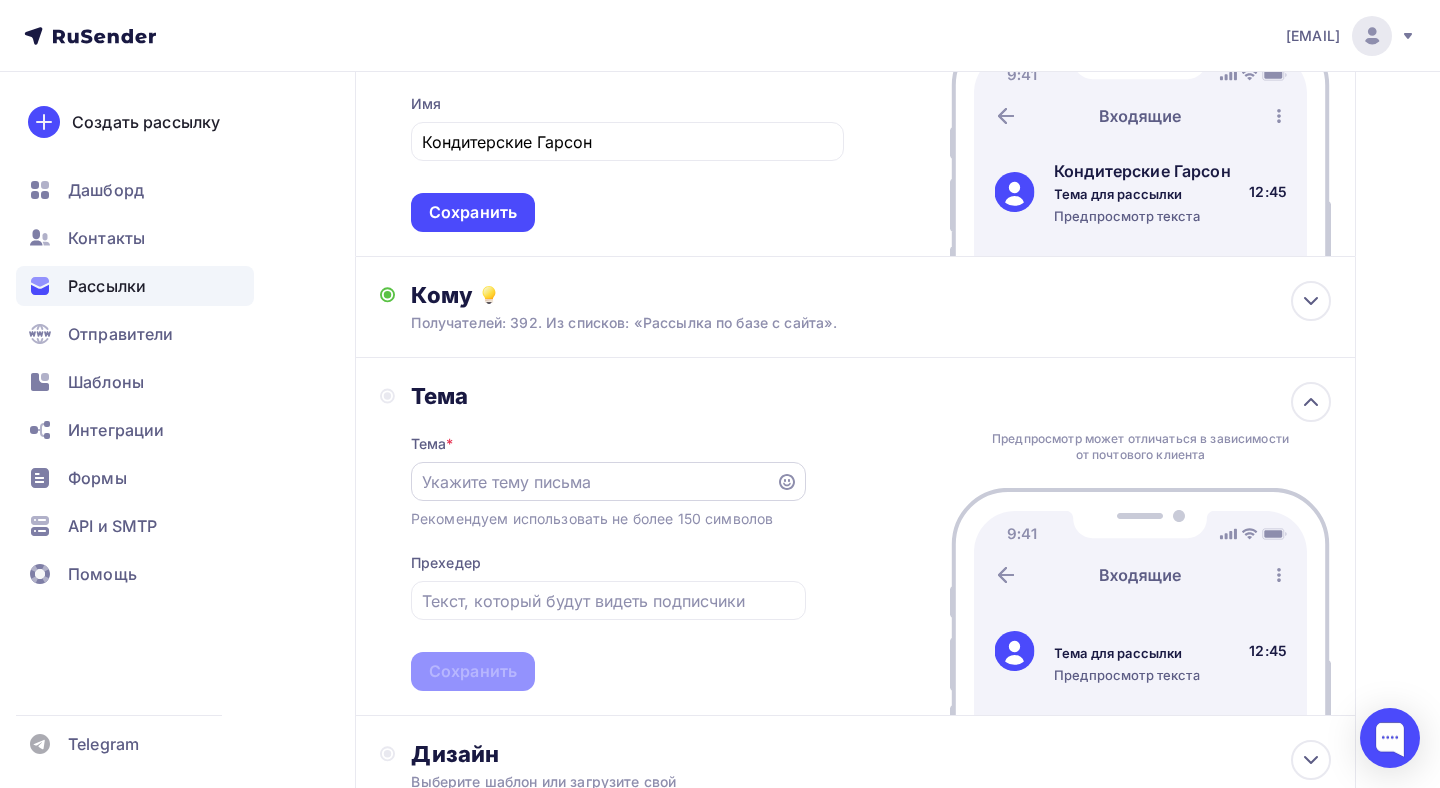 click at bounding box center (593, 482) 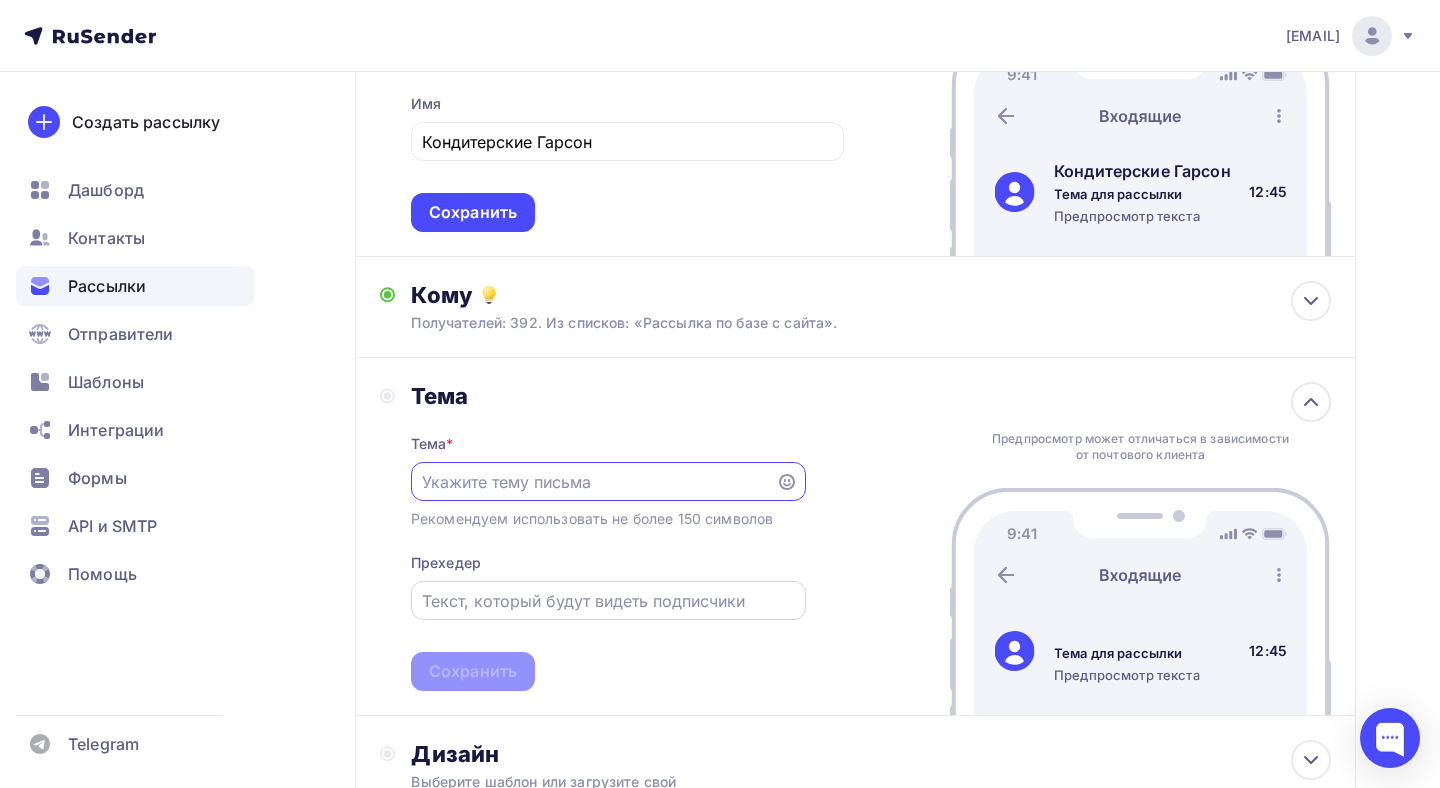 click at bounding box center (608, 601) 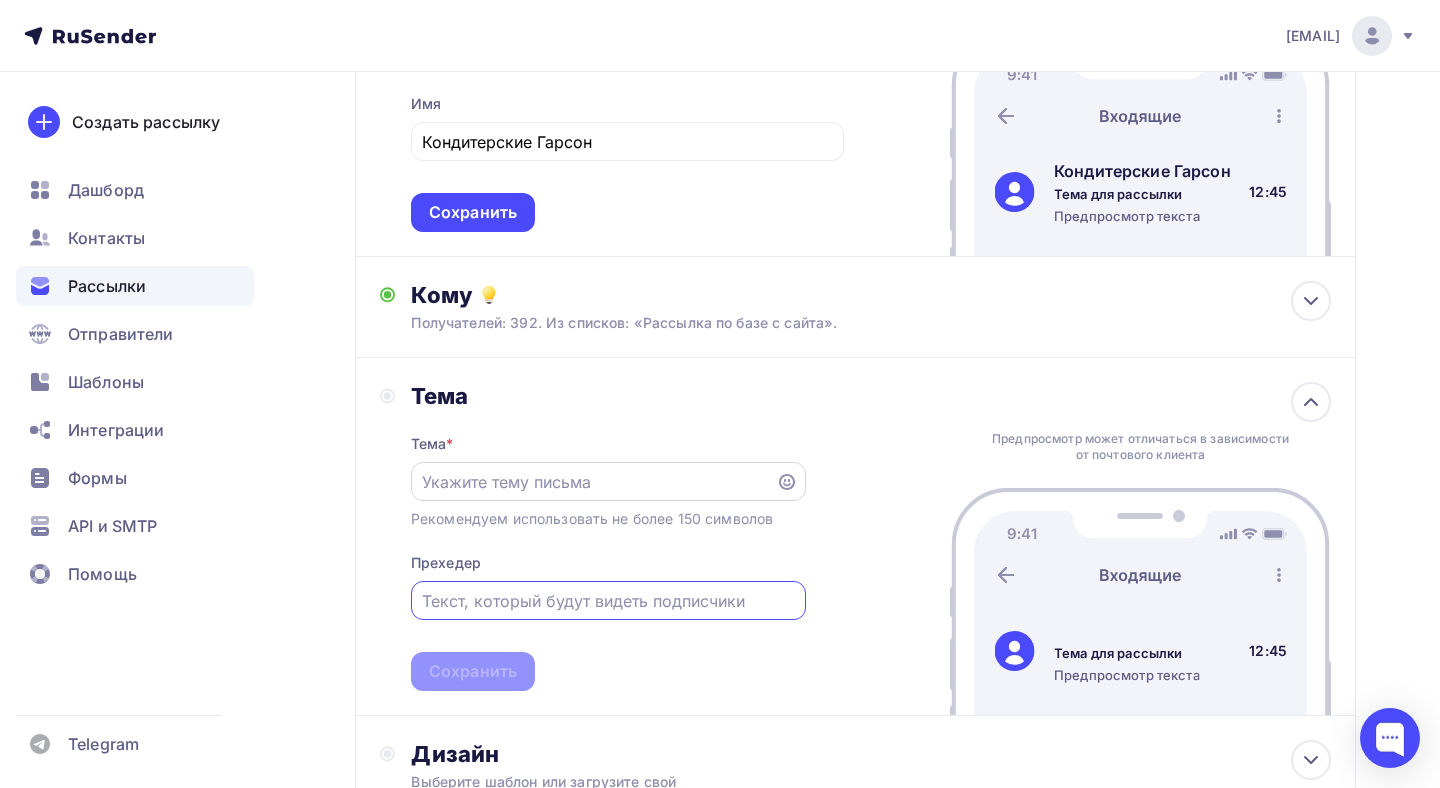click at bounding box center [608, 481] 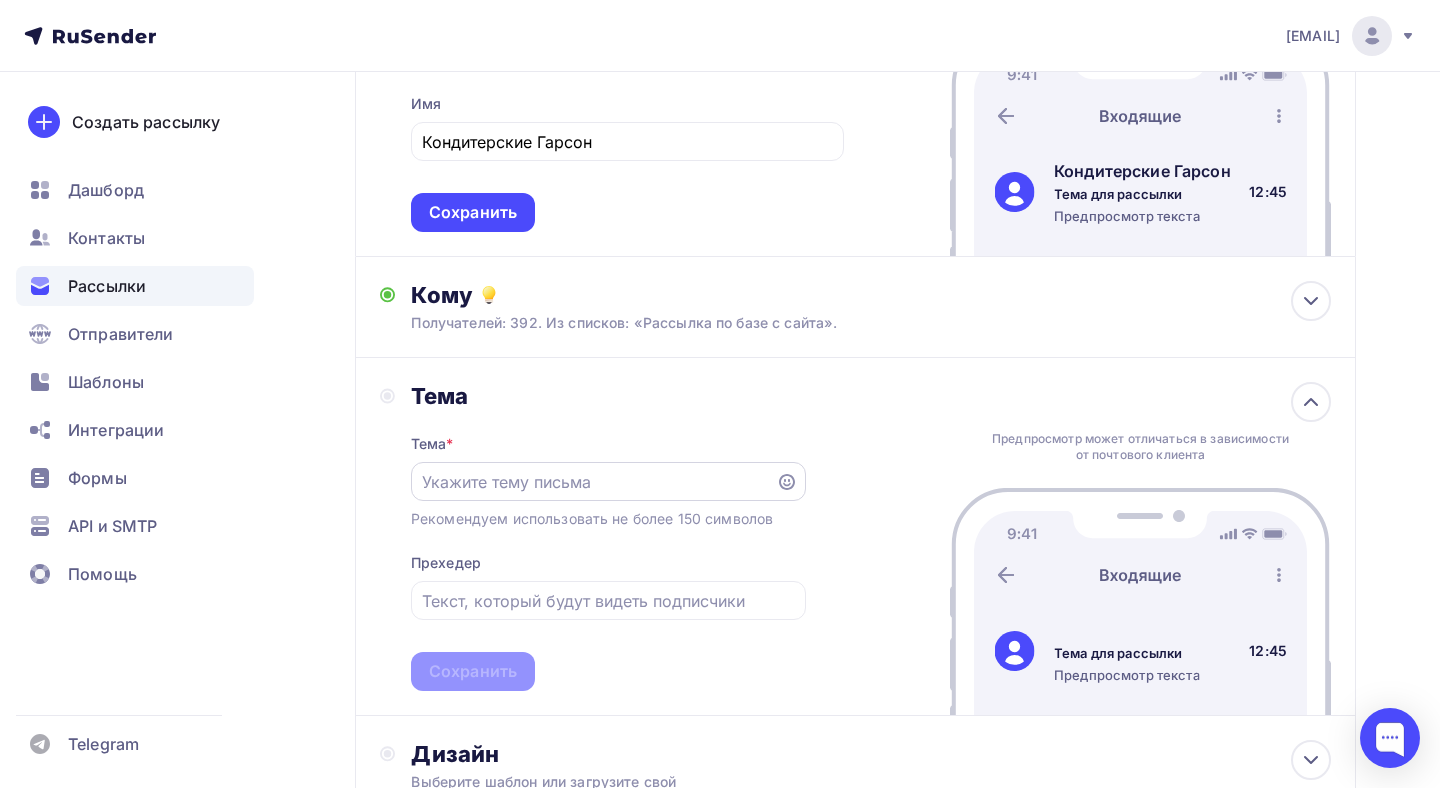click at bounding box center [593, 482] 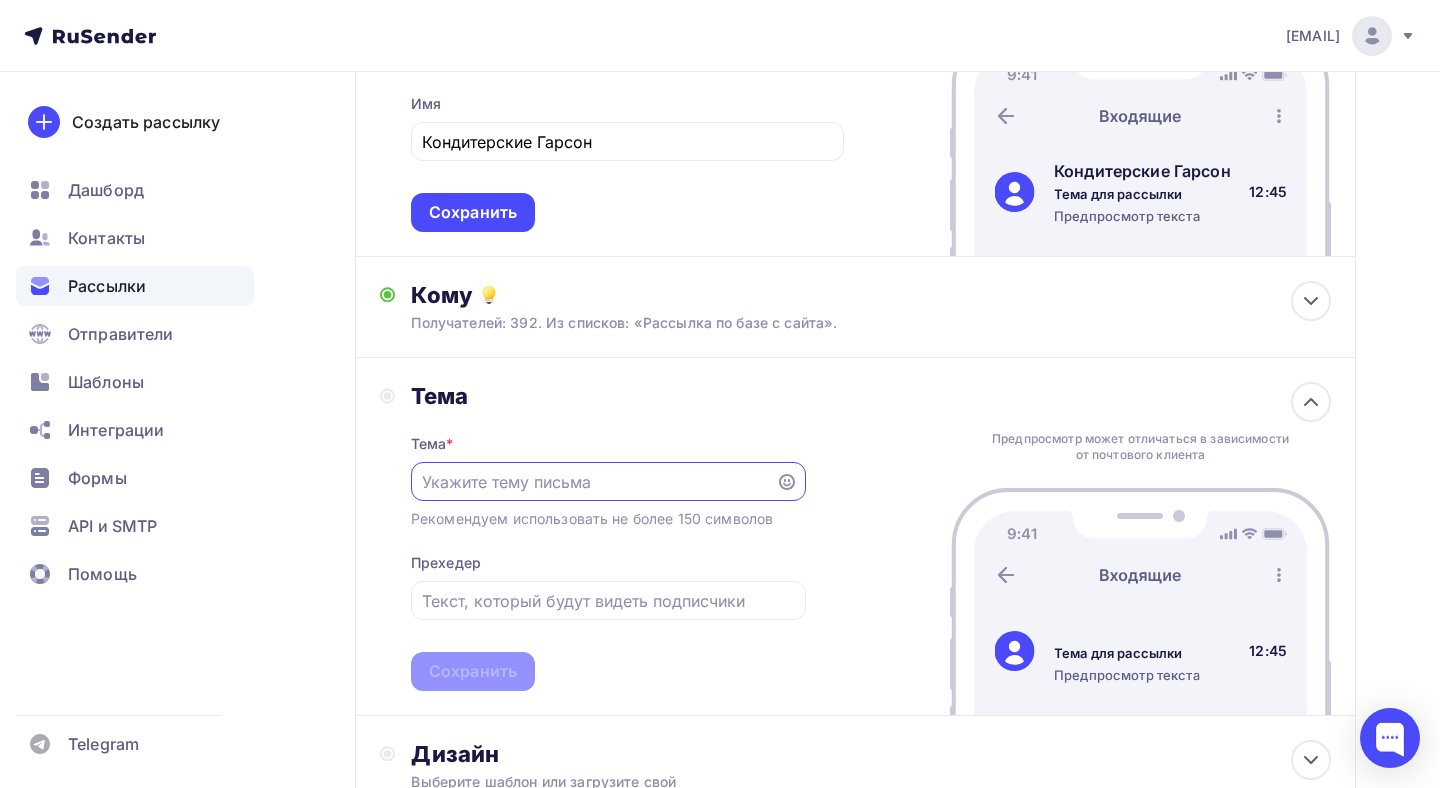click at bounding box center (593, 482) 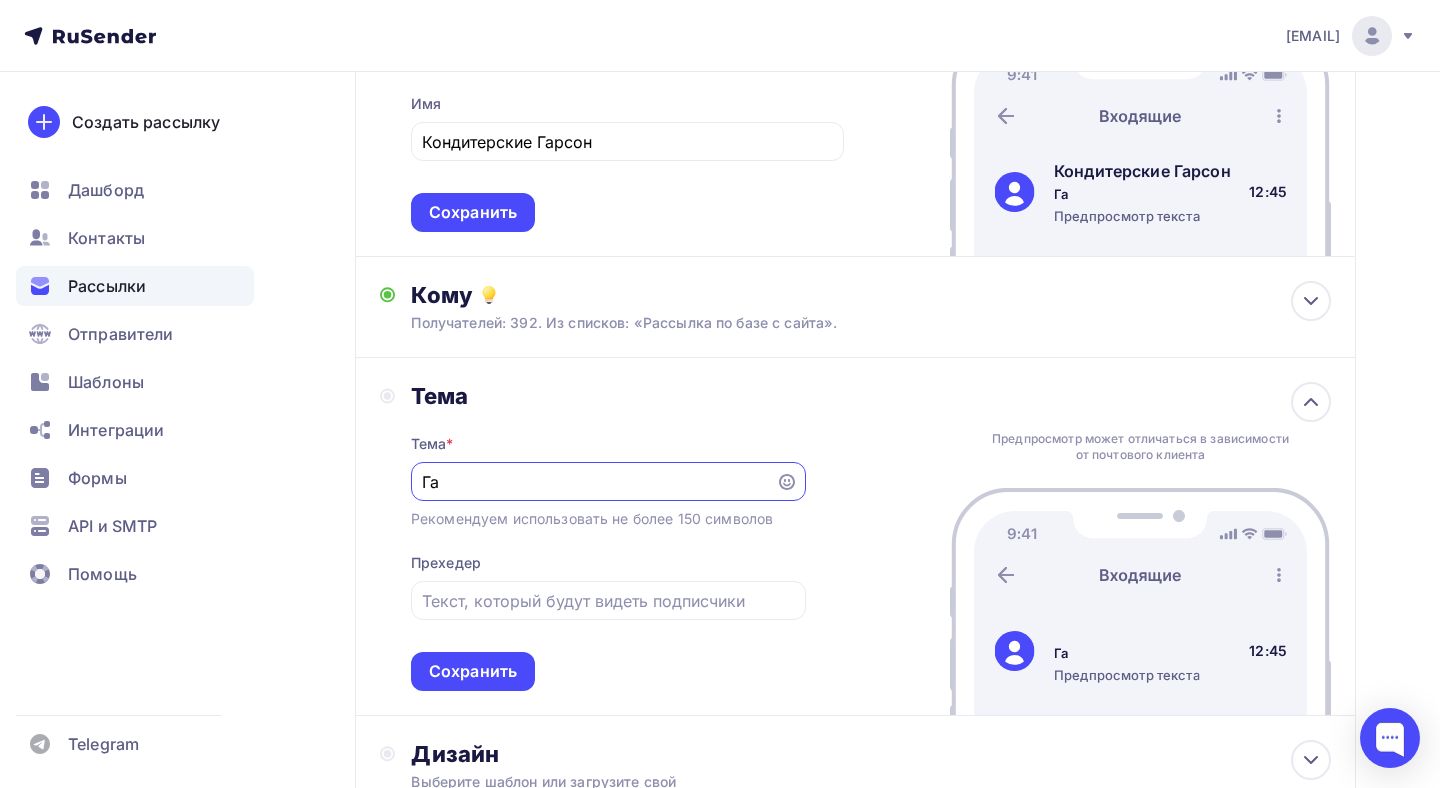 type on "Г" 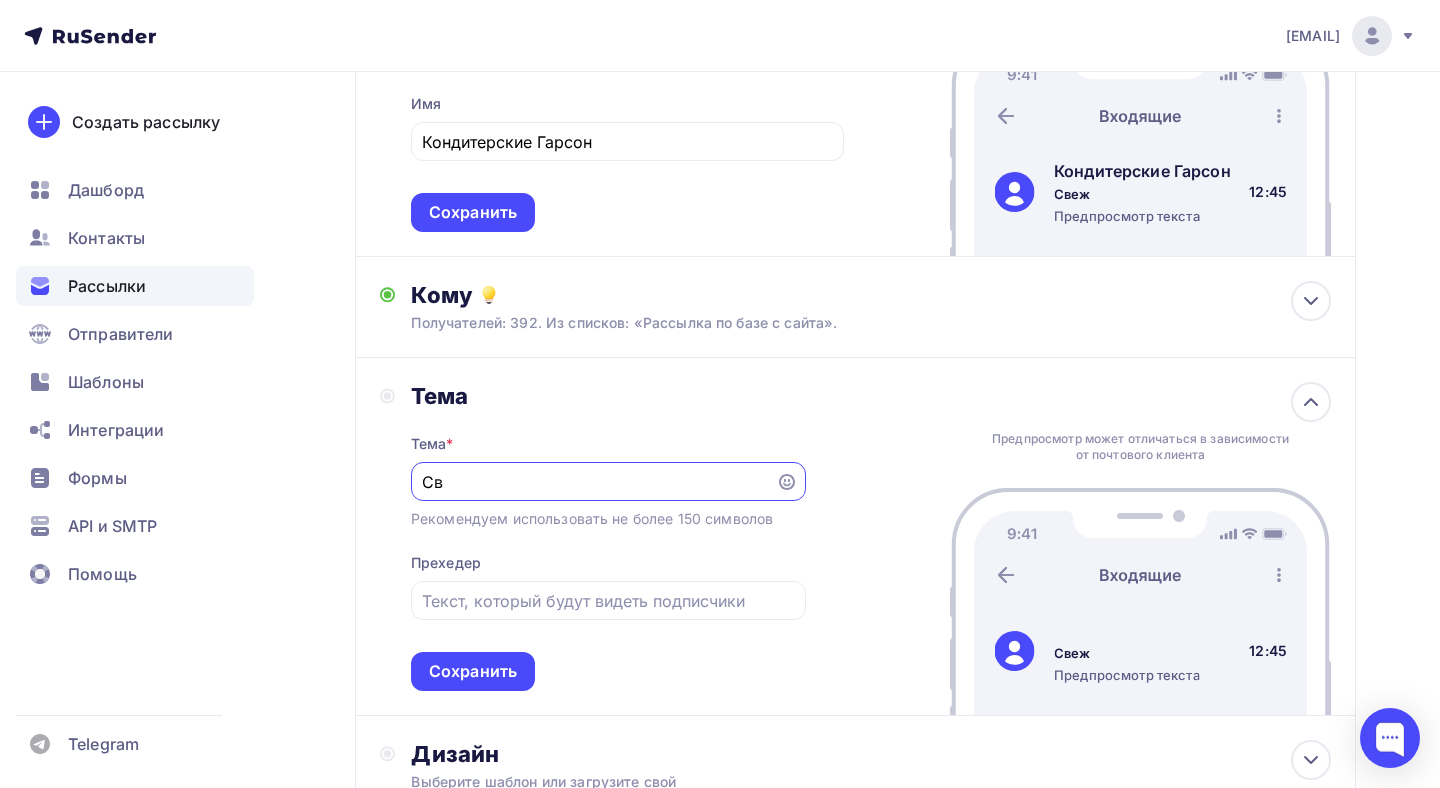 type on "С" 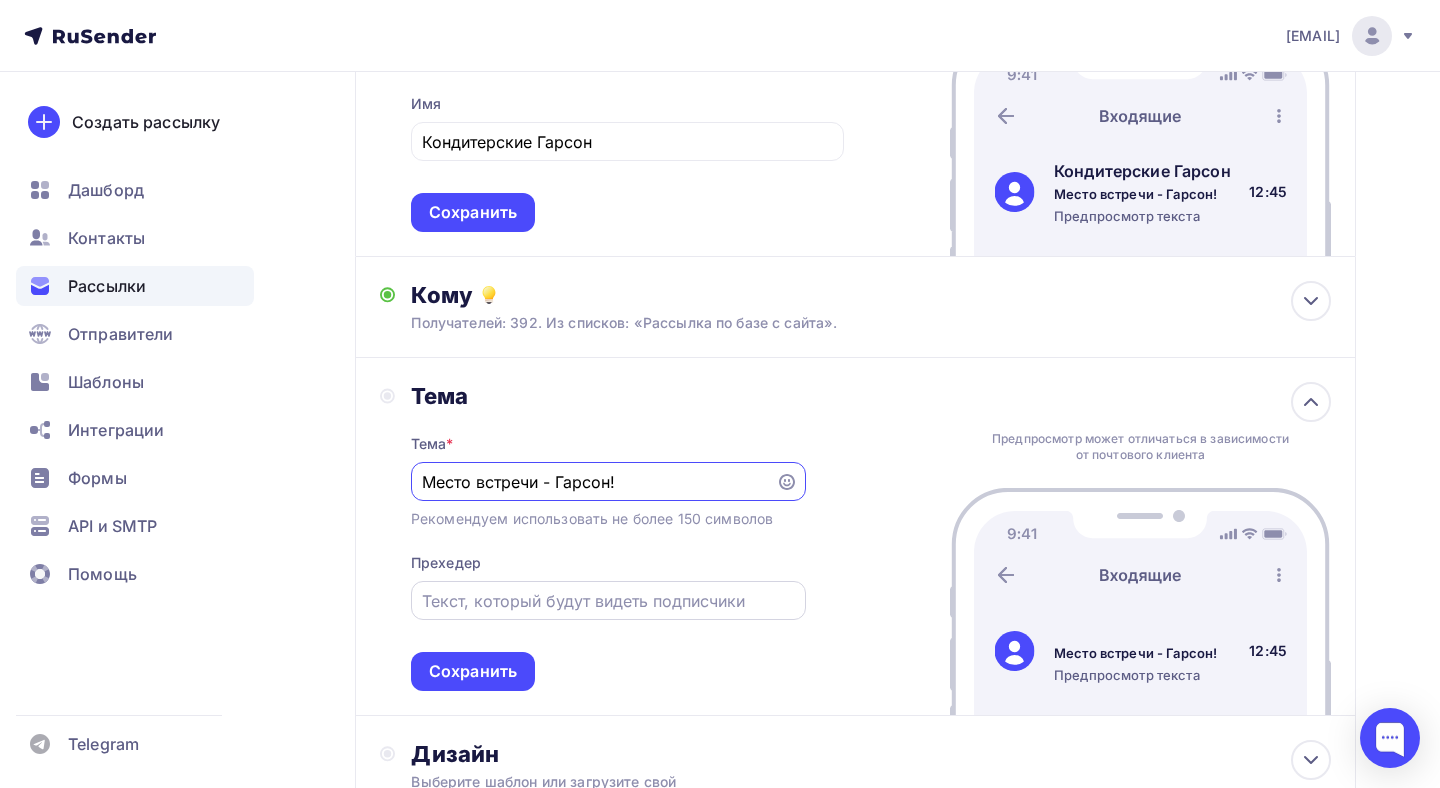 type on "Место встречи - Гарсон!" 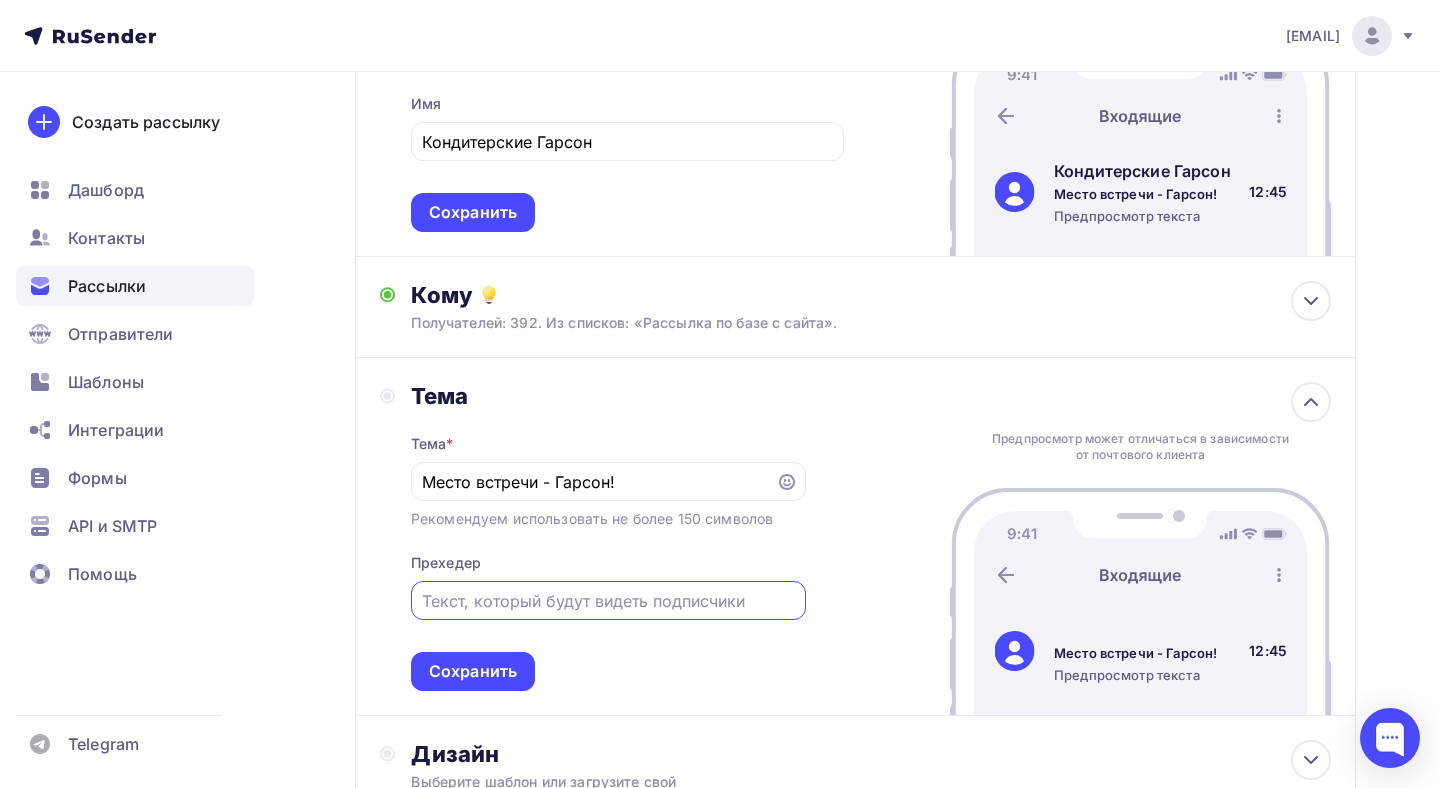 click at bounding box center [608, 601] 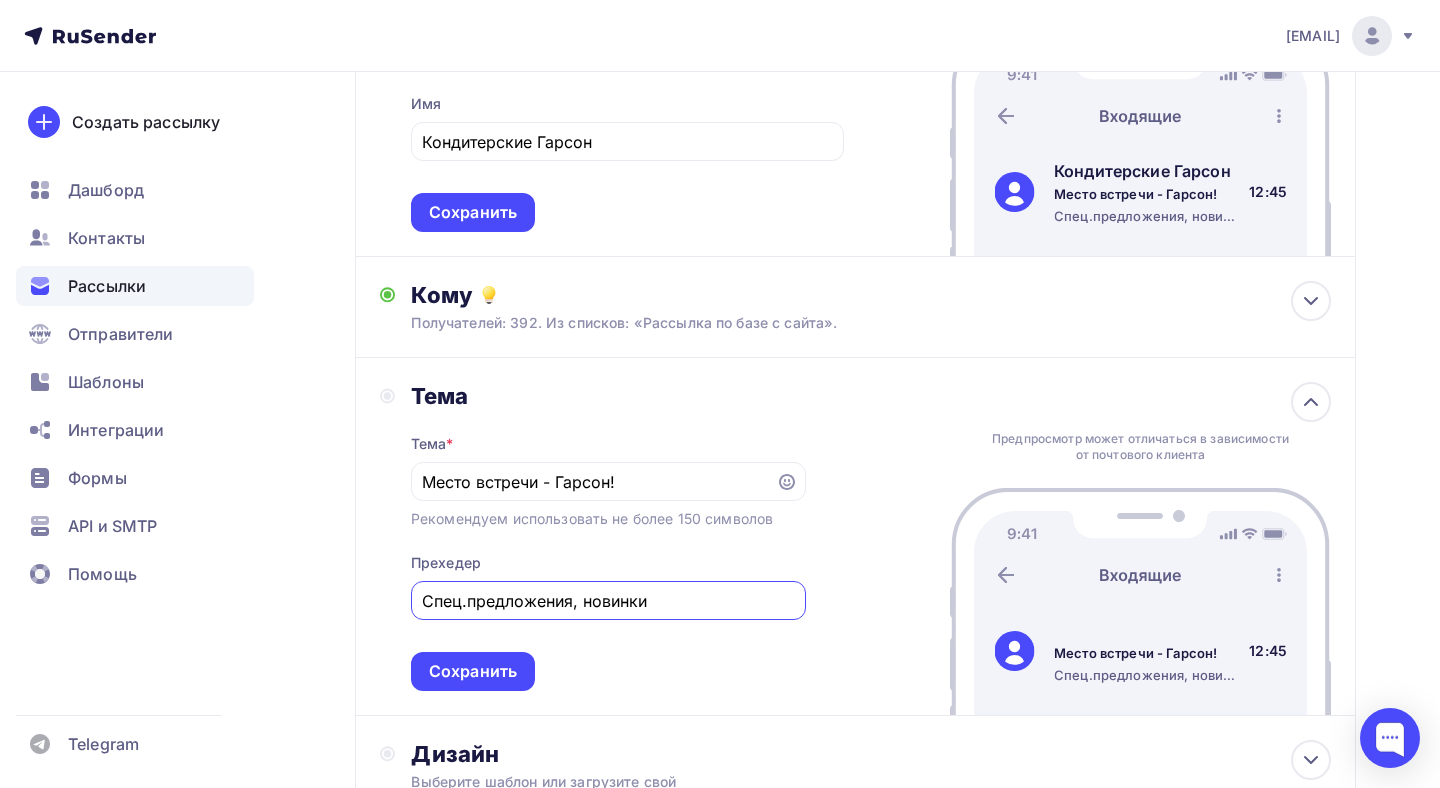type on "Спец.предложения, новинки" 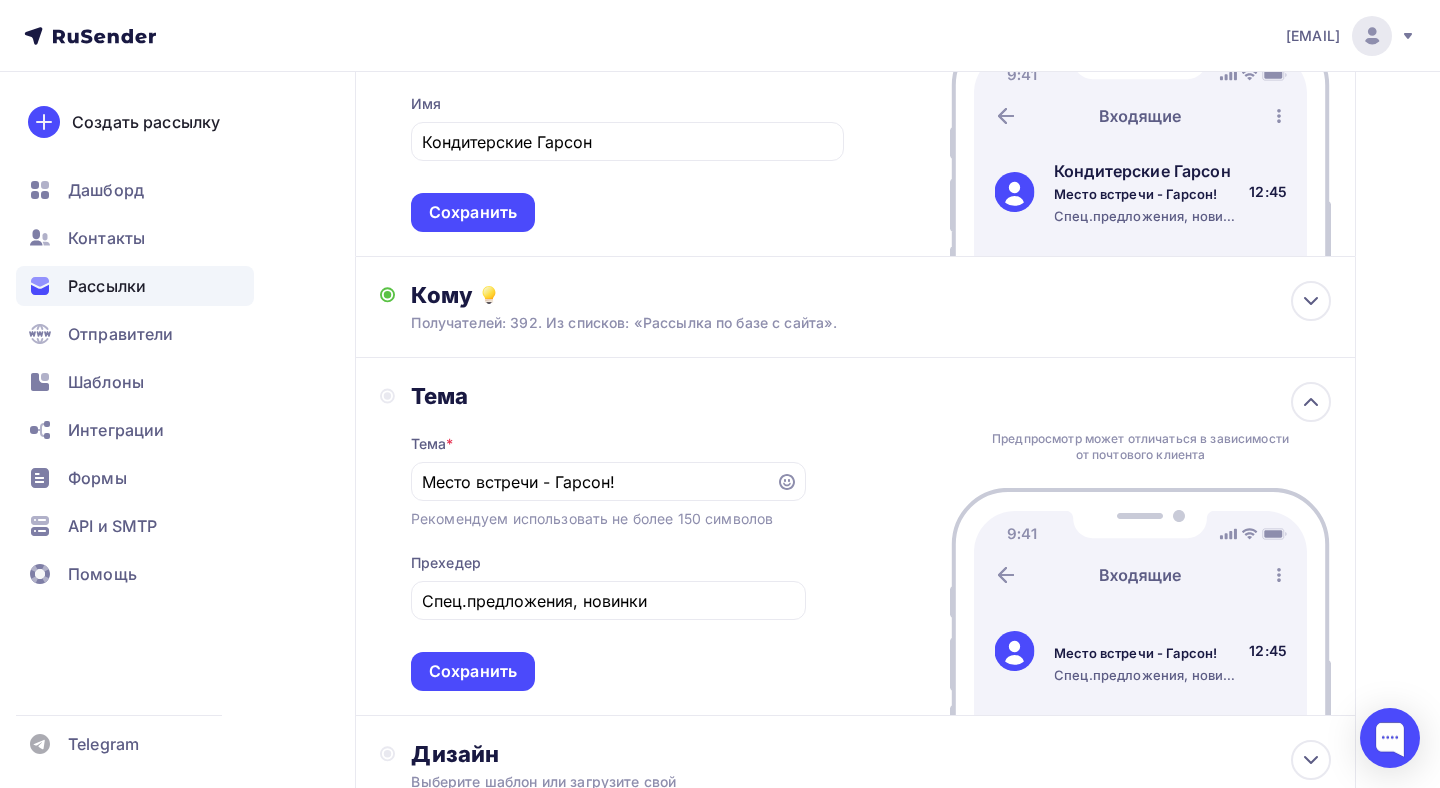 click on "Тема
Тема  *     Место встречи - Гарсон!
Рекомендуем использовать не более 150 символов
Прехедер     Спец.предложения, новинки           Сохранить
Предпросмотр может отличаться  в зависимости от почтового клиента
Место встречи - Гарсон!
Спец.предложения, новинки
12:45" at bounding box center (855, 537) 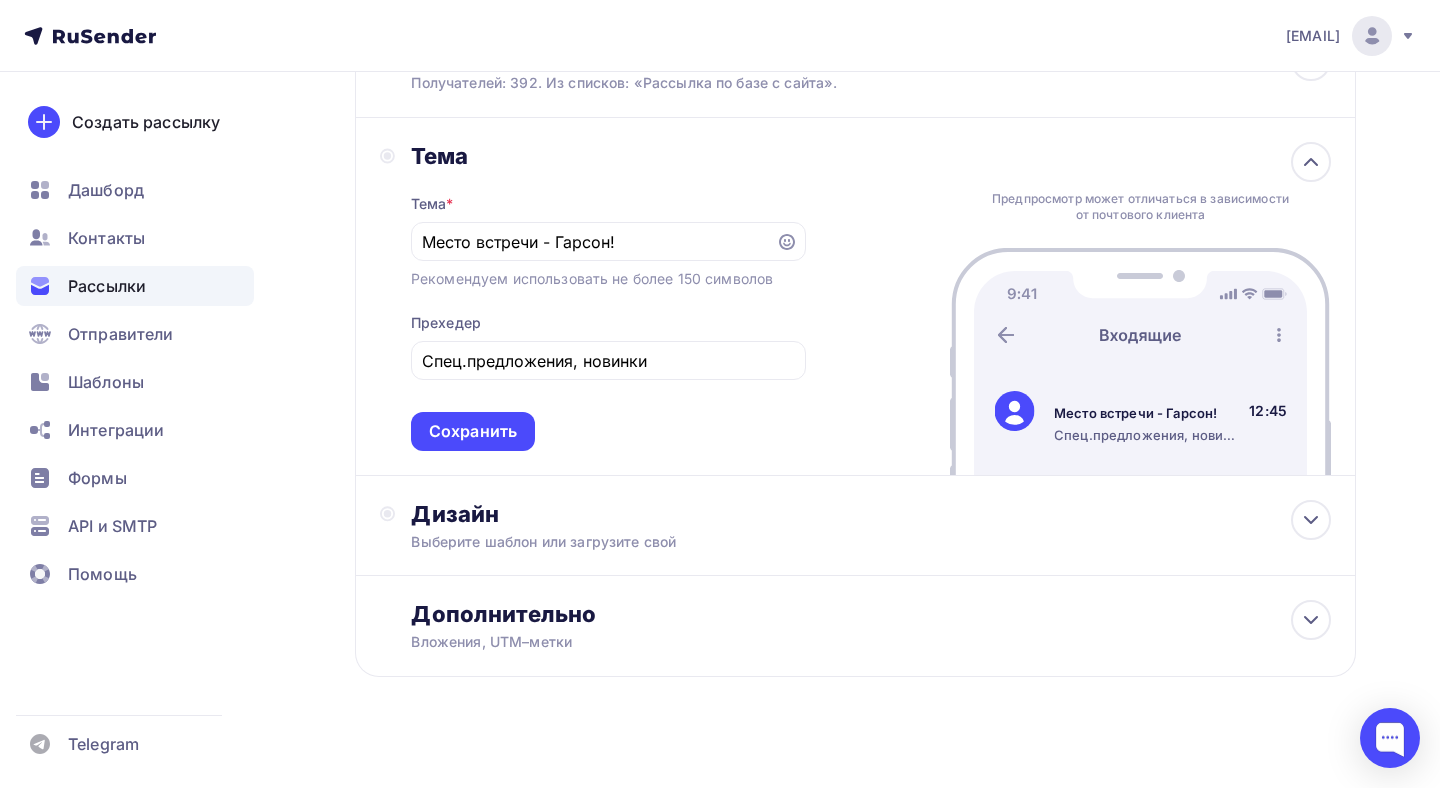 scroll, scrollTop: 556, scrollLeft: 0, axis: vertical 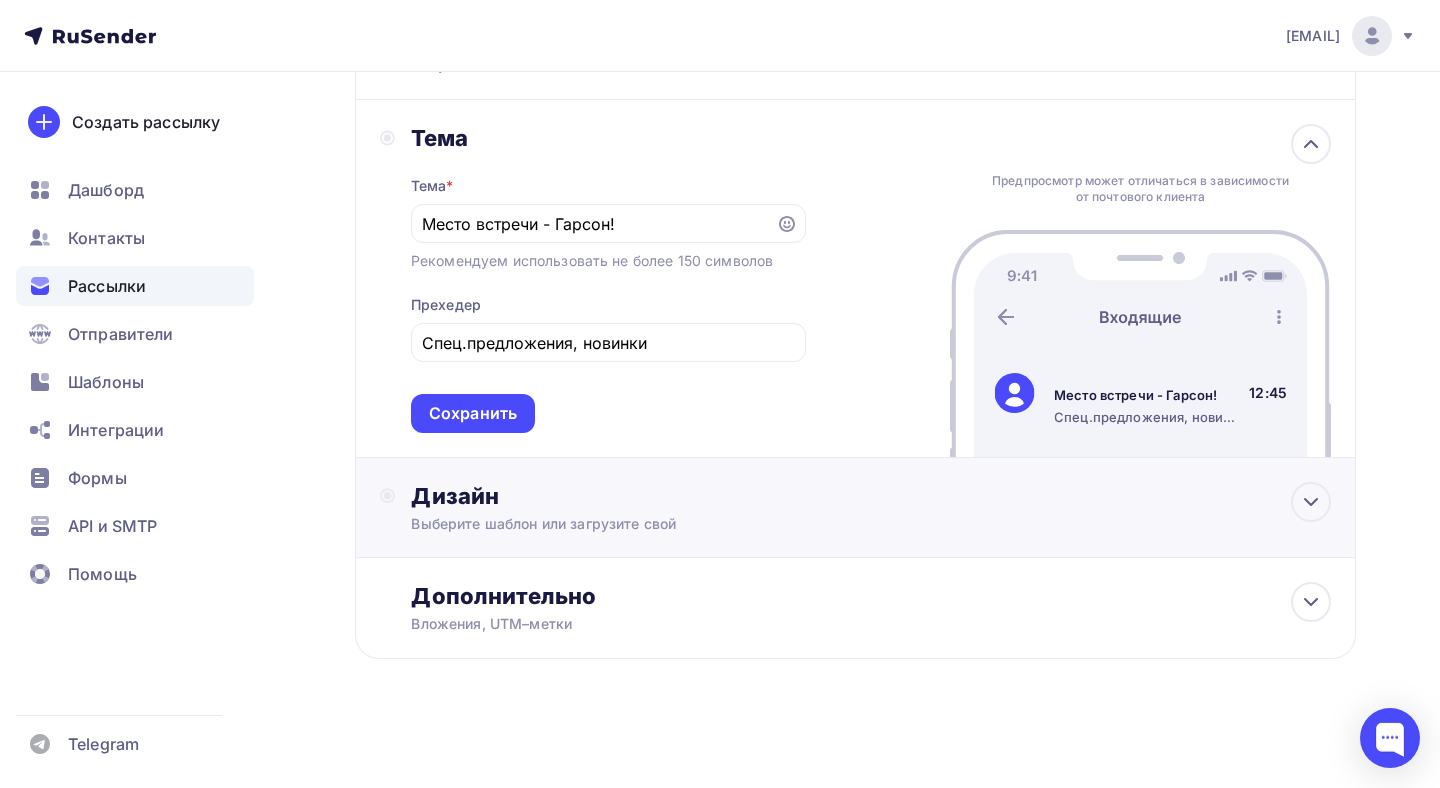 click on "Выберите шаблон или загрузите свой" at bounding box center [825, 524] 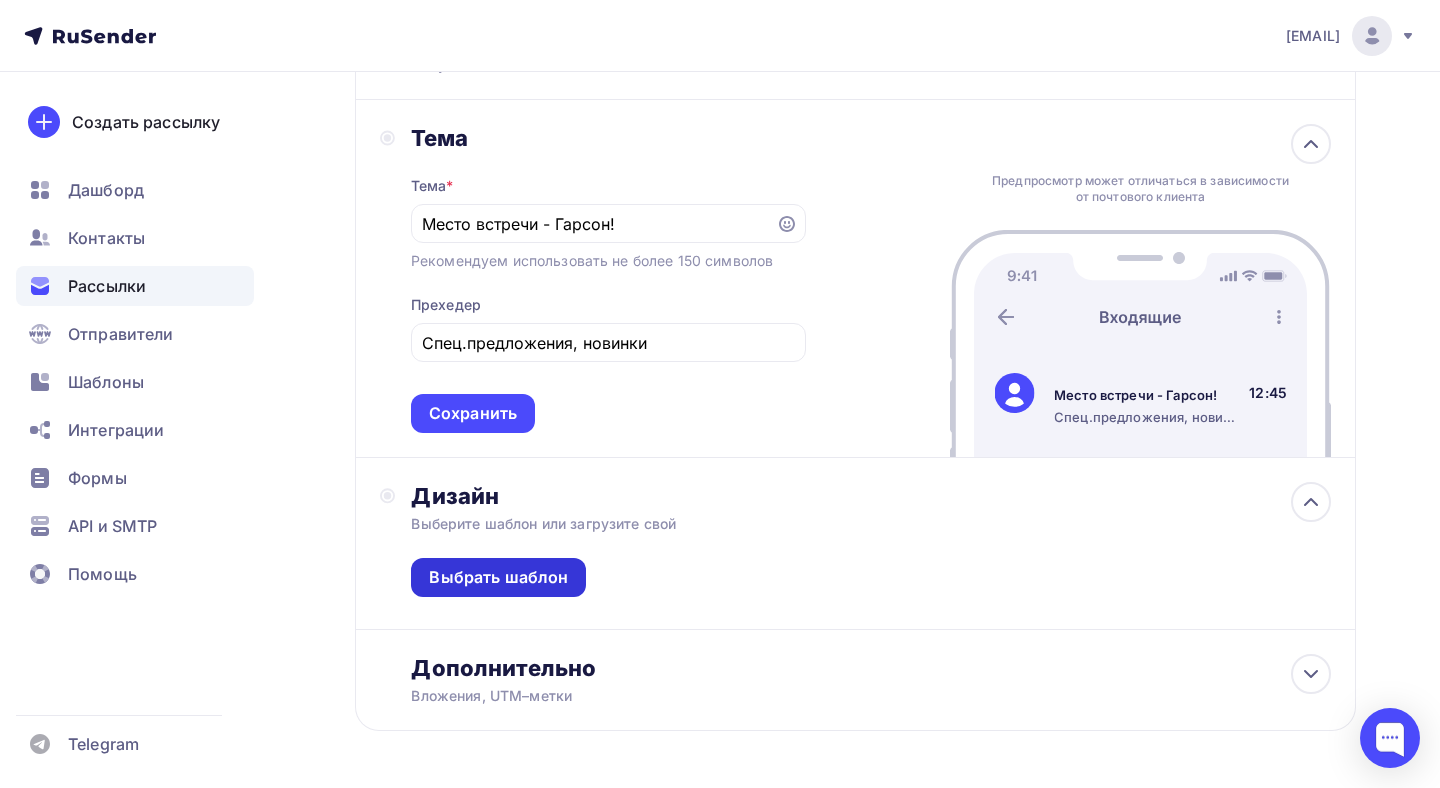 click on "Выбрать шаблон" at bounding box center (498, 577) 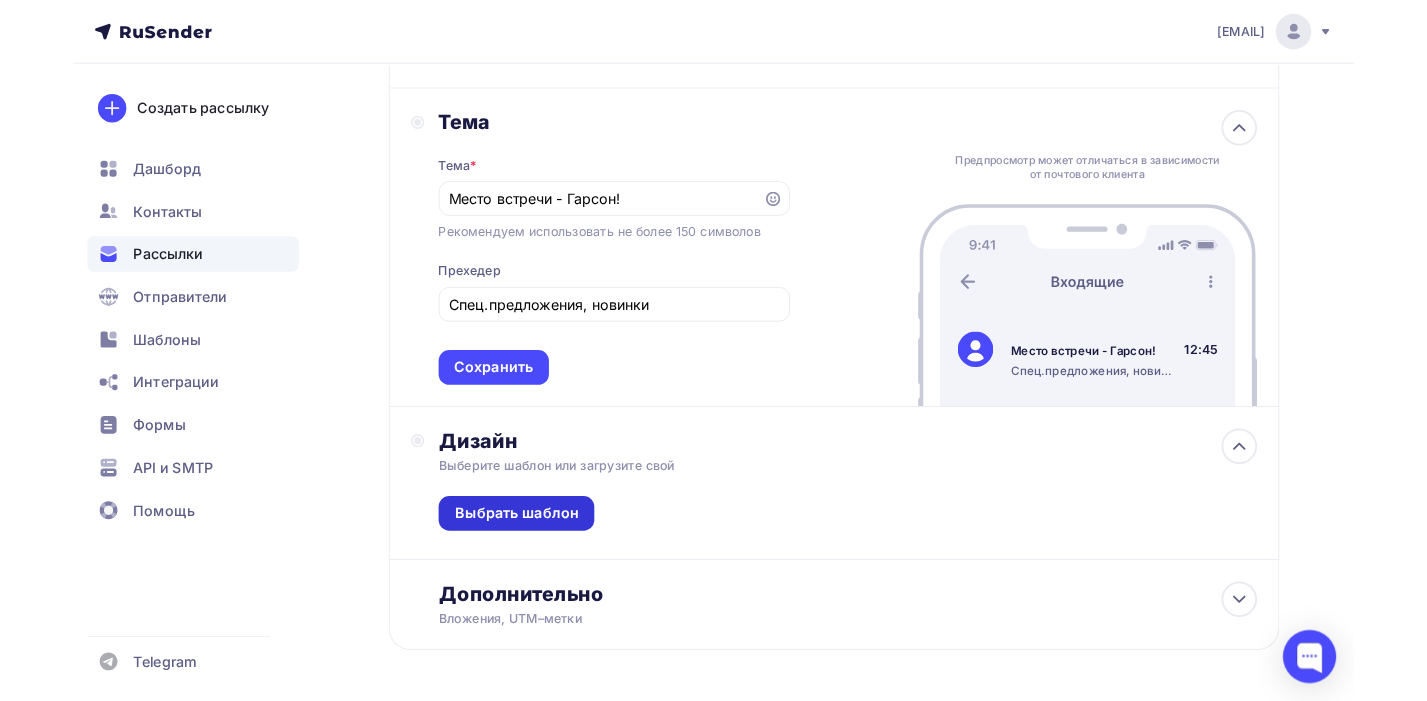 scroll, scrollTop: 0, scrollLeft: 0, axis: both 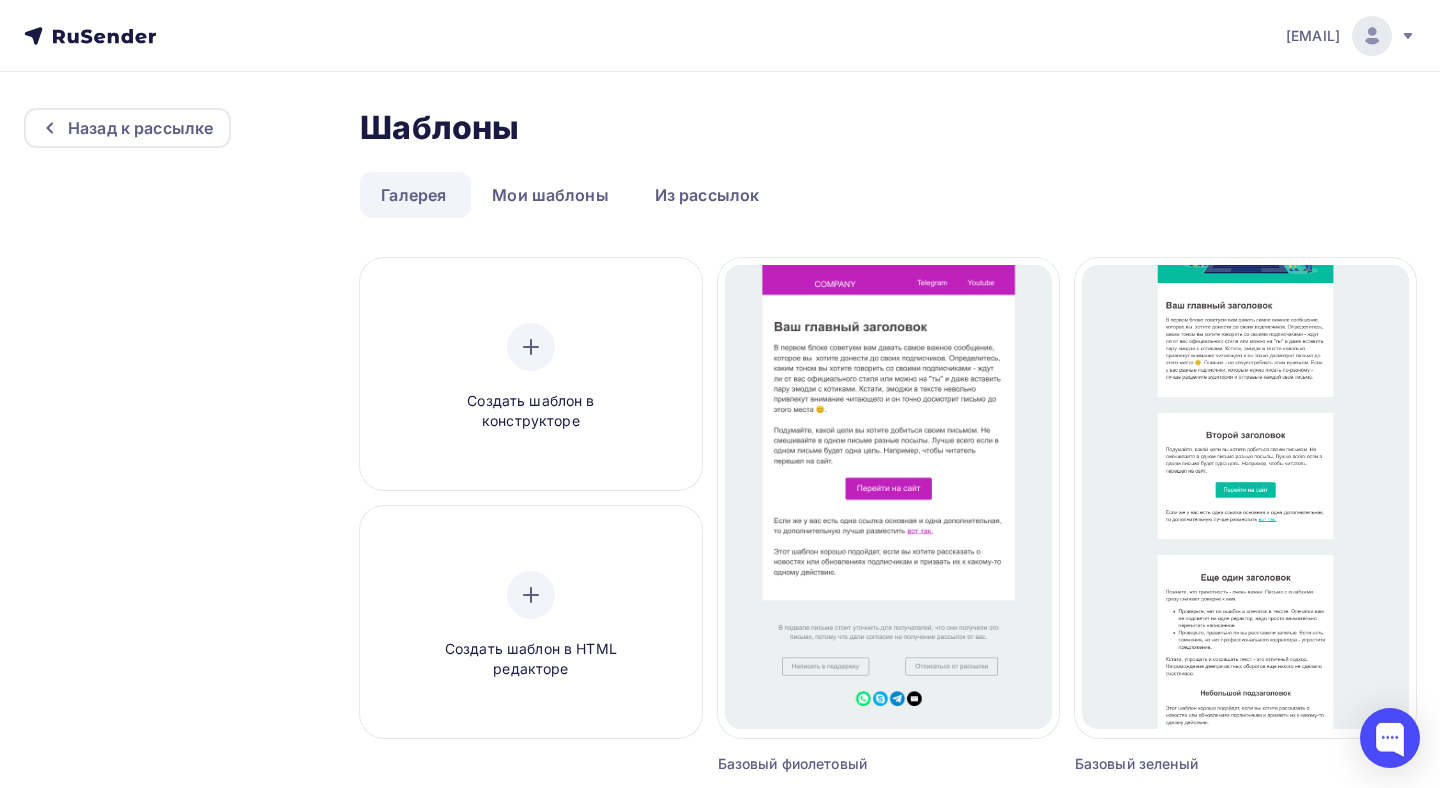 click on "Шаблоны   Шаблоны   Галерея
Мои шаблоны
Из рассылок
Создать шаблон в конструкторе                     Создать шаблон в HTML редакторе             Выбрать шаблон                 Базовый фиолетовый   Выбрать шаблон                 Базовый зеленый   Выбрать шаблон                 Базовый синий   Выбрать шаблон                 Базовый красный   Выбрать шаблон                 Базовый черный   Выбрать шаблон                 Афиша театра   Выбрать шаблон                 Театральная премьера   Выбрать шаблон                 Промокод театр   Выбрать шаблон                 Информационное письмо   Выбрать шаблон" at bounding box center (888, 1335) 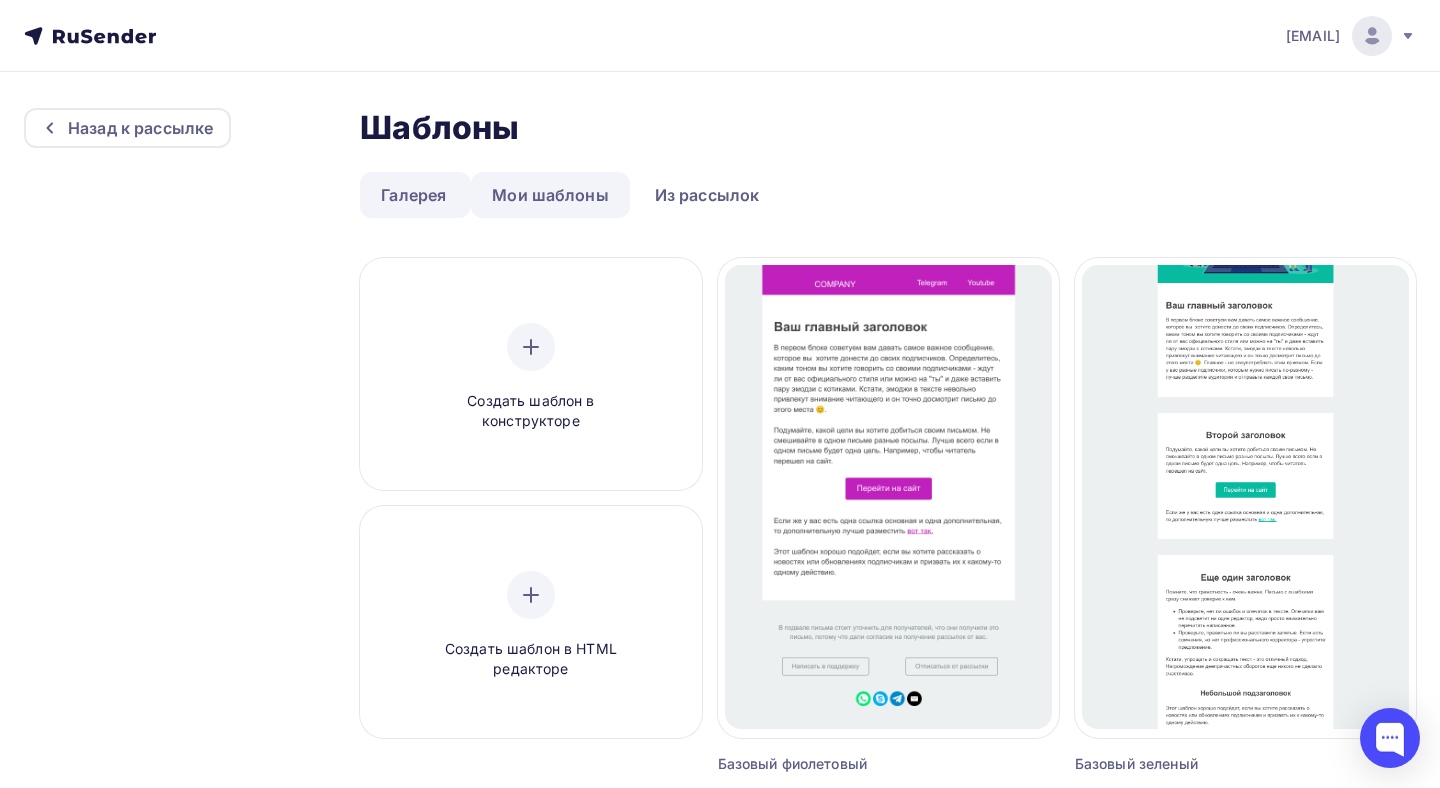 click on "Мои шаблоны" at bounding box center [550, 195] 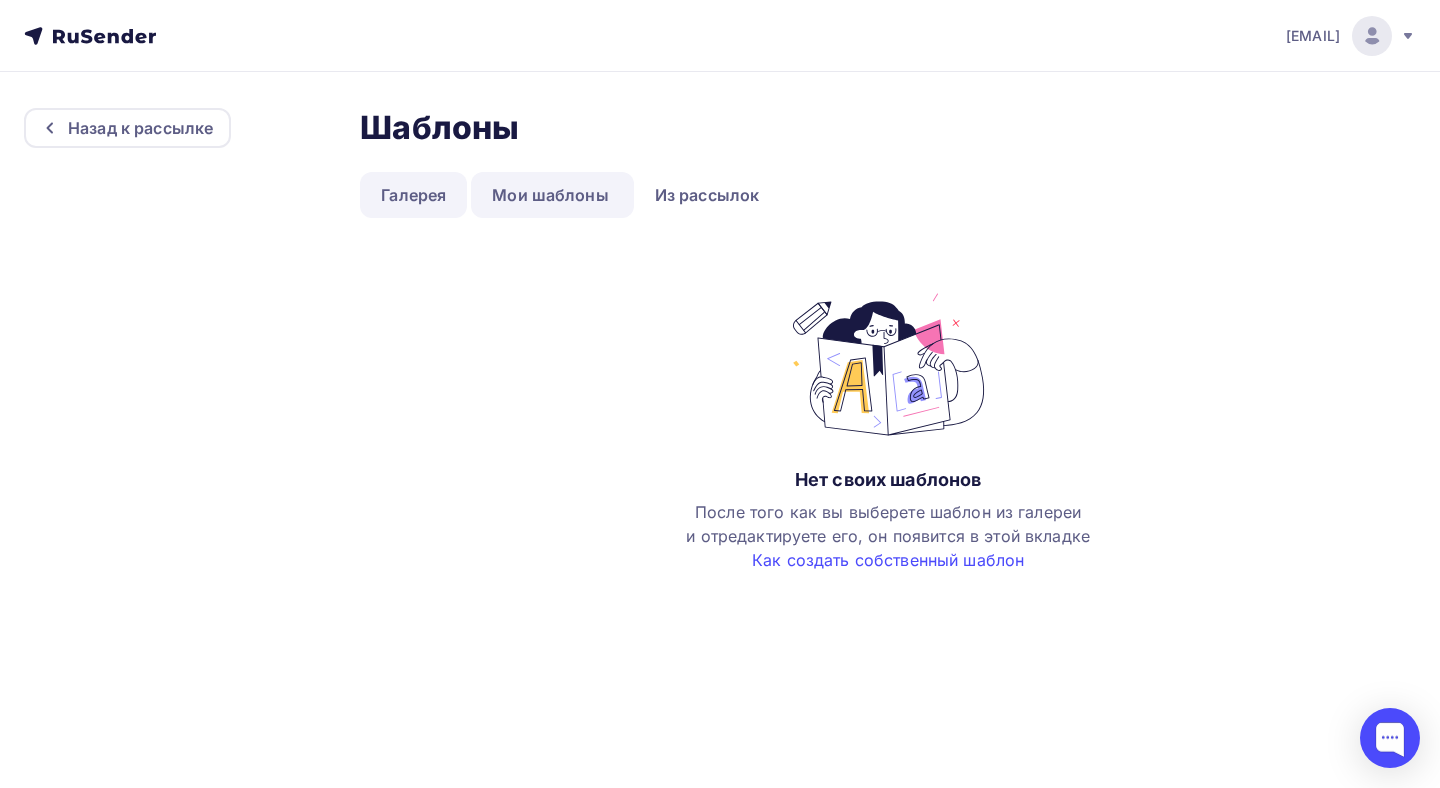 click on "Галерея" at bounding box center [413, 195] 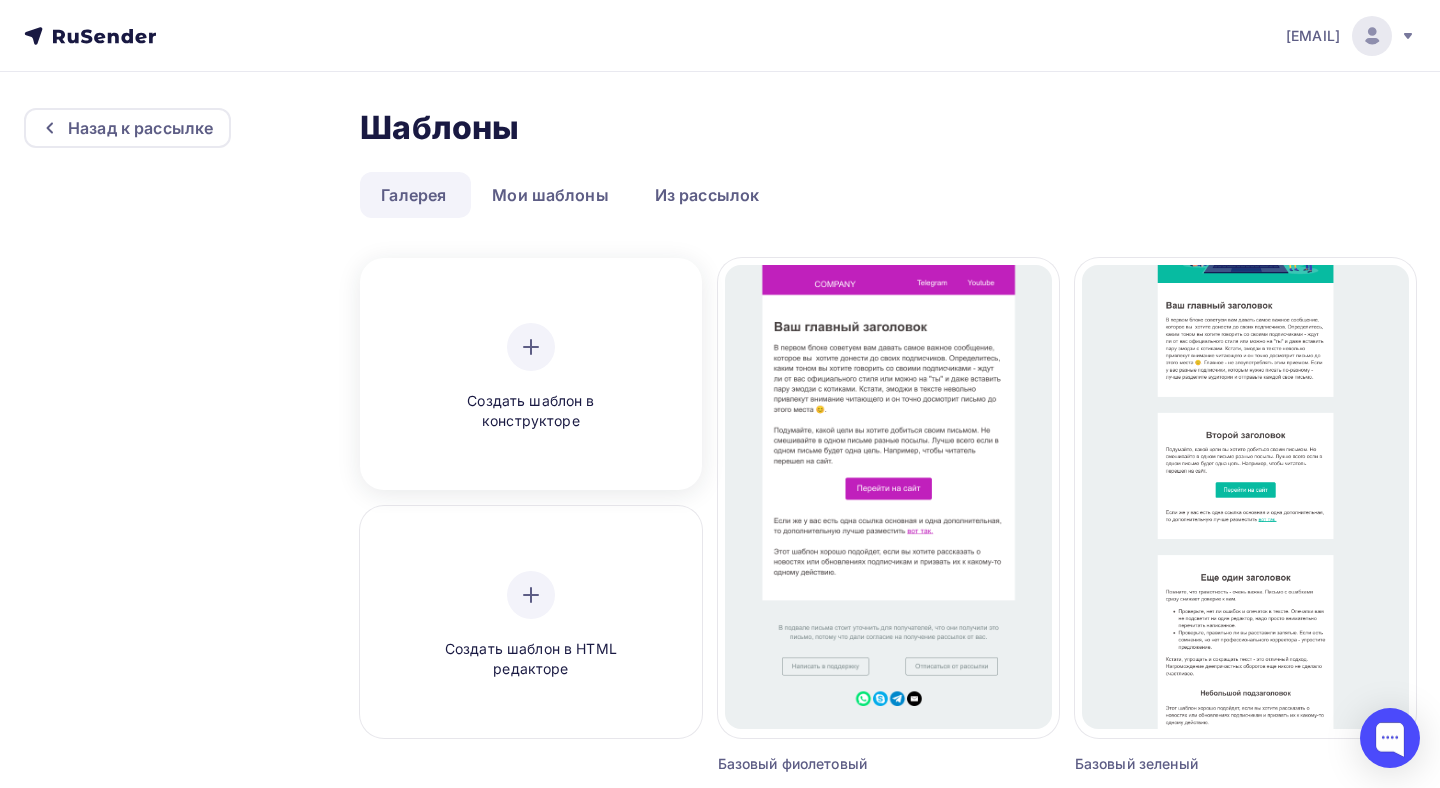 click on "Создать шаблон в конструкторе" at bounding box center [531, 377] 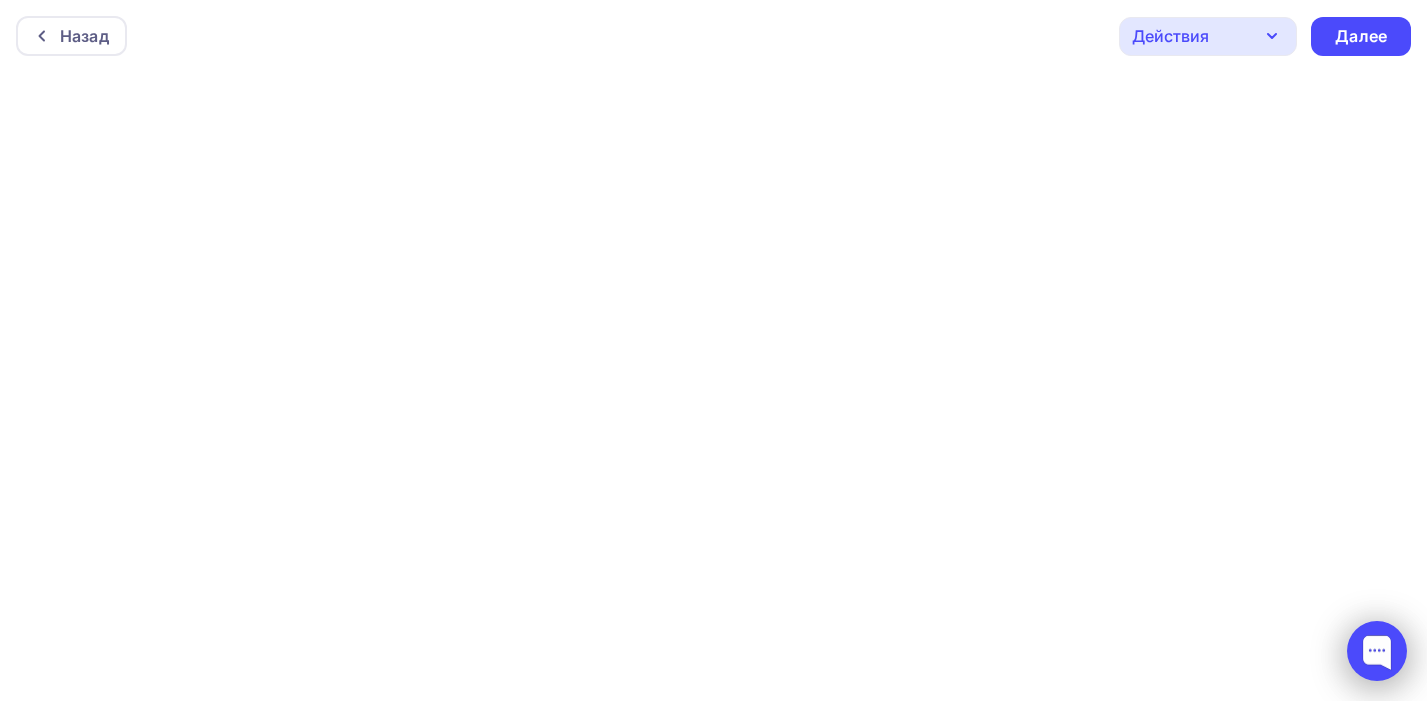 scroll, scrollTop: 3, scrollLeft: 0, axis: vertical 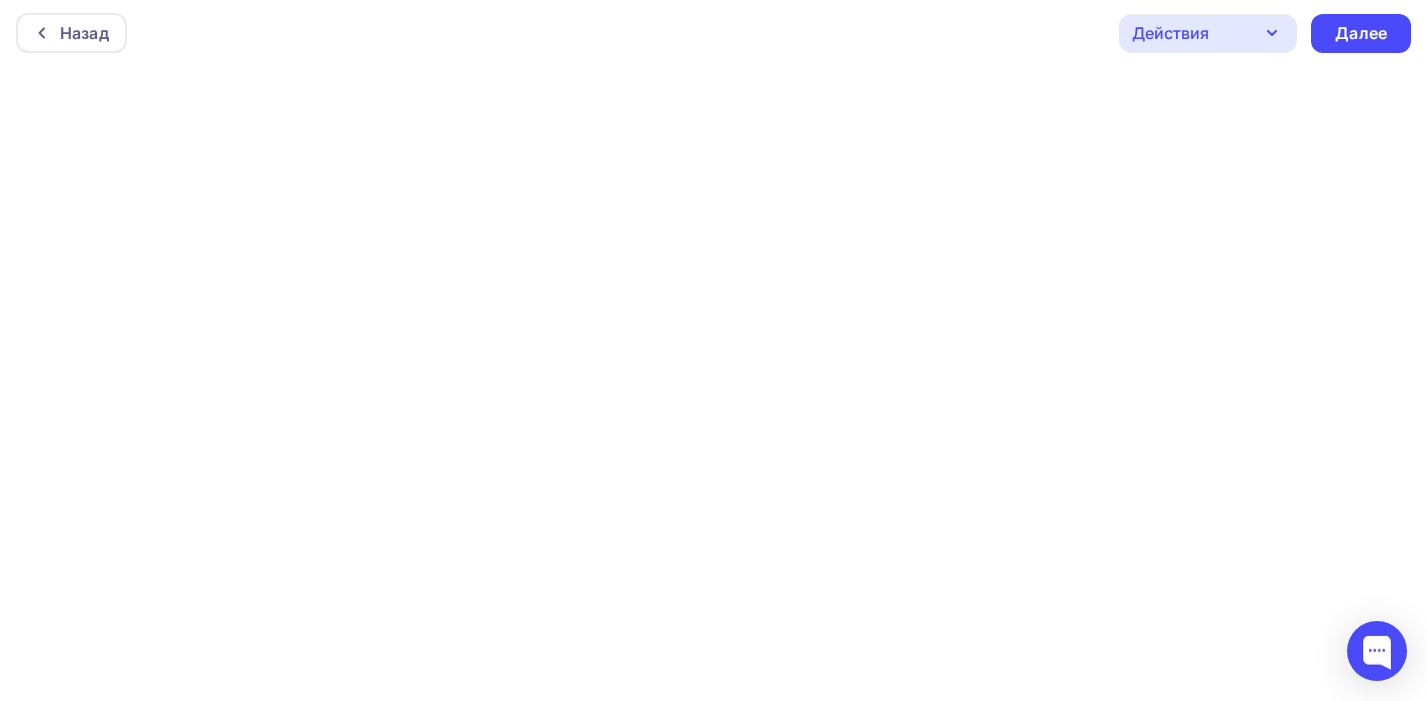 click on "Назад
Действия
Отправить тестовое письмо             Предпросмотр               Сохранить в Мои шаблоны               Выйти без сохранения               Далее" at bounding box center (713, 33) 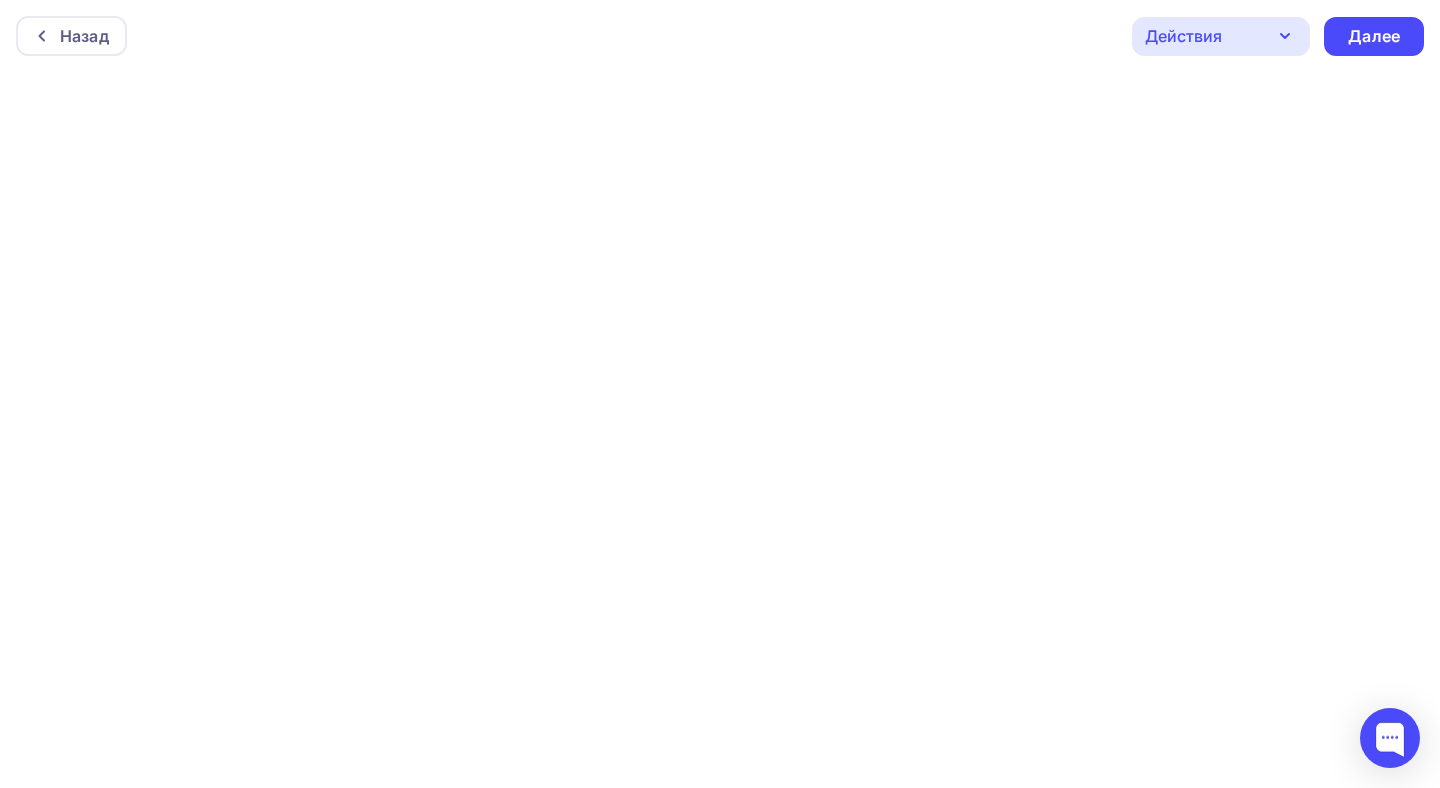 scroll, scrollTop: 3, scrollLeft: 0, axis: vertical 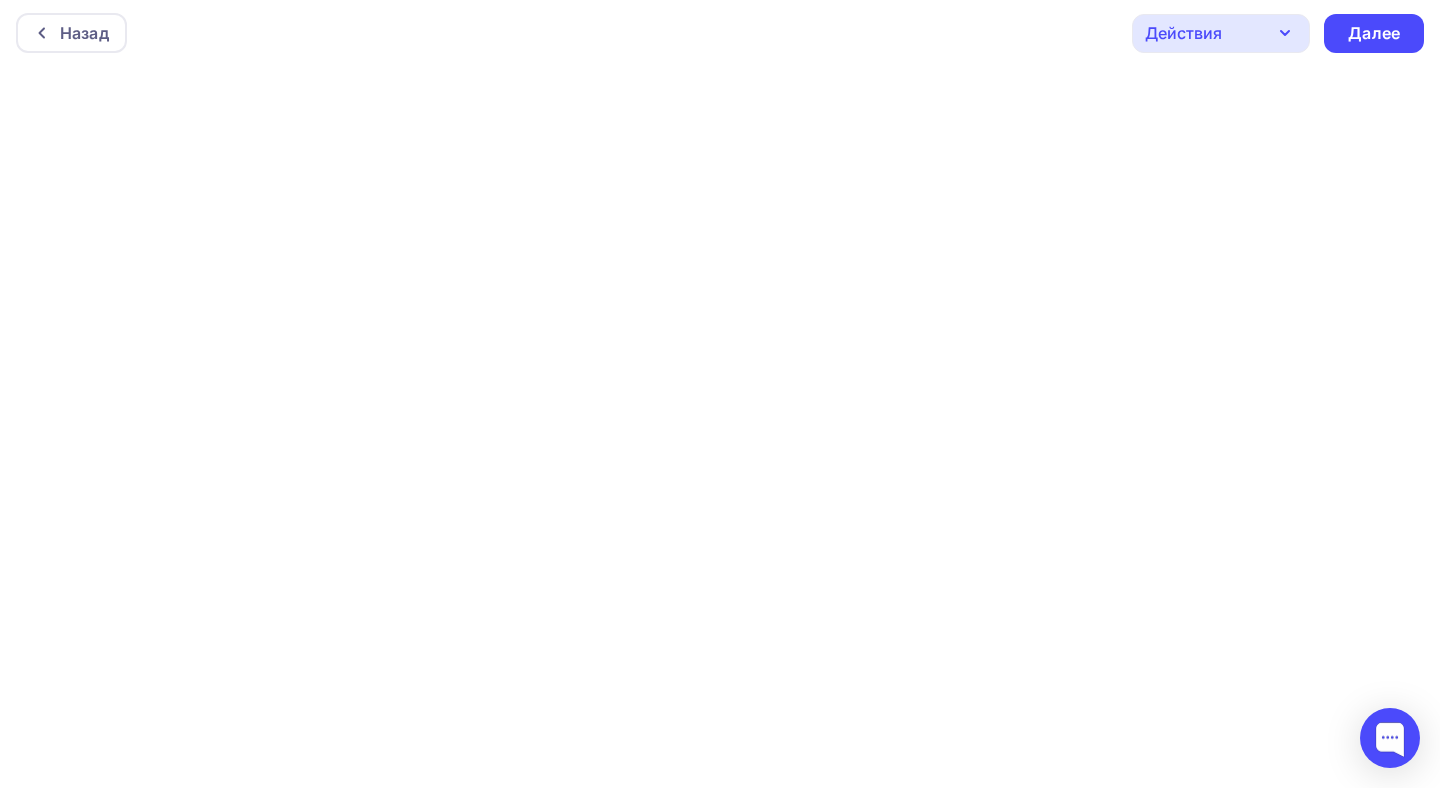 click on "Действия" at bounding box center (1221, 33) 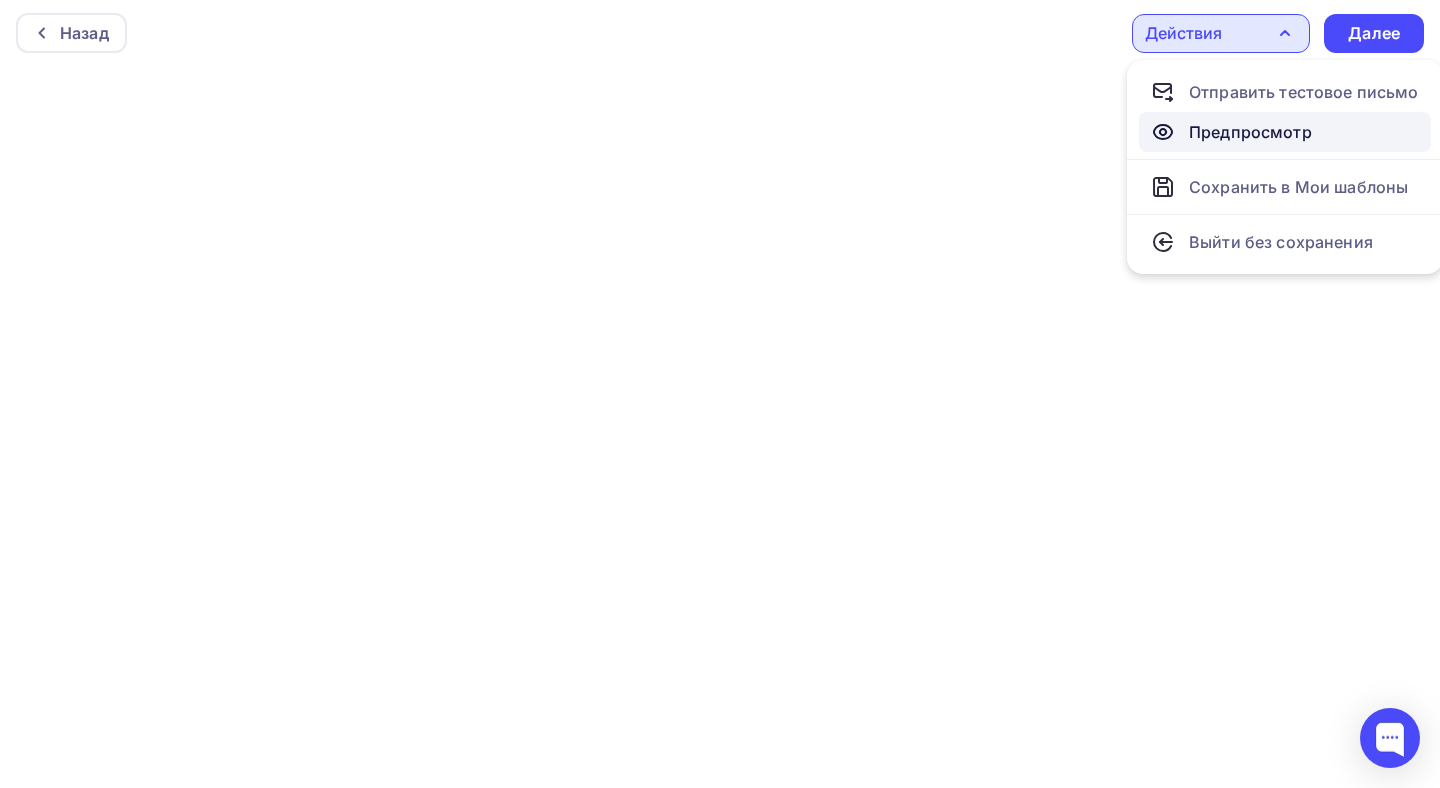 click on "Предпросмотр" at bounding box center (1250, 132) 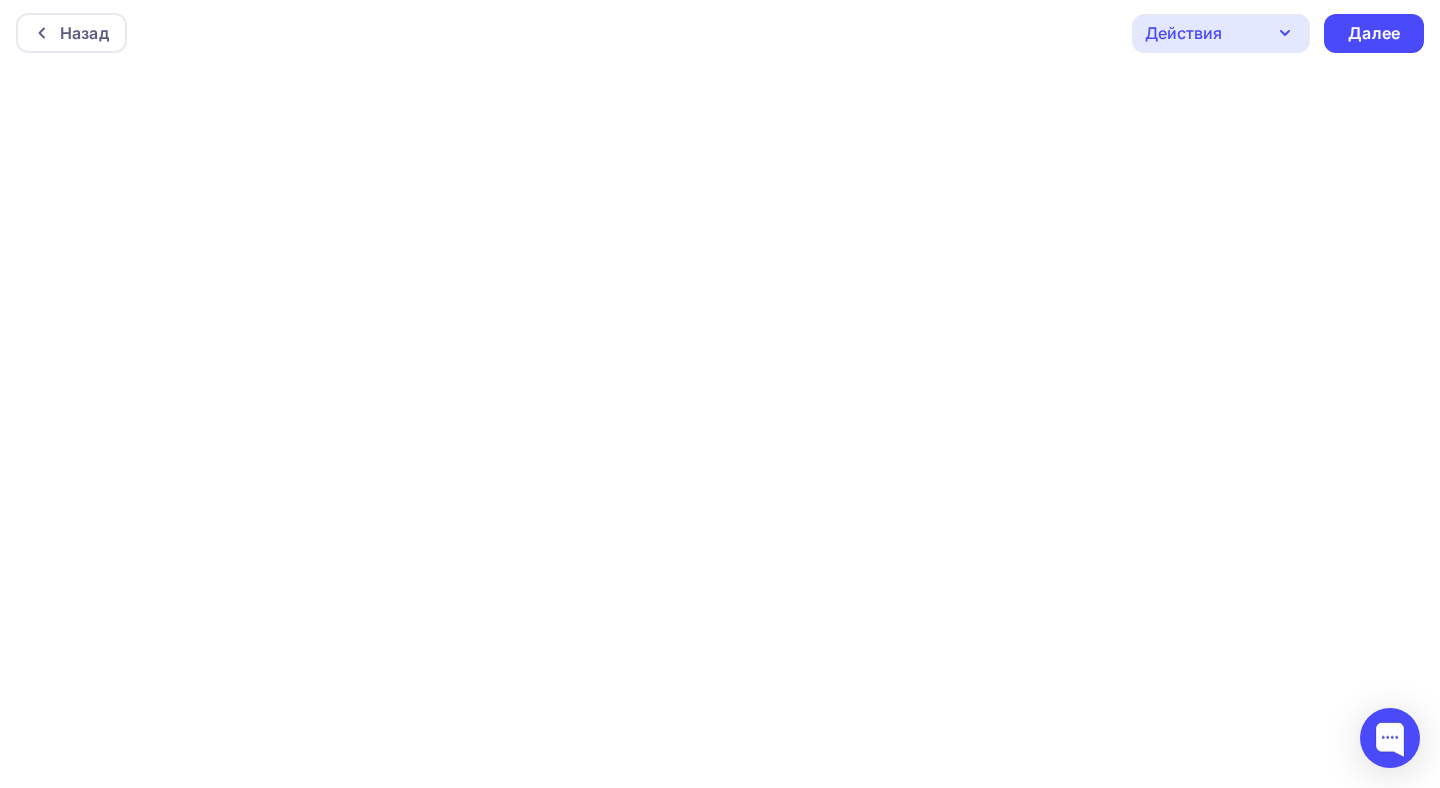 click on "Действия" at bounding box center (1183, 33) 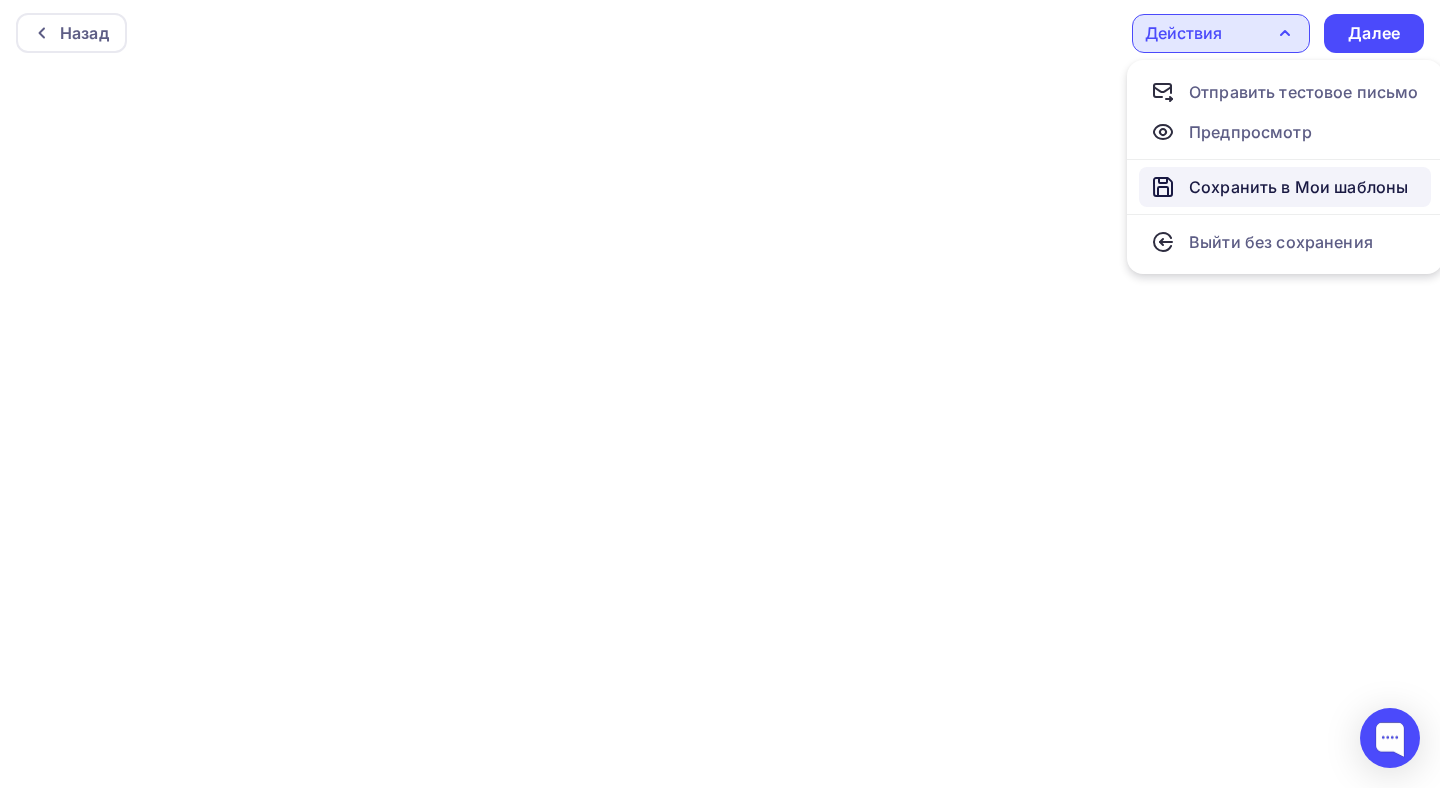 click on "Сохранить в Мои шаблоны" at bounding box center [1298, 187] 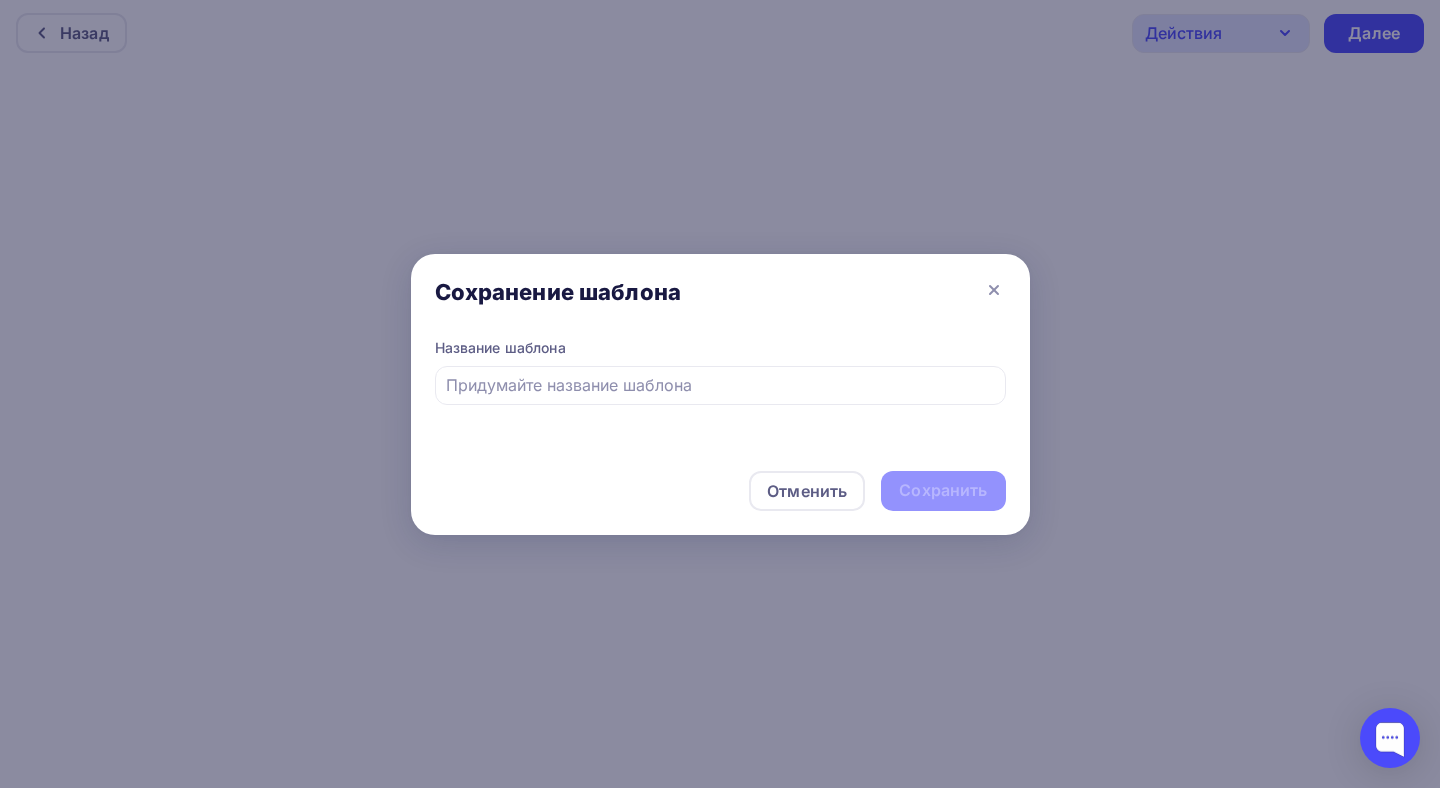click on "Название шаблона" at bounding box center [720, 371] 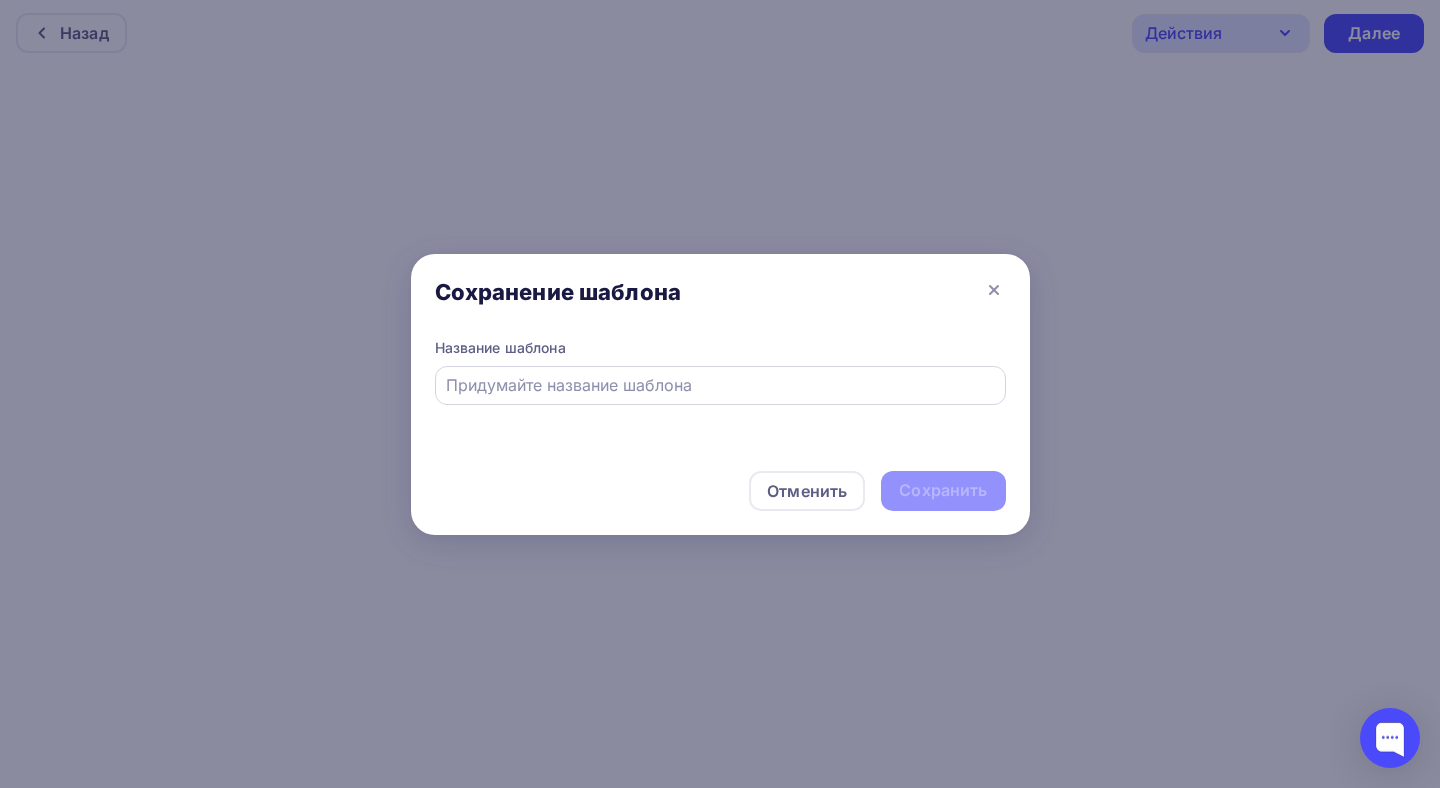 click at bounding box center [720, 385] 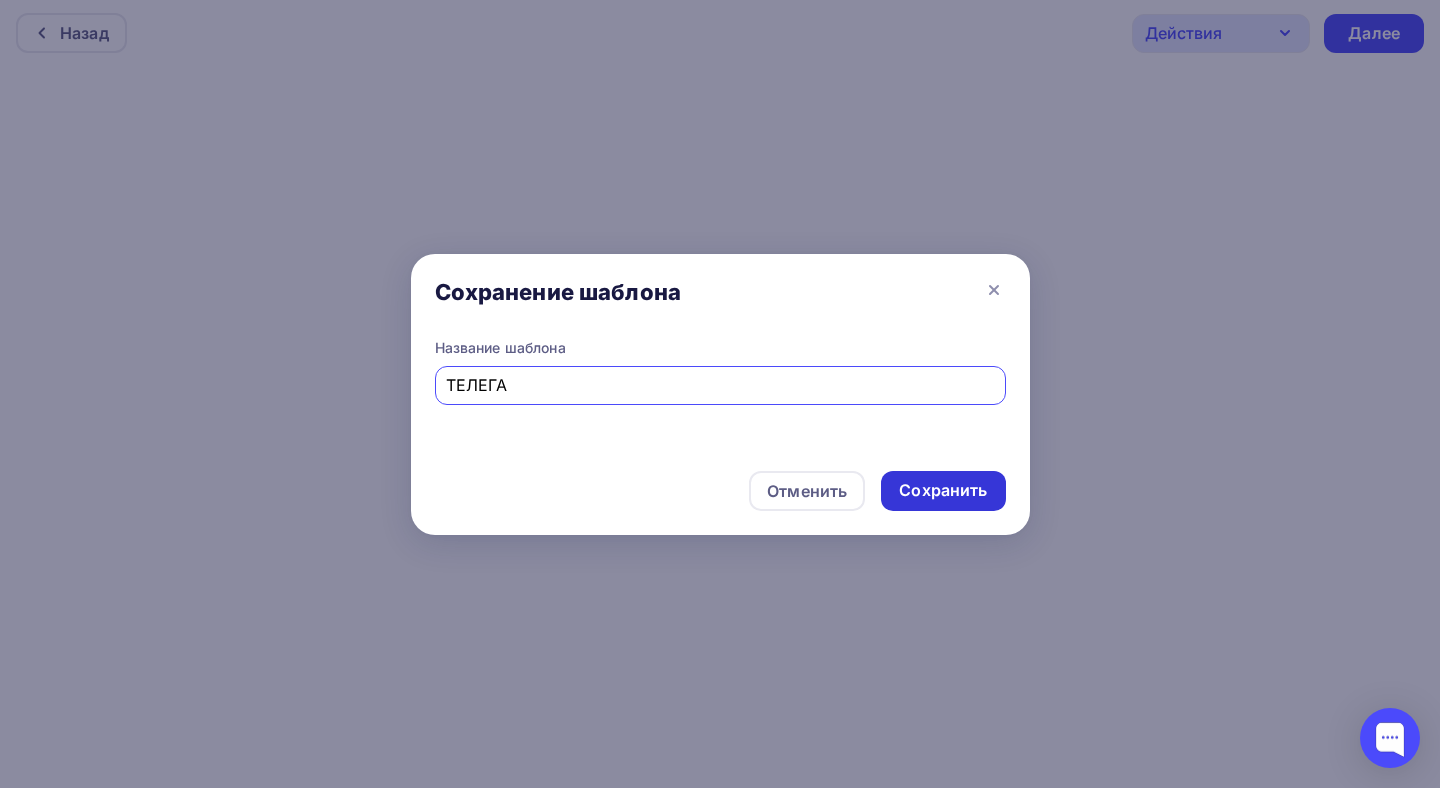 type on "ТЕЛЕГА" 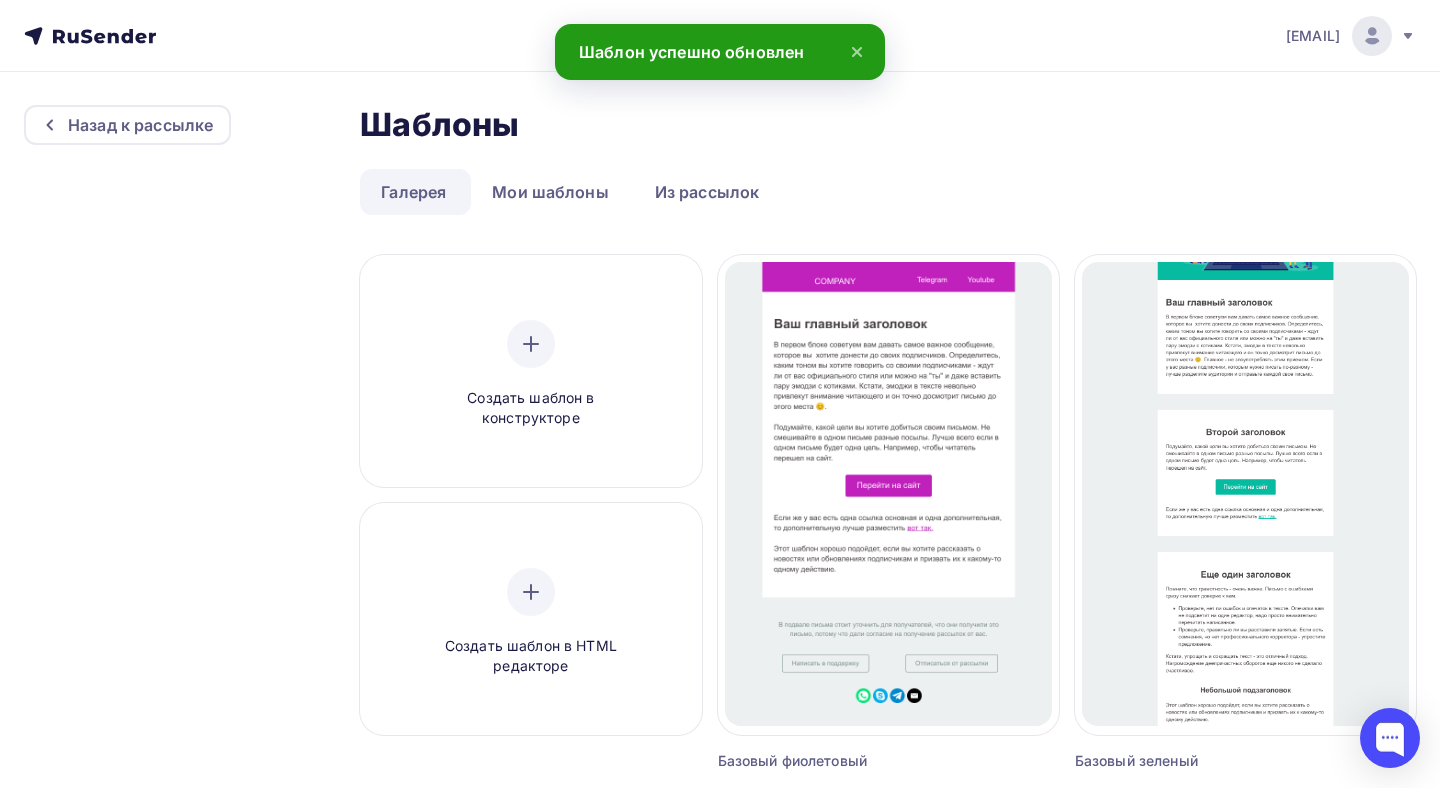 scroll, scrollTop: 0, scrollLeft: 0, axis: both 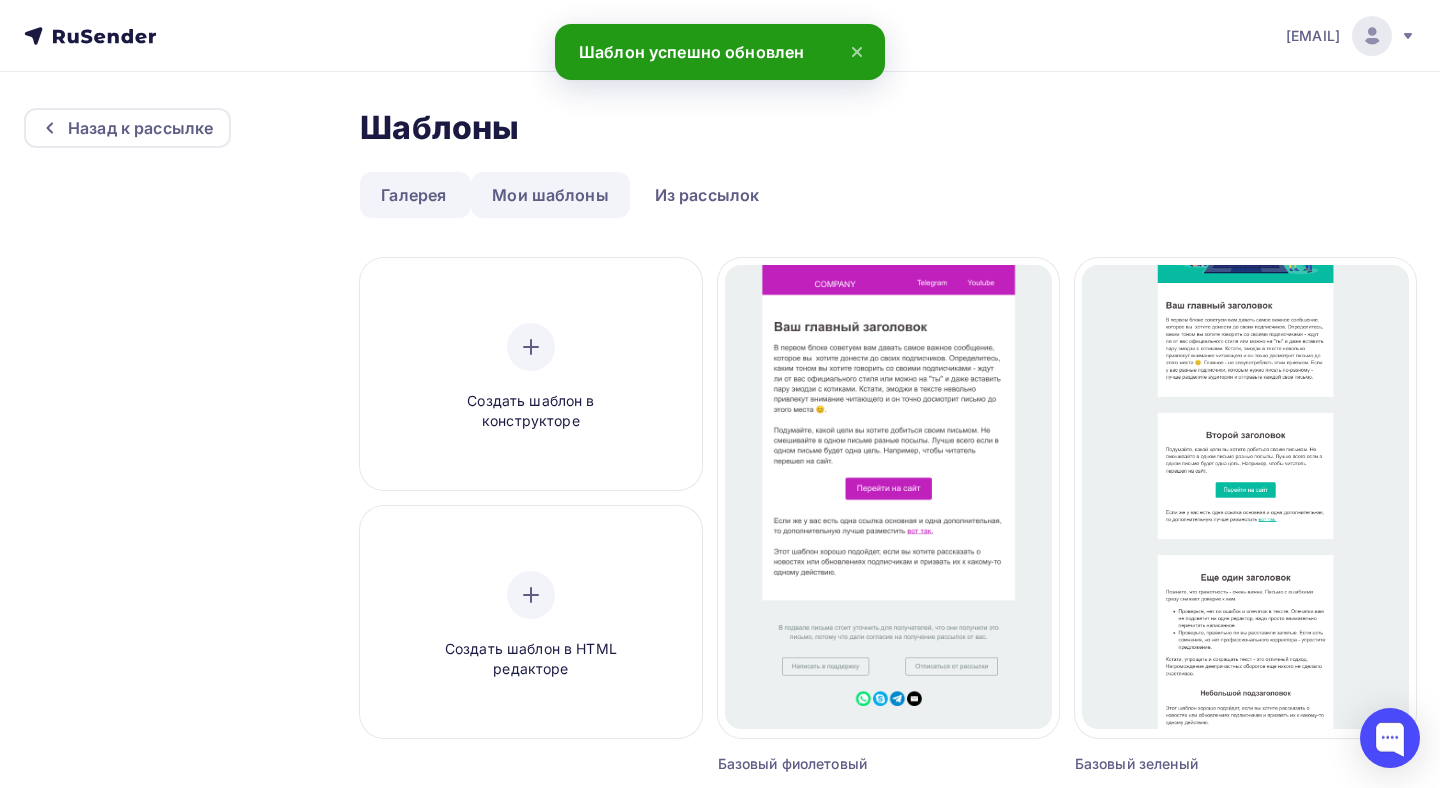 click on "Мои шаблоны" at bounding box center (550, 195) 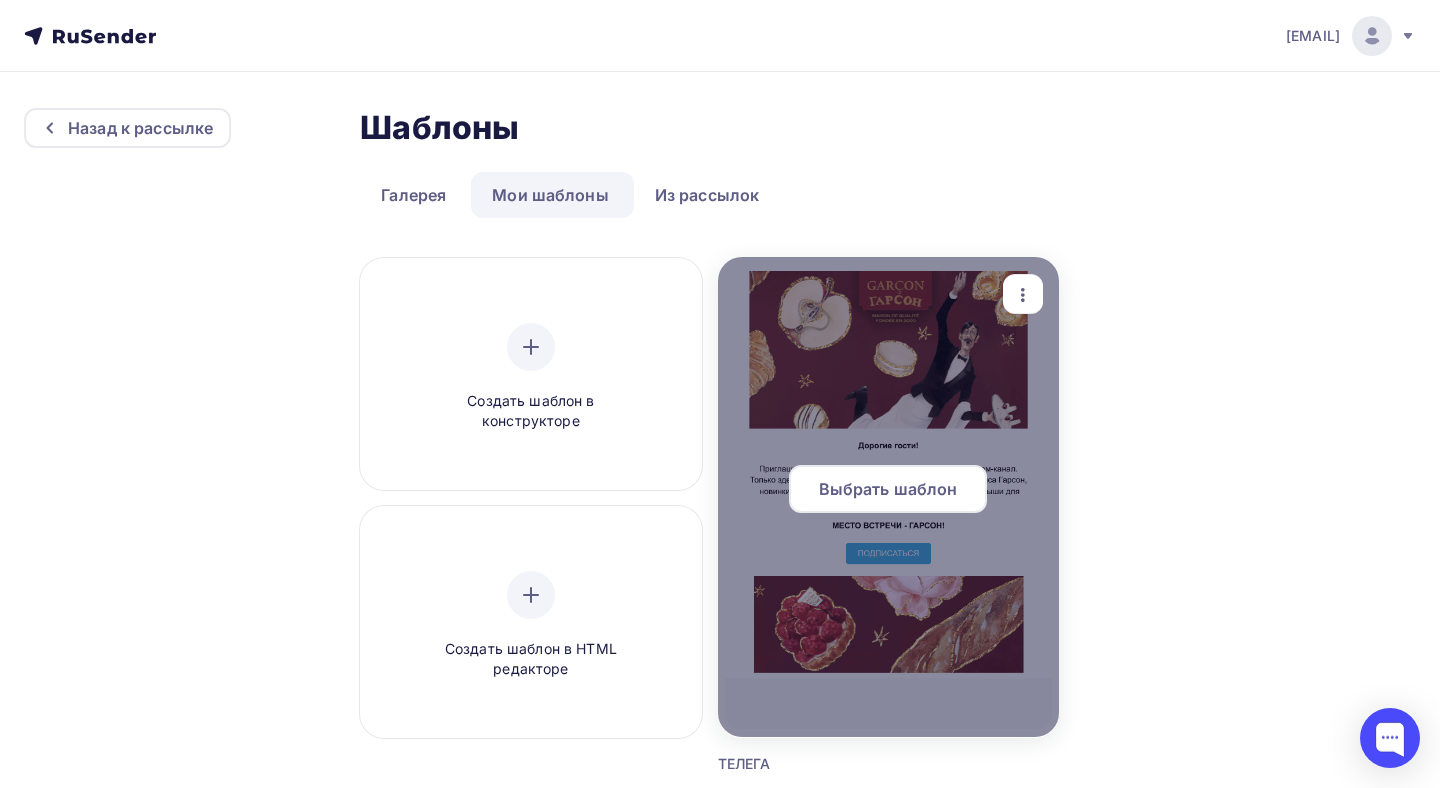 click at bounding box center (888, 497) 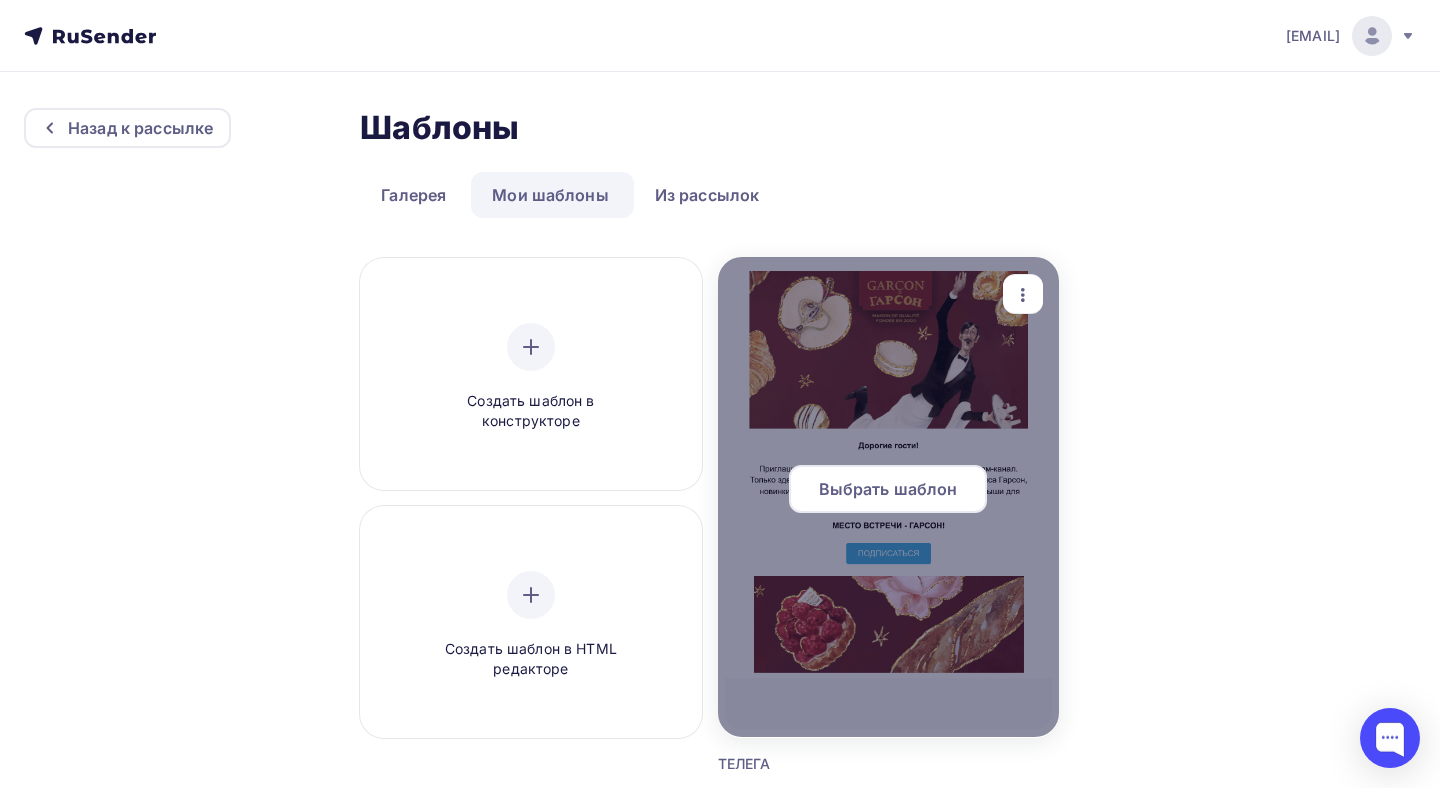 click on "Выбрать шаблон" at bounding box center (888, 489) 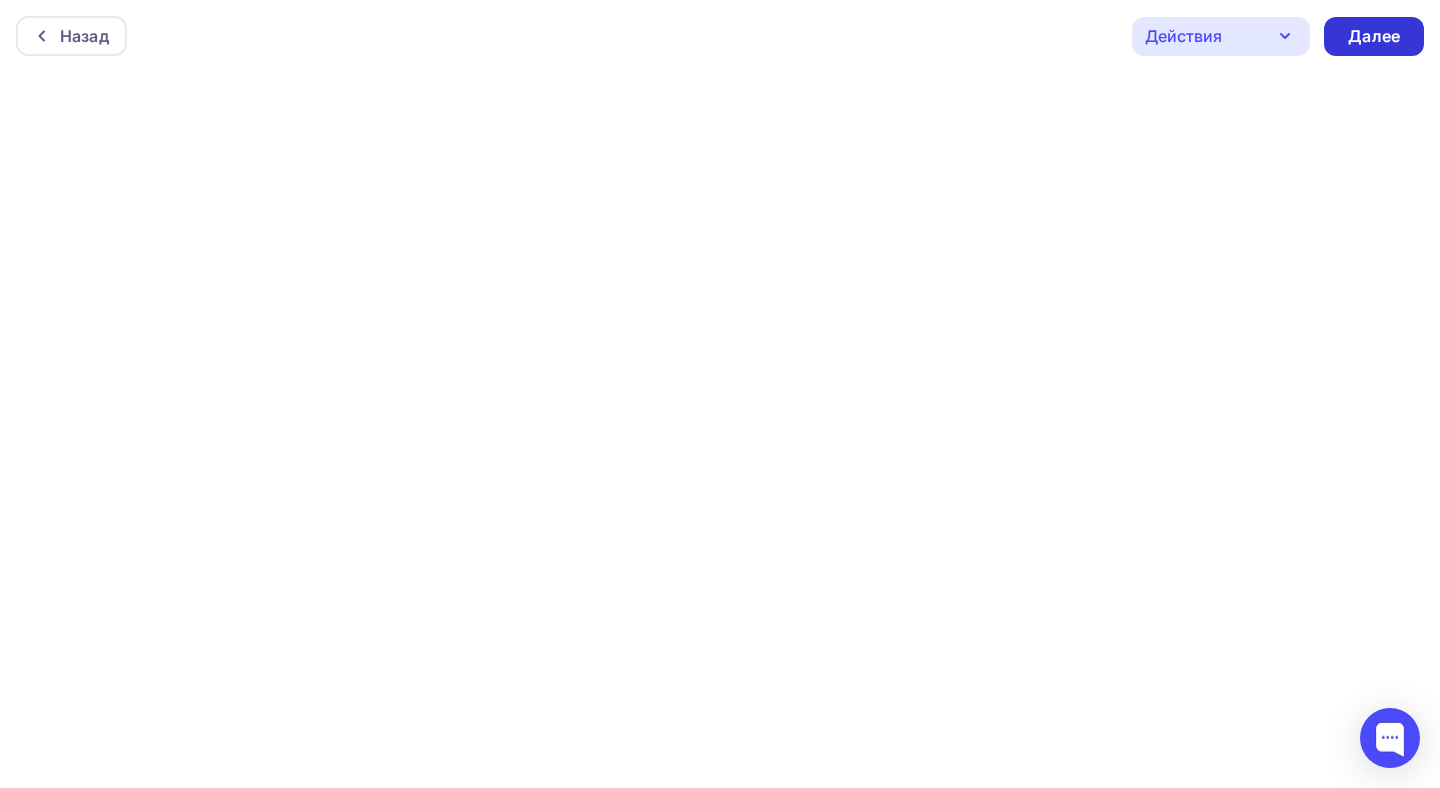 click on "Далее" at bounding box center [1374, 36] 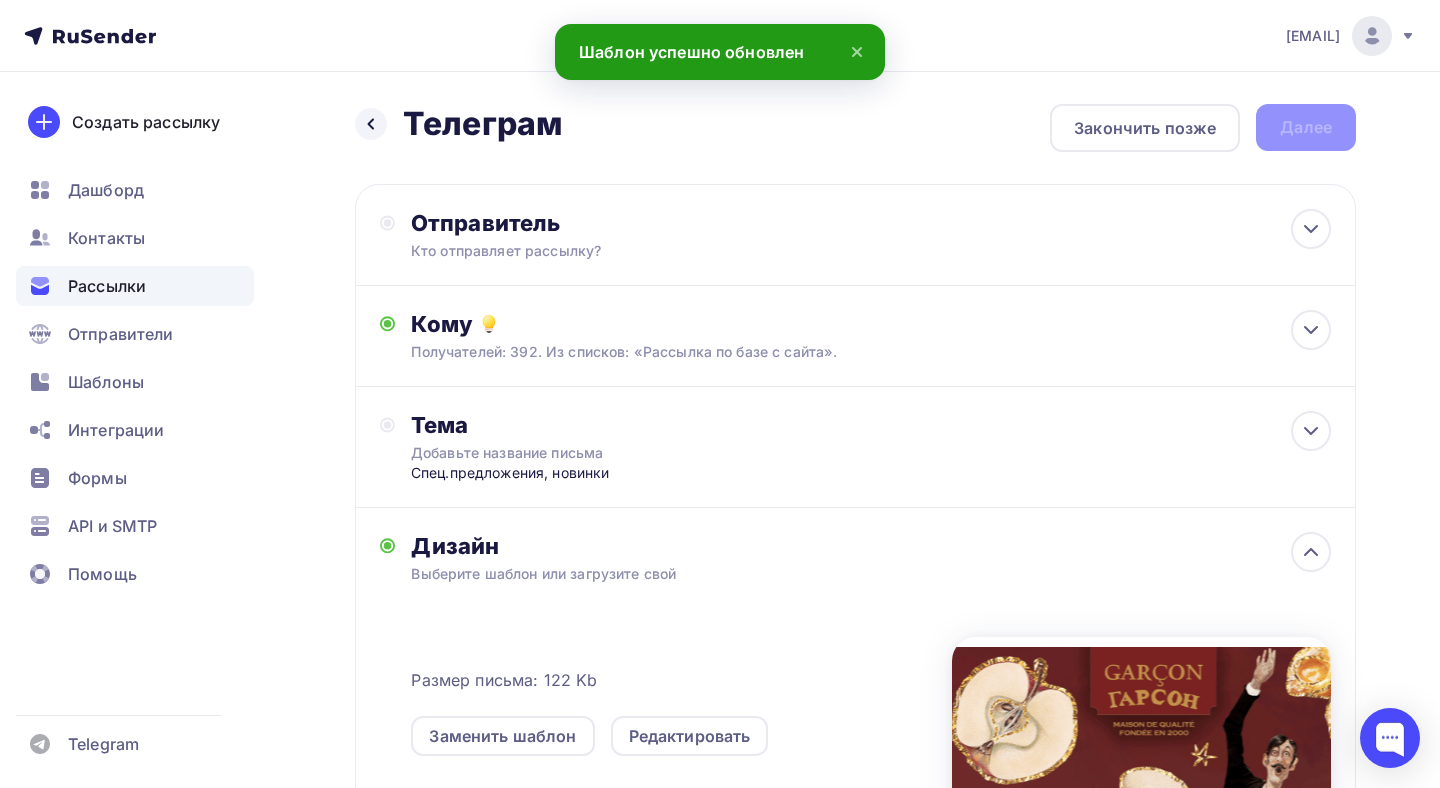click on "Назад
Телеграм
Телеграм
Закончить позже
Далее
Отправитель
Кто отправляет рассылку?
Email  *
garconspb.pr@yandex.ru
garconspb.pr@yandex.ru               Добавить отправителя
Рекомендуем  добавить почту на домене , чтобы рассылка не попала в «Спам»
Имя                 Сохранить
Предпросмотр может отличаться  в зависимости от почтового клиента
Место встречи - Гарсон!
12:45
Кому" at bounding box center [720, 626] 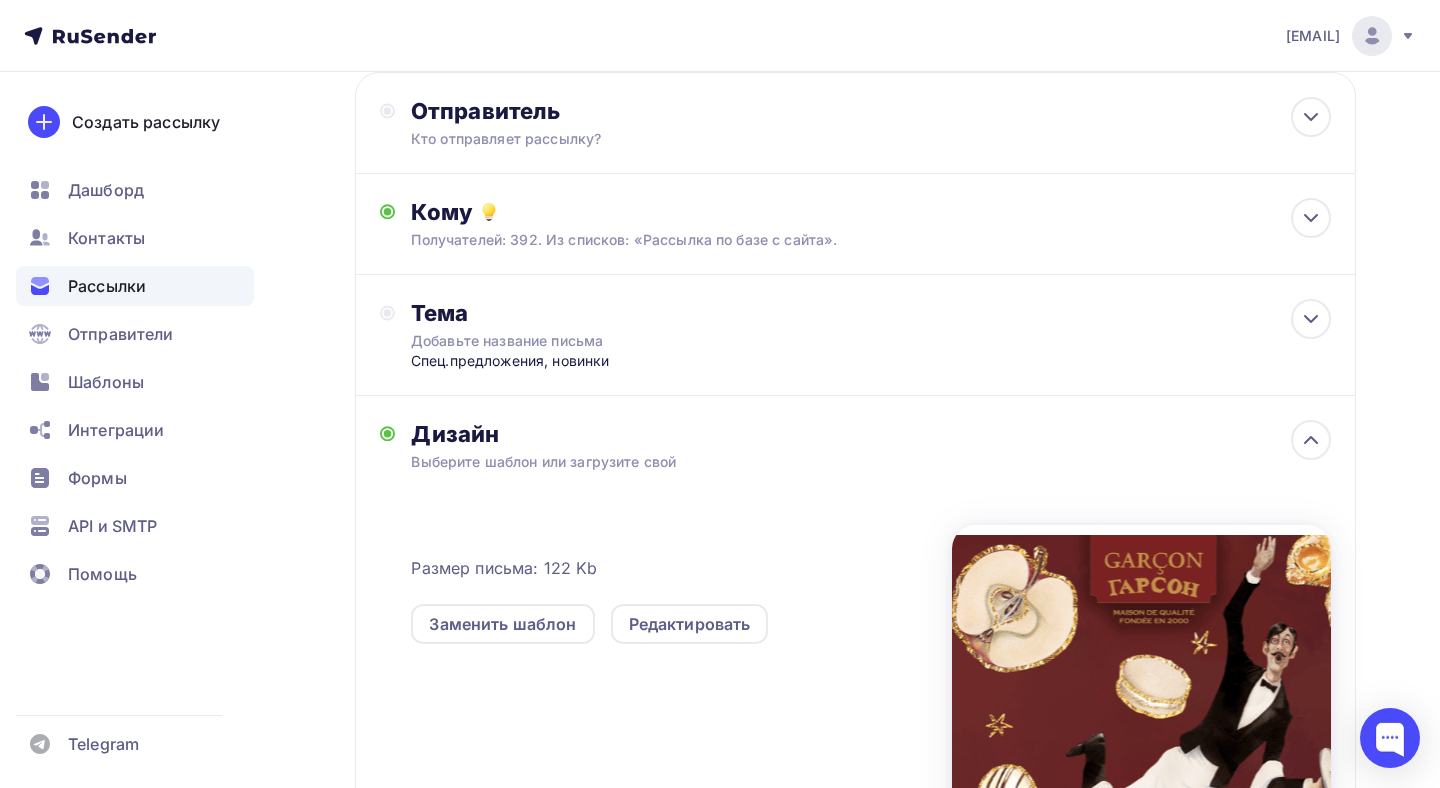 scroll, scrollTop: 0, scrollLeft: 0, axis: both 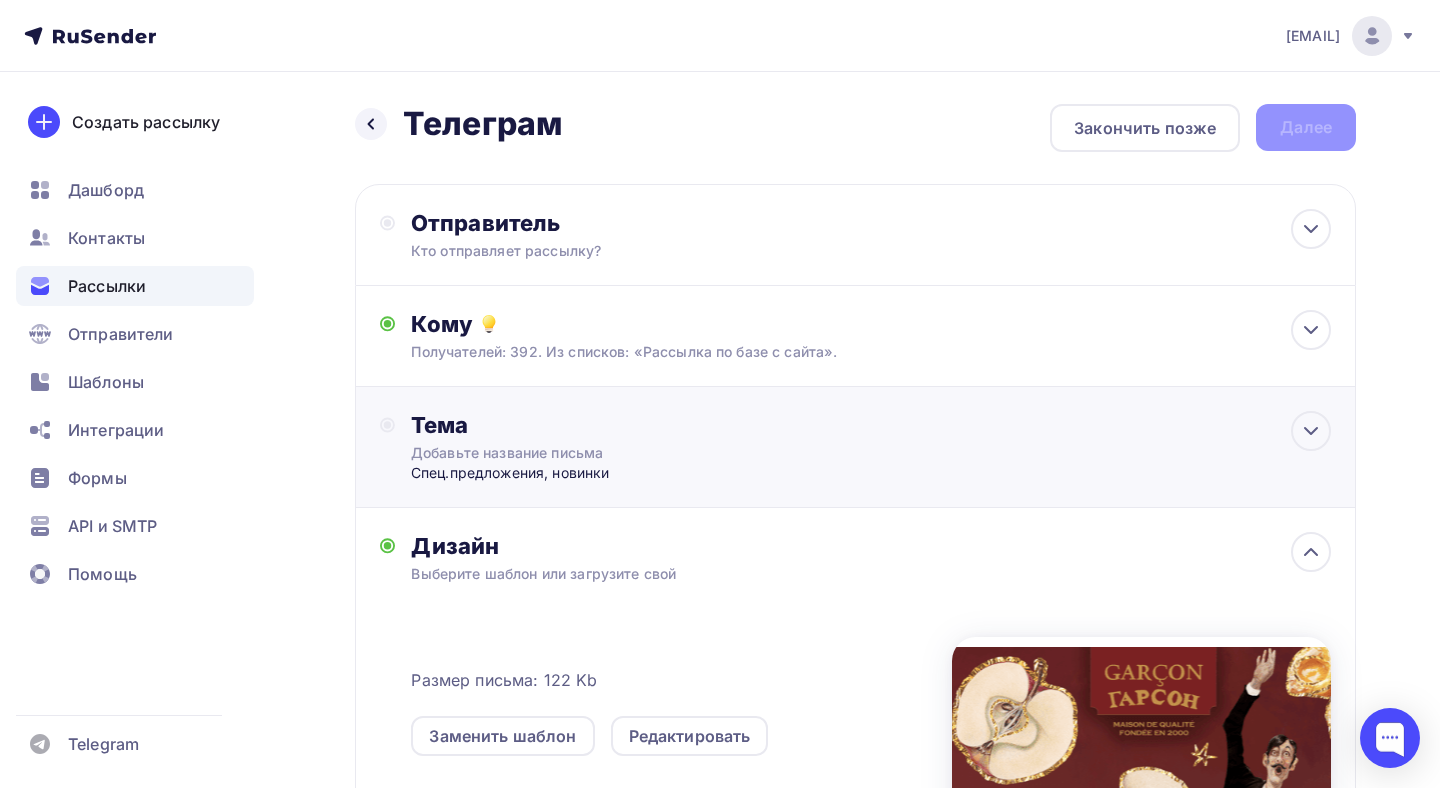 click on "Добавьте название письма" at bounding box center [589, 453] 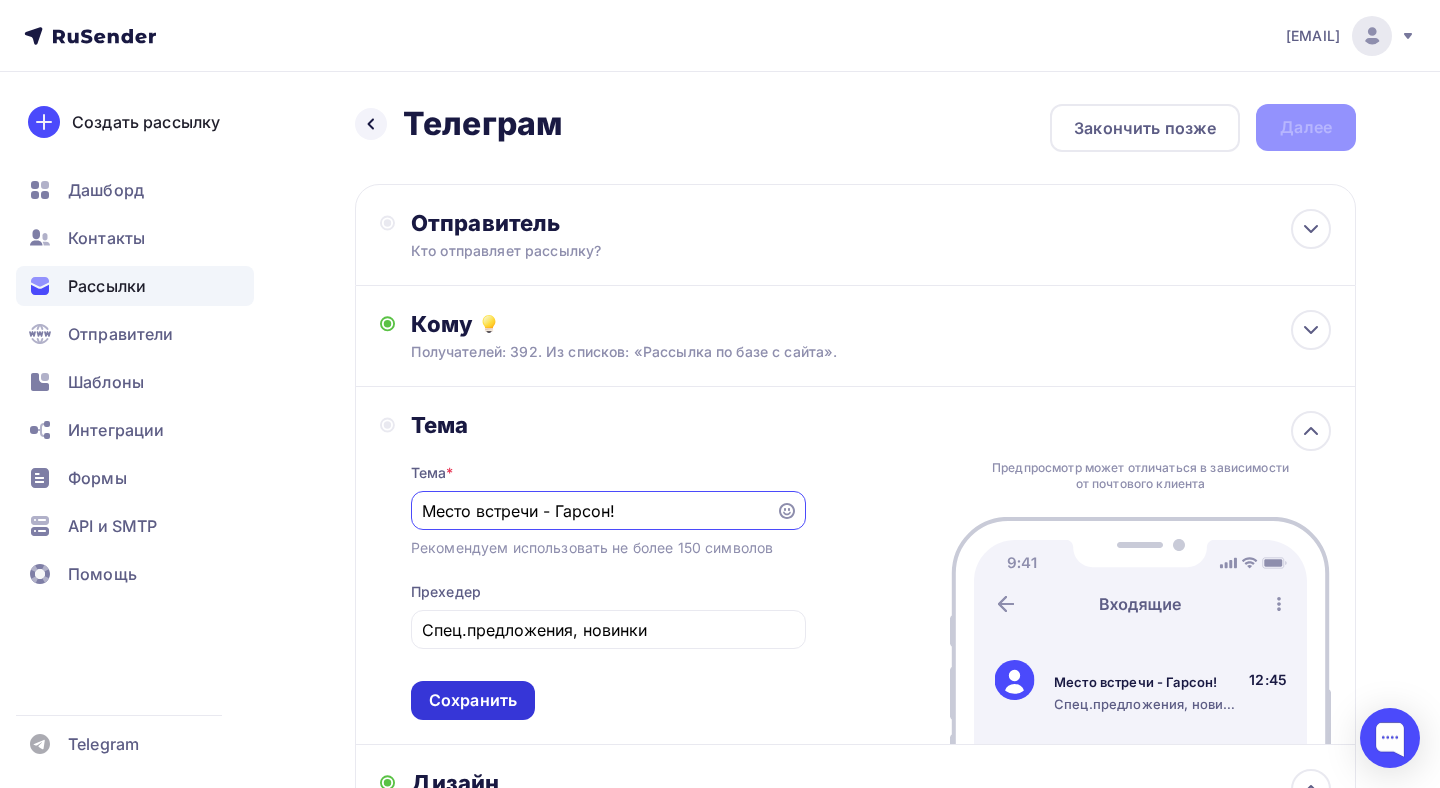 click on "Сохранить" at bounding box center [473, 700] 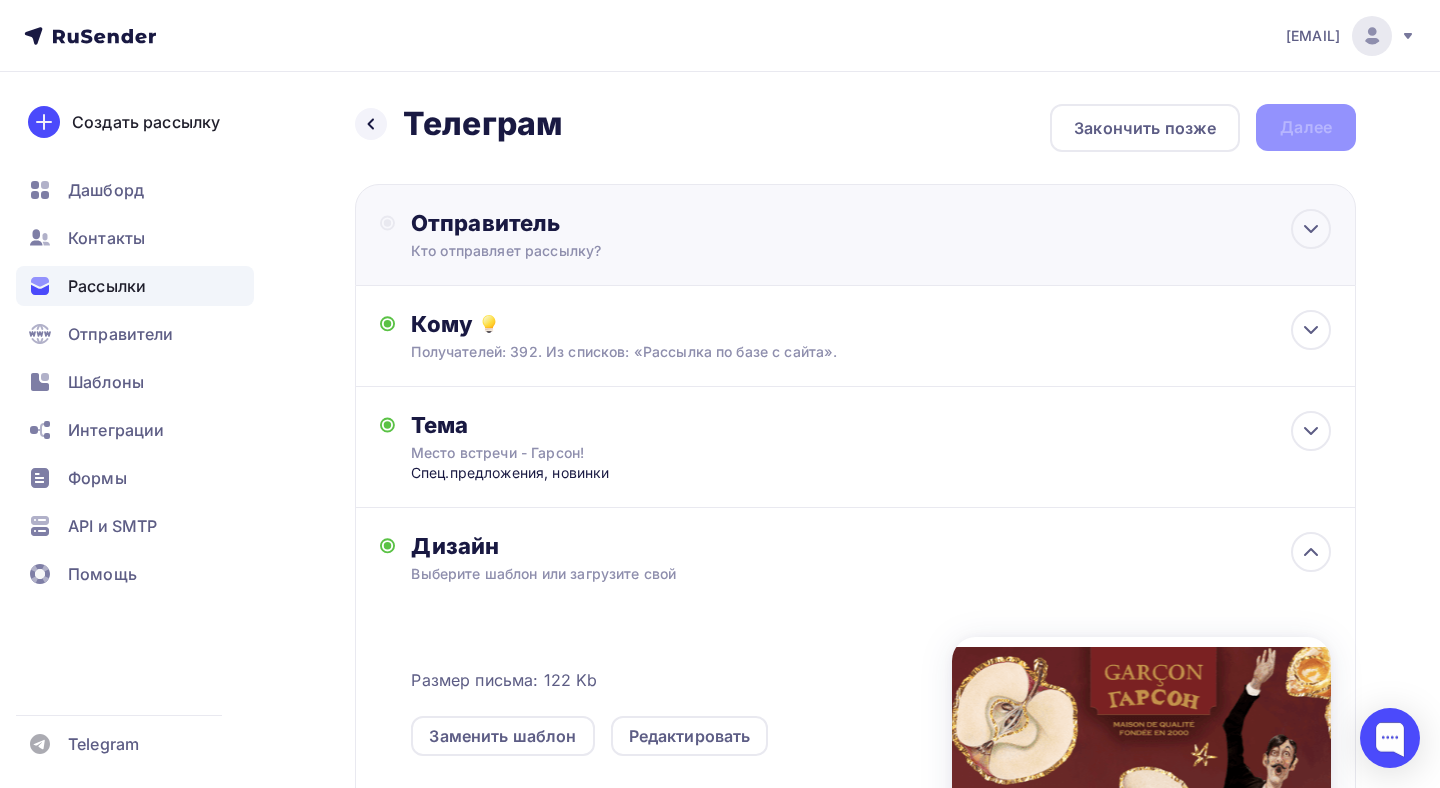 click on "Кто отправляет рассылку?" at bounding box center [606, 251] 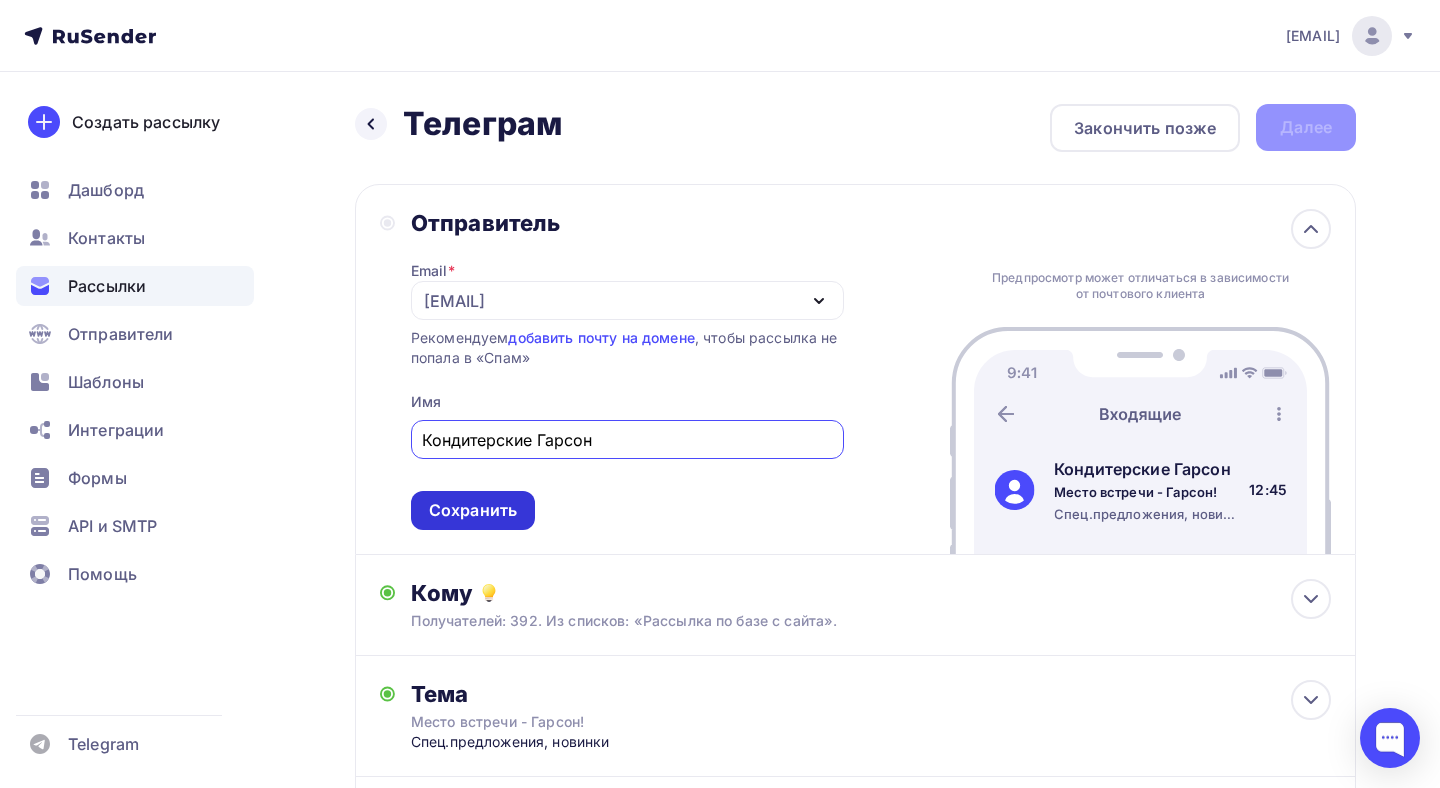type on "Кондитерские Гарсон" 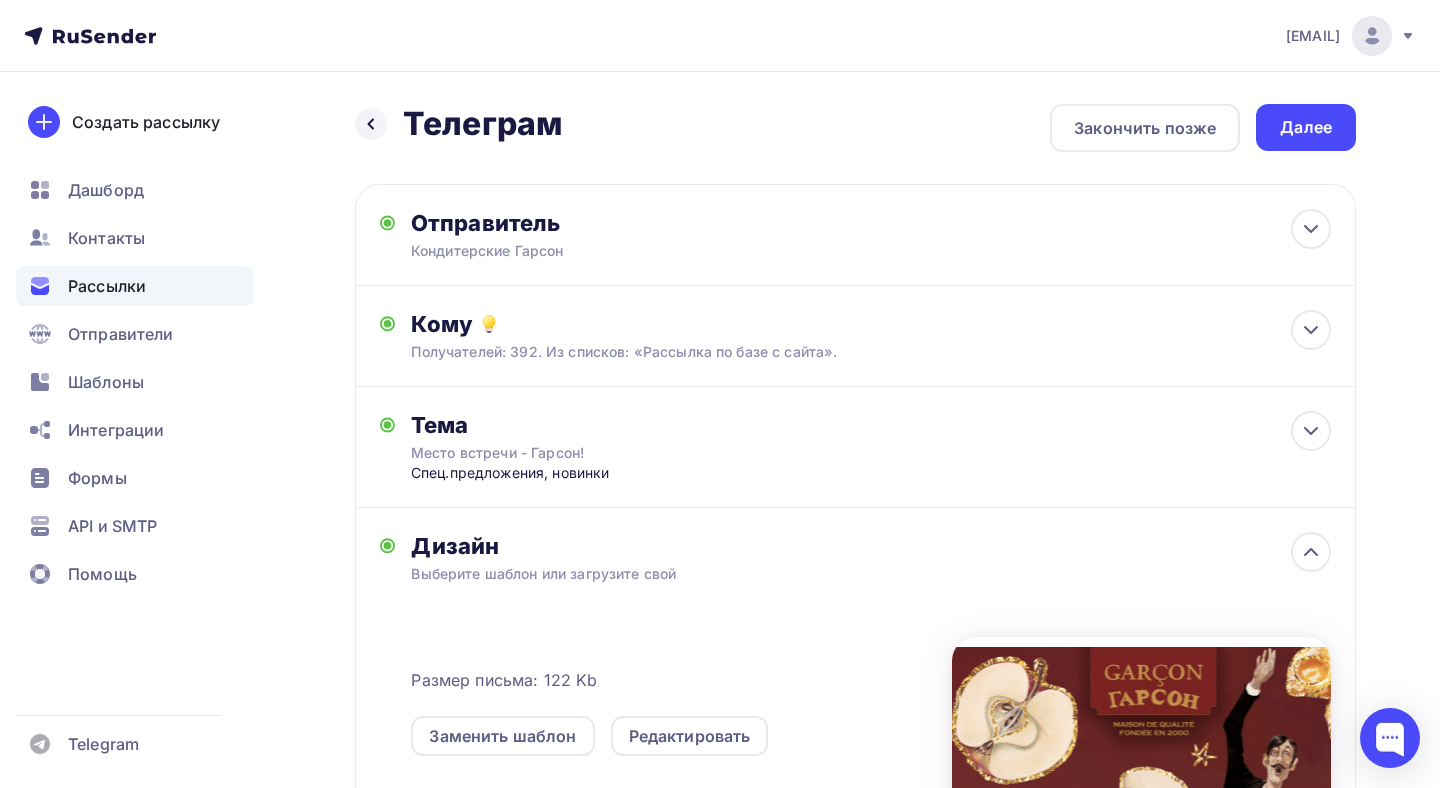 click on "Назад
Телеграм
Телеграм
Закончить позже
Далее
Отправитель
Кондитерские Гарсон
Email  *
garconspb.pr@yandex.ru
garconspb.pr@yandex.ru               Добавить отправителя
Рекомендуем  добавить почту на домене , чтобы рассылка не попала в «Спам»
Имя     Кондитерские Гарсон             Сохранить
Предпросмотр может отличаться  в зависимости от почтового клиента
Кондитерские Гарсон
12:45
Кому" at bounding box center (720, 626) 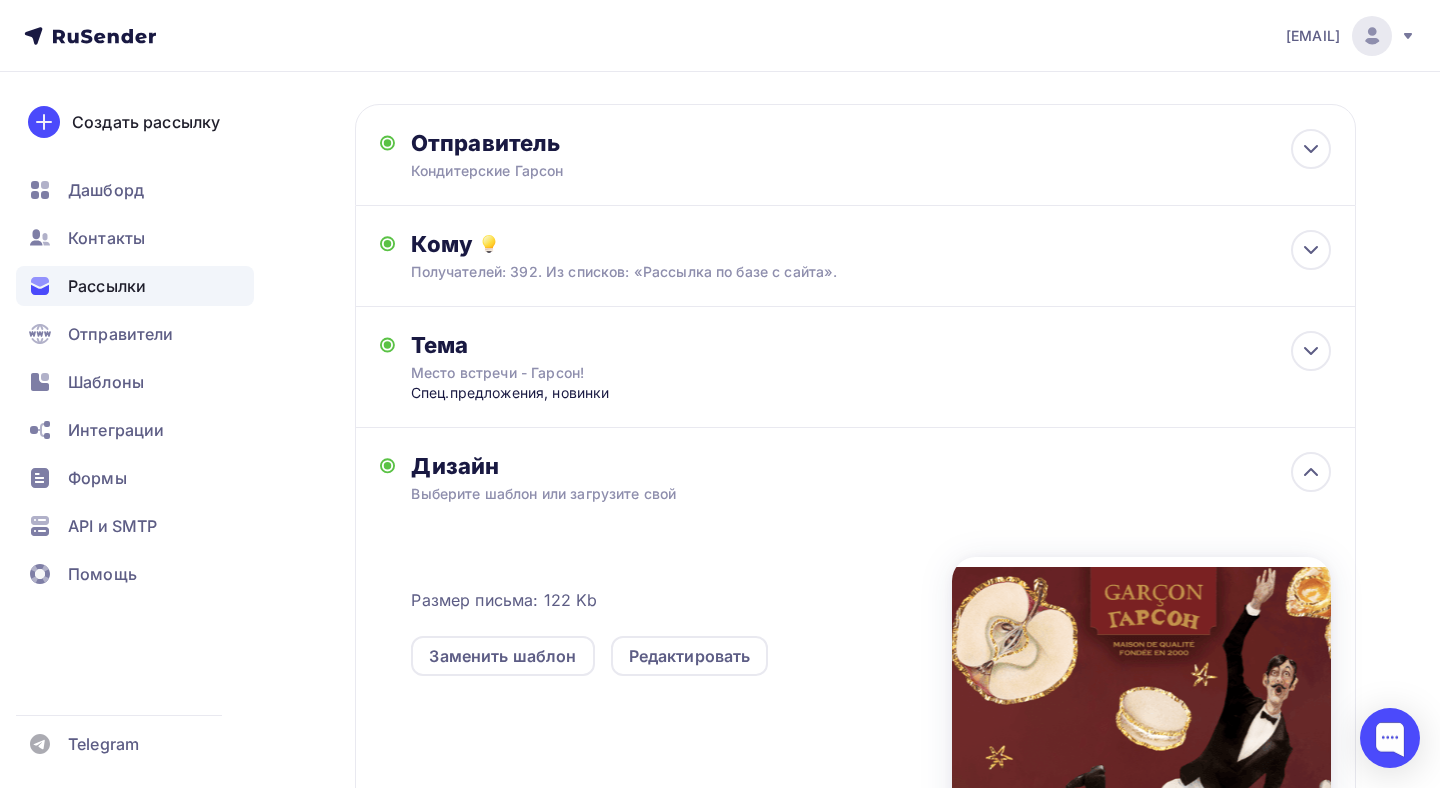 scroll, scrollTop: 40, scrollLeft: 0, axis: vertical 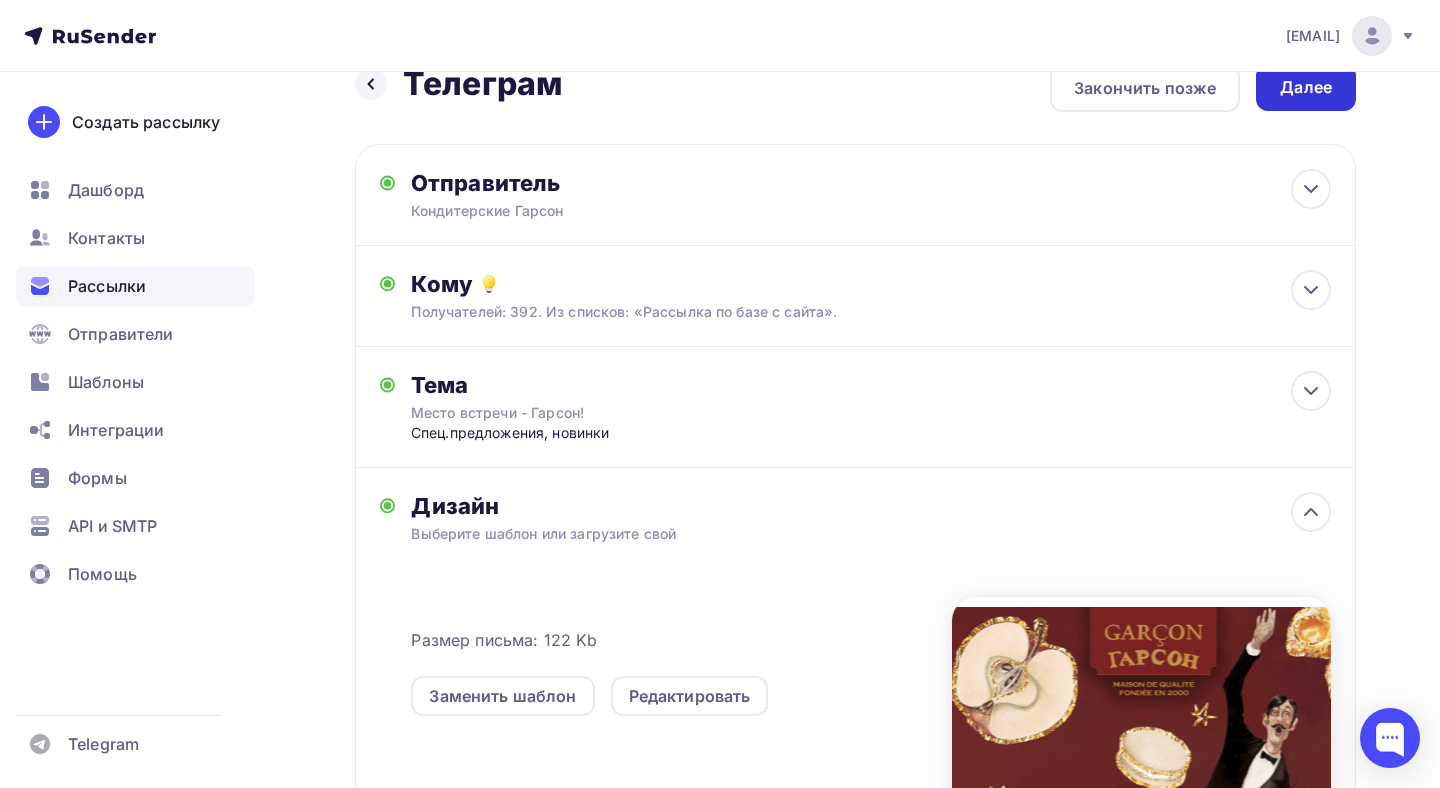 click on "Далее" at bounding box center (1306, 87) 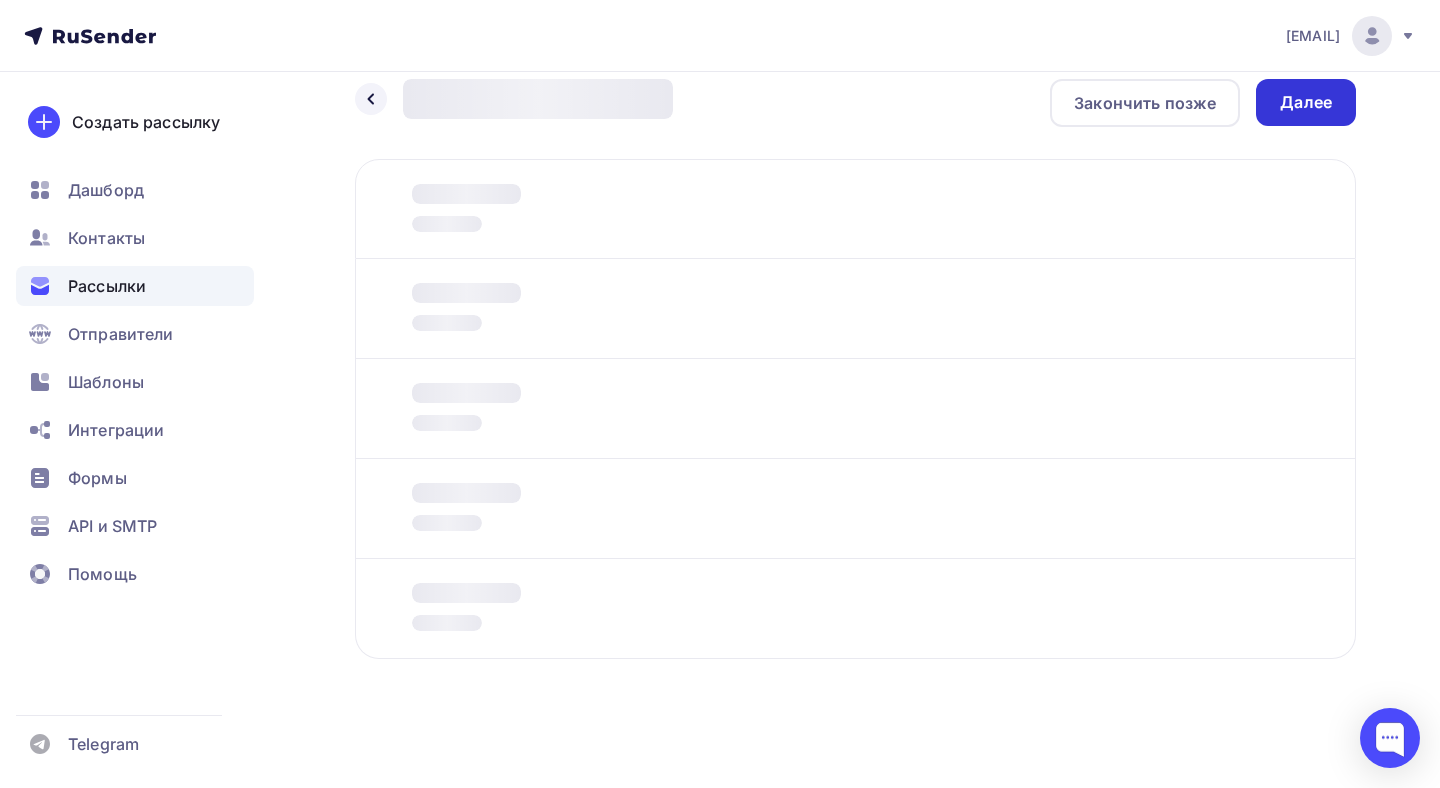 scroll, scrollTop: 25, scrollLeft: 0, axis: vertical 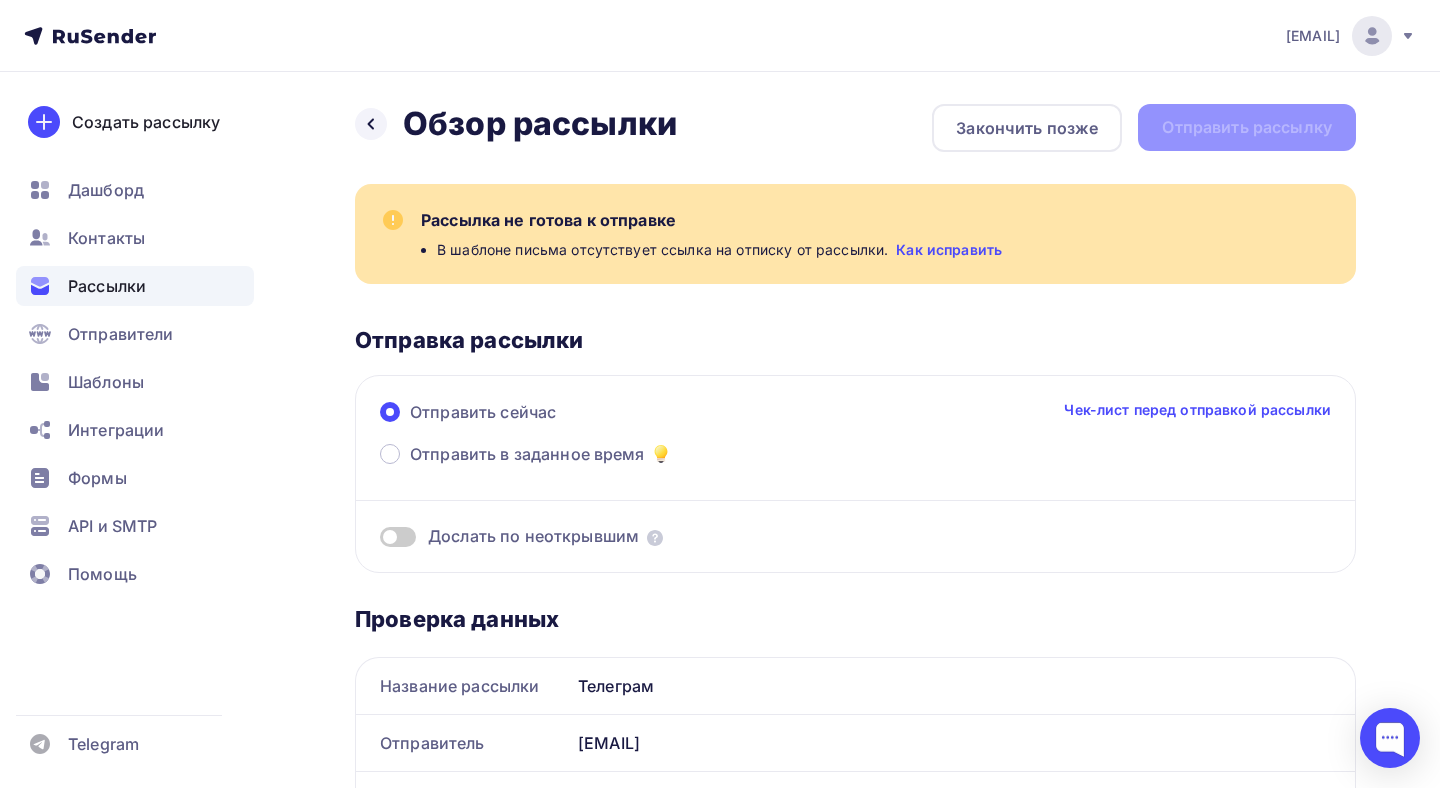 click on "Как исправить" at bounding box center [949, 250] 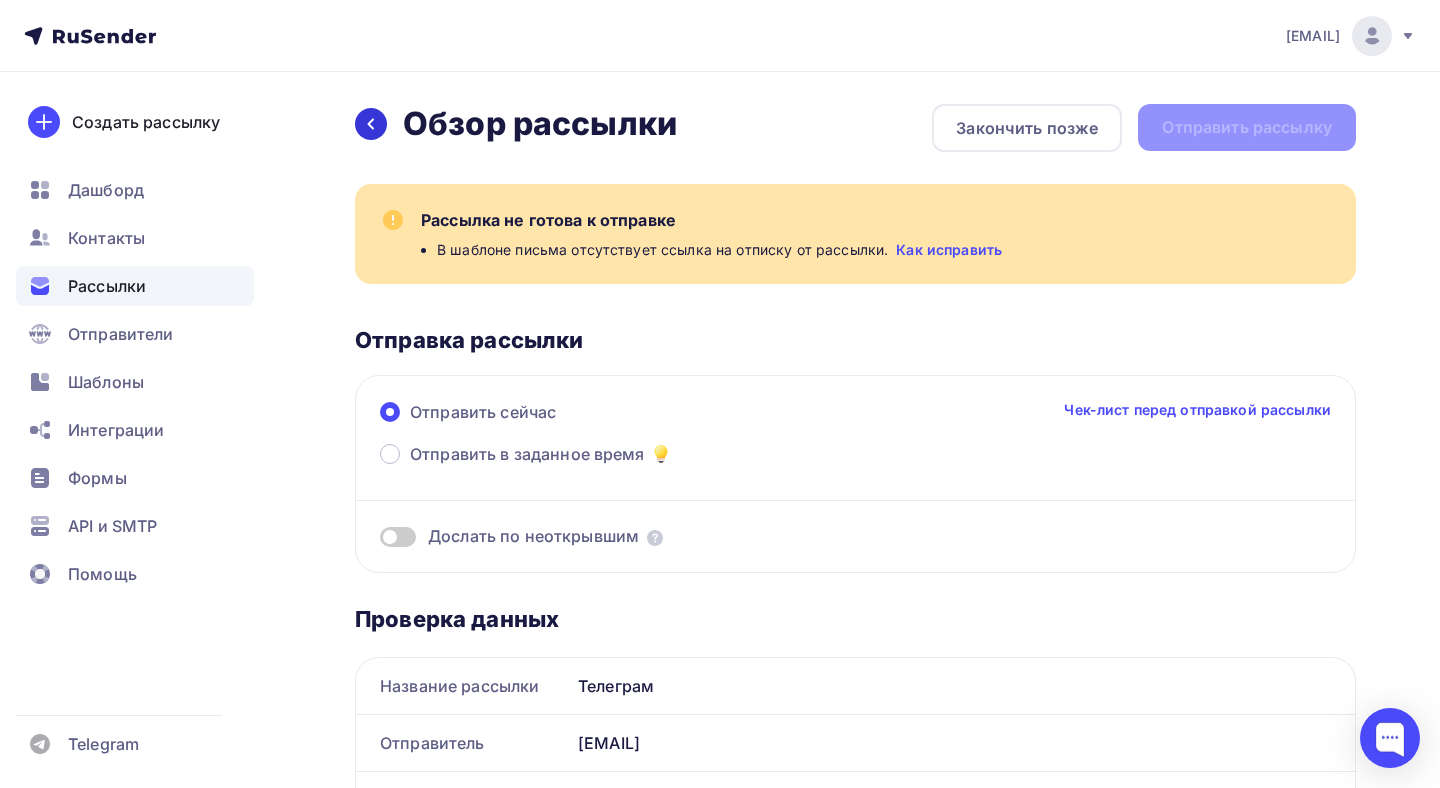 click at bounding box center (371, 124) 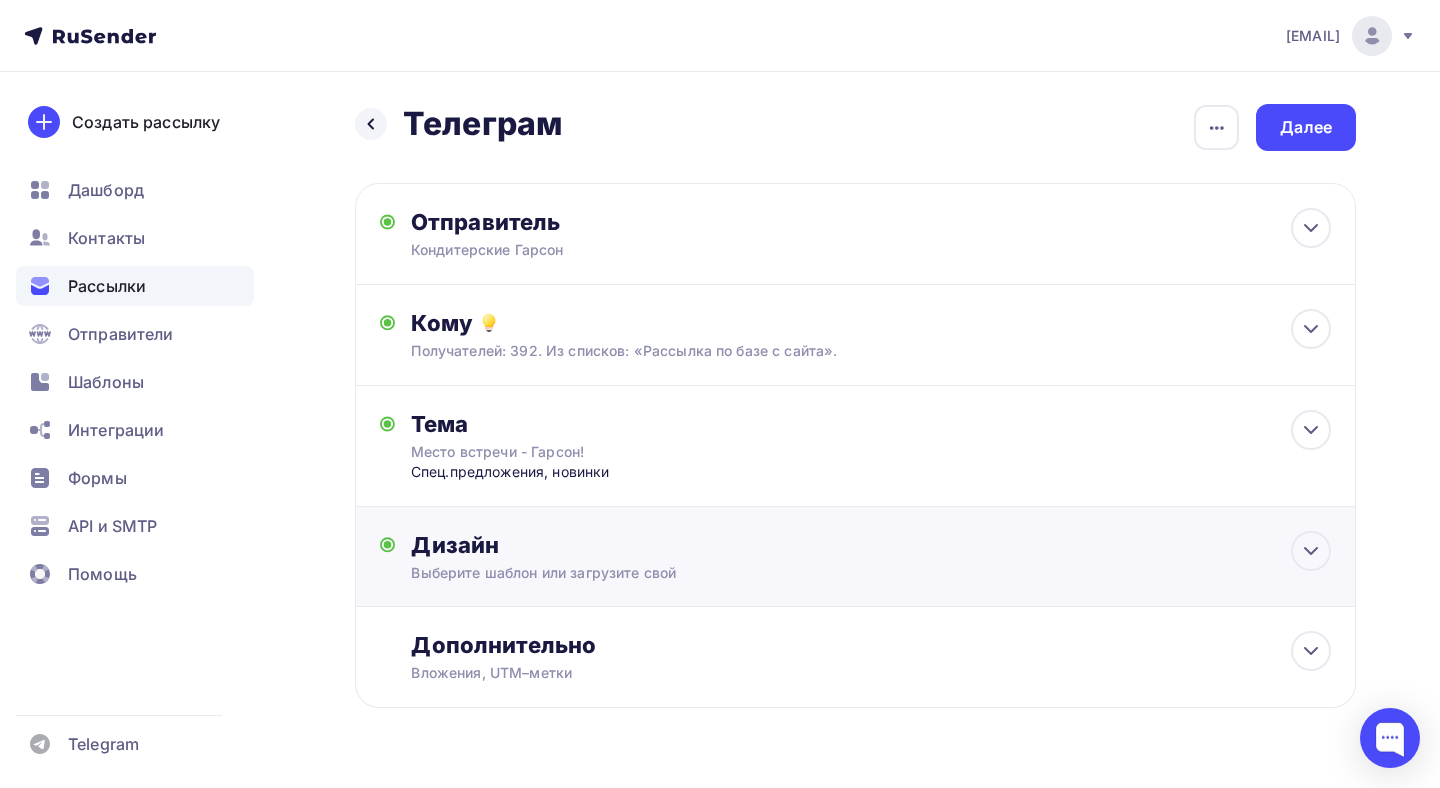 click on "Дизайн" at bounding box center [871, 545] 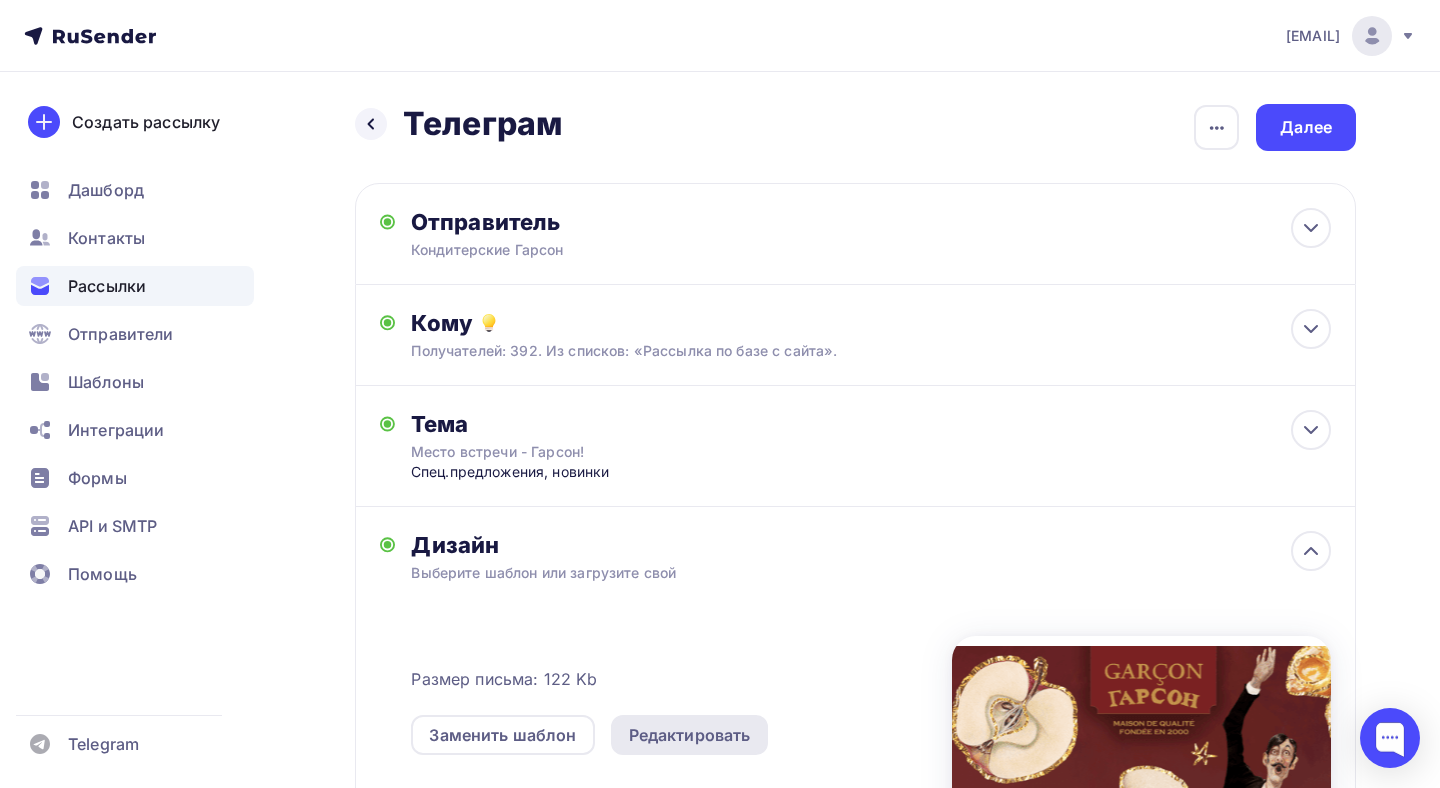 click on "Редактировать" at bounding box center (690, 735) 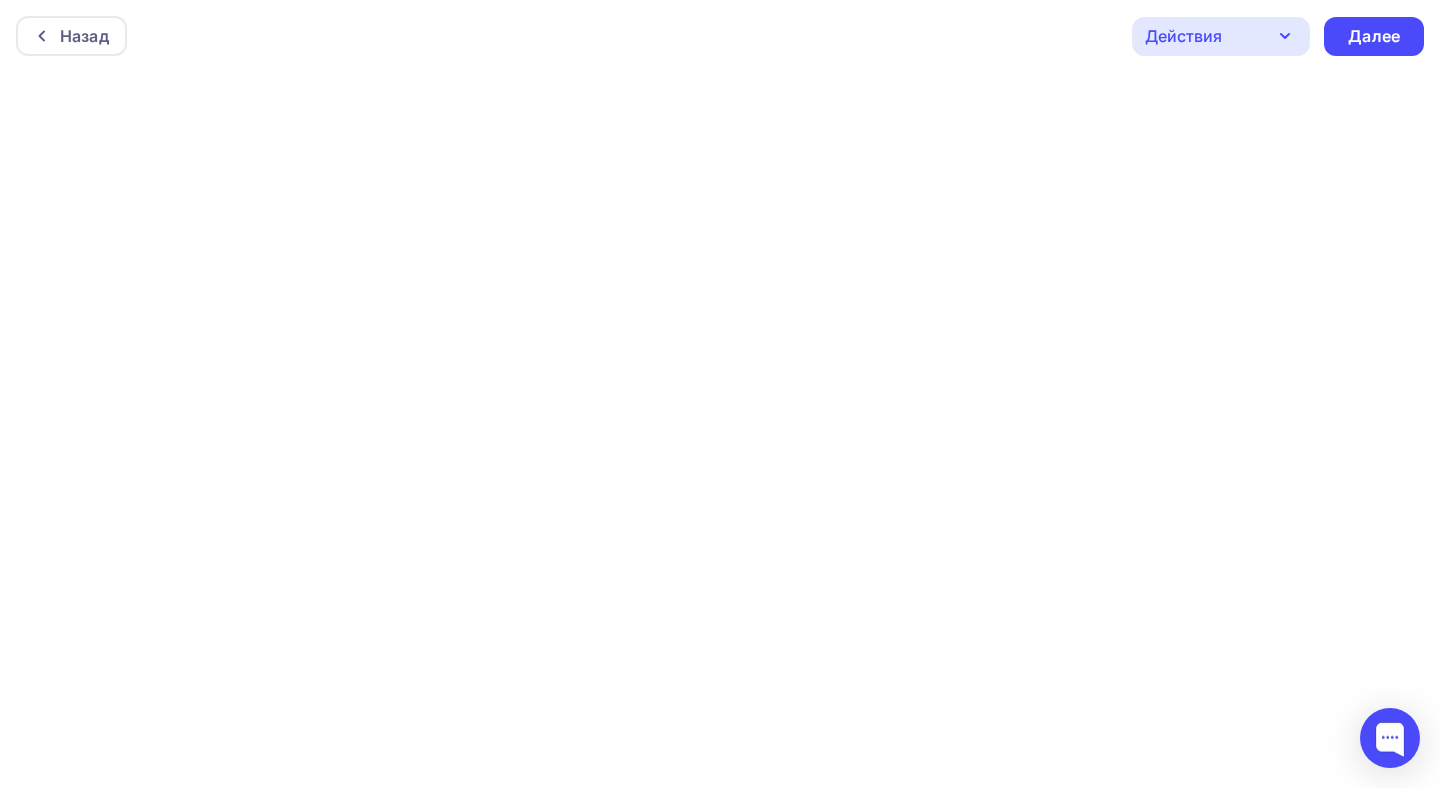 scroll, scrollTop: 3, scrollLeft: 0, axis: vertical 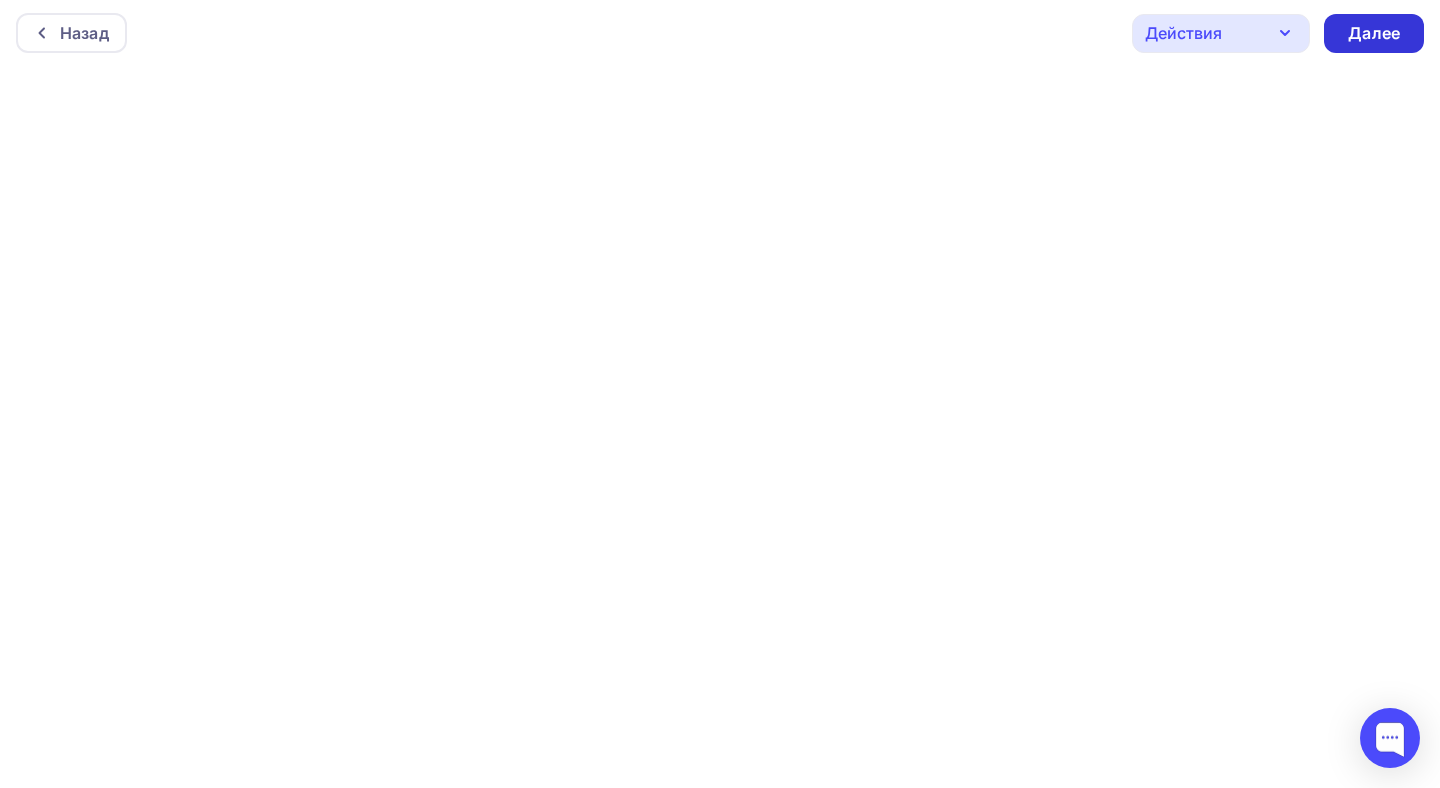 click on "Далее" at bounding box center [1374, 33] 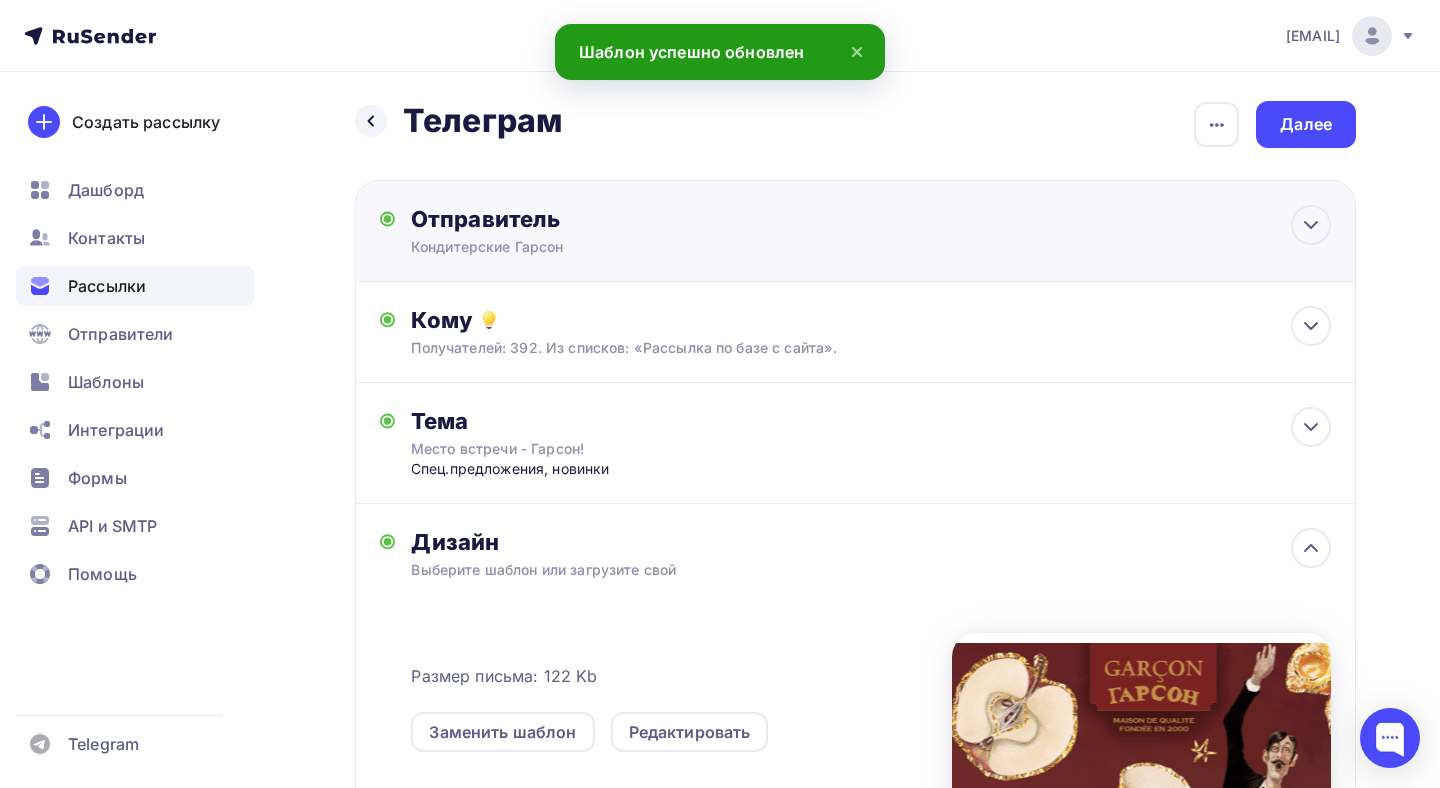 scroll, scrollTop: 0, scrollLeft: 0, axis: both 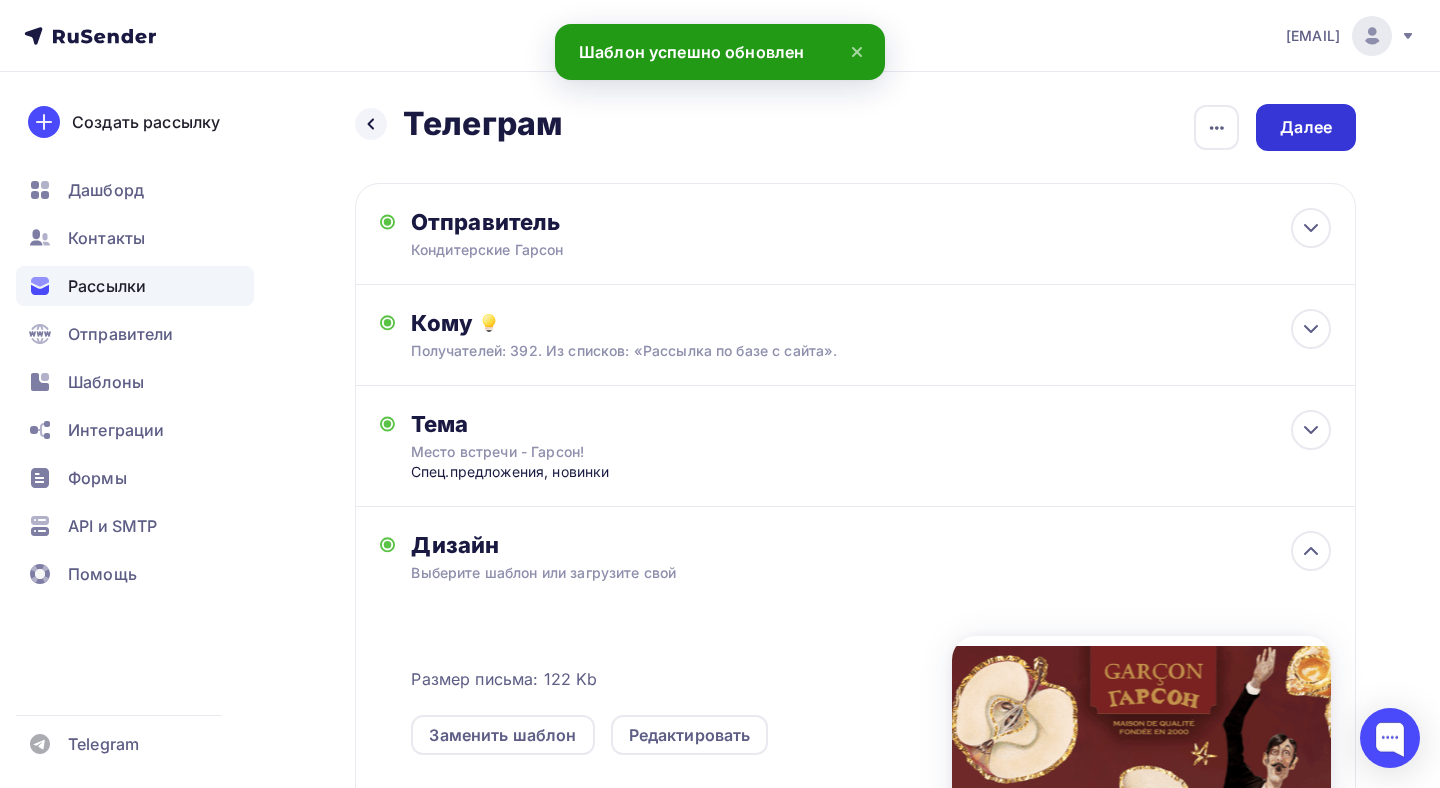 click on "Далее" at bounding box center [1306, 127] 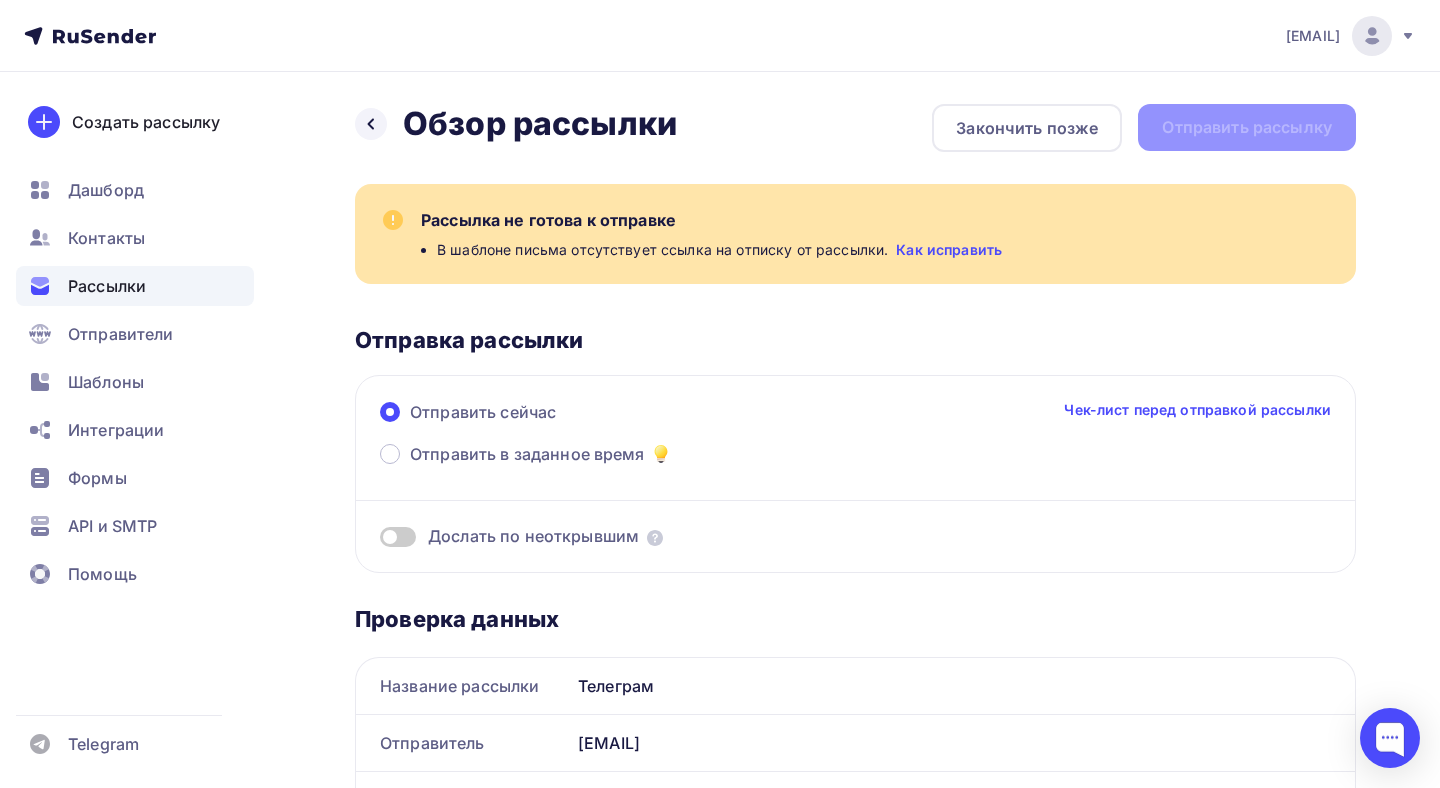 click on "Как исправить" at bounding box center [949, 250] 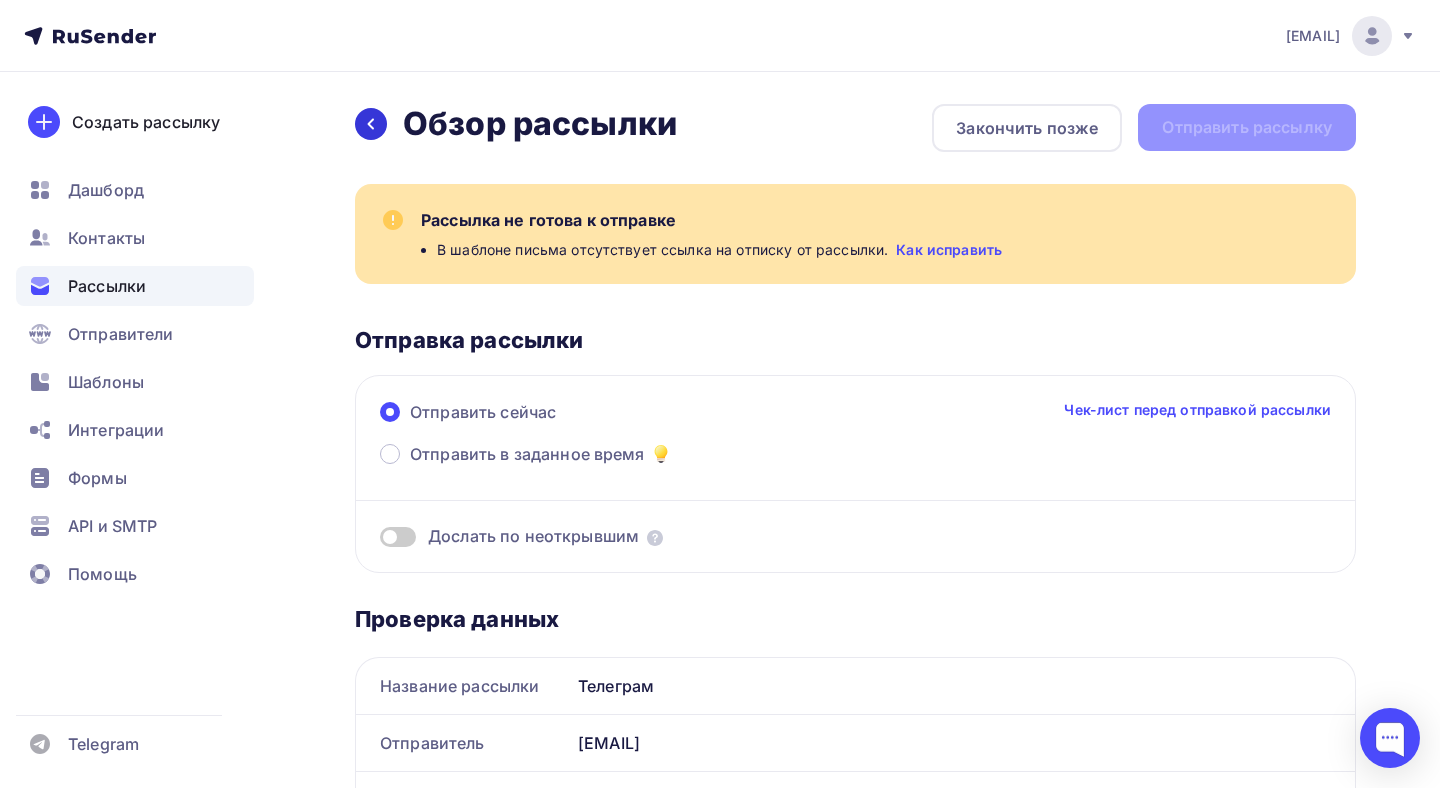 click at bounding box center [371, 124] 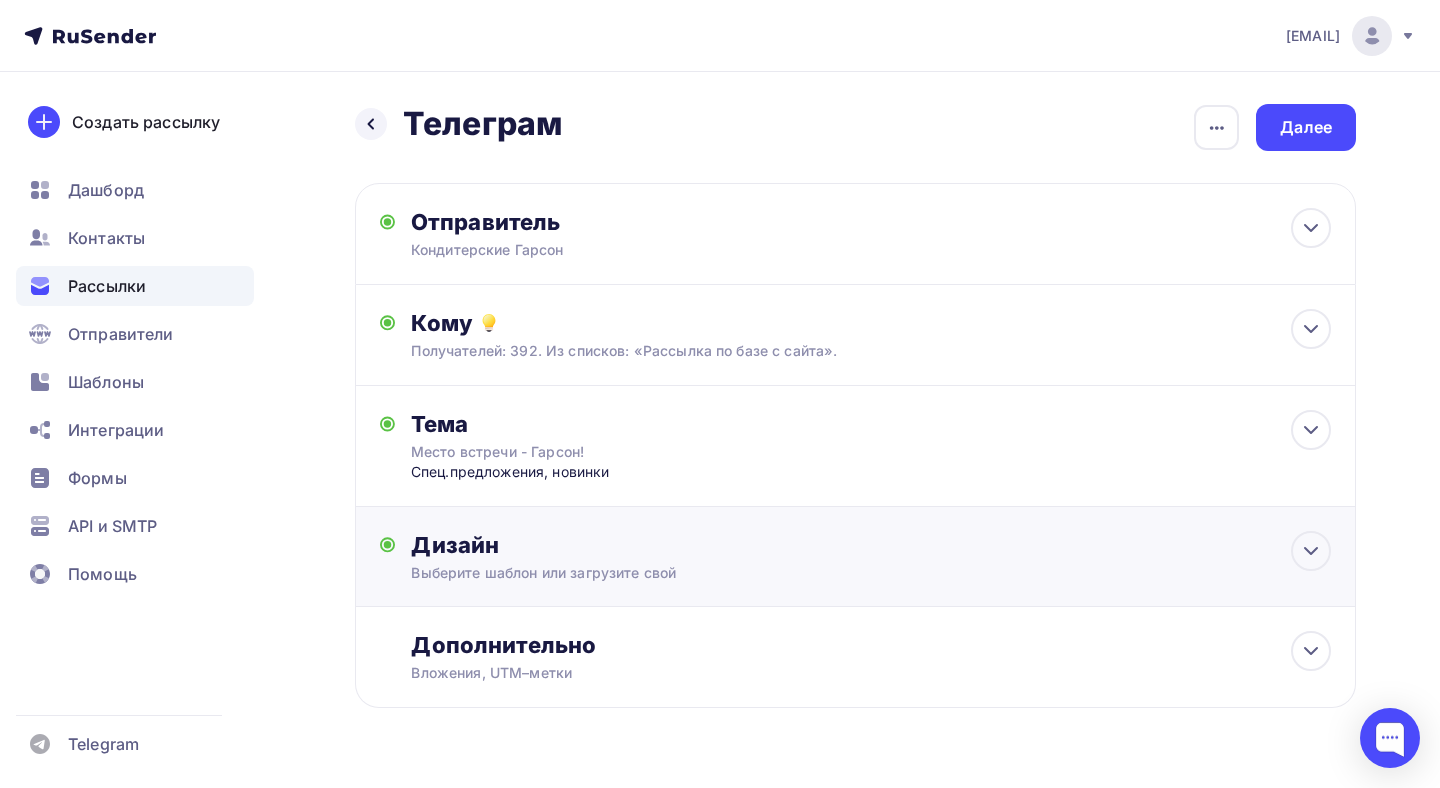 click on "Дизайн" at bounding box center (871, 545) 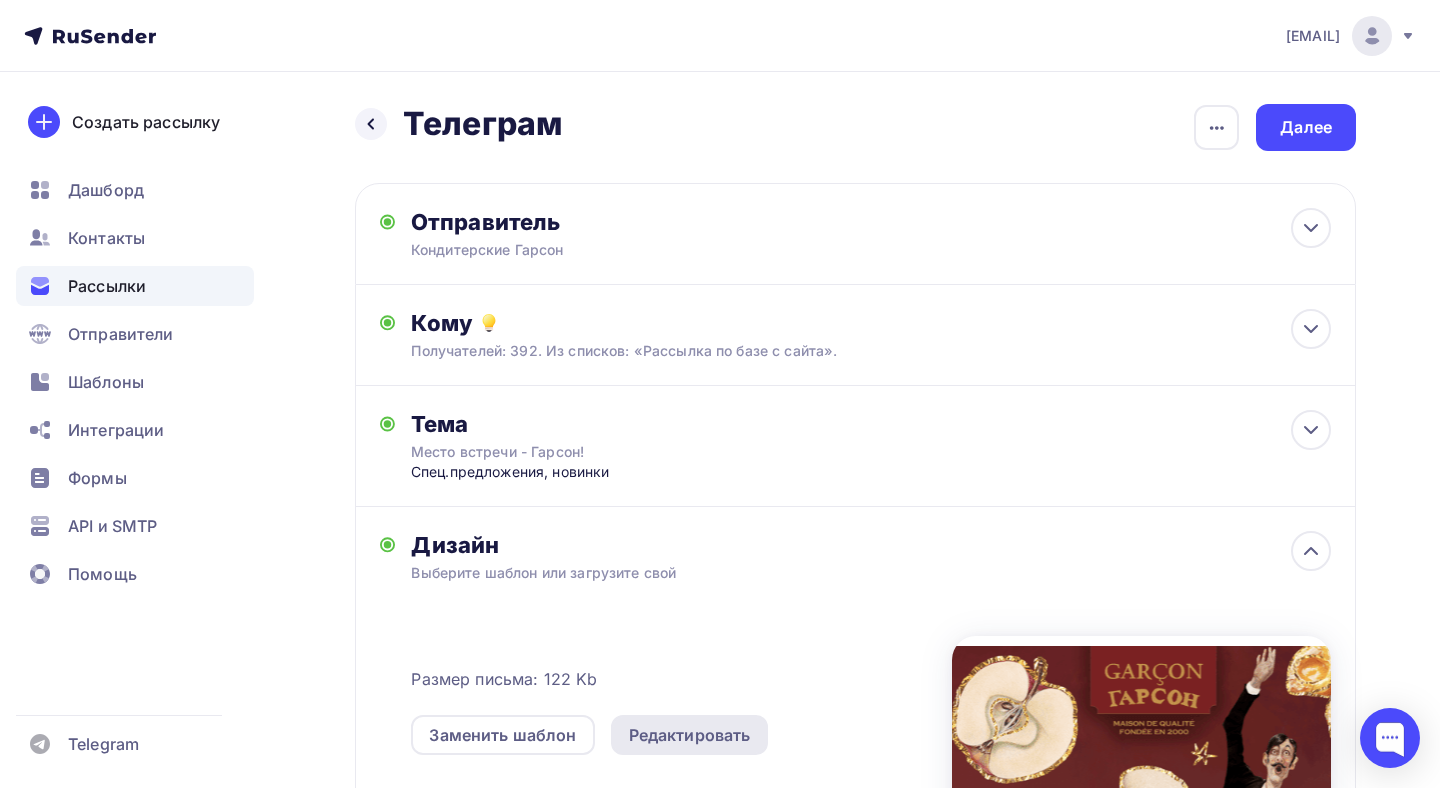 click on "Редактировать" at bounding box center [690, 735] 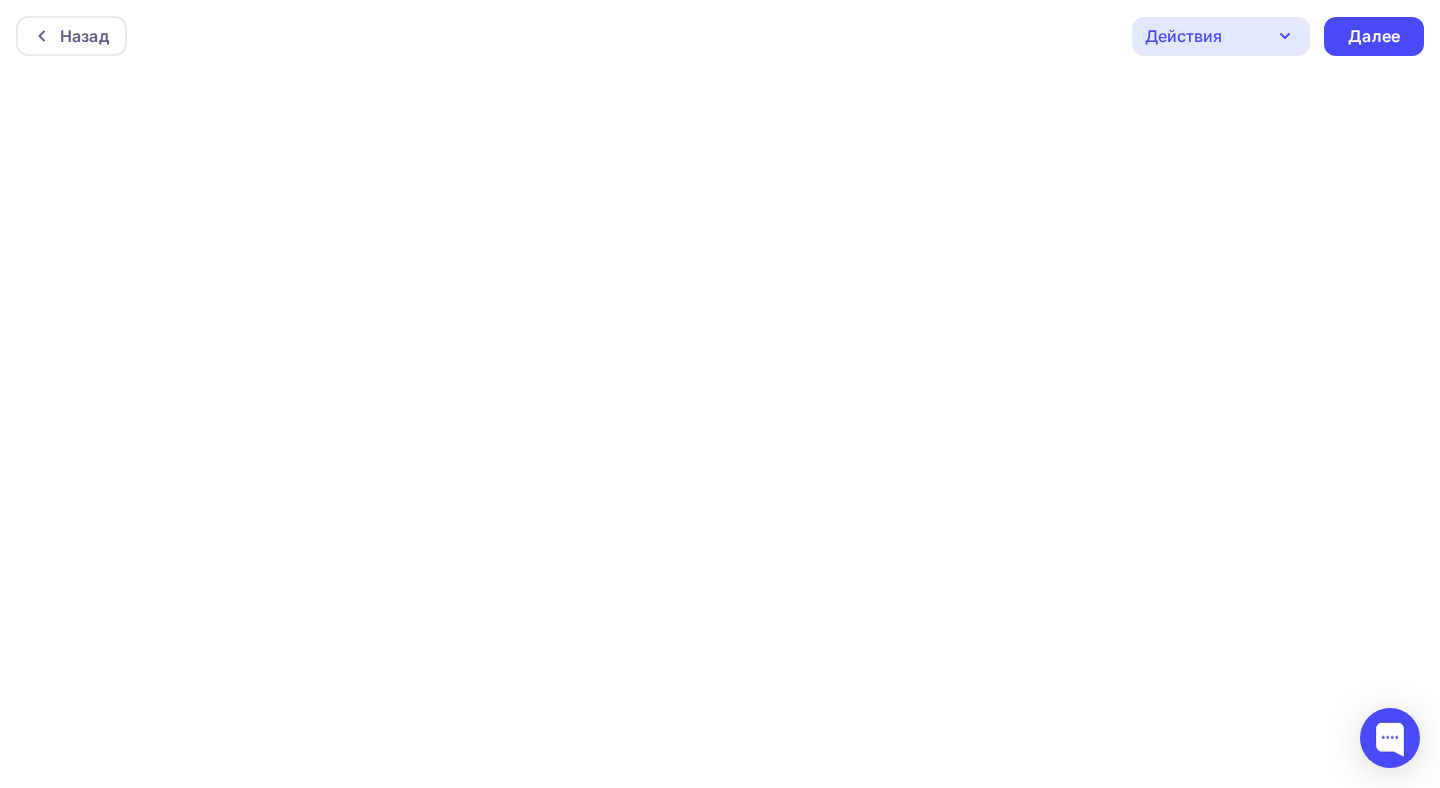 scroll, scrollTop: 3, scrollLeft: 0, axis: vertical 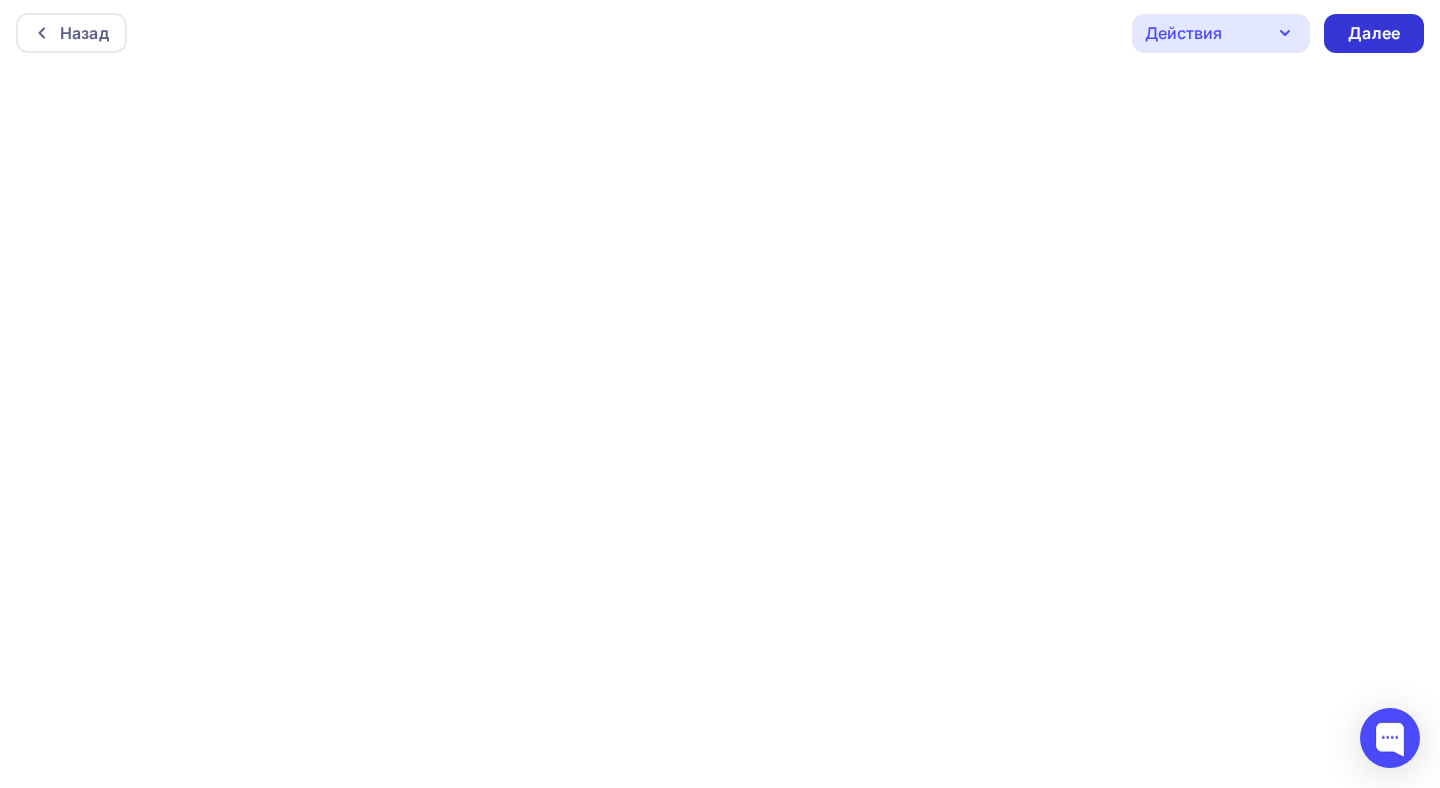 click on "Далее" at bounding box center [1374, 33] 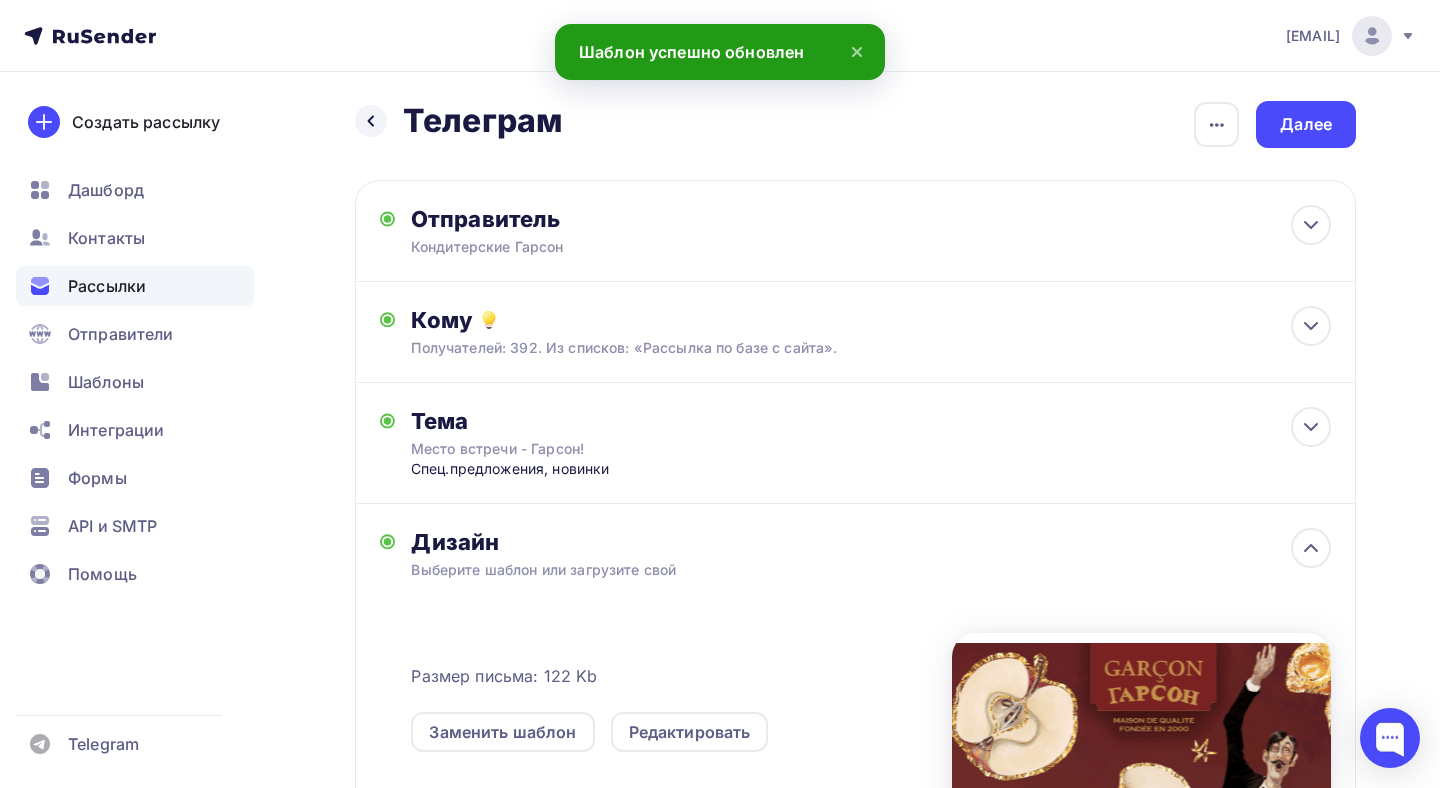 scroll, scrollTop: 0, scrollLeft: 0, axis: both 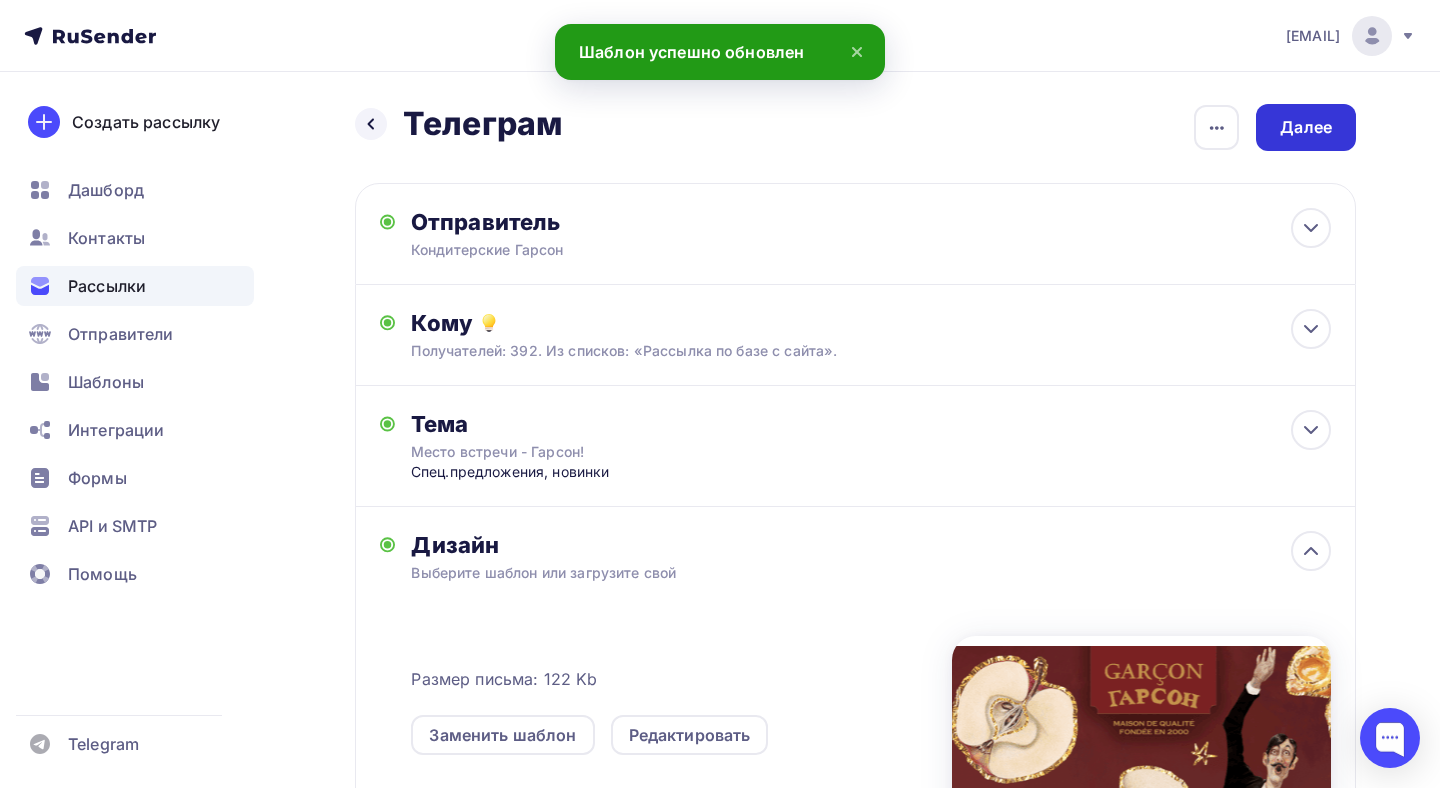 click on "Далее" at bounding box center [1306, 127] 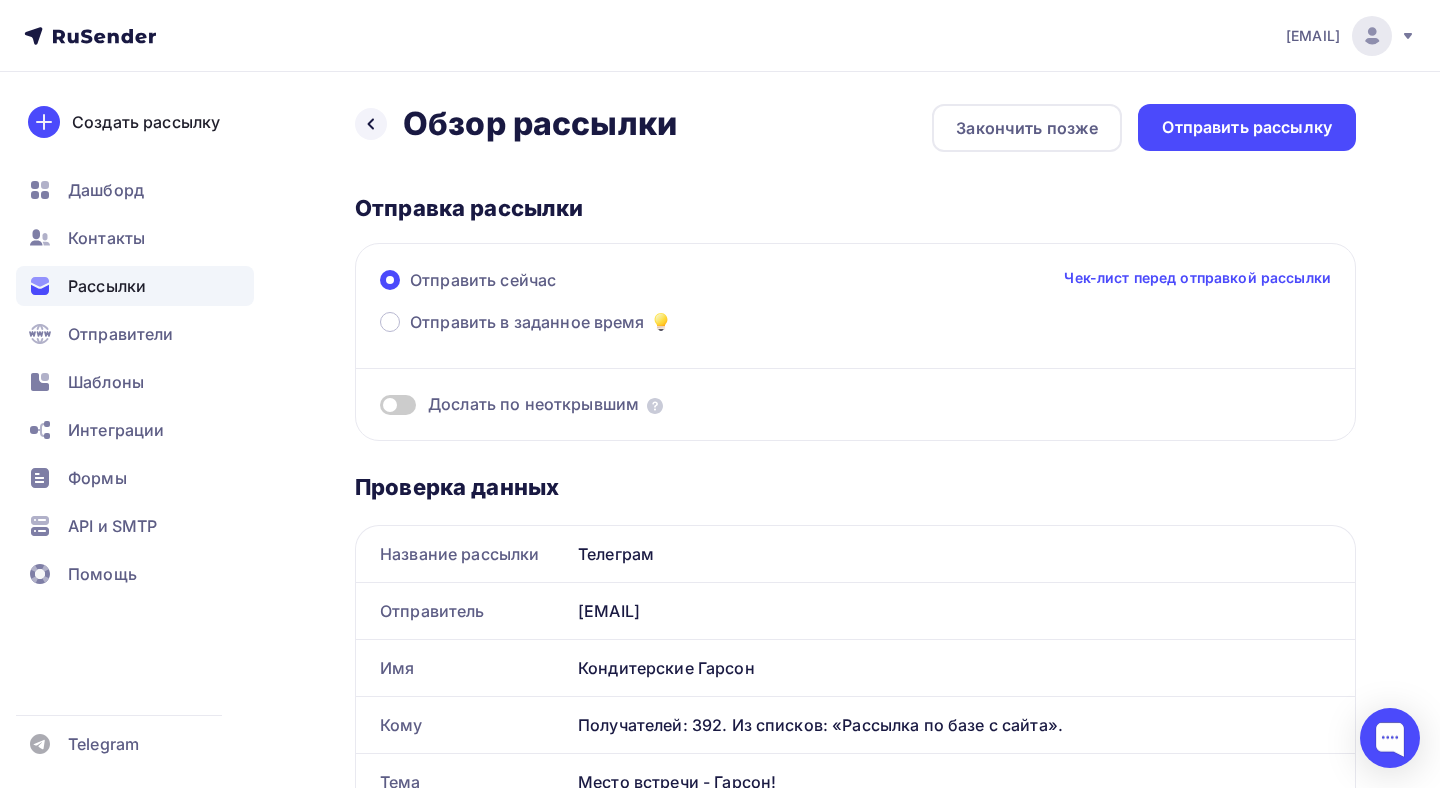 click on "Отправить сейчас             Чек-лист перед отправкой рассылки" at bounding box center [855, 289] 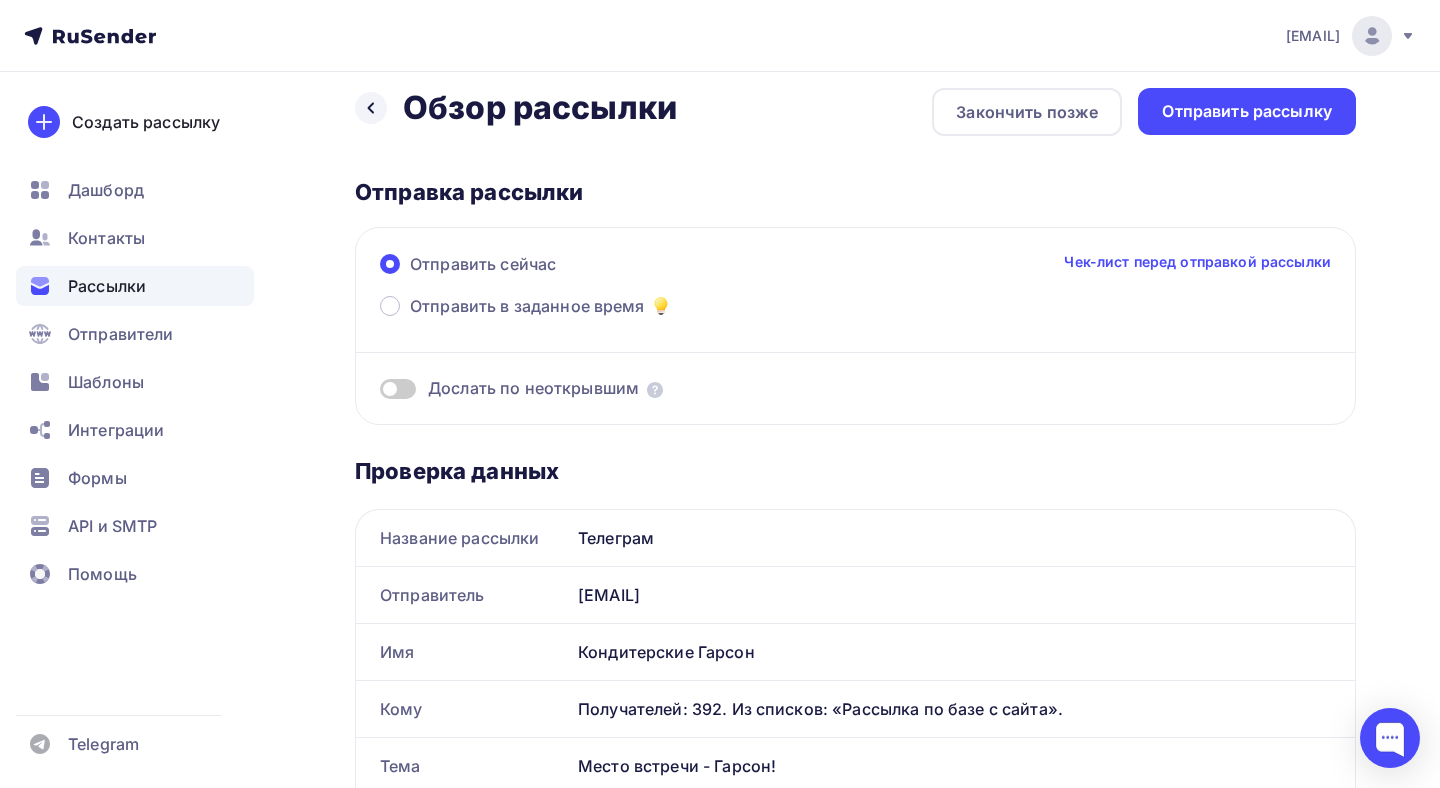 scroll, scrollTop: 0, scrollLeft: 0, axis: both 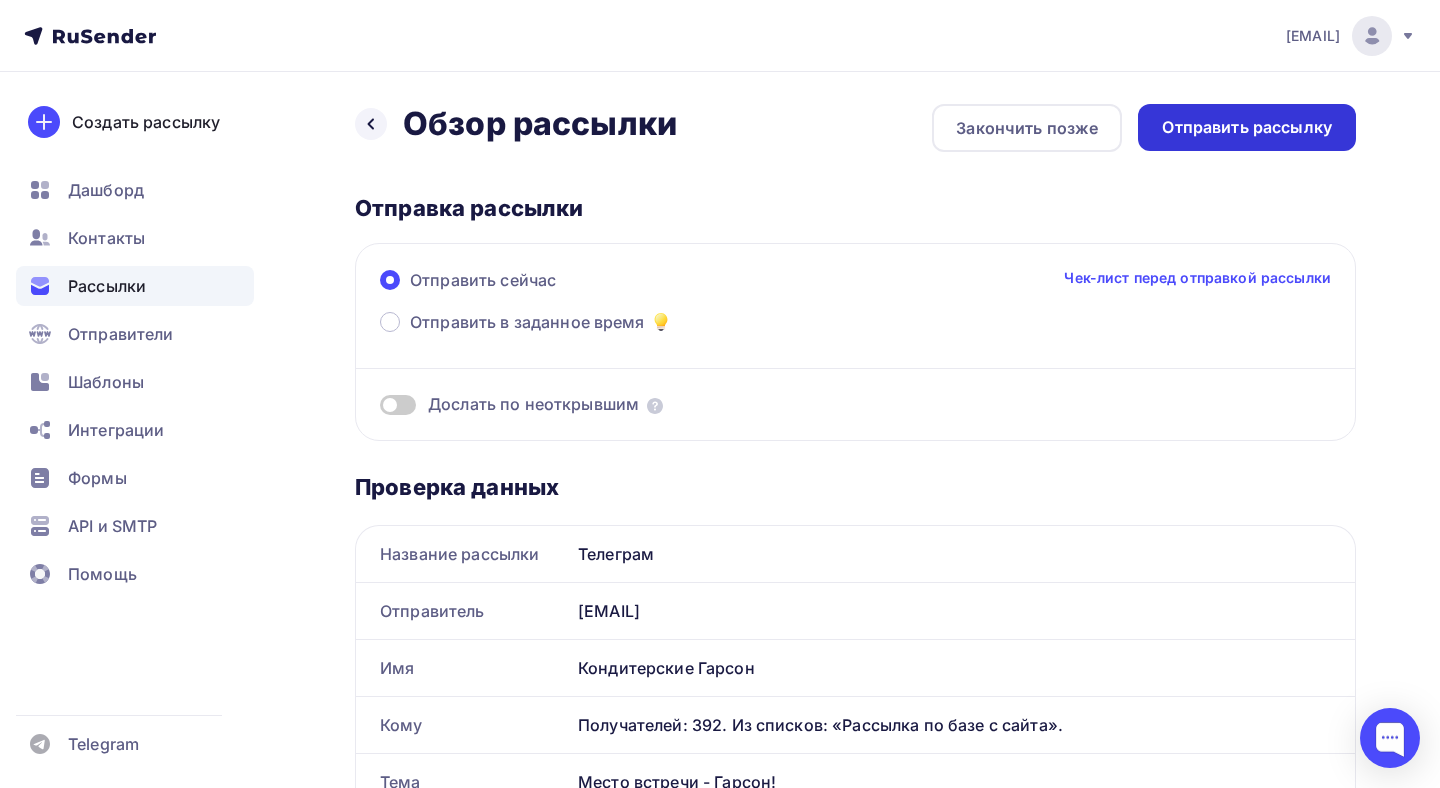 click on "Отправить рассылку" at bounding box center (1247, 127) 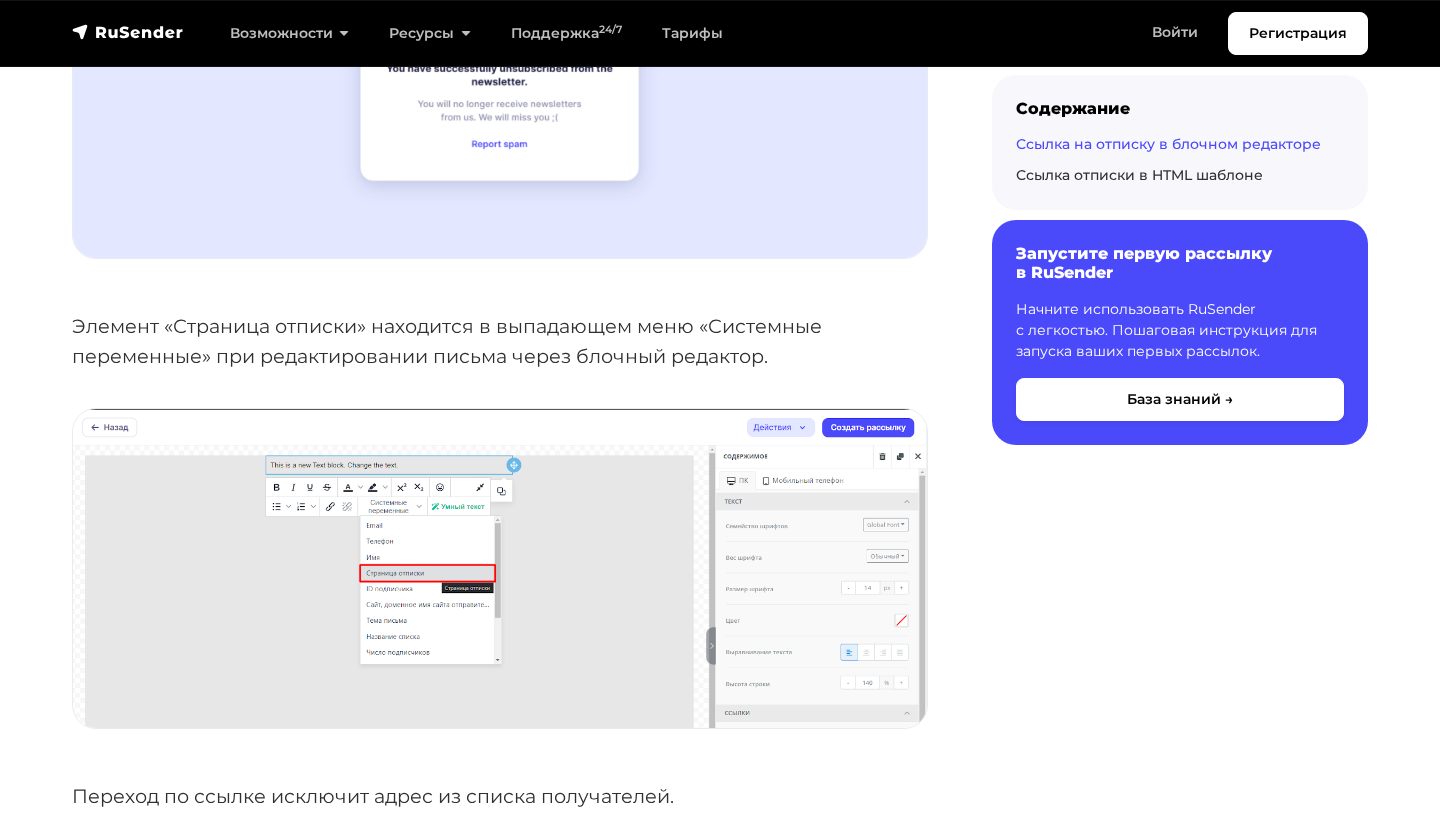 scroll, scrollTop: 1600, scrollLeft: 0, axis: vertical 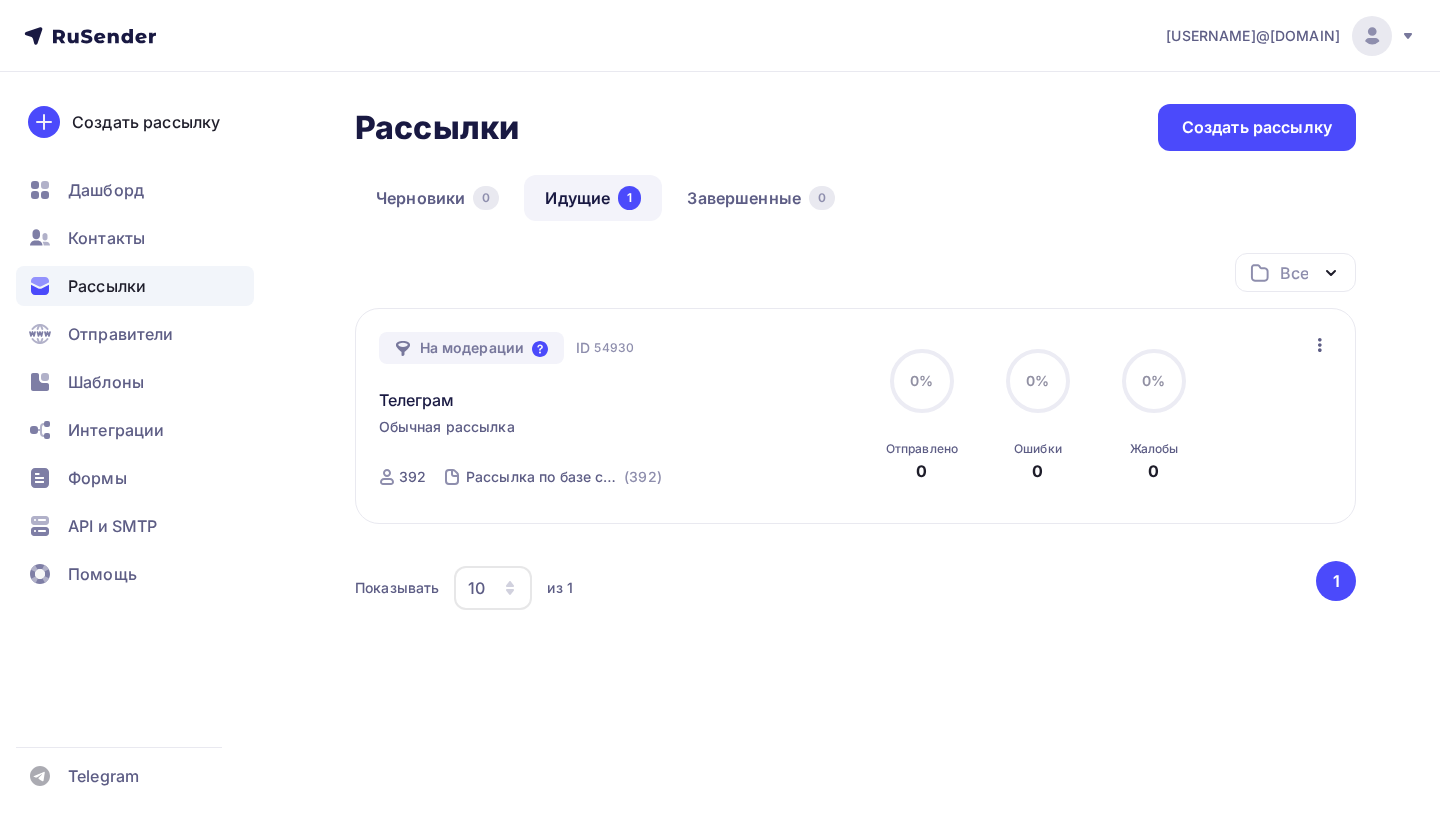 click 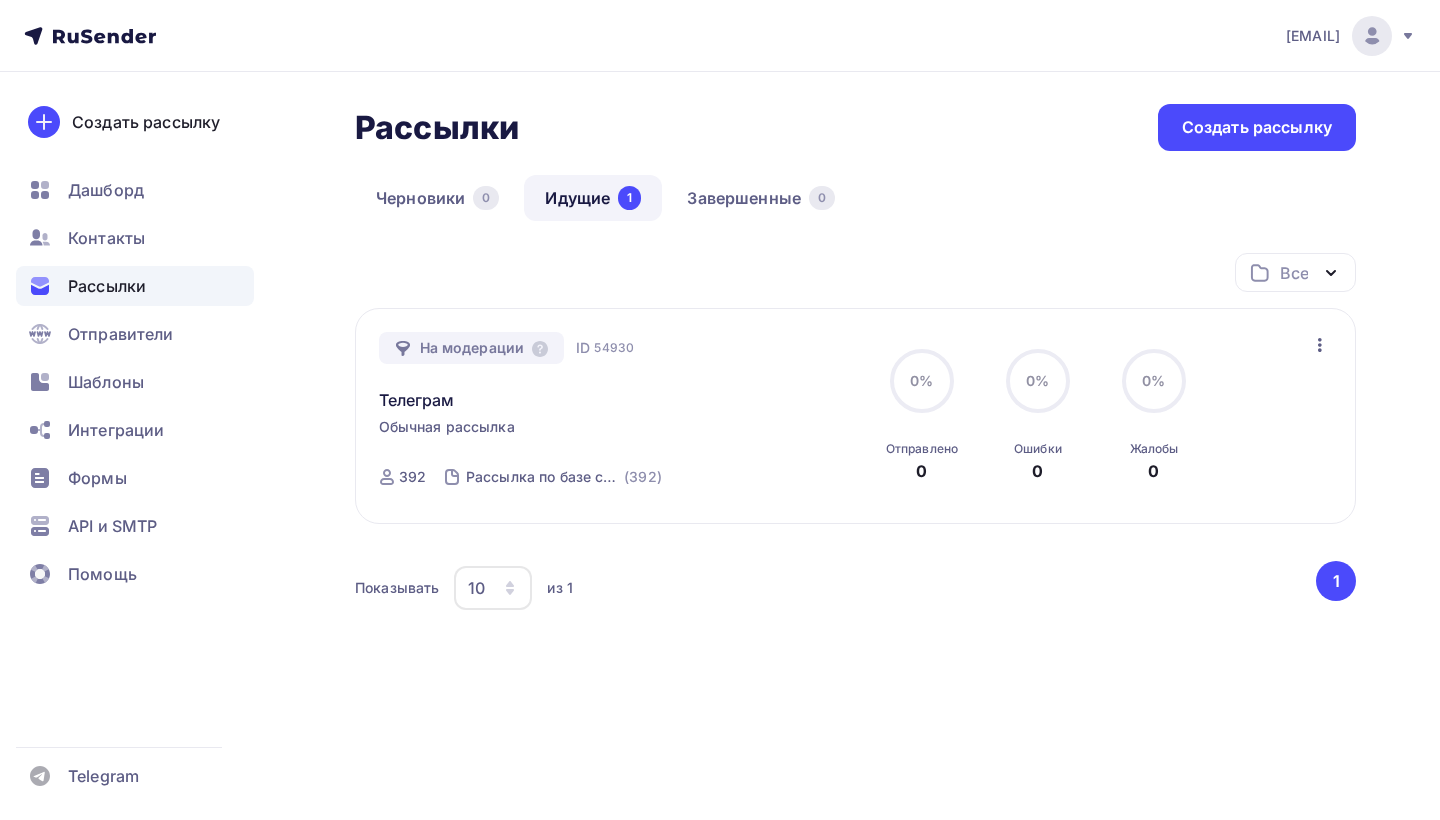 scroll, scrollTop: 0, scrollLeft: 0, axis: both 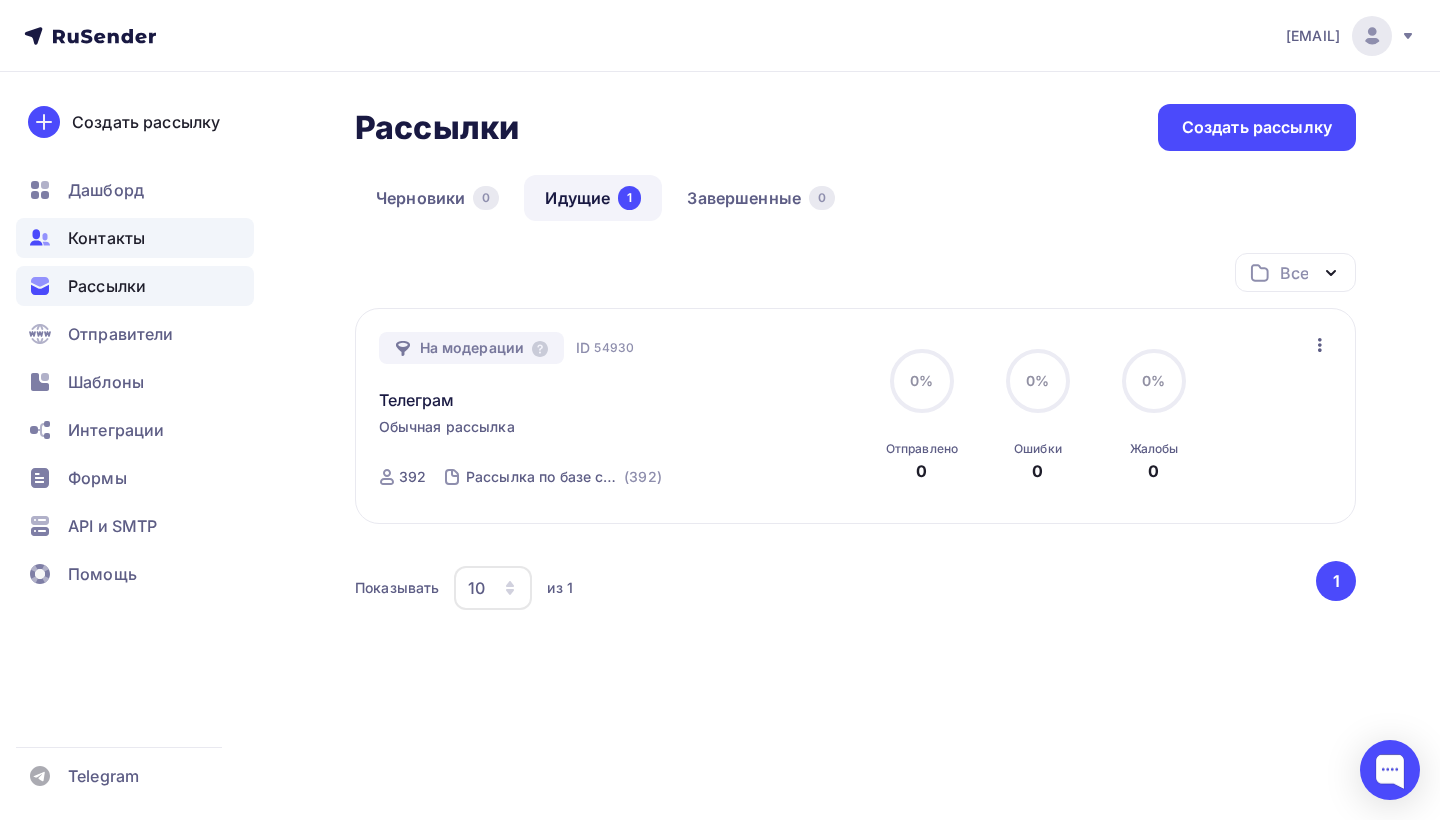 click on "Контакты" at bounding box center [106, 238] 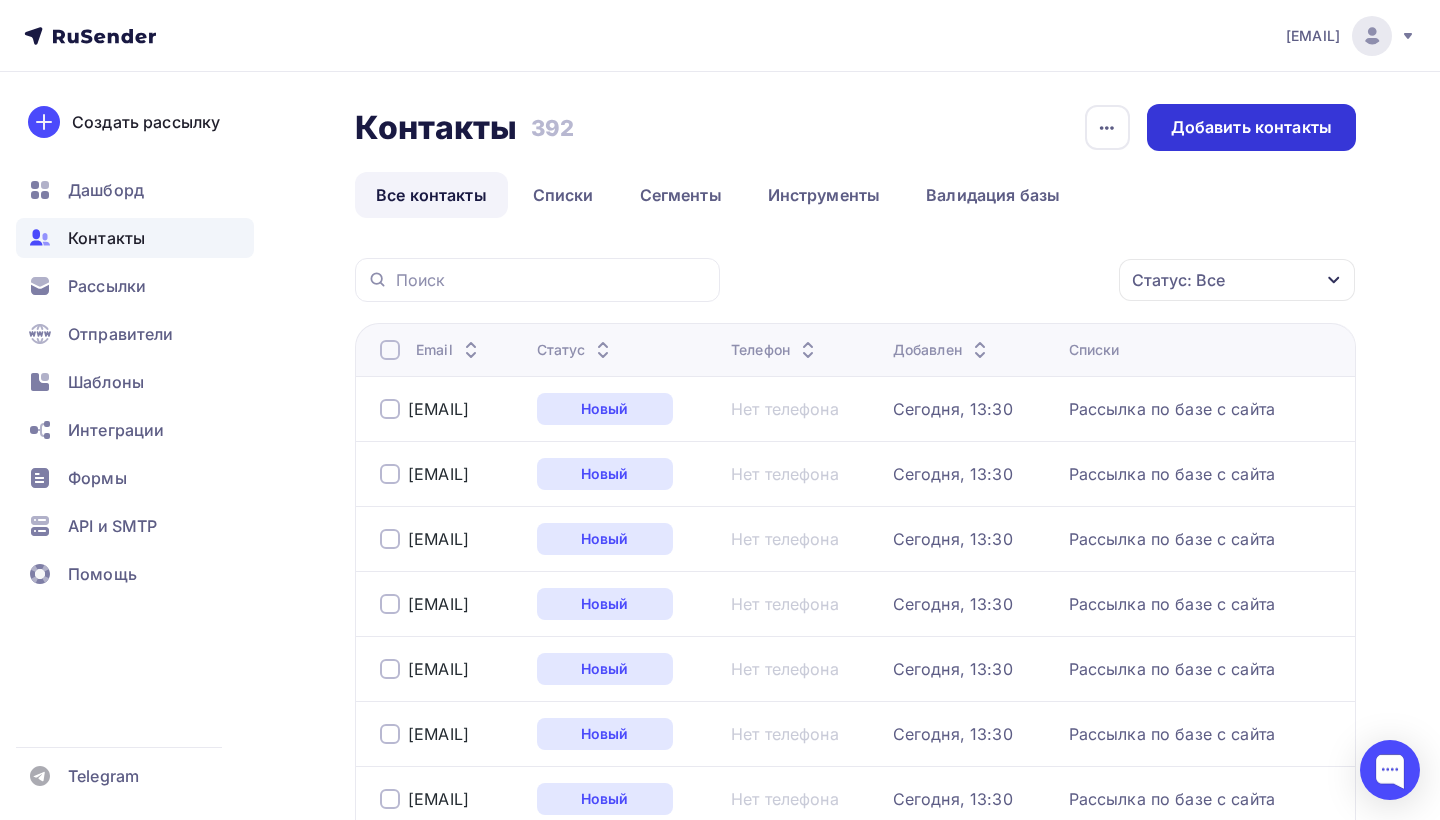 click on "Добавить контакты" at bounding box center [1251, 127] 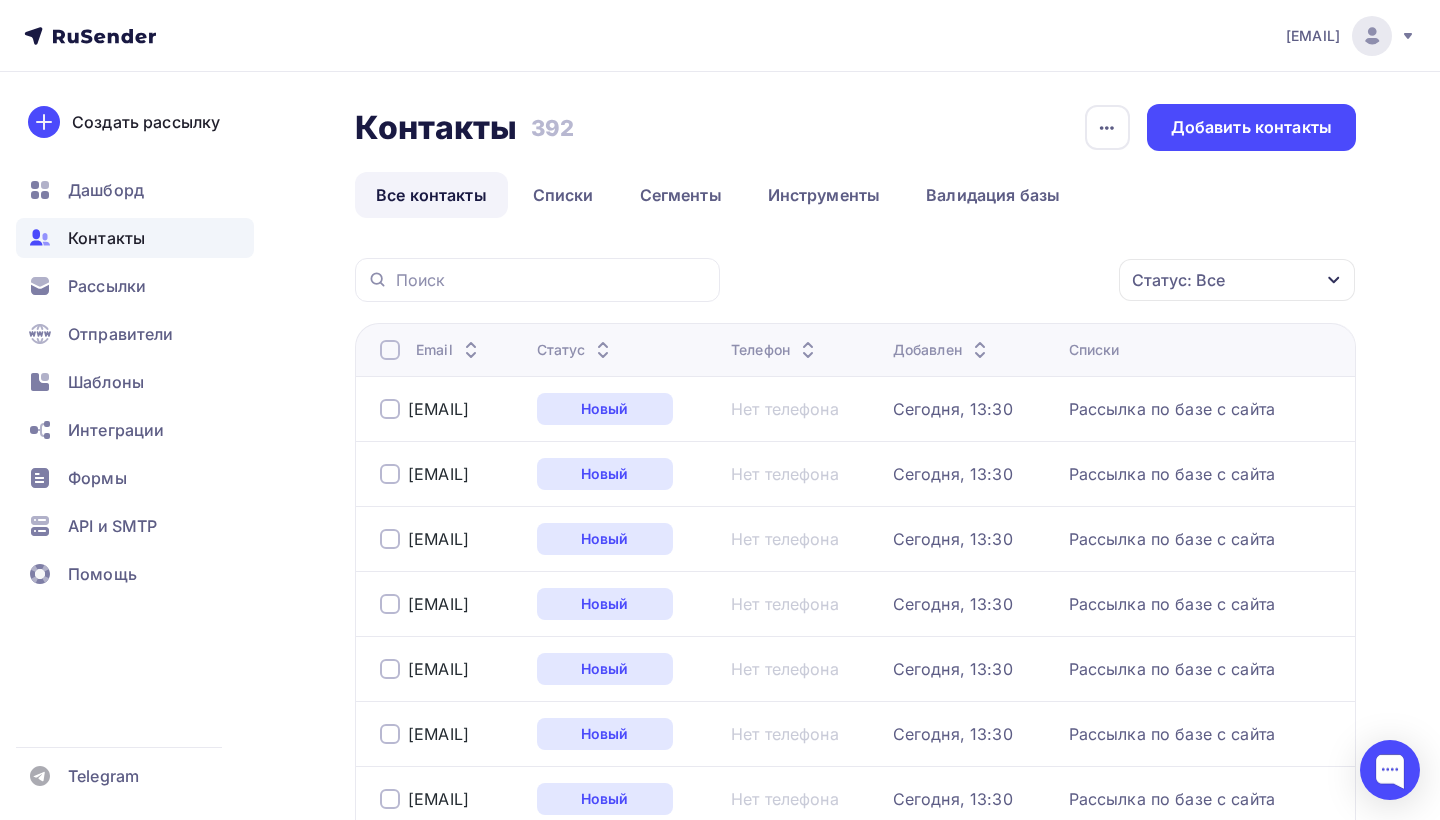drag, startPoint x: 590, startPoint y: 199, endPoint x: 856, endPoint y: 415, distance: 342.65436 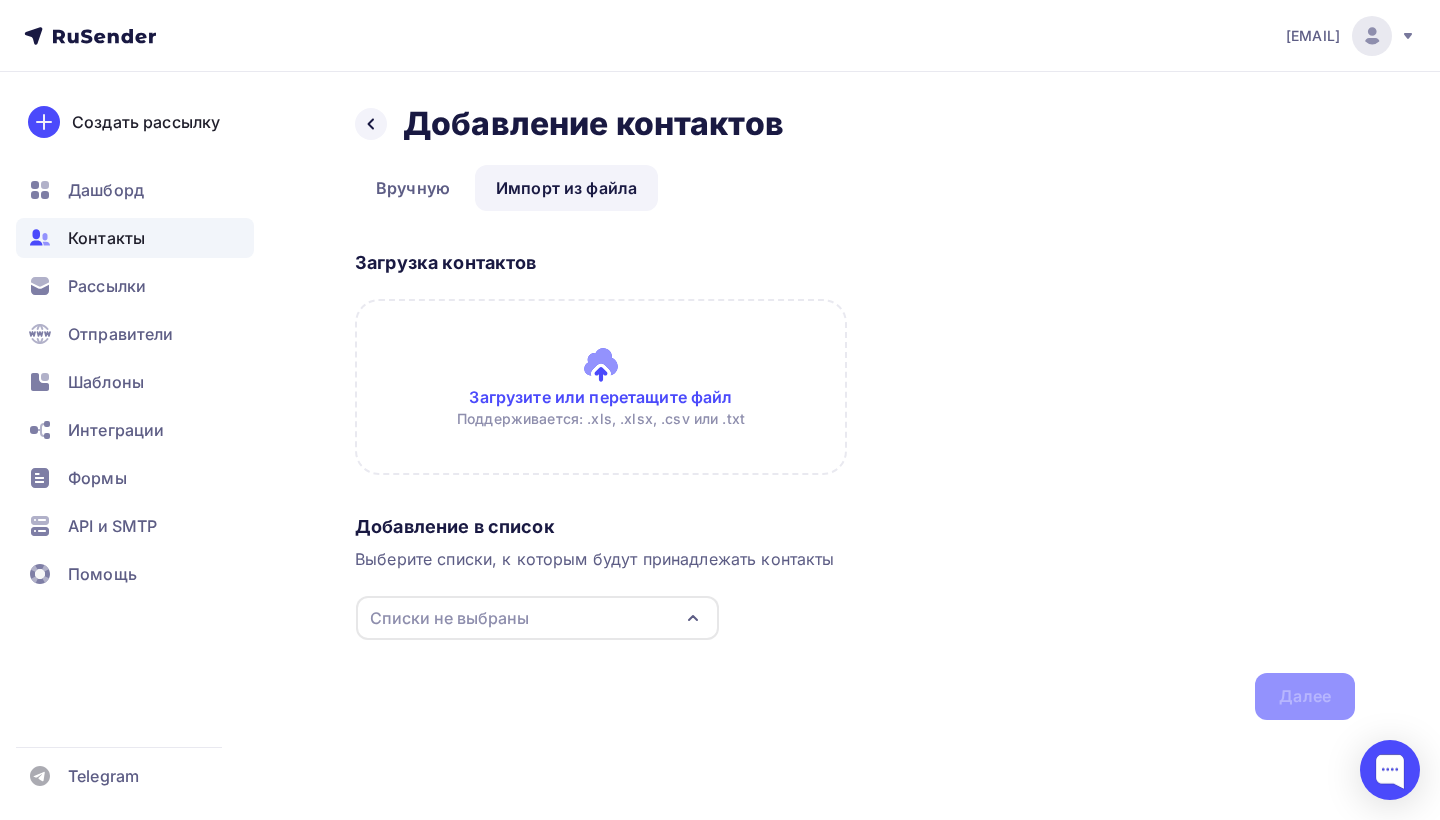 click at bounding box center (601, 387) 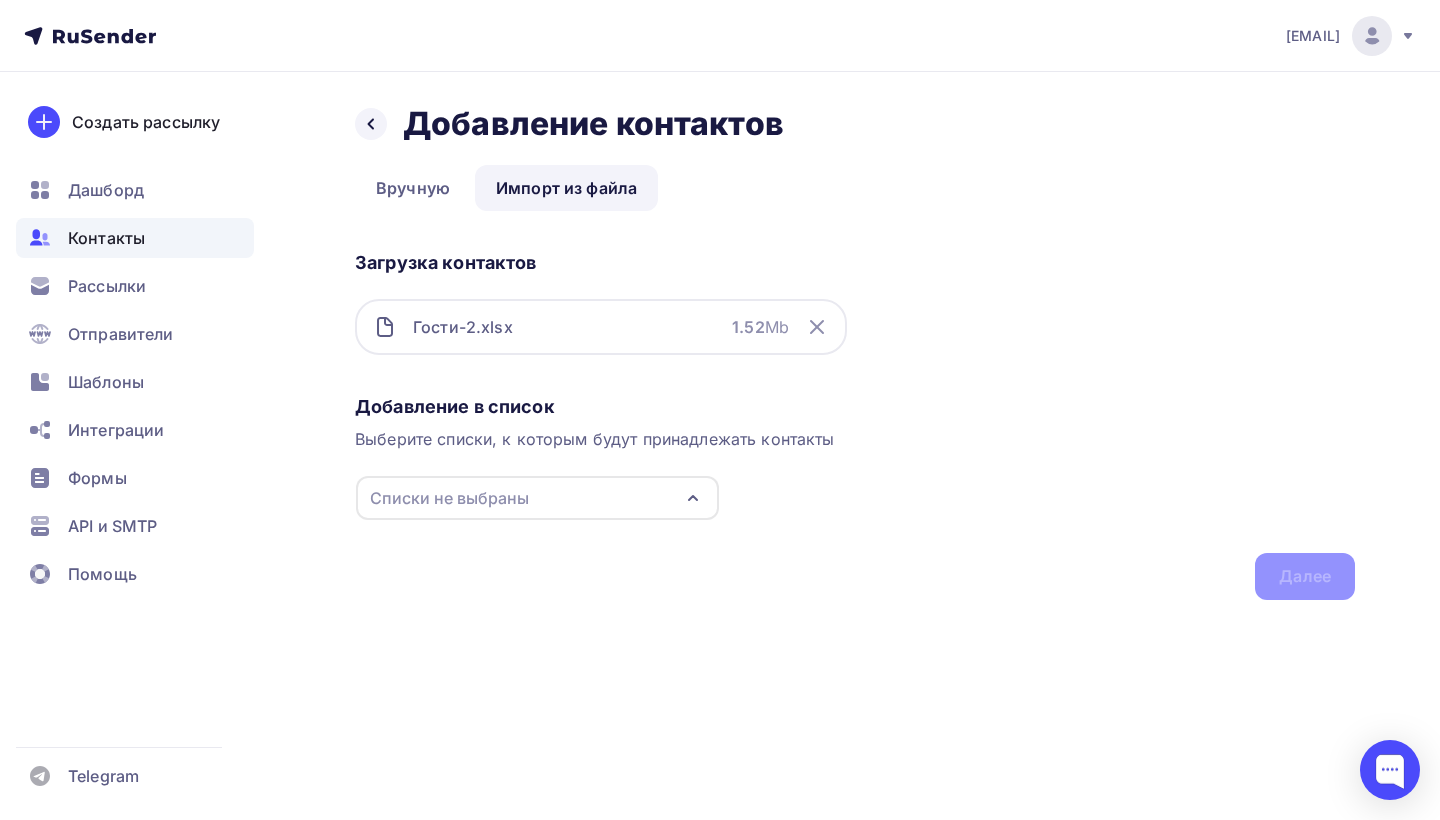 click on "Списки не выбраны" at bounding box center (537, 498) 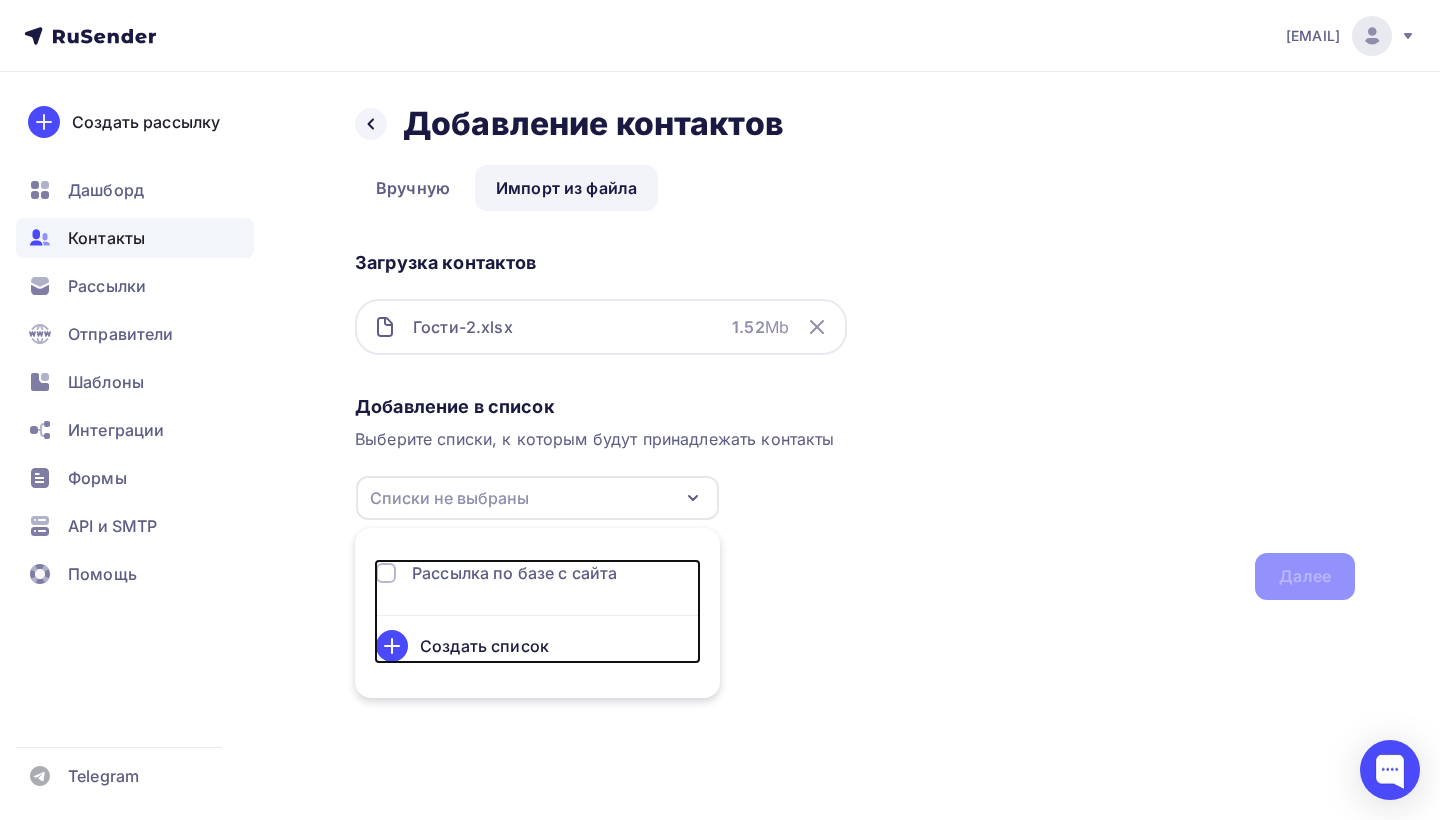 click on "Создать список" at bounding box center [484, 646] 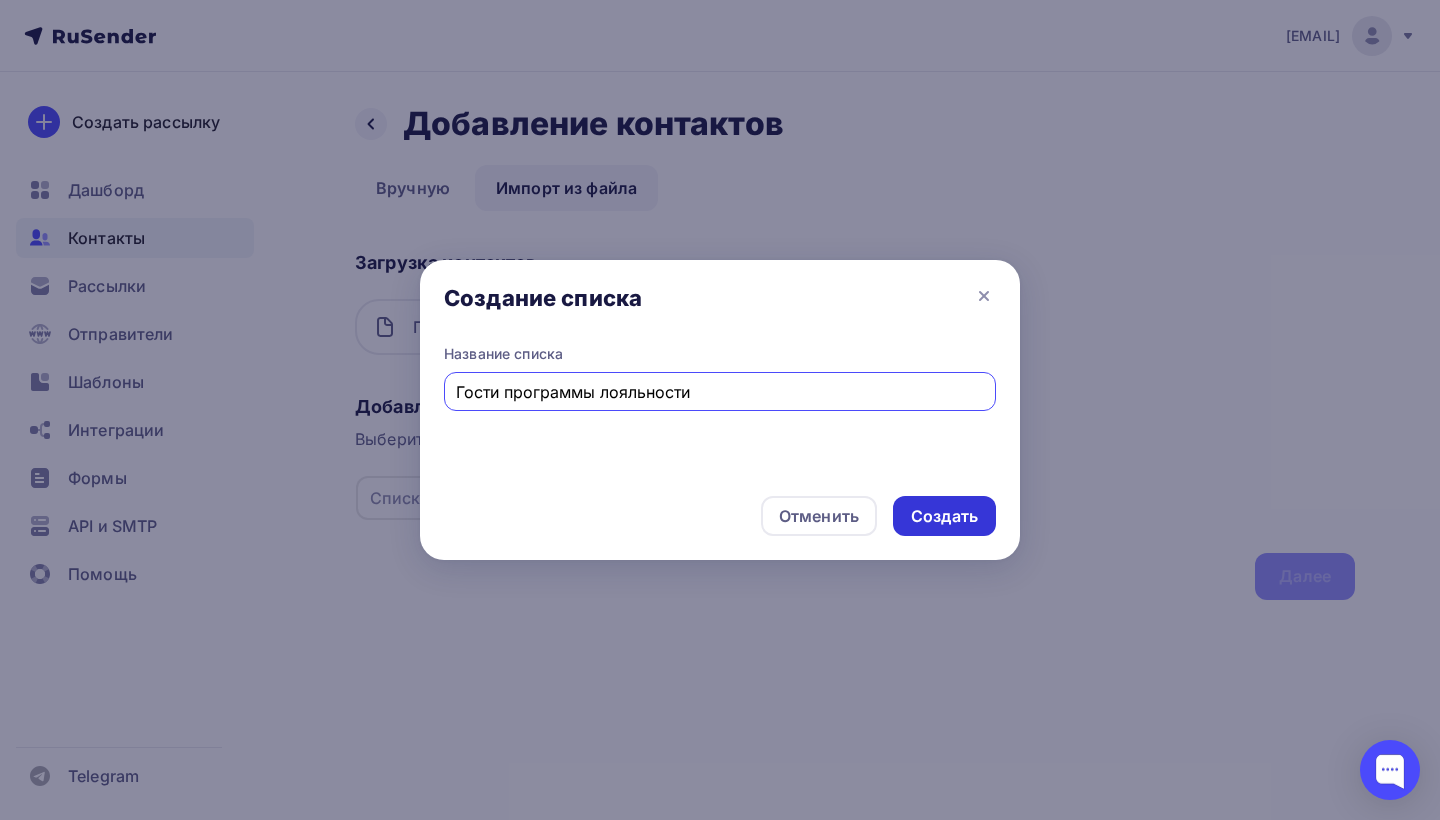 type on "Гости программы лояльности" 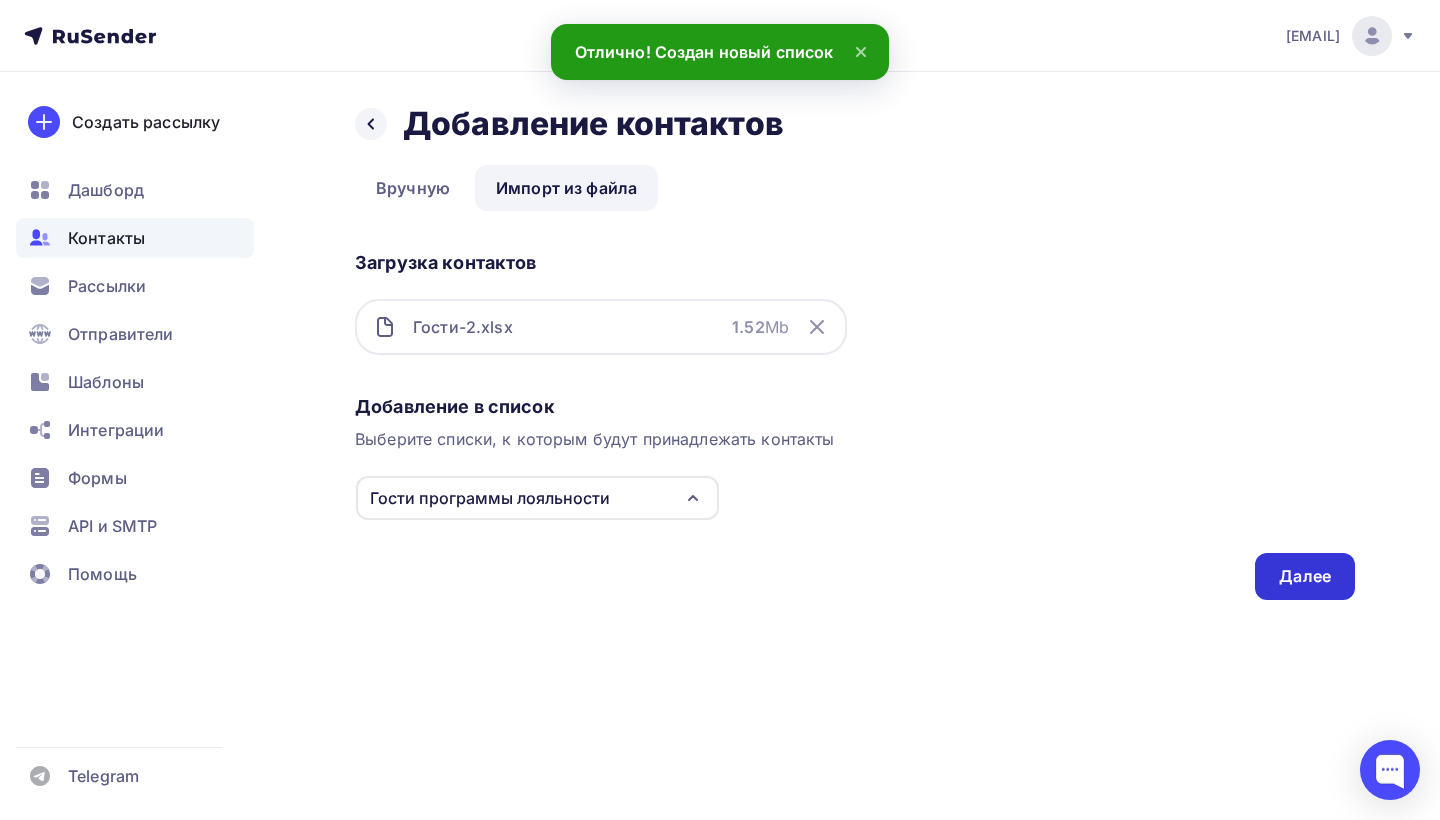click on "Далее" at bounding box center [1305, 576] 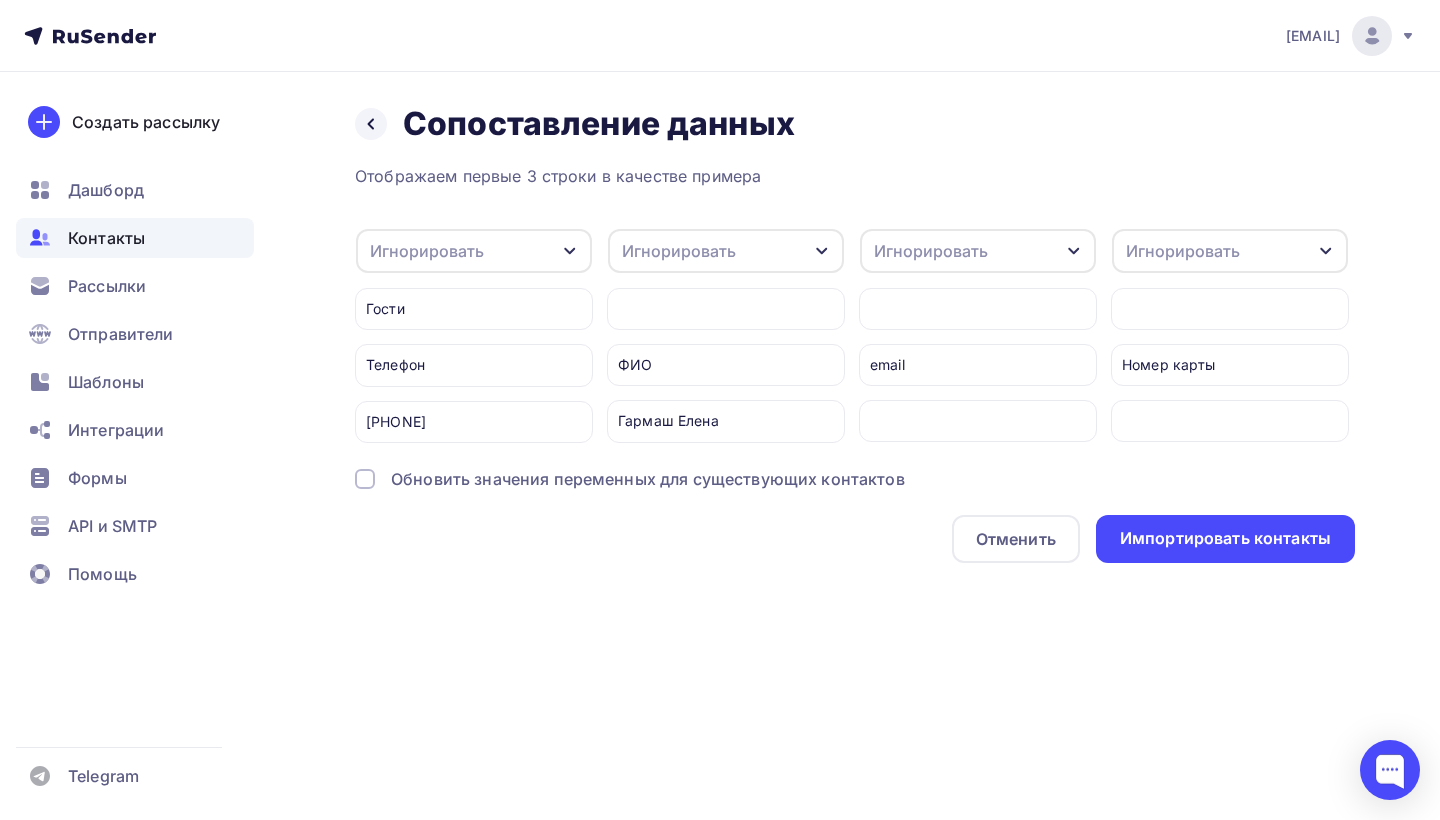 click on "Игнорировать" at bounding box center (474, 251) 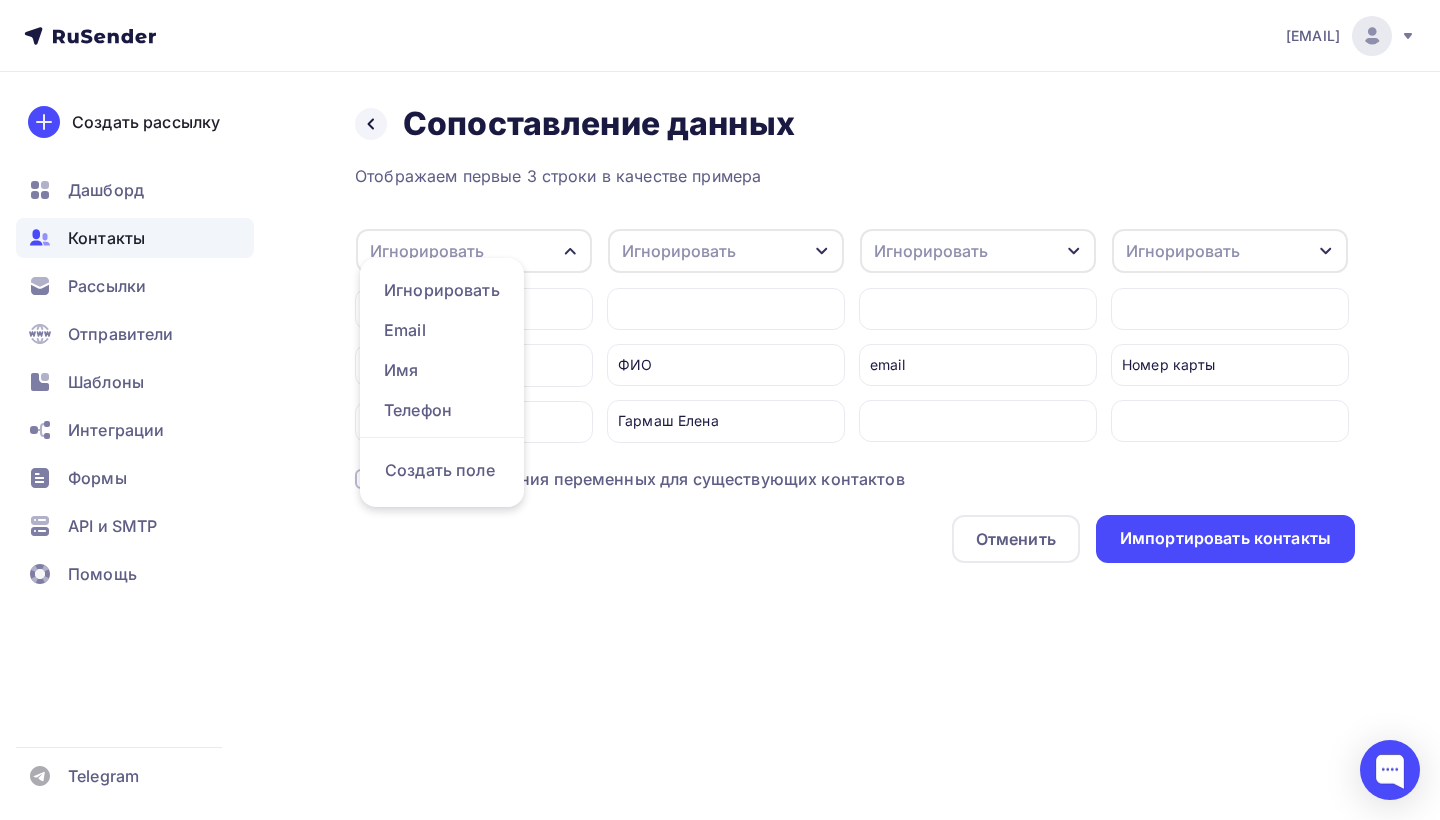 click on "Игнорировать" at bounding box center (474, 251) 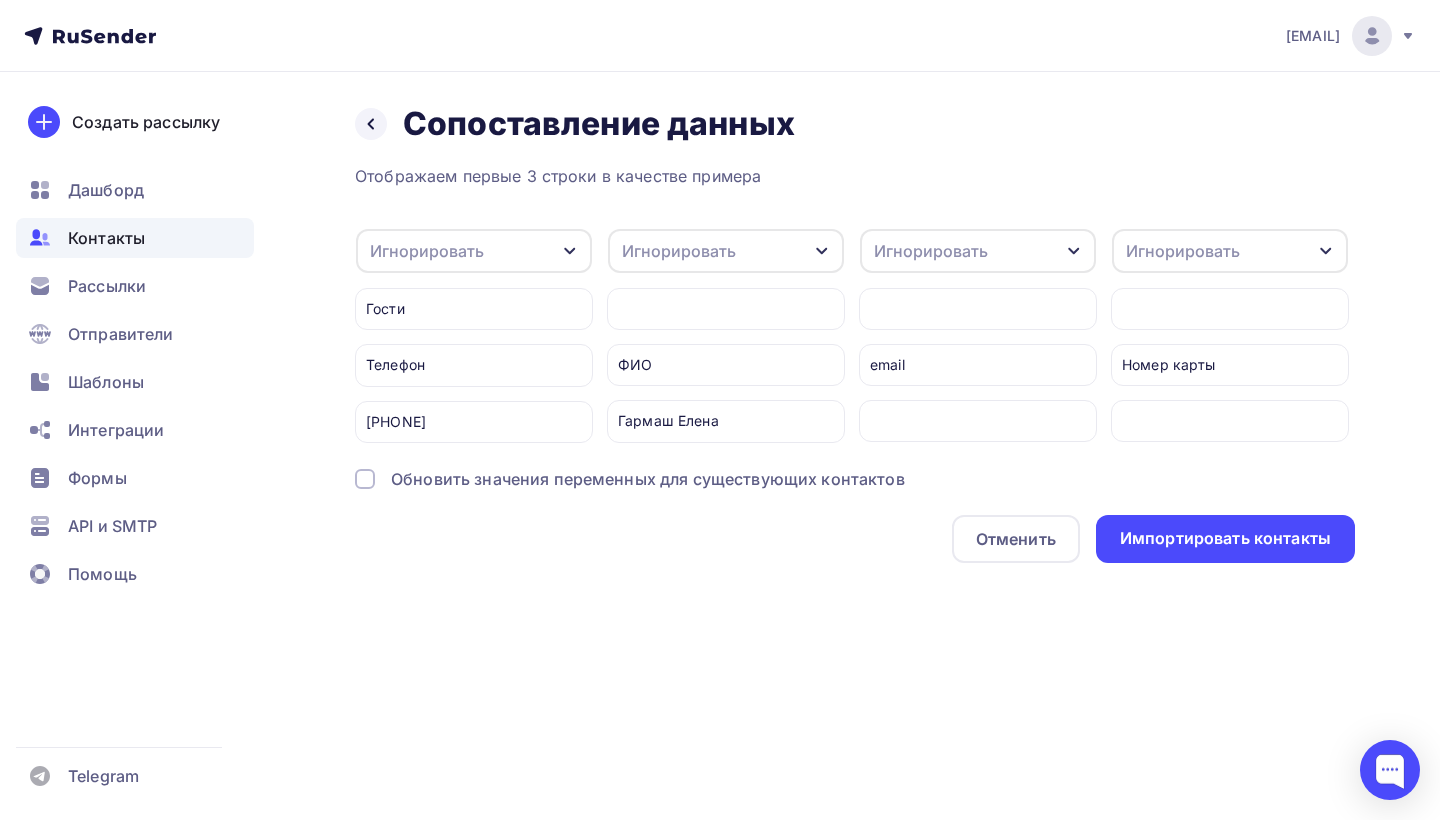click on "Игнорировать" at bounding box center [931, 251] 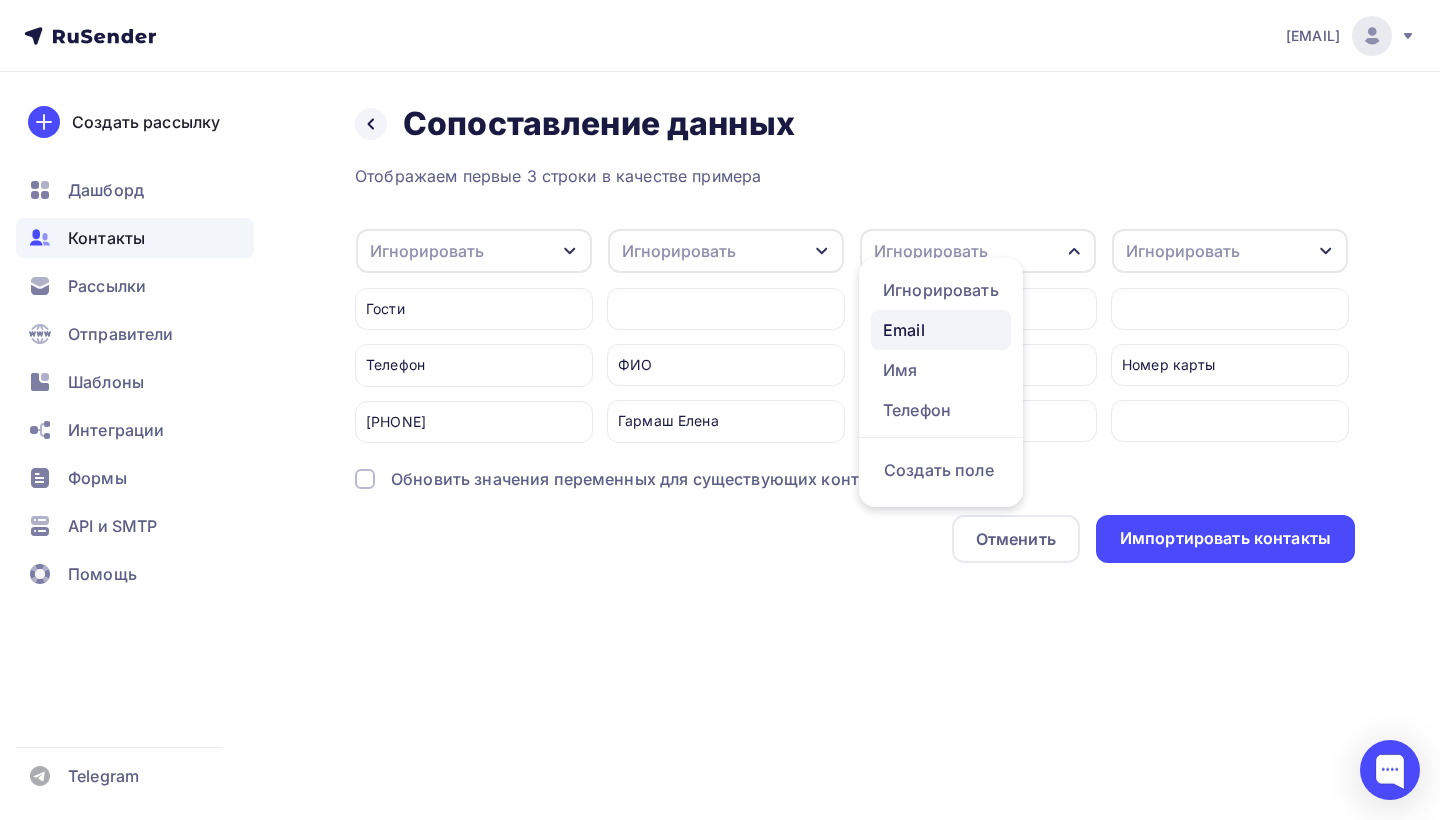 click on "Email" at bounding box center [941, 330] 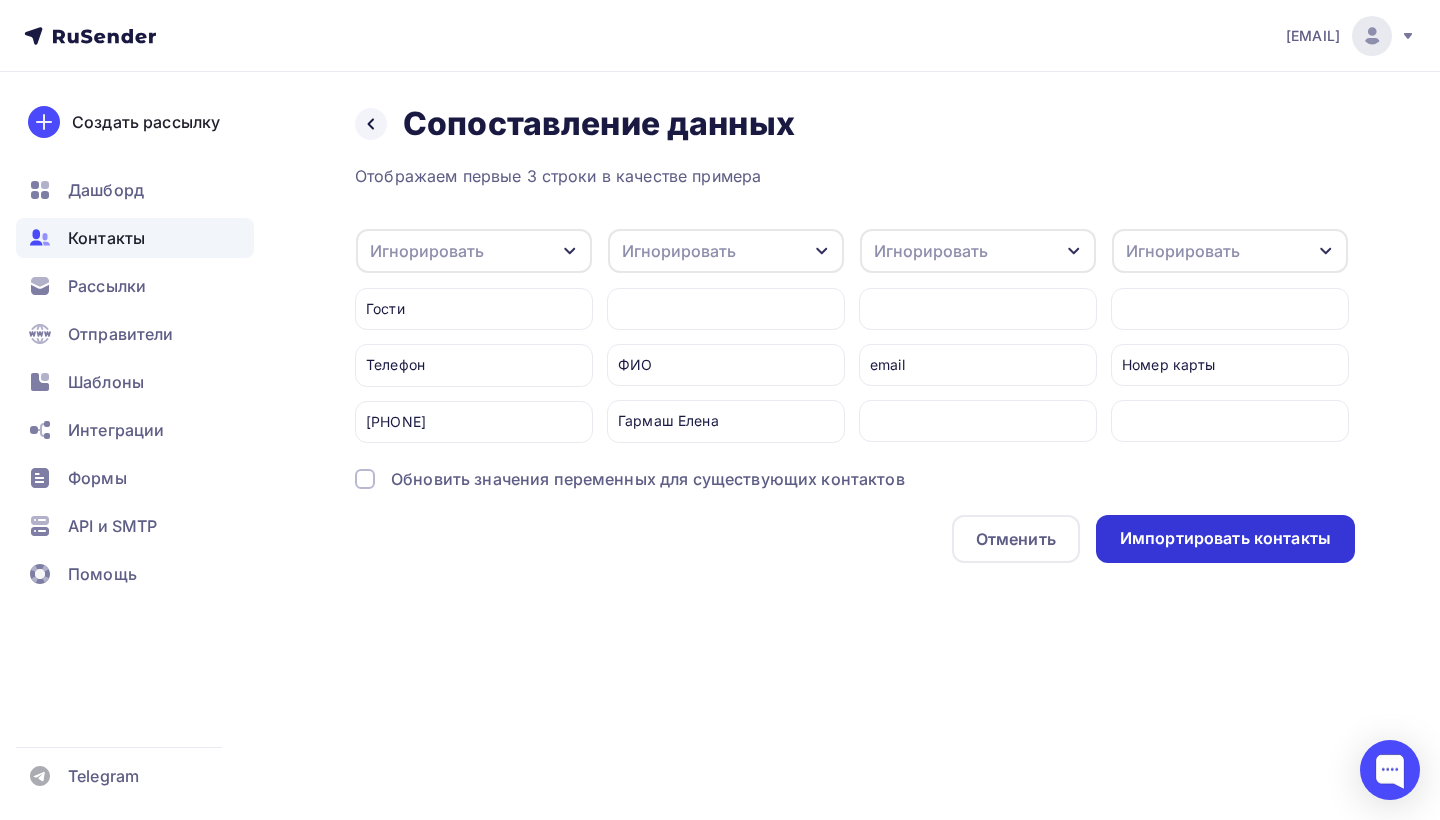 click on "Импортировать контакты" at bounding box center [1225, 539] 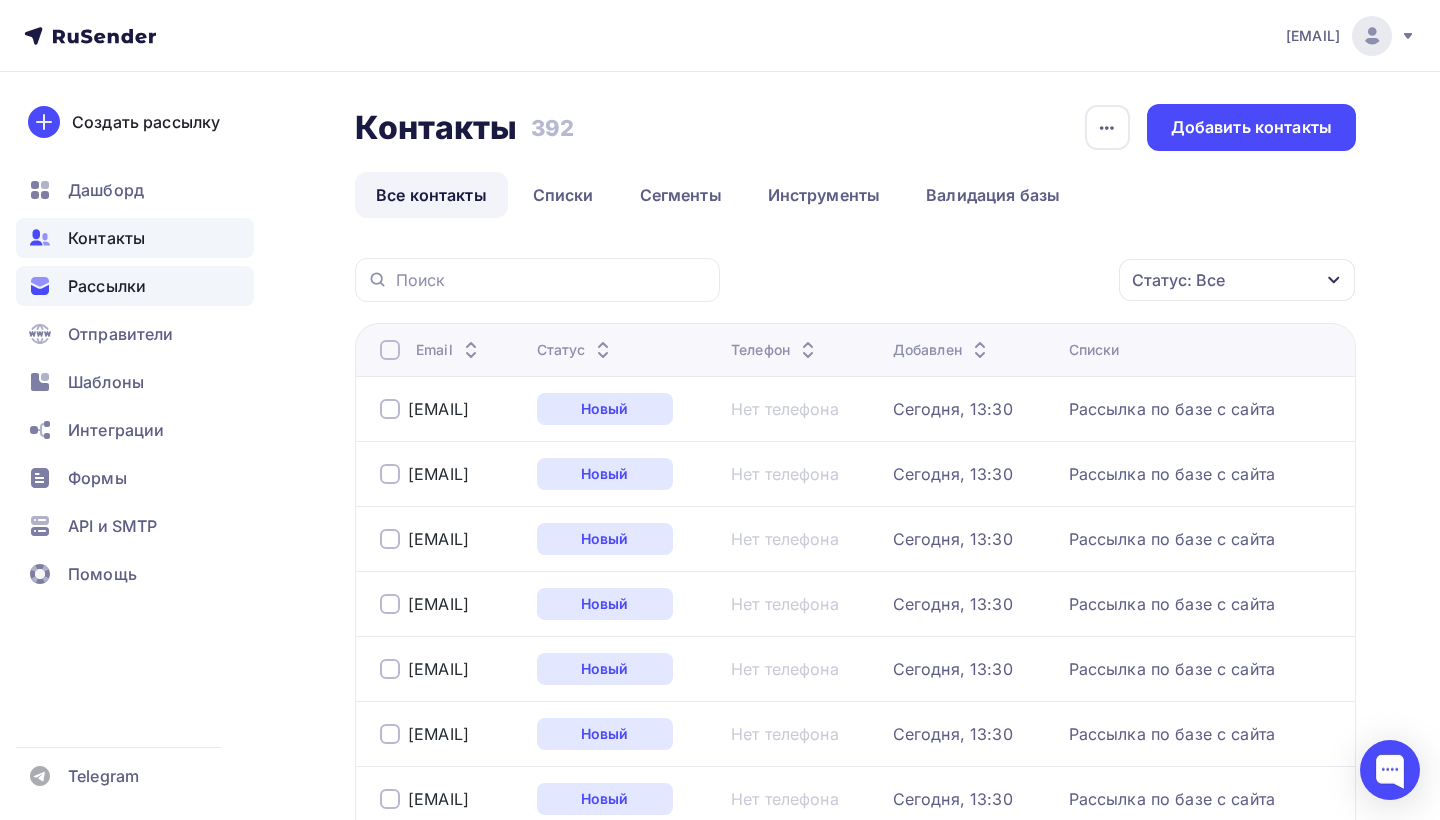 click on "Рассылки" at bounding box center (135, 286) 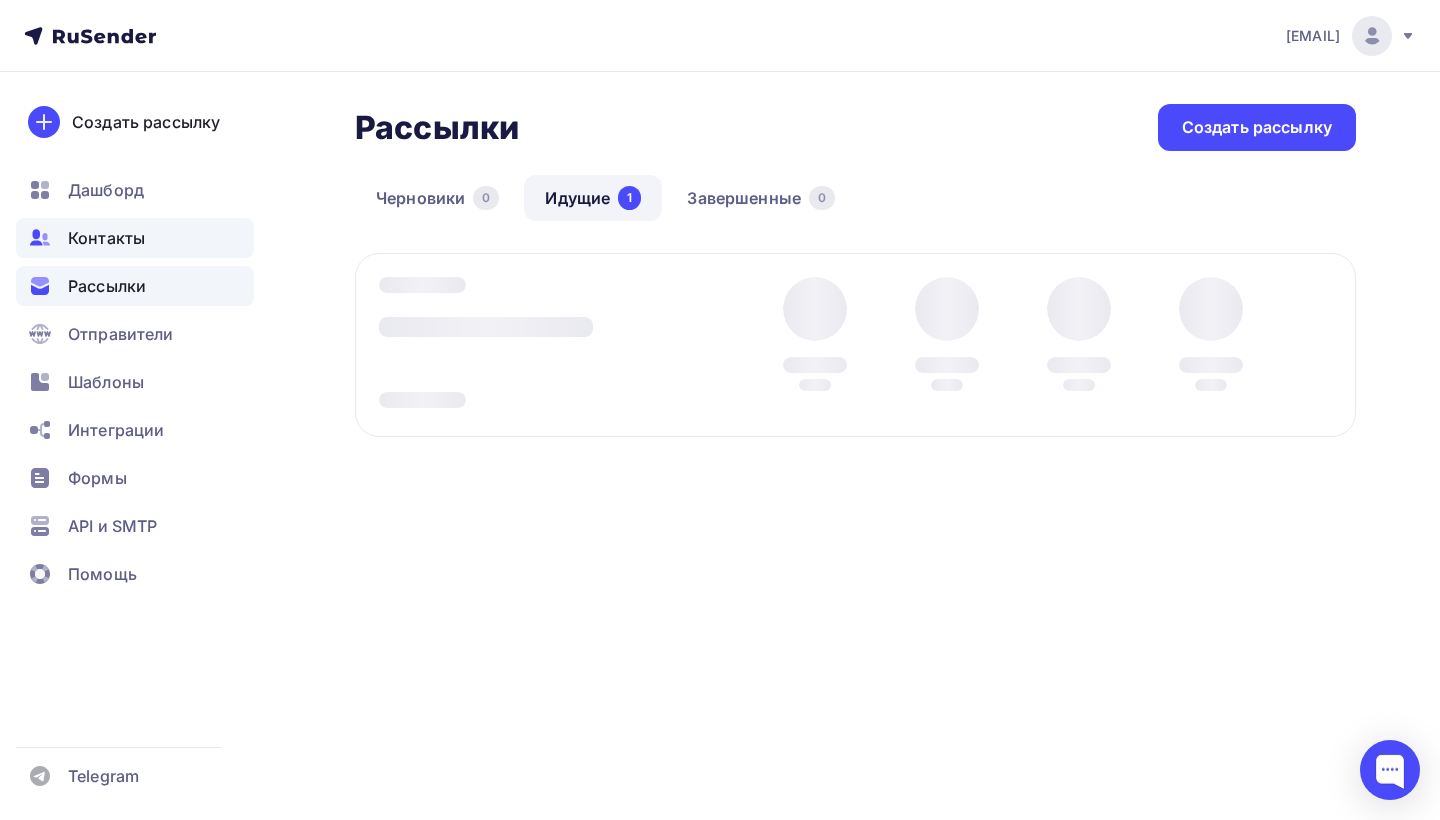 click on "Контакты" at bounding box center [106, 238] 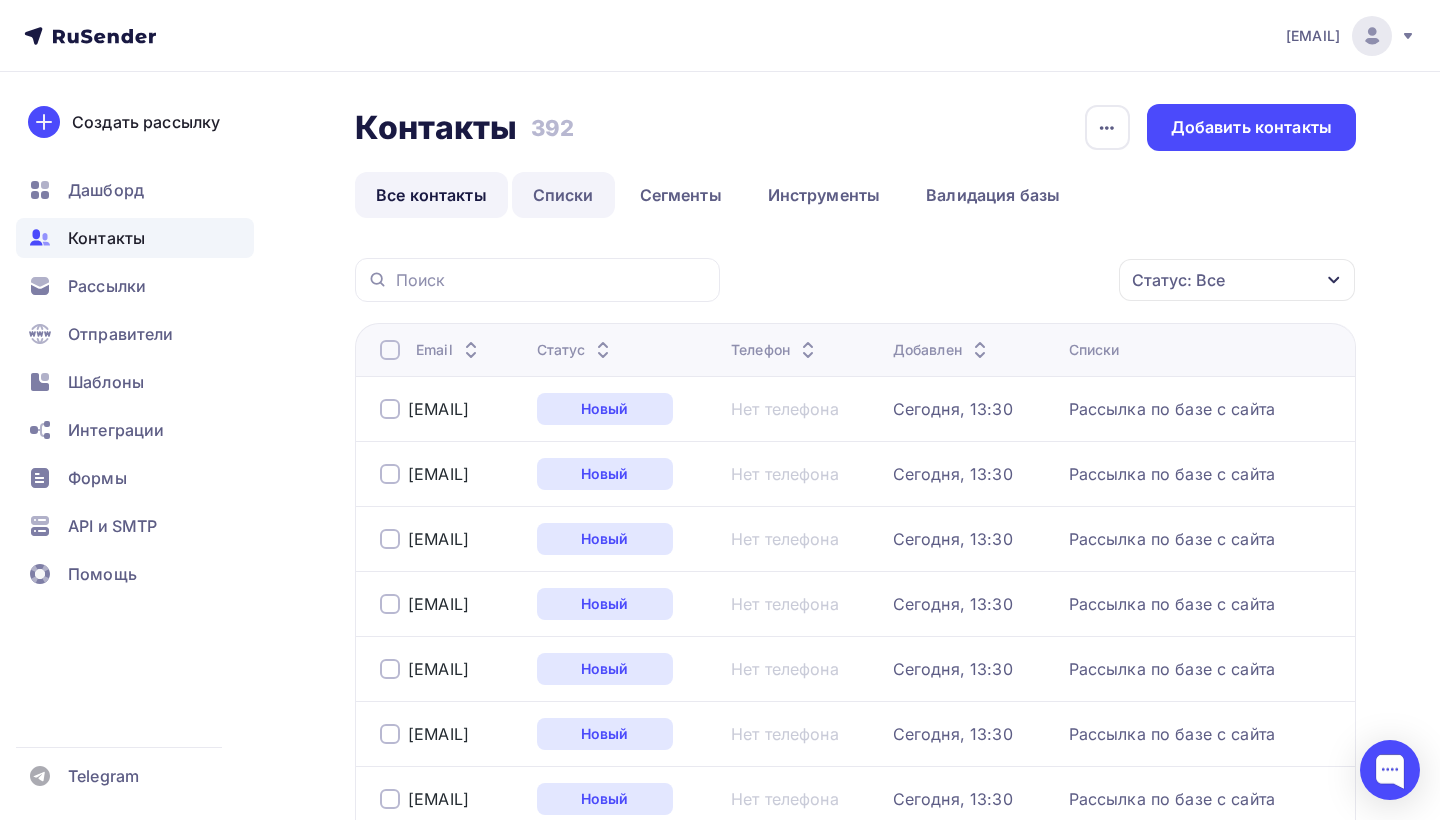 click on "Списки" at bounding box center (563, 195) 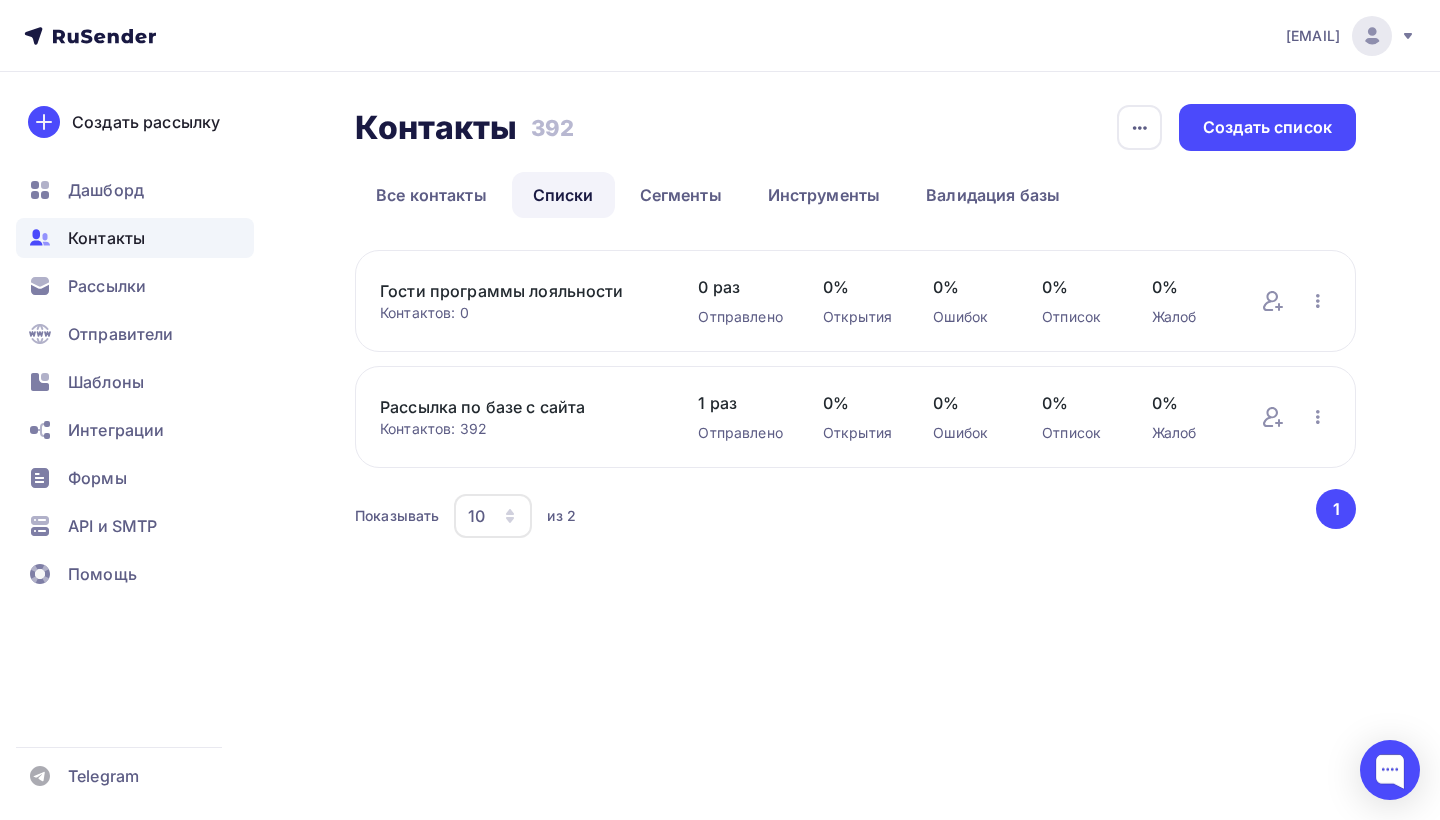 click on "Гости программы лояльности" at bounding box center [519, 291] 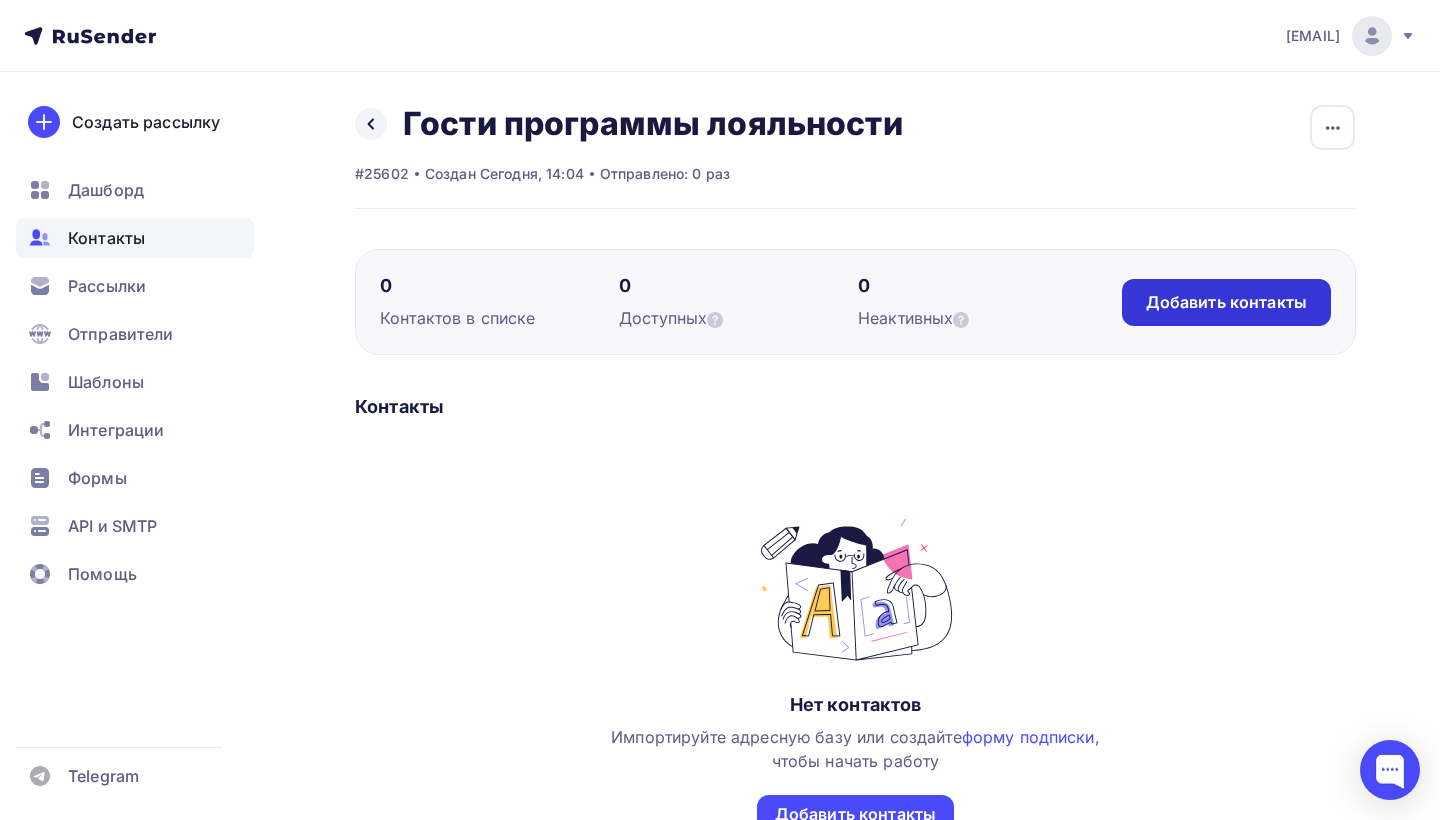 click on "Добавить контакты" at bounding box center [1226, 302] 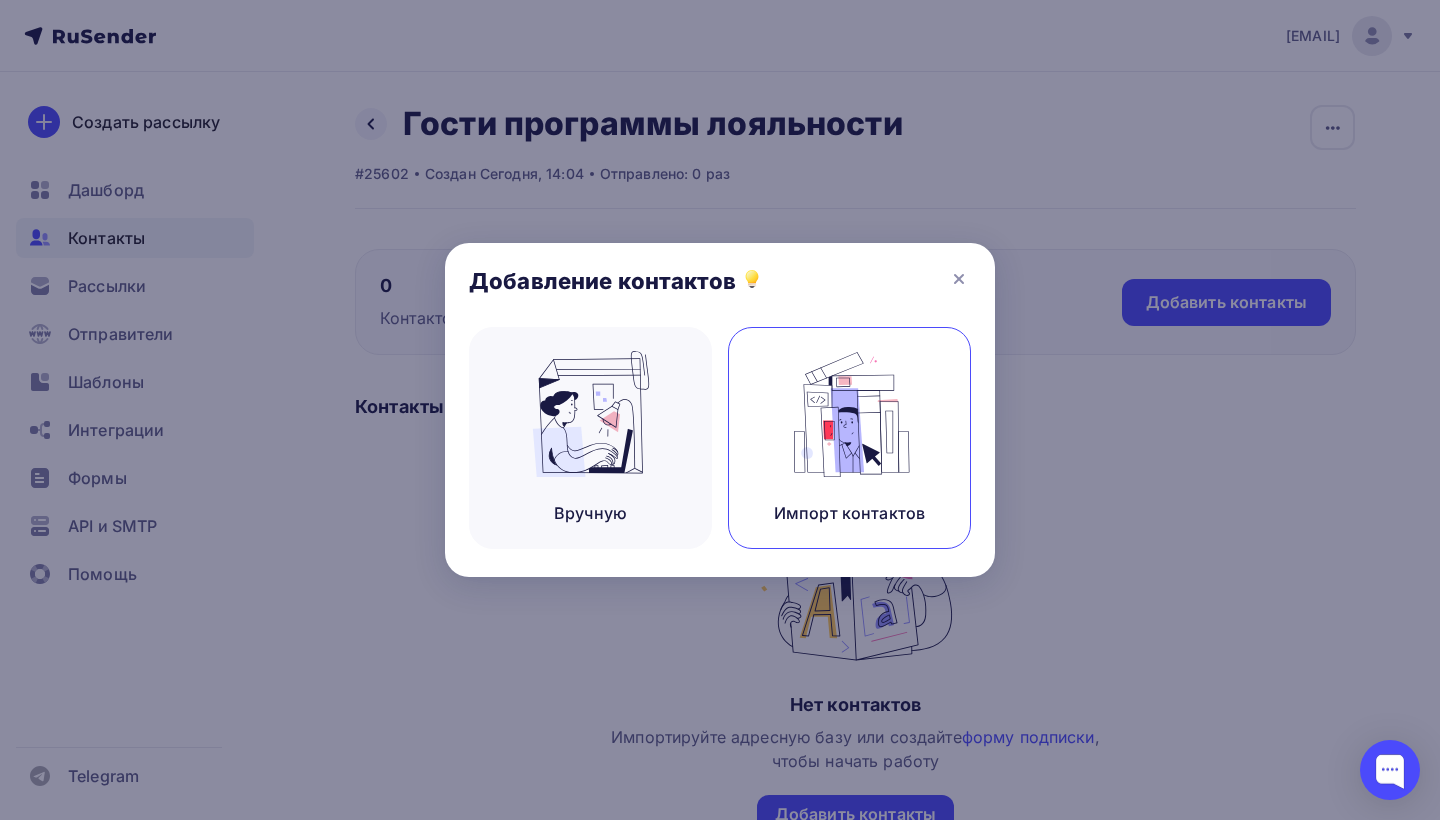 click at bounding box center [850, 414] 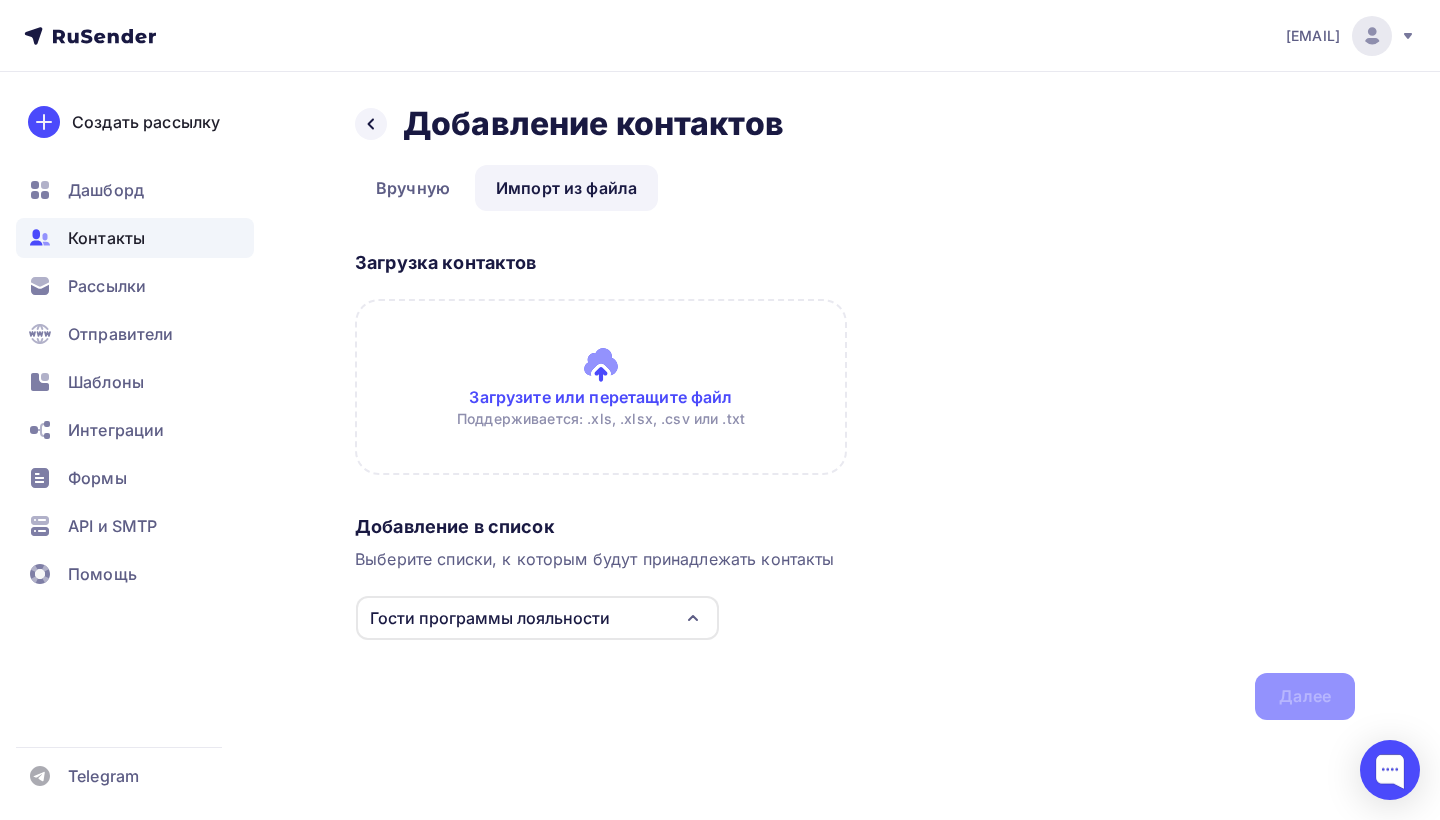 click on "Импорт из файла" at bounding box center [566, 188] 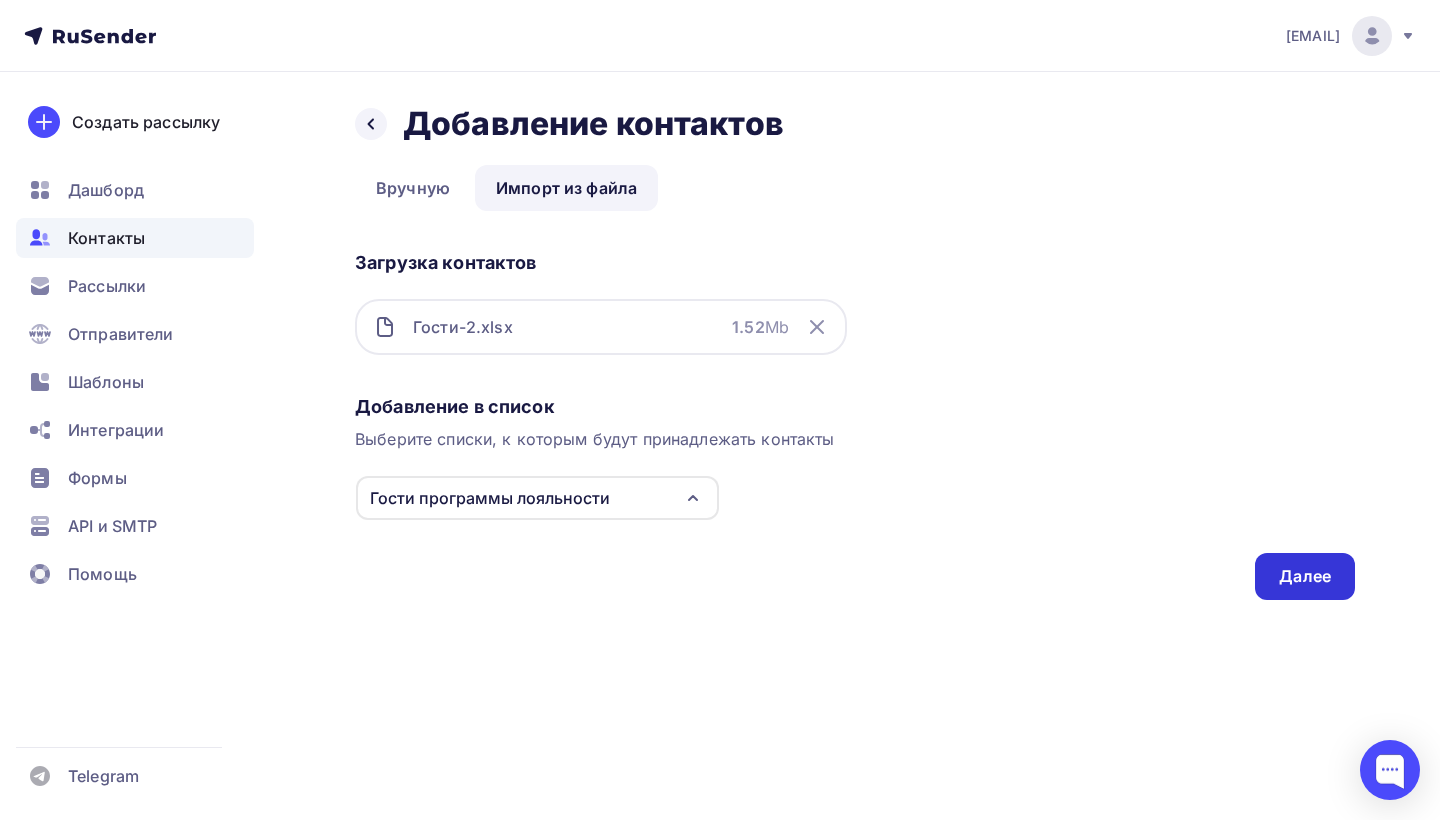 click on "Далее" at bounding box center [1305, 576] 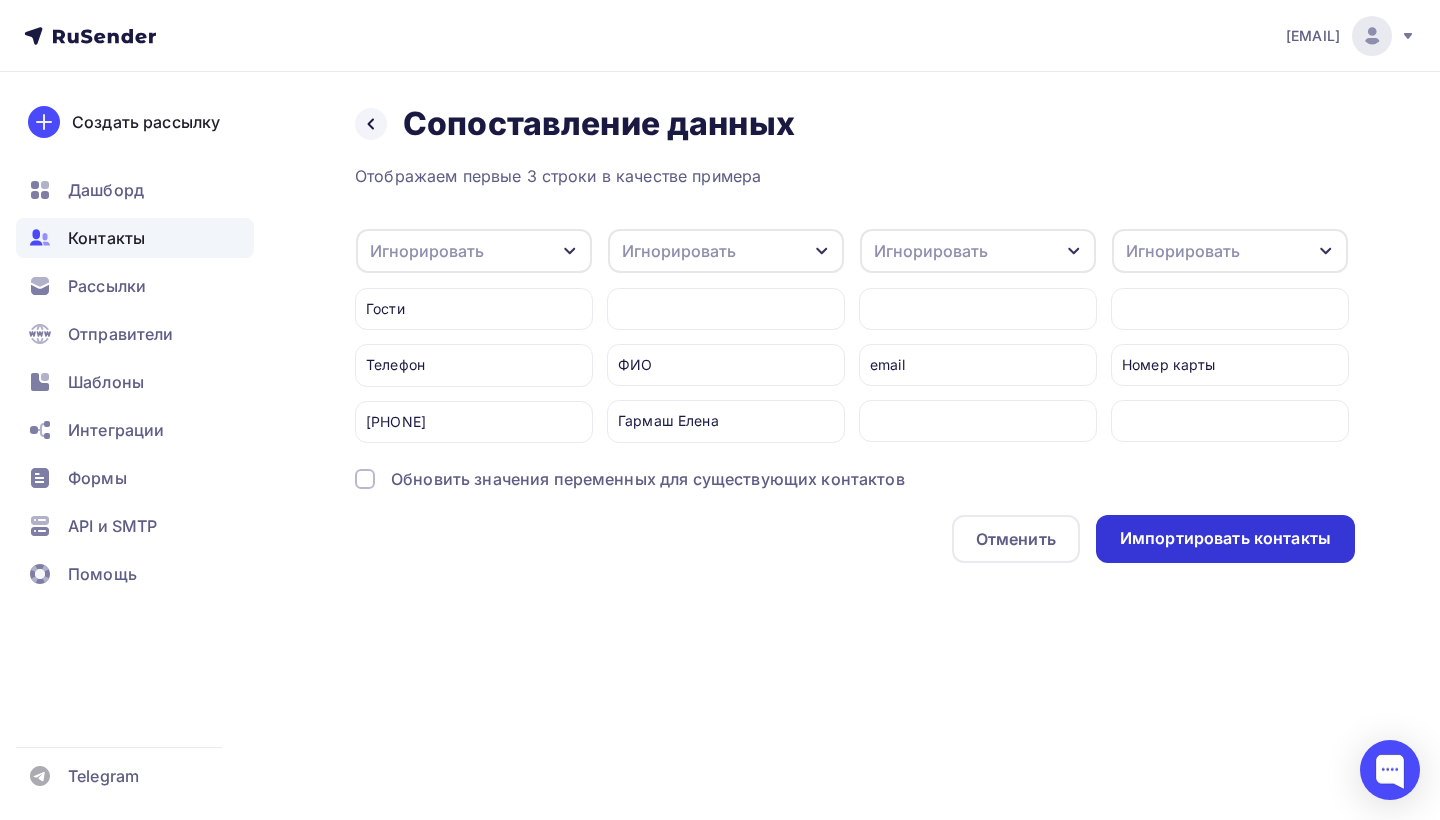 click on "Импортировать контакты" at bounding box center [1225, 538] 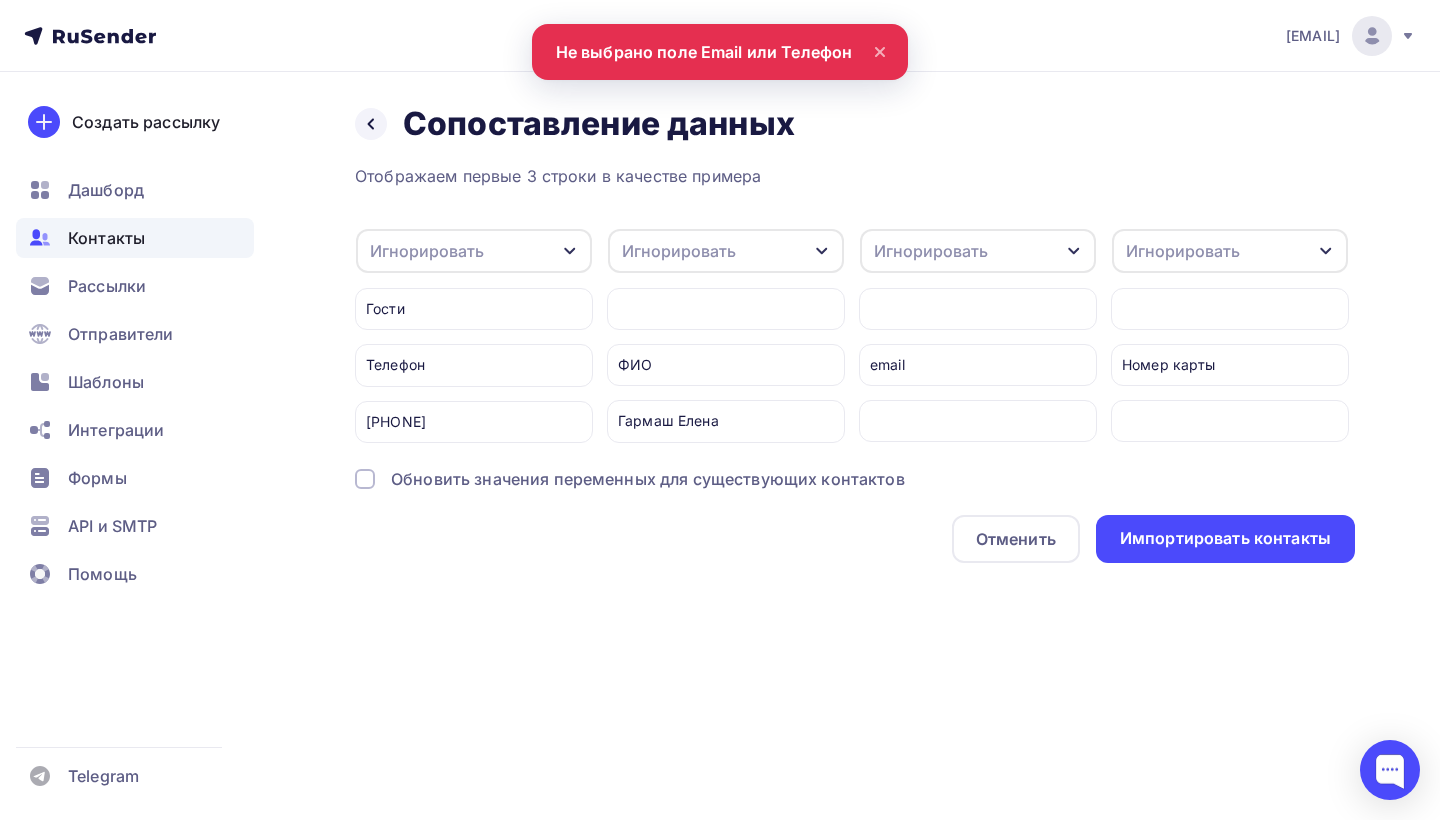 click on "garconspb.pr@yandex.ru             Аккаунт         Тарифы       Выйти
Создать рассылку
Дашборд
Контакты
Рассылки
Отправители
Шаблоны
Интеграции
Формы
API и SMTP
Помощь
Telegram
Аккаунт         Тарифы                   Помощь       Выйти" at bounding box center [720, 36] 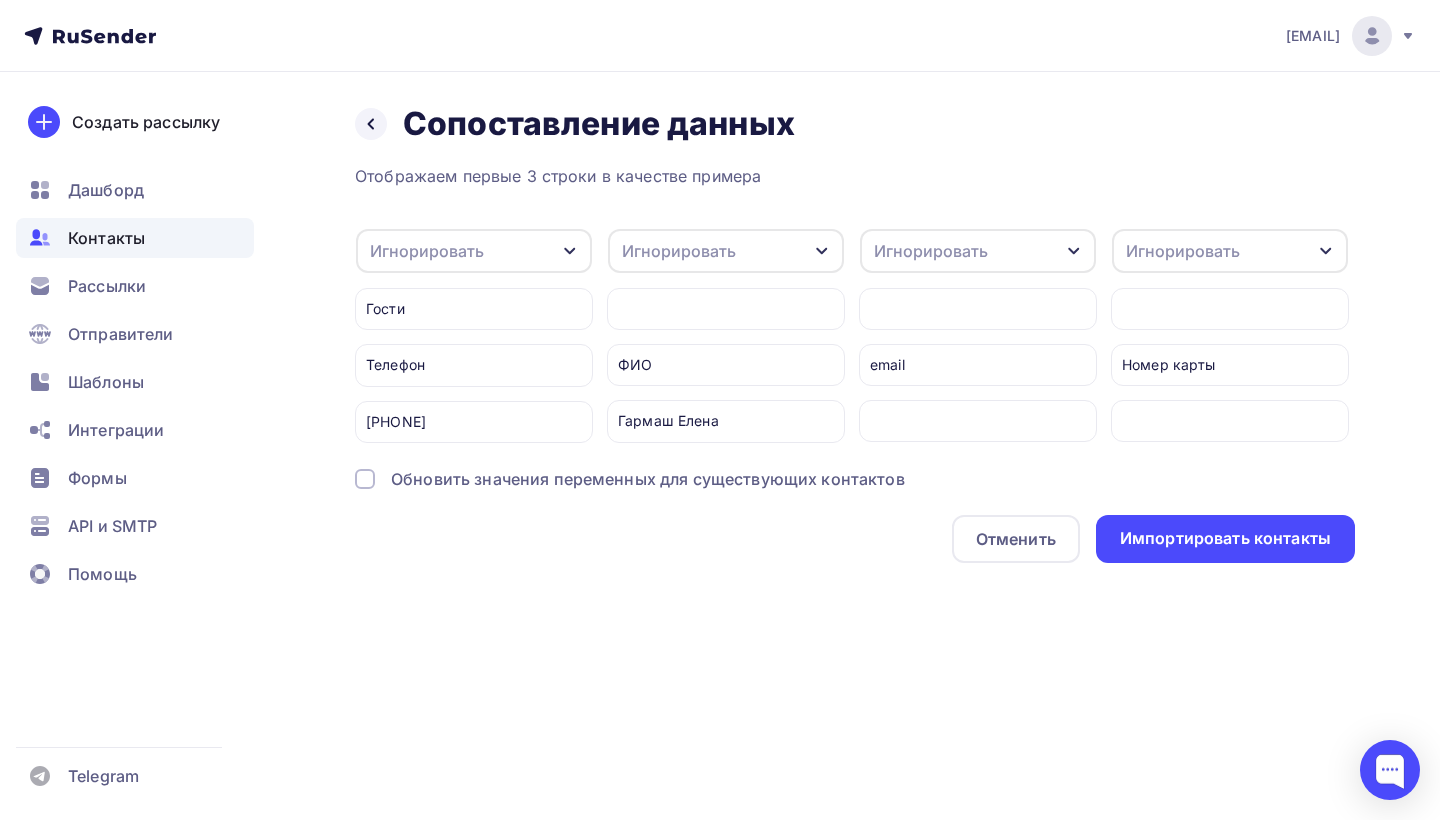 click on "email" at bounding box center (978, 365) 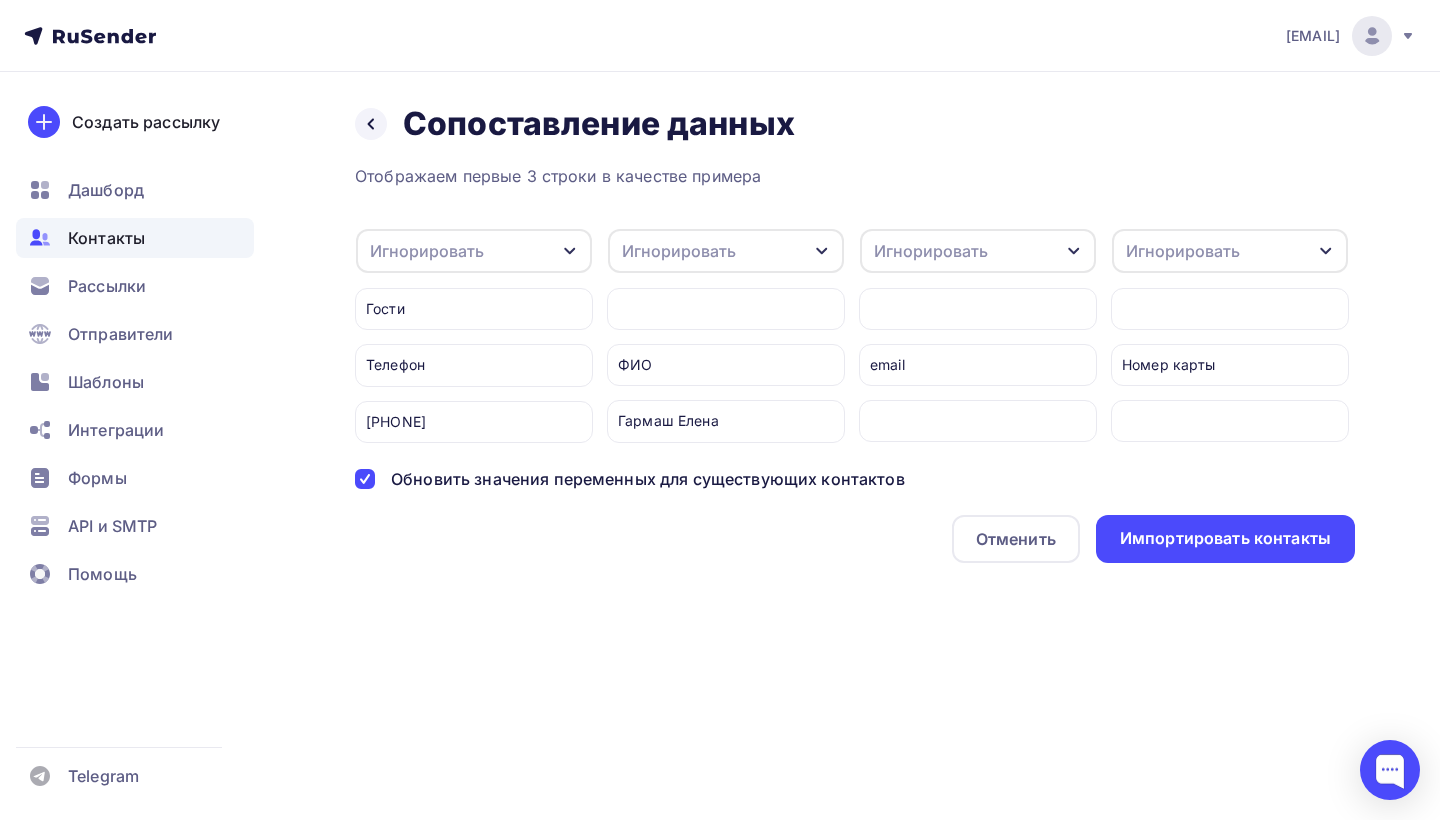 click on "Гармаш Елена" at bounding box center (726, 421) 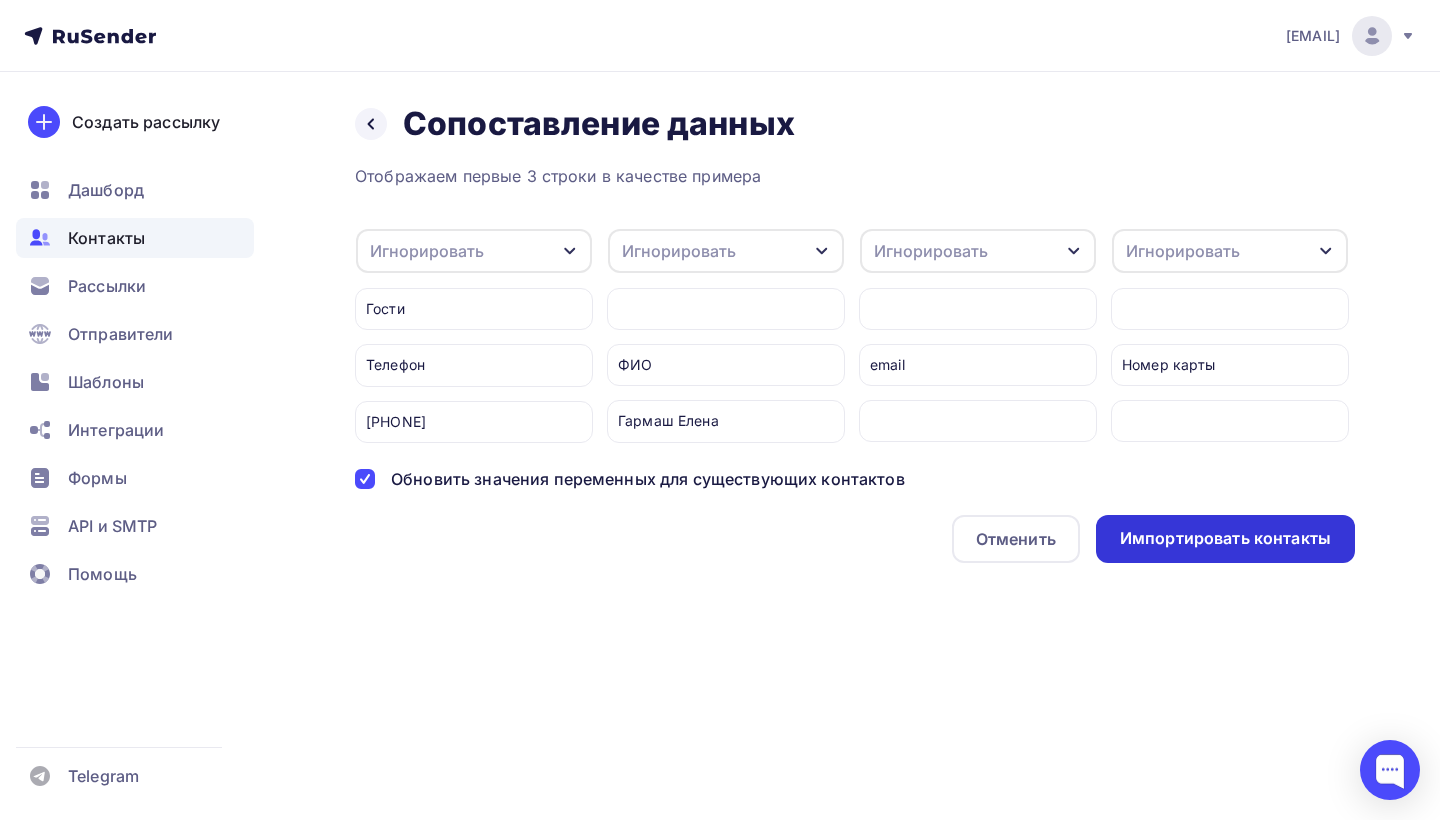 click on "Назад
Сопоставление данных
Сопоставление данных
Отображаем первые 3 строки в качестве примера
Игнорировать
Игнорировать
Email
Имя
Телефон
Создать поле
Гости
Телефон
+898119771076
Игнорировать
Игнорировать
Email
Имя
Телефон
Создать поле
ФИО
Гармаш Елена
Игнорировать" at bounding box center (720, 357) 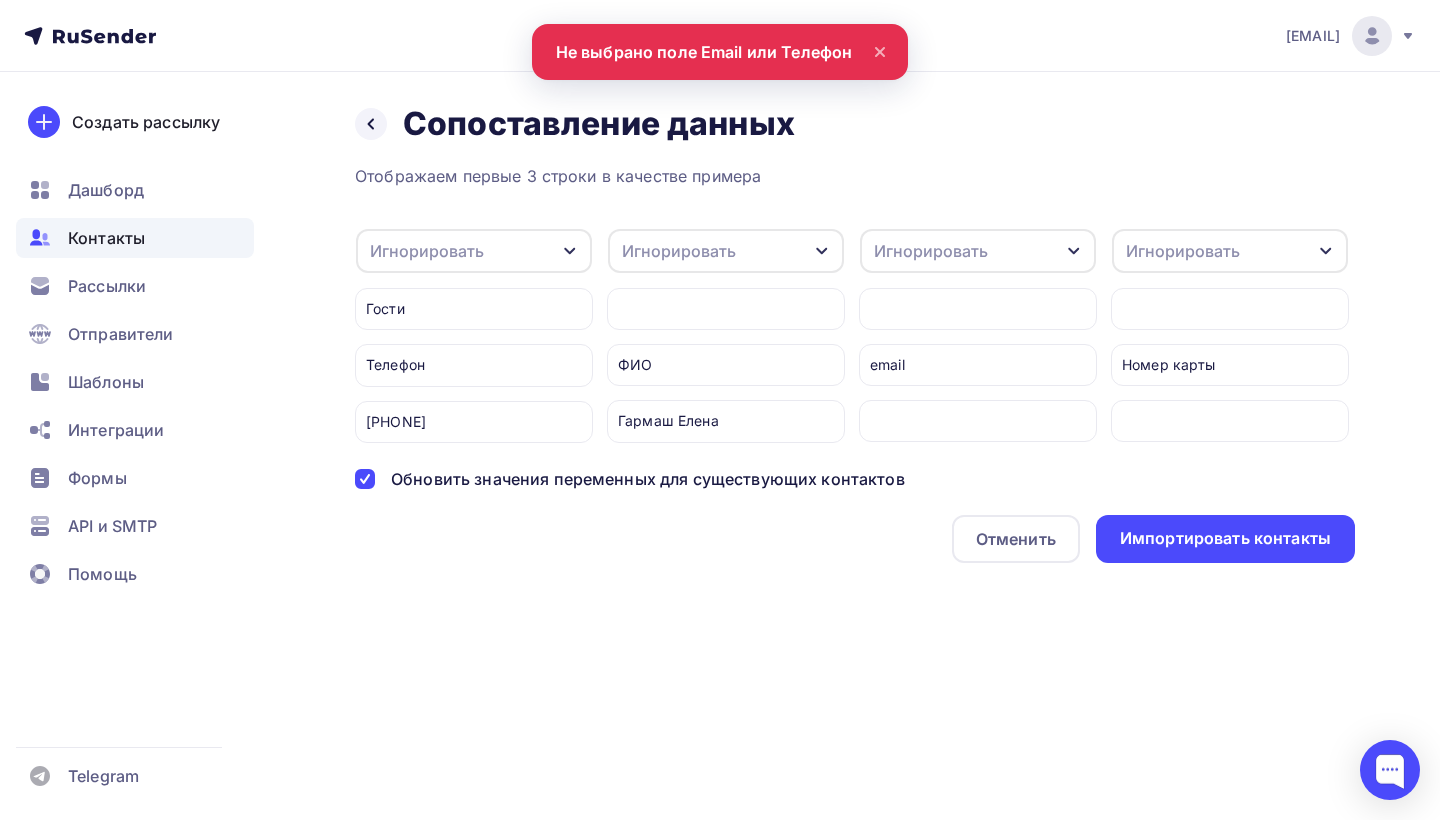 click on "ФИО" at bounding box center (726, 365) 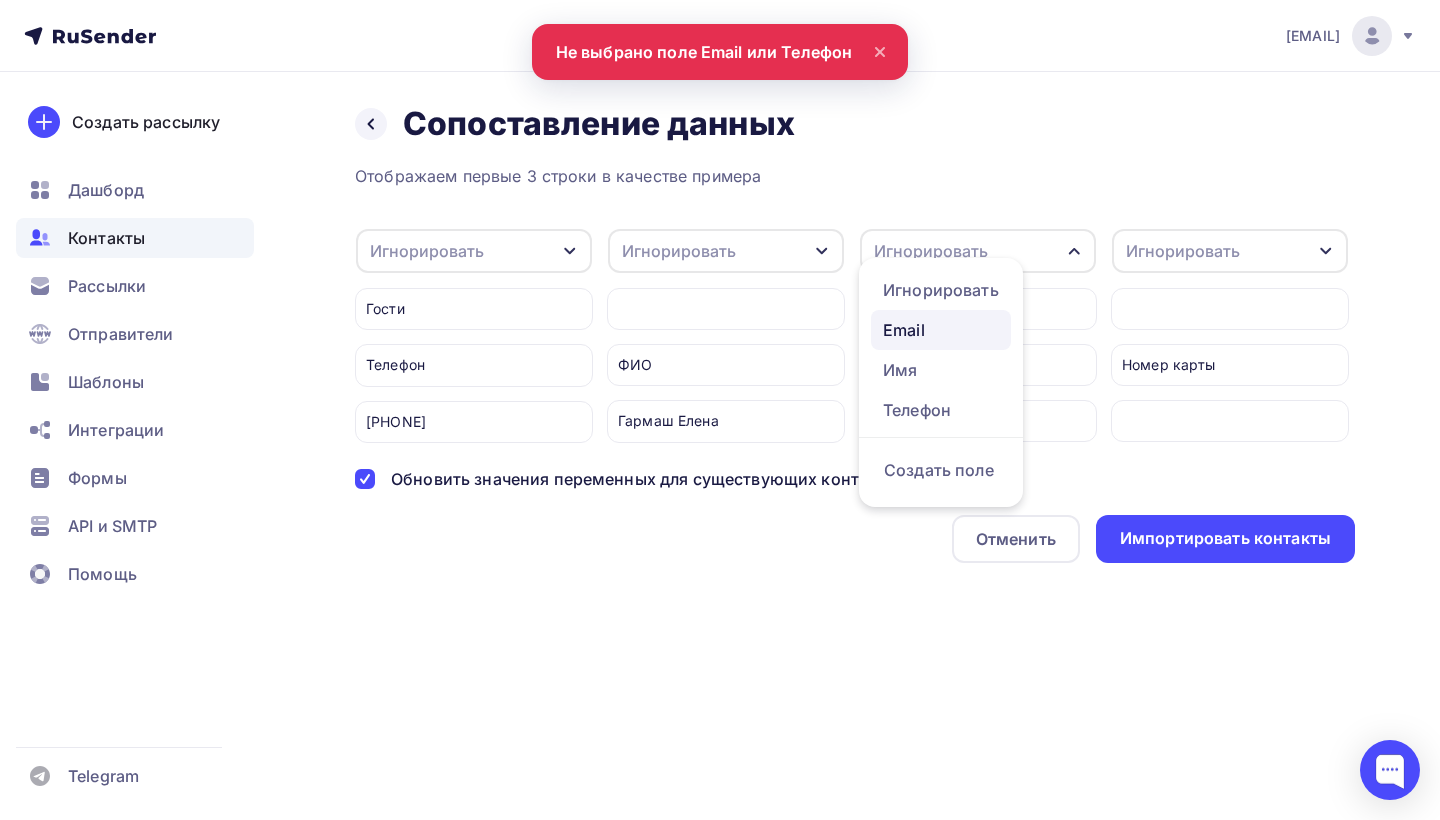 click on "Email" at bounding box center (941, 330) 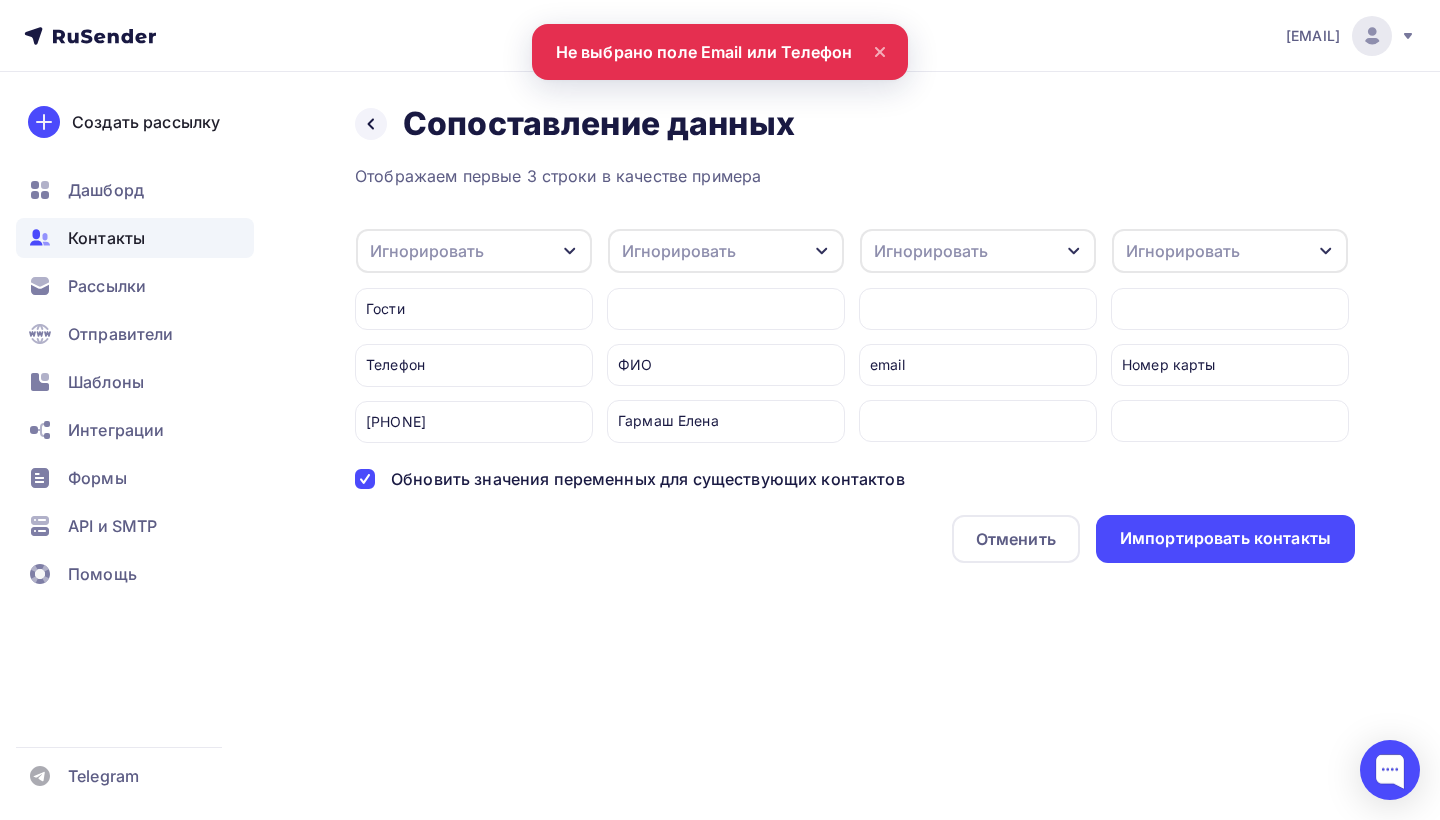 click on "Игнорировать" at bounding box center (679, 251) 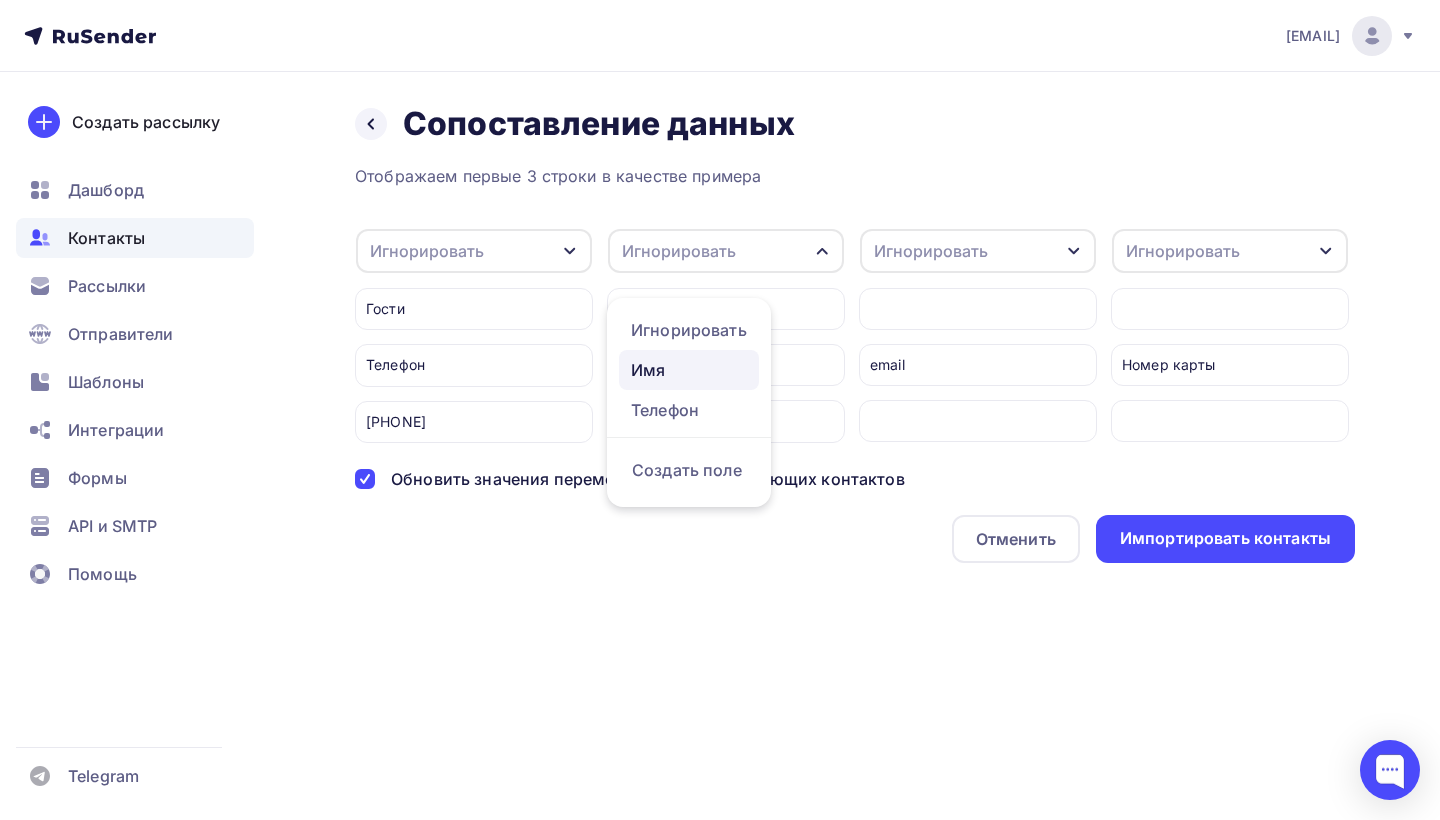 click on "Имя" at bounding box center (689, 370) 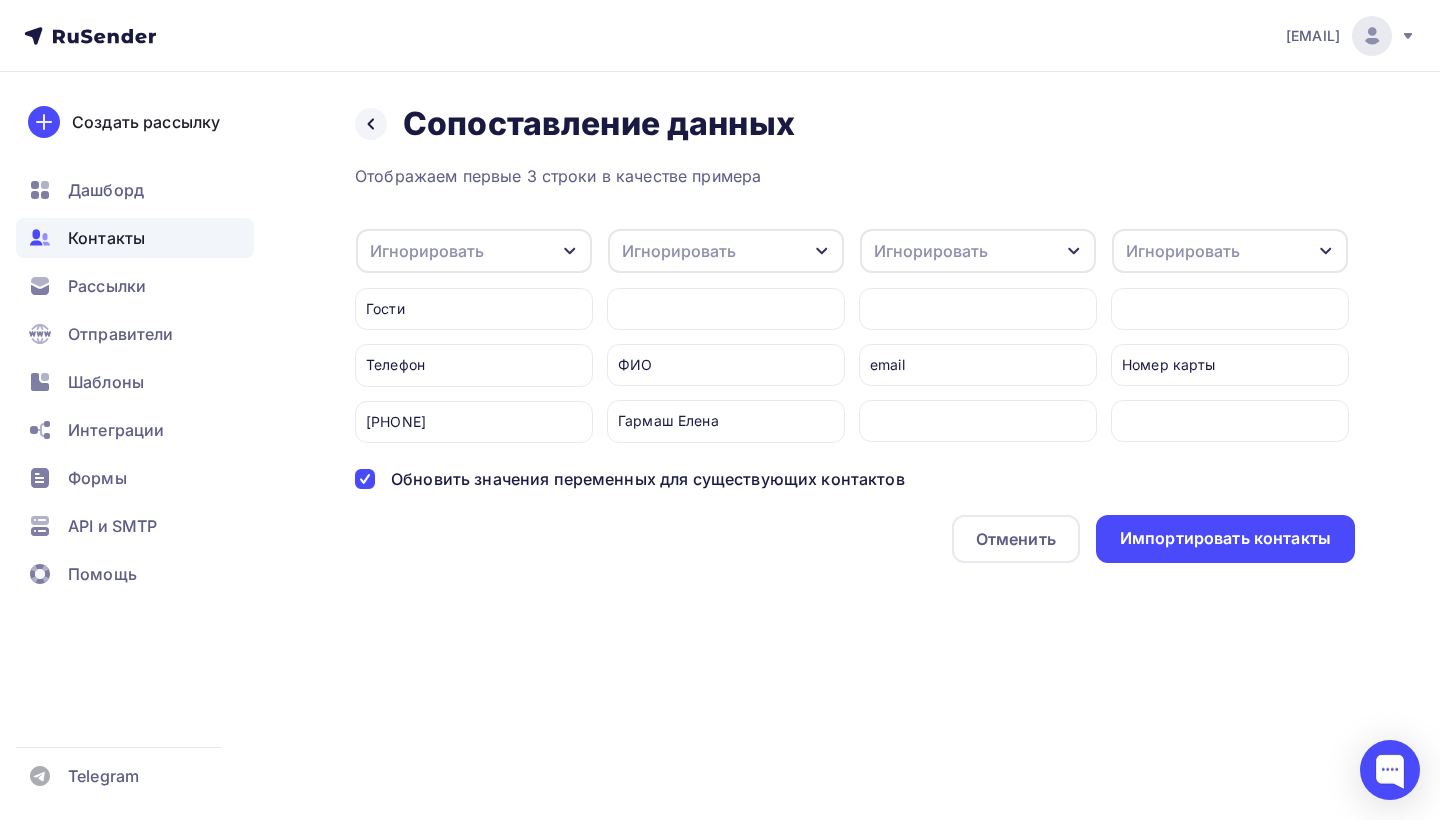 click on "Игнорировать" at bounding box center (427, 251) 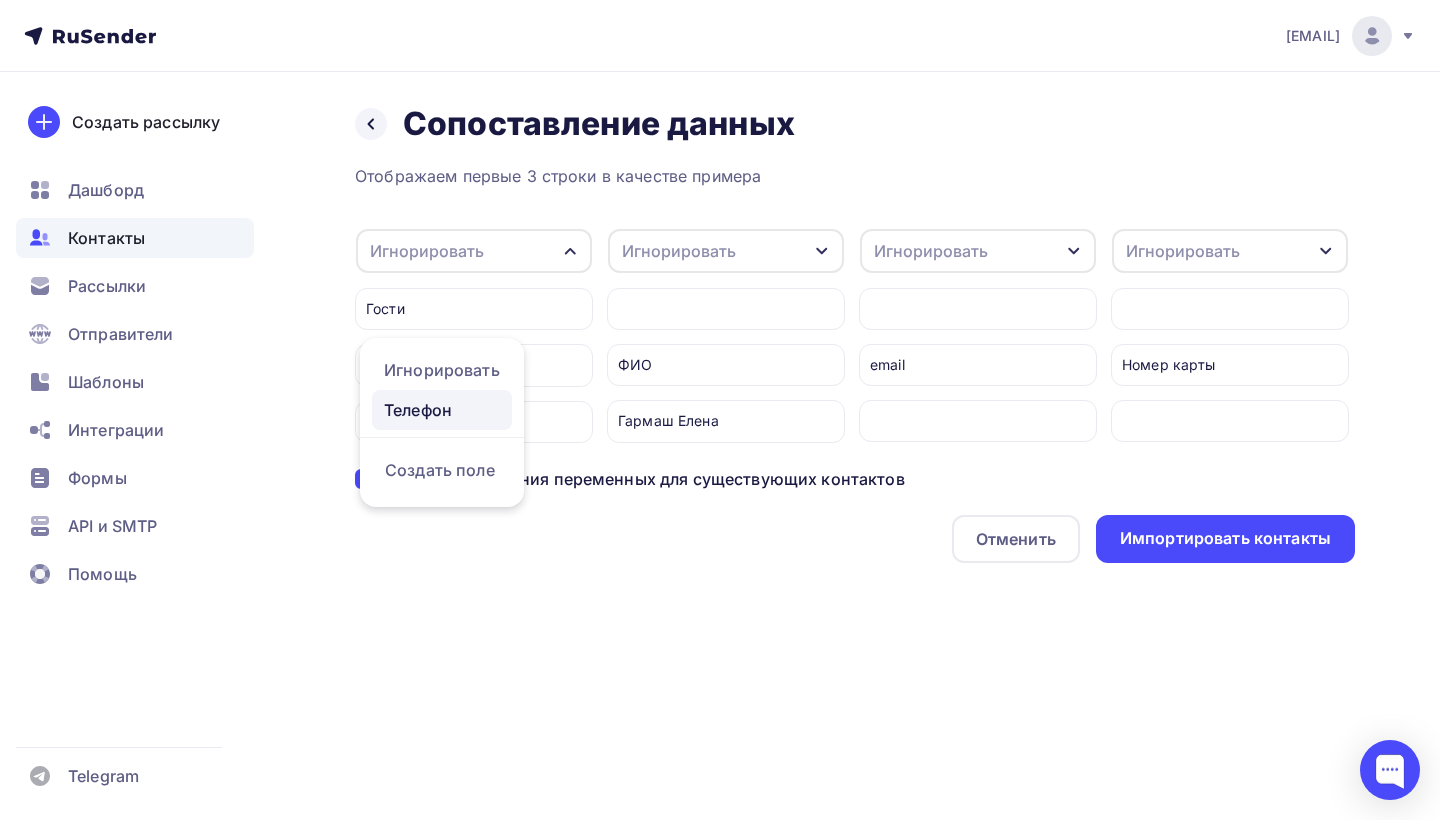 click on "Телефон" at bounding box center (442, 410) 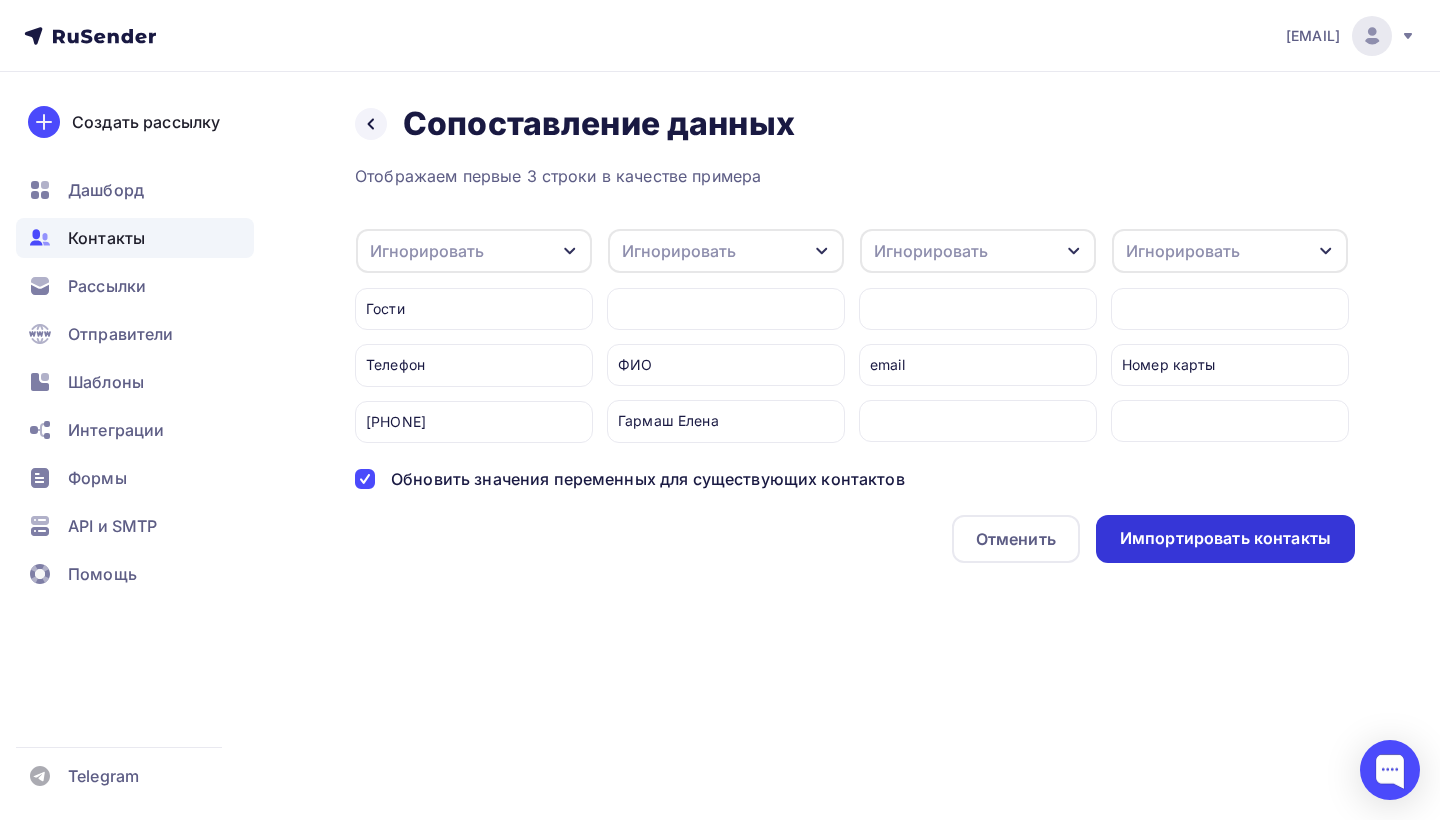 click on "Импортировать контакты" at bounding box center [1225, 538] 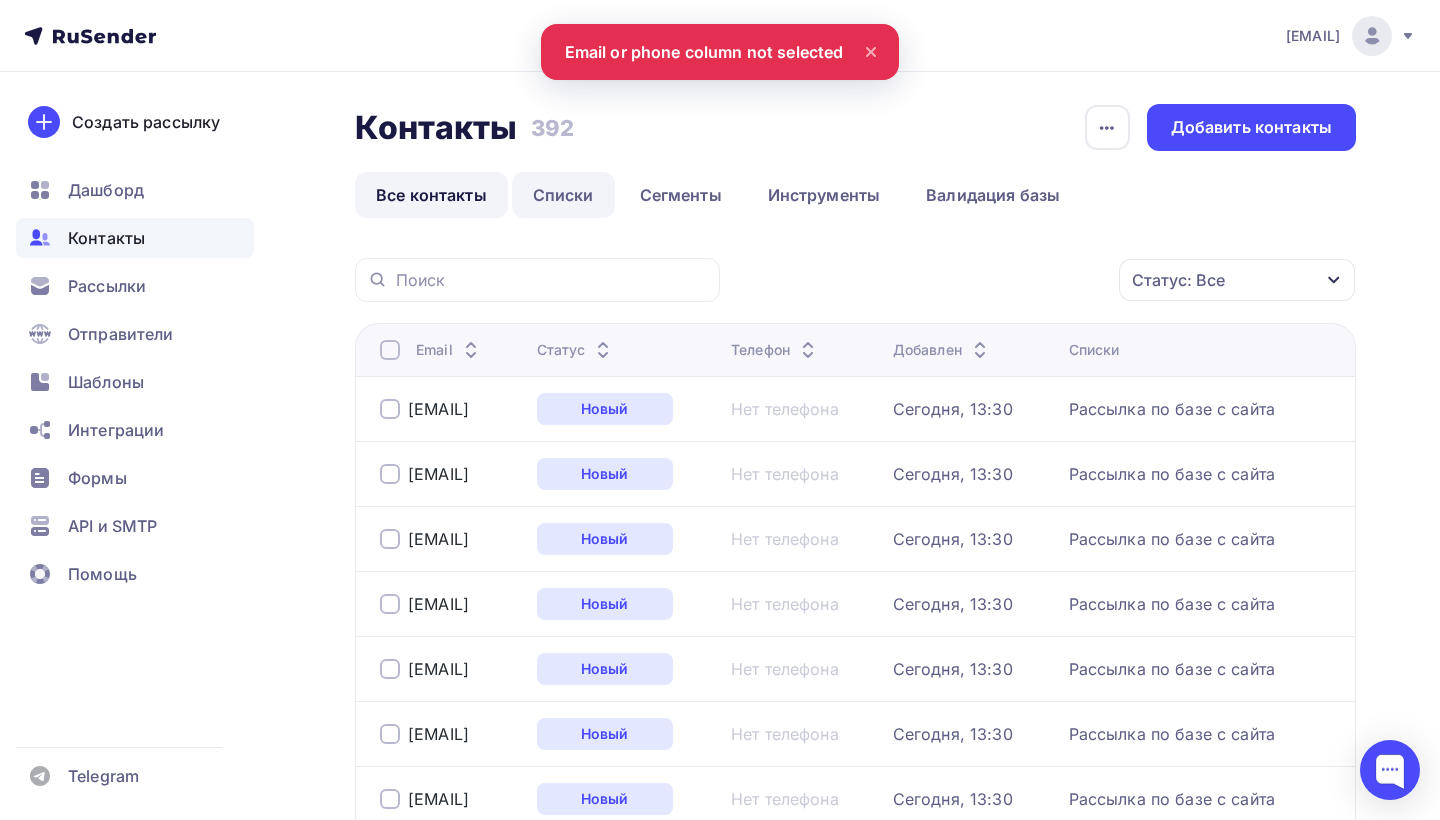 click on "Списки" at bounding box center (563, 195) 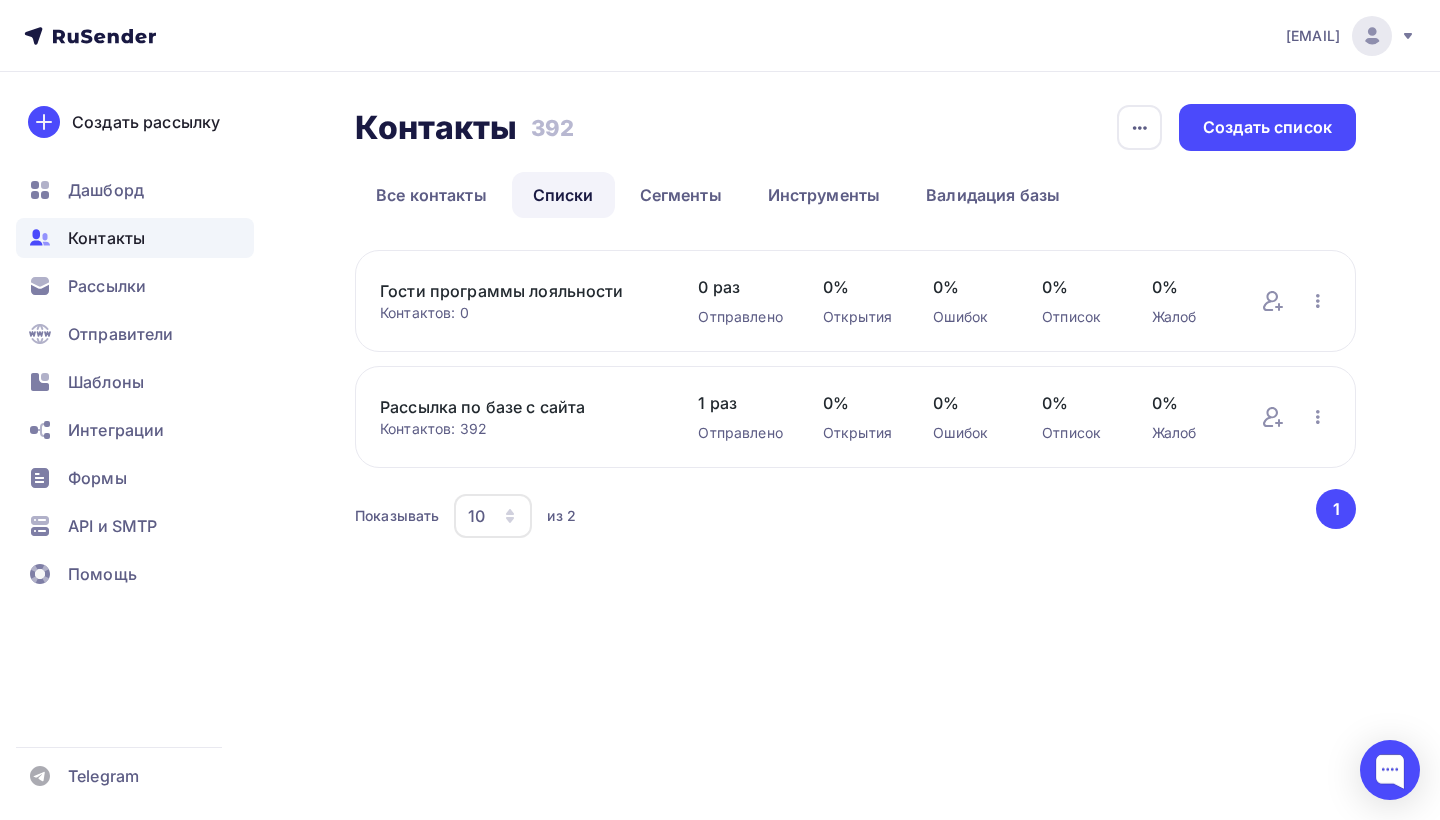 click on "Гости программы лояльности" at bounding box center (519, 291) 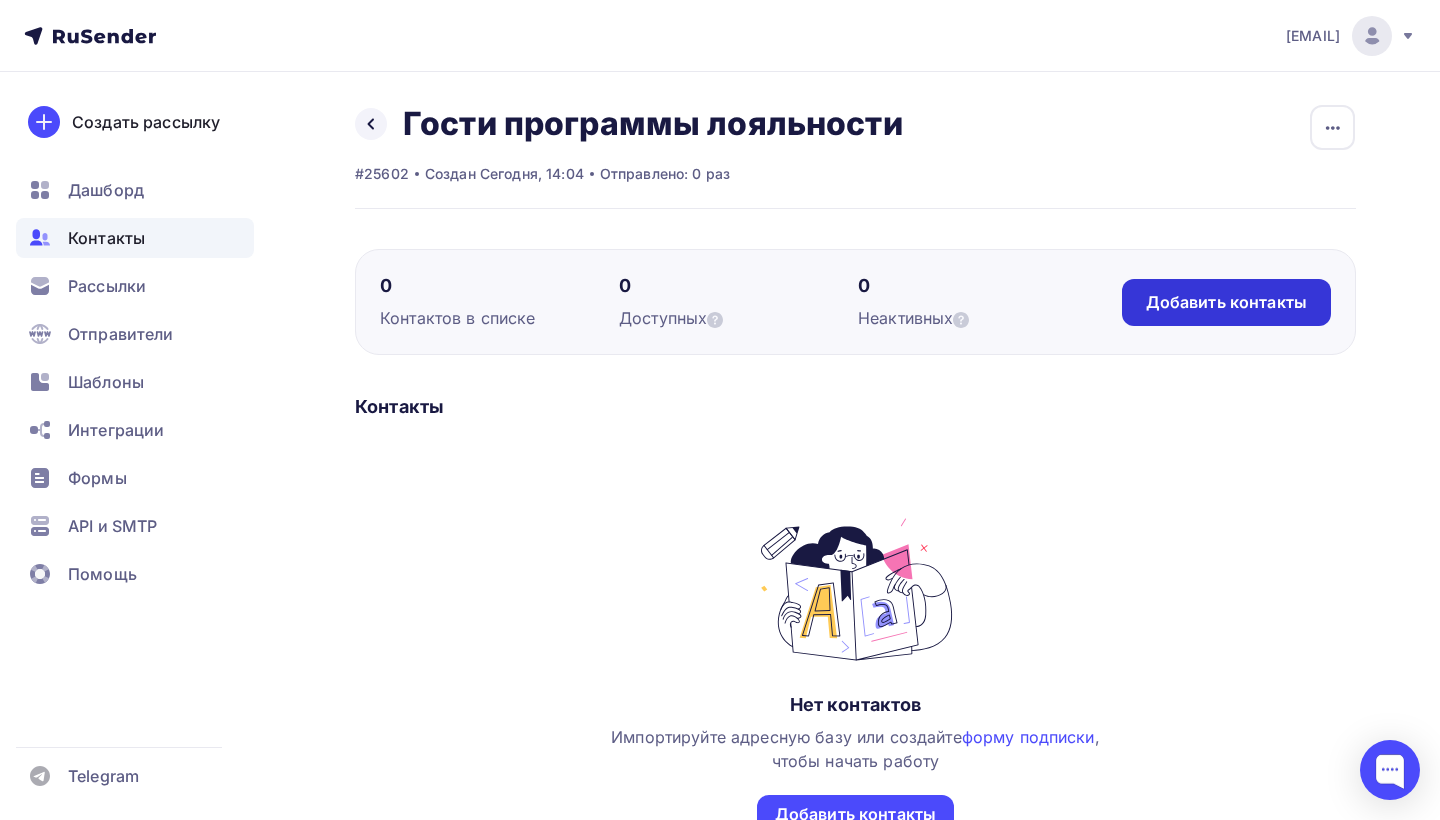 click on "Добавить контакты" at bounding box center (1226, 302) 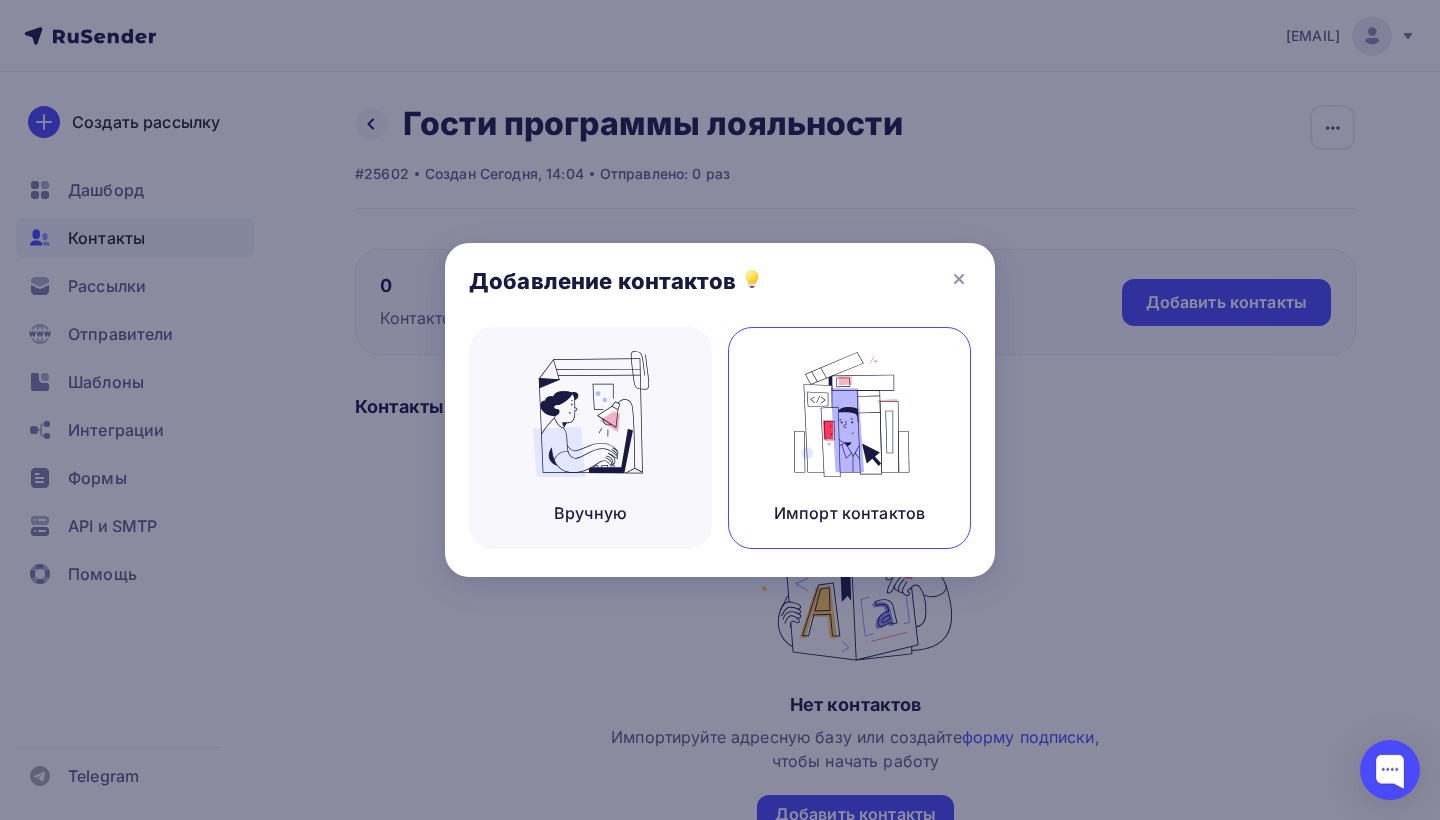 click at bounding box center [850, 414] 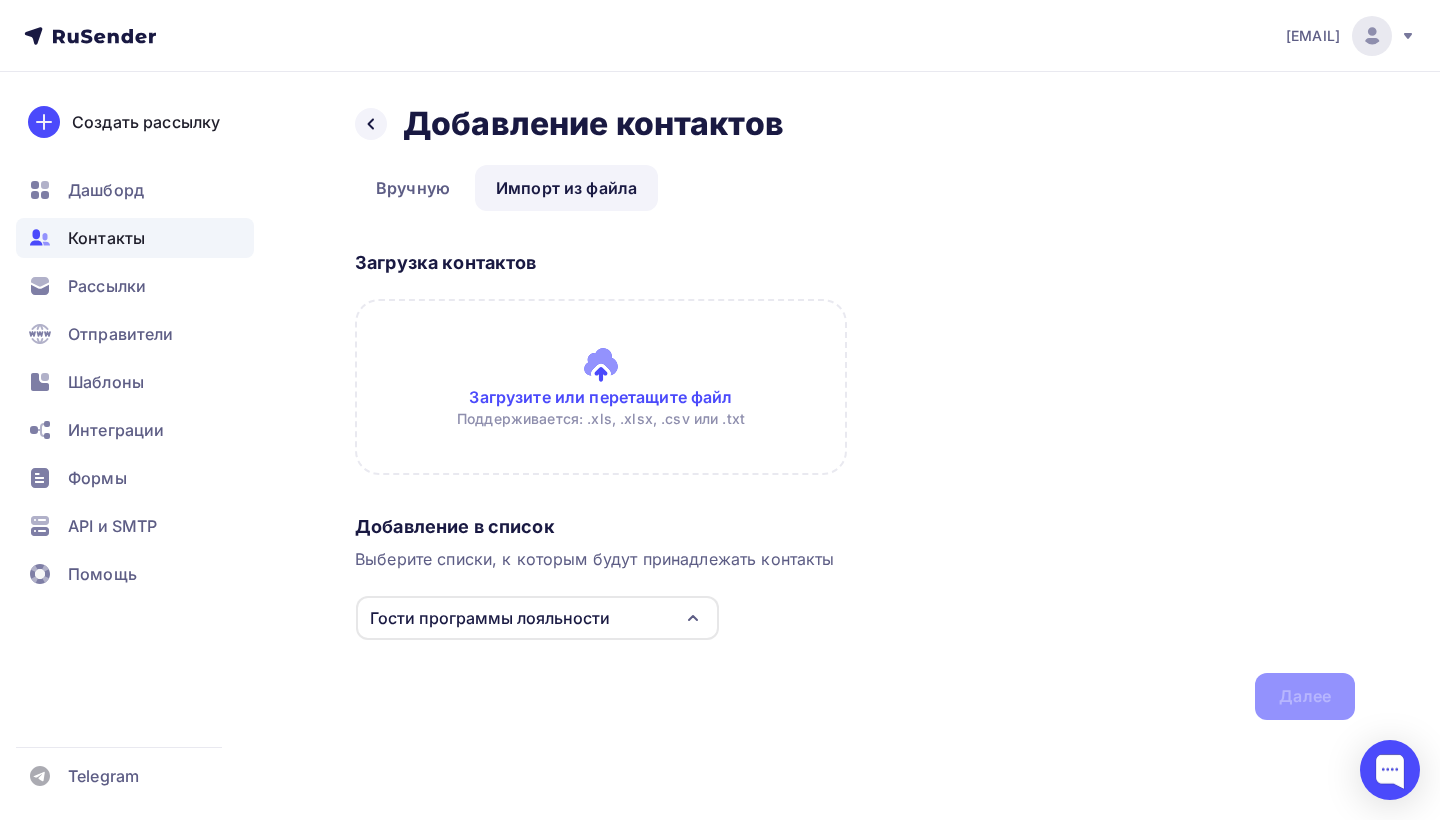 click at bounding box center (601, 387) 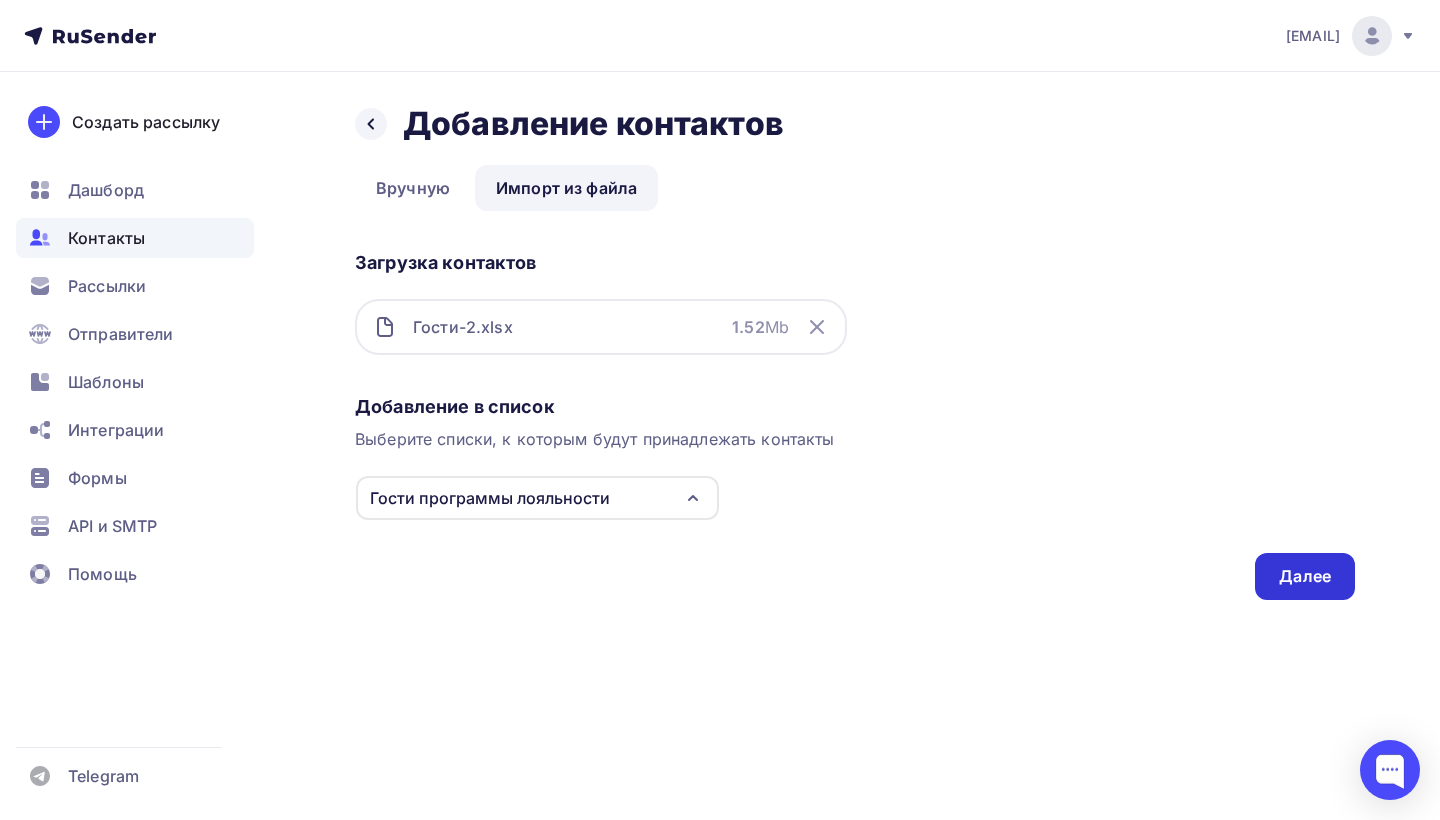 click on "Далее" at bounding box center [1305, 576] 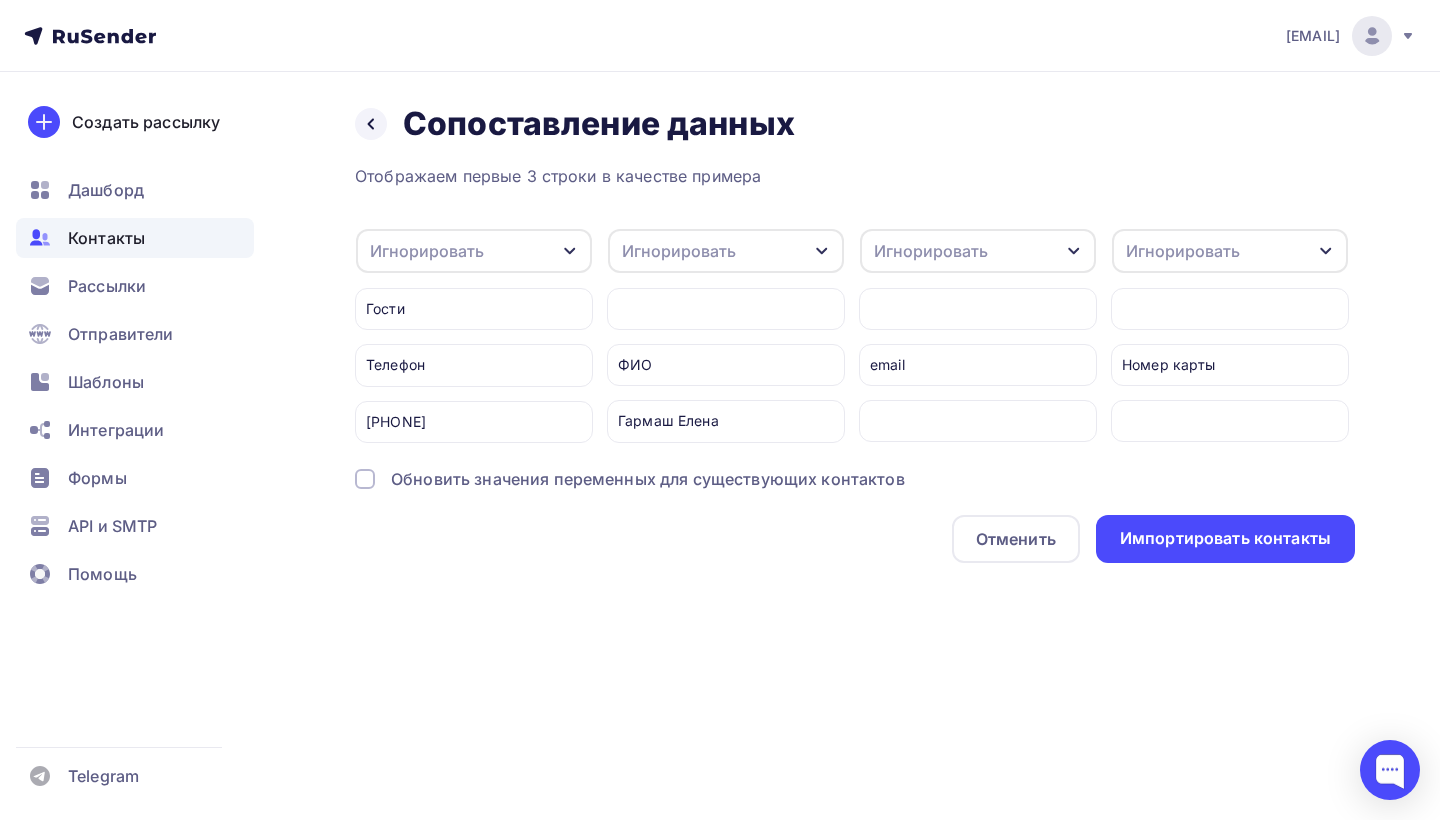 click on "Отображаем первые 3 строки в качестве примера
Игнорировать
Игнорировать
Email
Имя
Телефон
Создать поле
Гости
Телефон
+898119771076
Игнорировать
Игнорировать
Email
Имя
Телефон
Создать поле
ФИО
Гармаш Елена
Игнорировать
Игнорировать
Email
Имя" at bounding box center (855, 363) 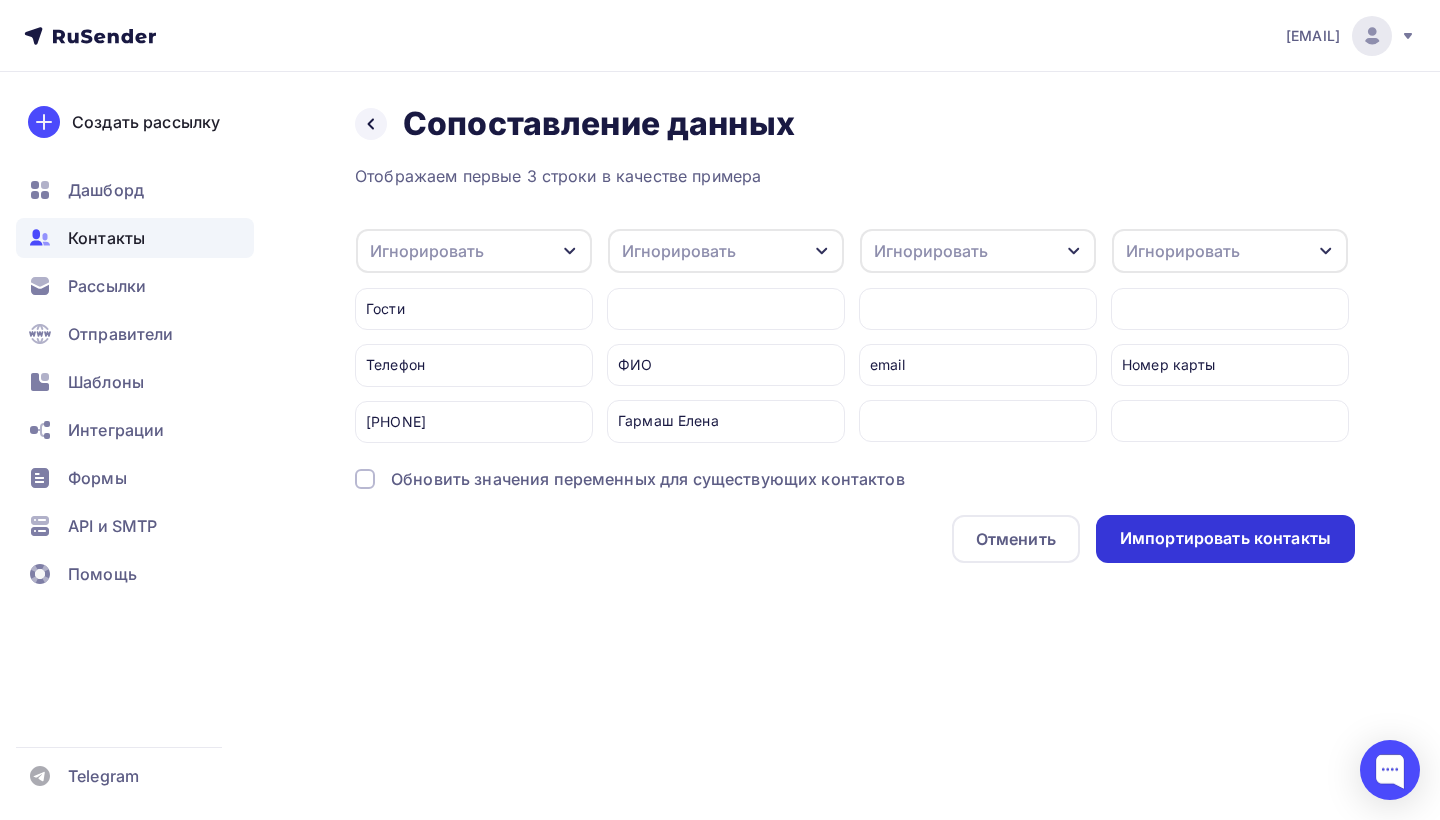 click on "Импортировать контакты" at bounding box center [1225, 538] 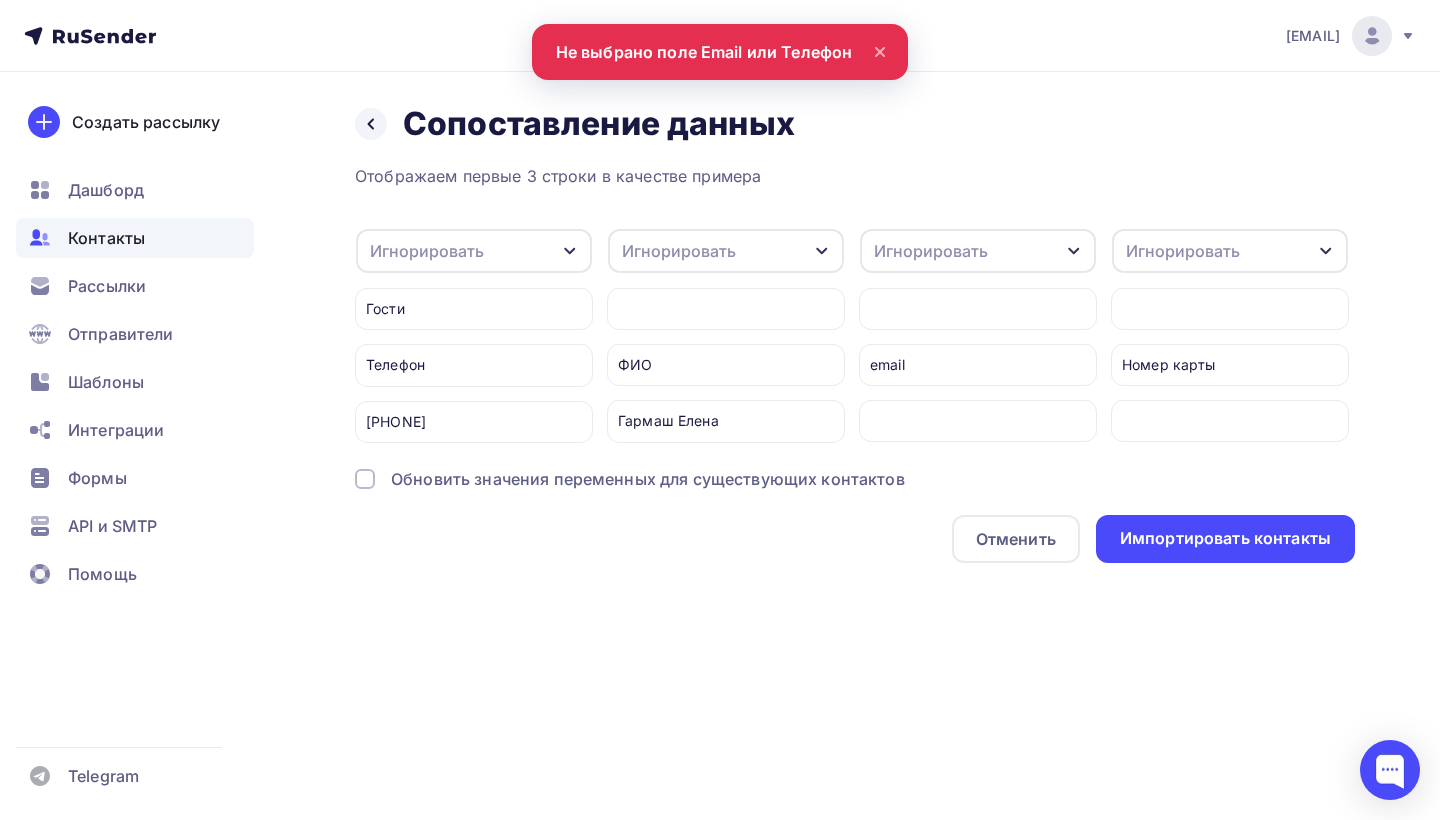 click at bounding box center [978, 421] 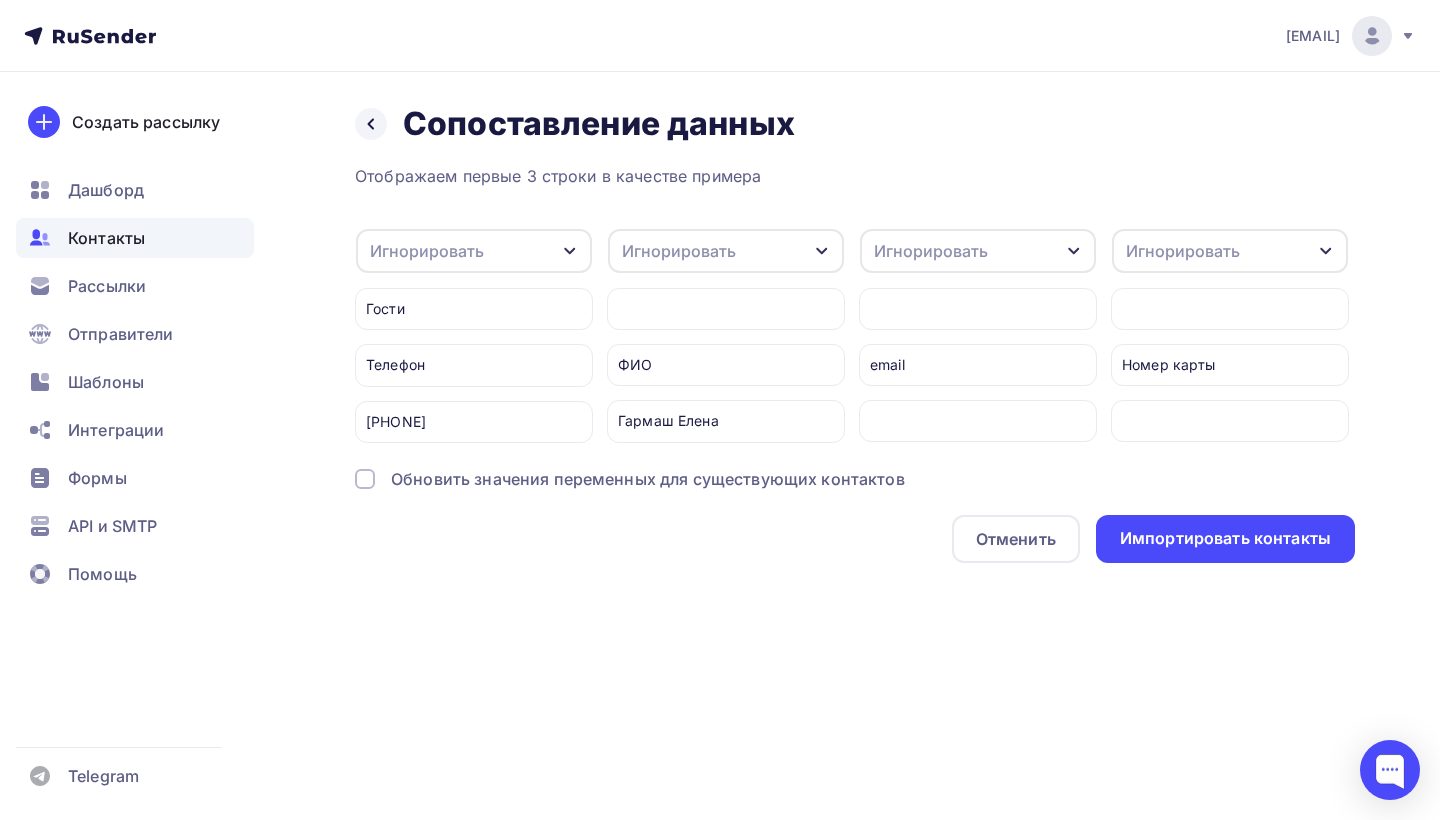 click on "Гармаш Елена" at bounding box center [726, 421] 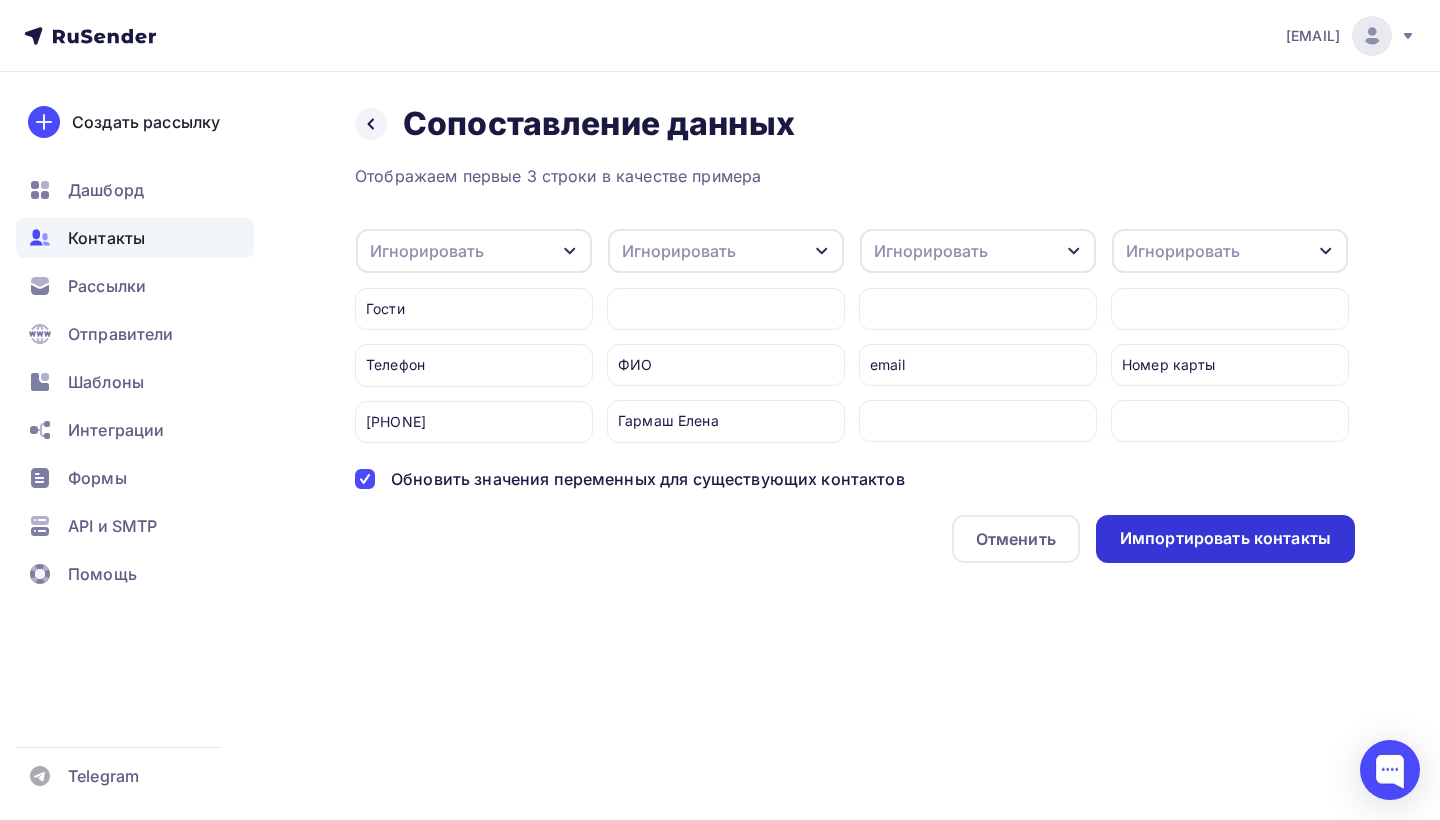 click on "Импортировать контакты" at bounding box center (1225, 539) 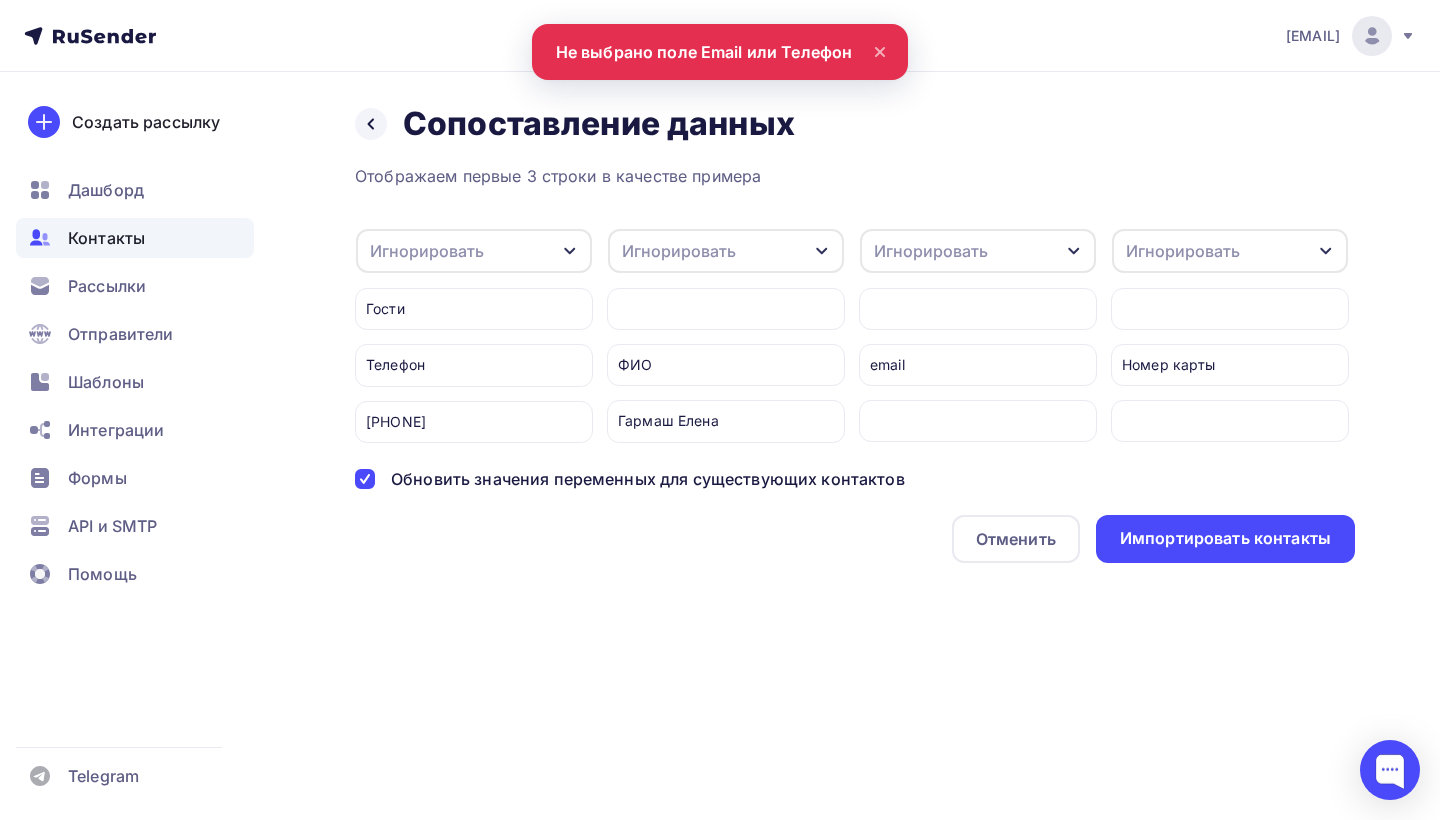 click at bounding box center (978, 421) 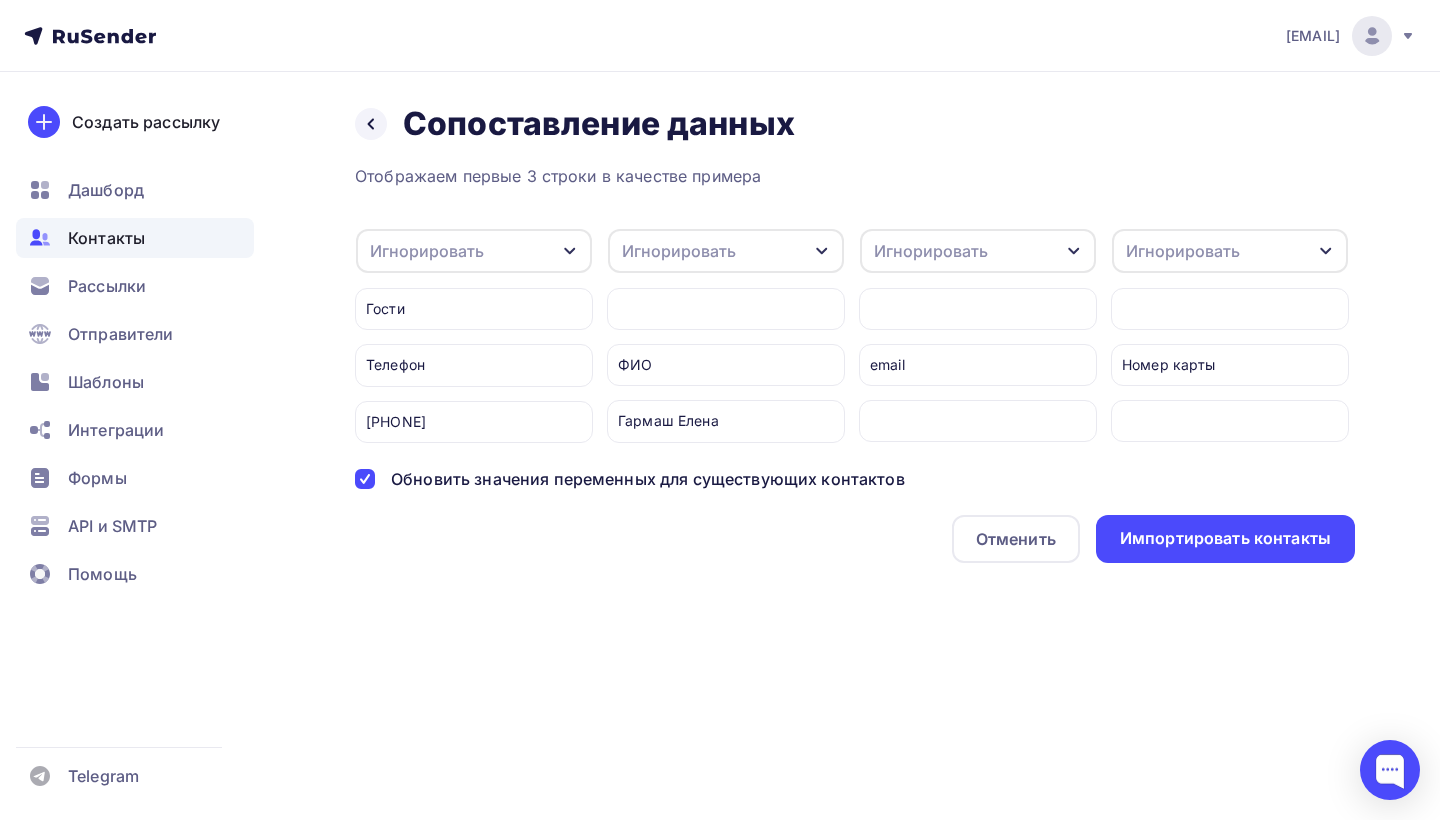 click on "Назад
Сопоставление данных
Сопоставление данных
Отображаем первые 3 строки в качестве примера
Игнорировать
Игнорировать
Email
Имя
Телефон
Создать поле
Гости
Телефон
+898119771076
Игнорировать
Игнорировать
Email
Имя
Телефон
Создать поле
ФИО
Гармаш Елена
Игнорировать" at bounding box center (855, 333) 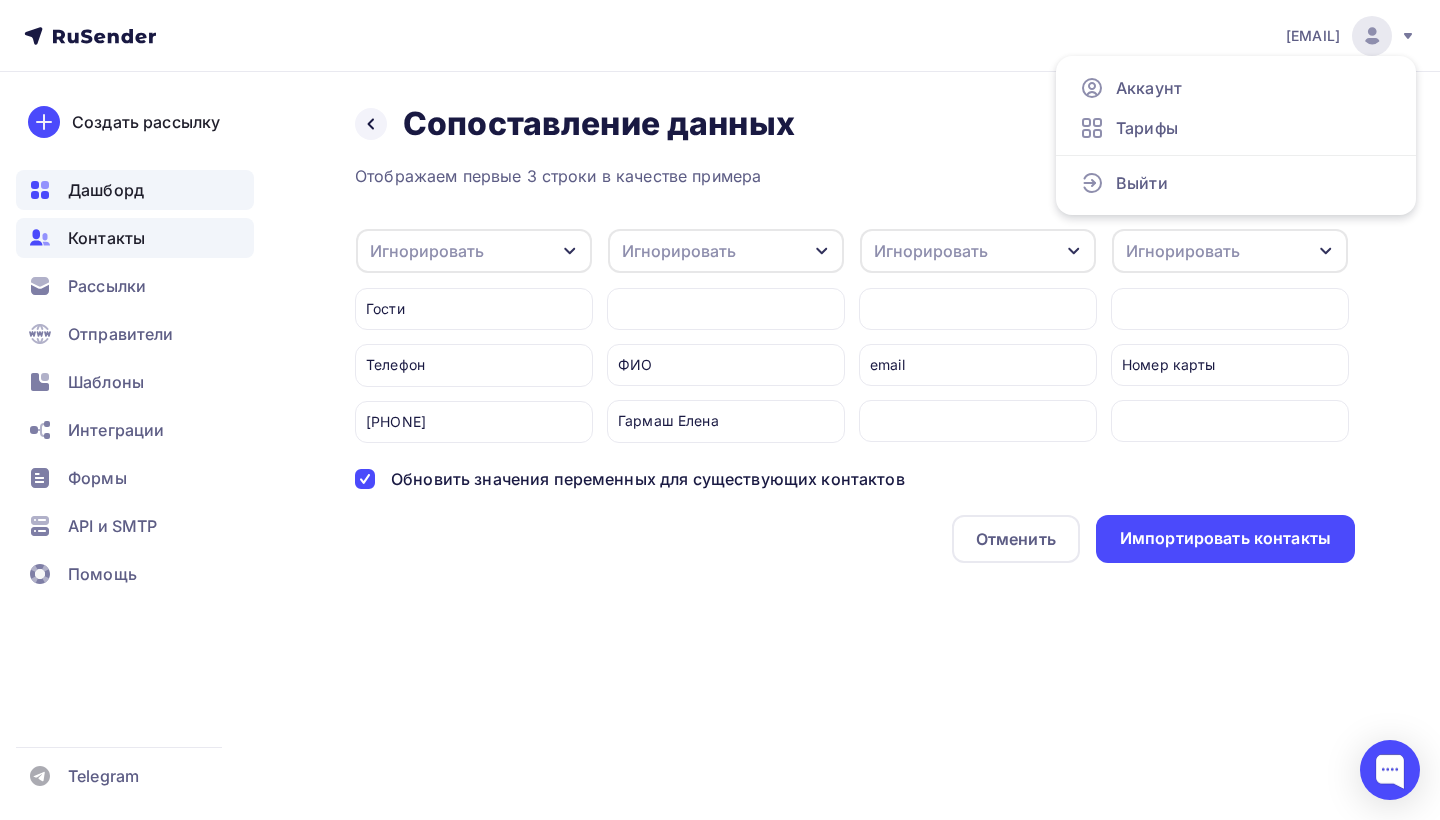 click on "Дашборд" at bounding box center [106, 190] 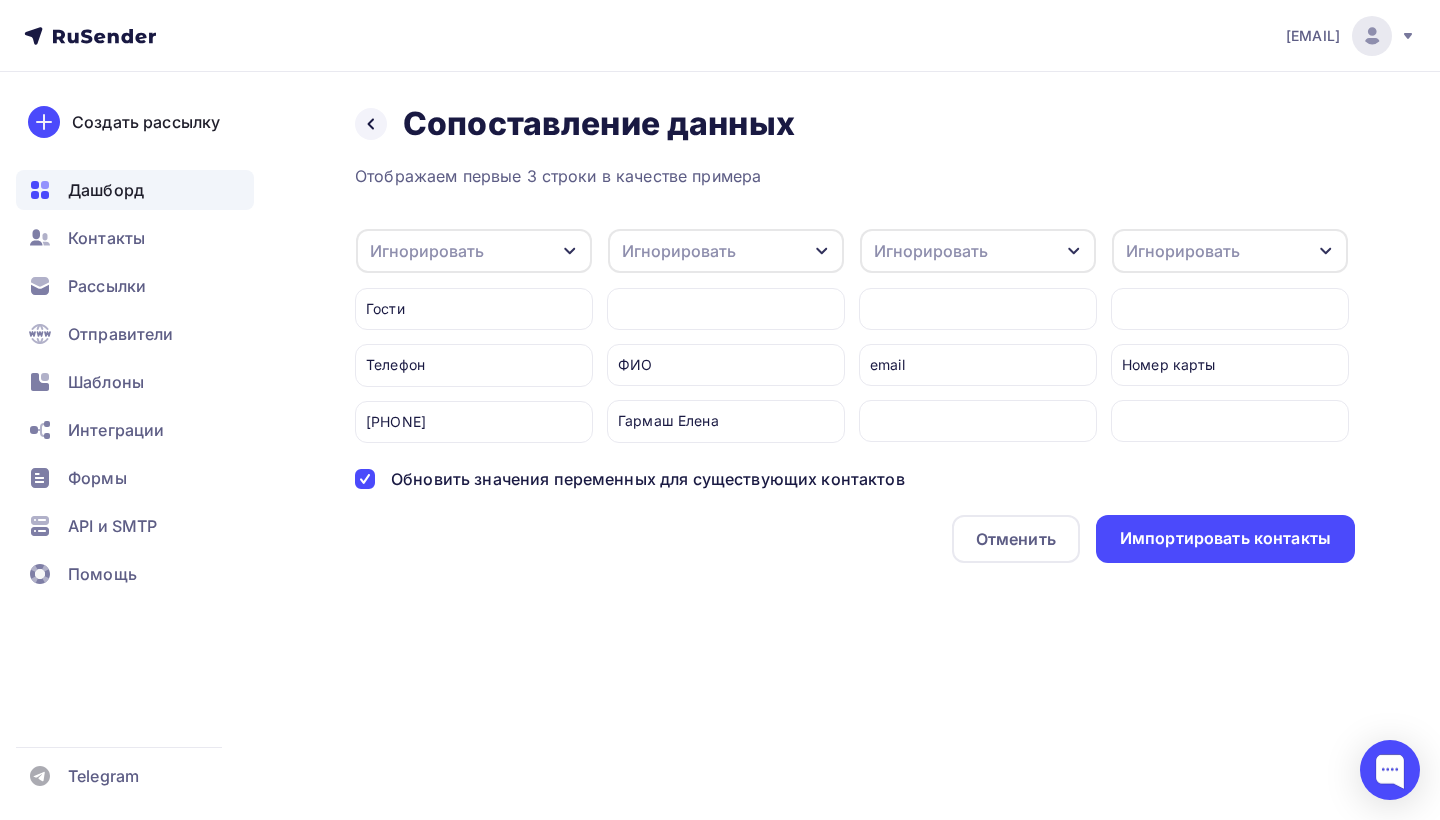 click on "Дашборд" at bounding box center [106, 190] 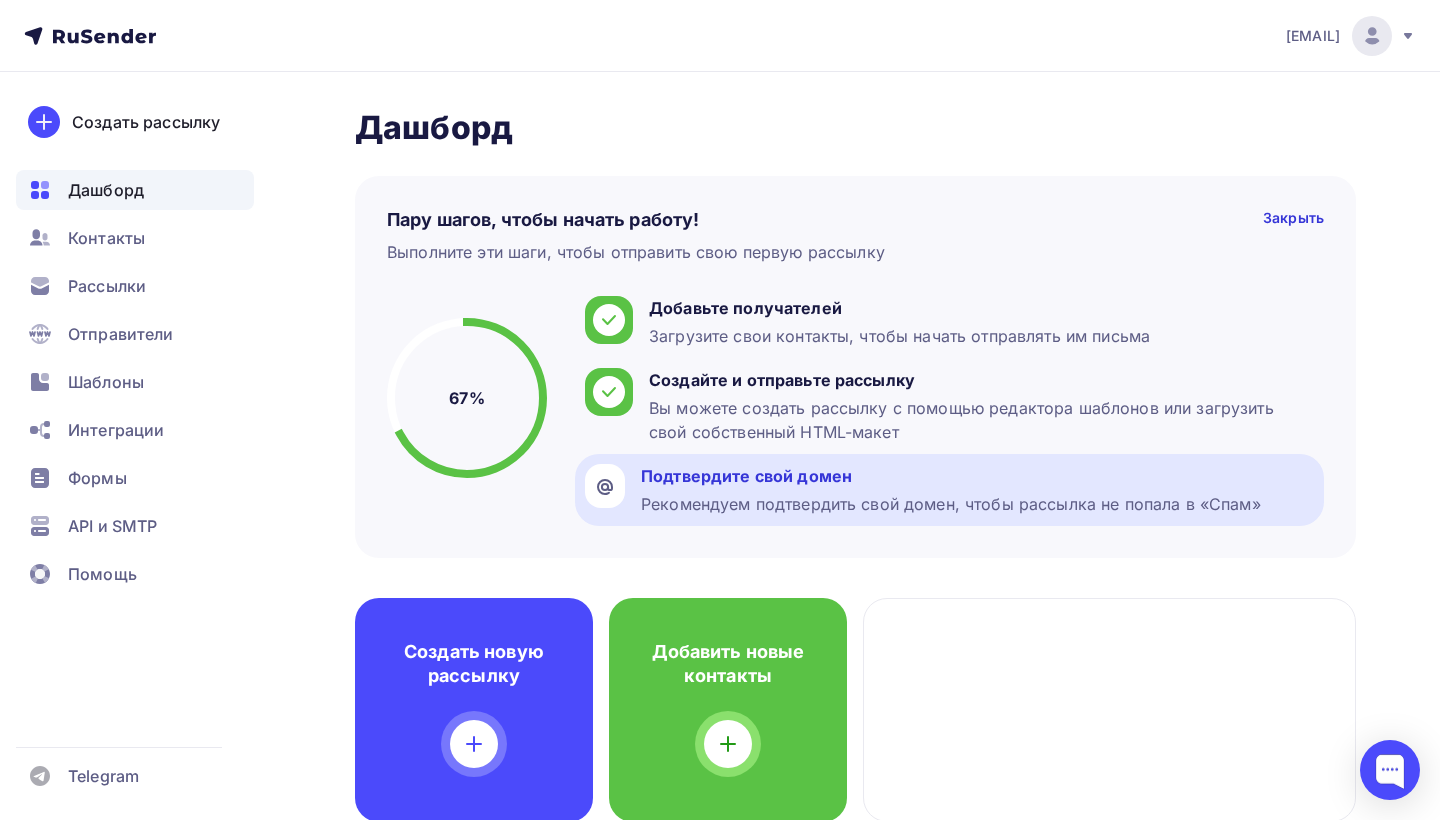 click on "Подтвердите свой домен" at bounding box center (951, 476) 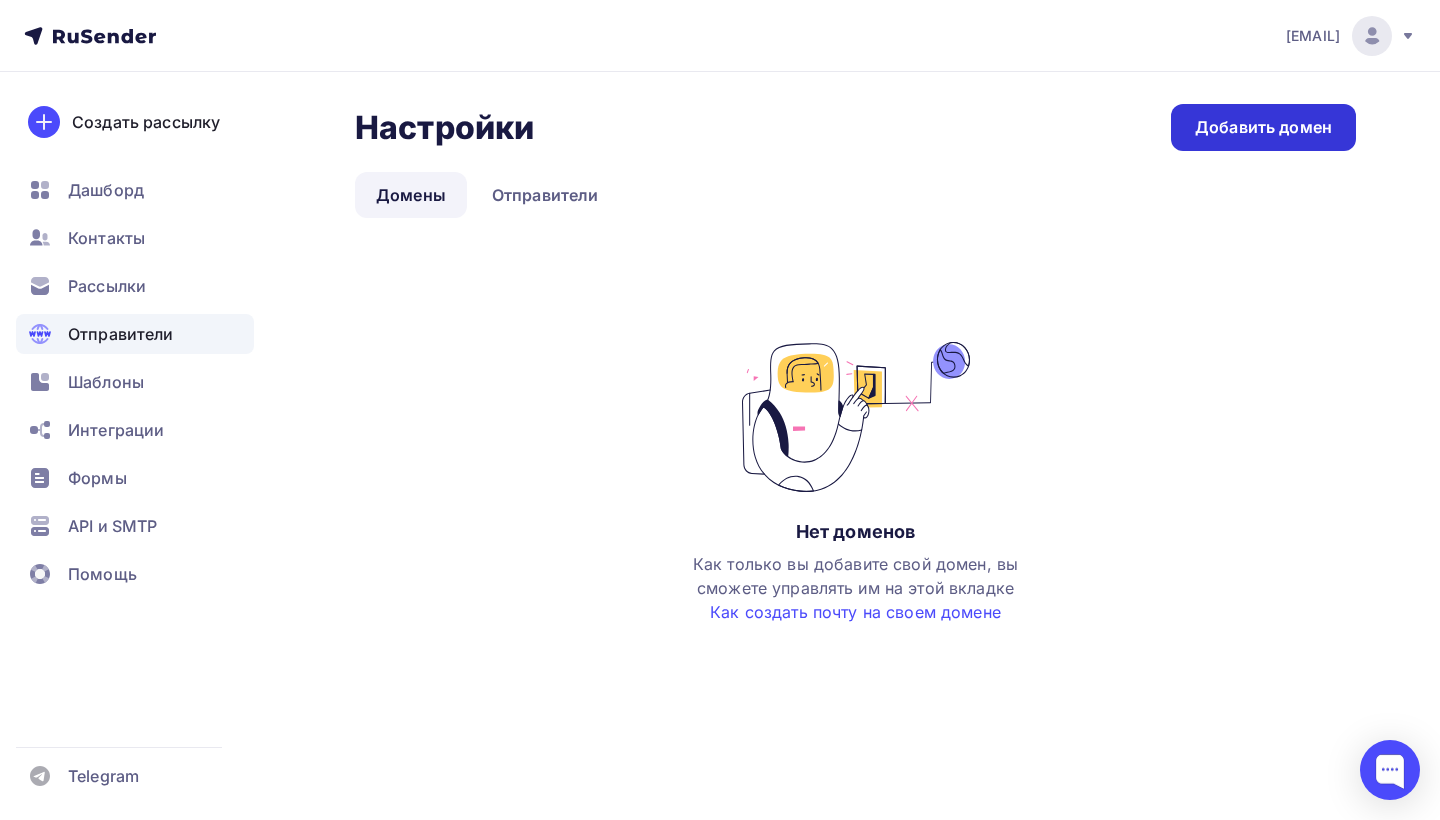 click on "Добавить домен" at bounding box center (1263, 127) 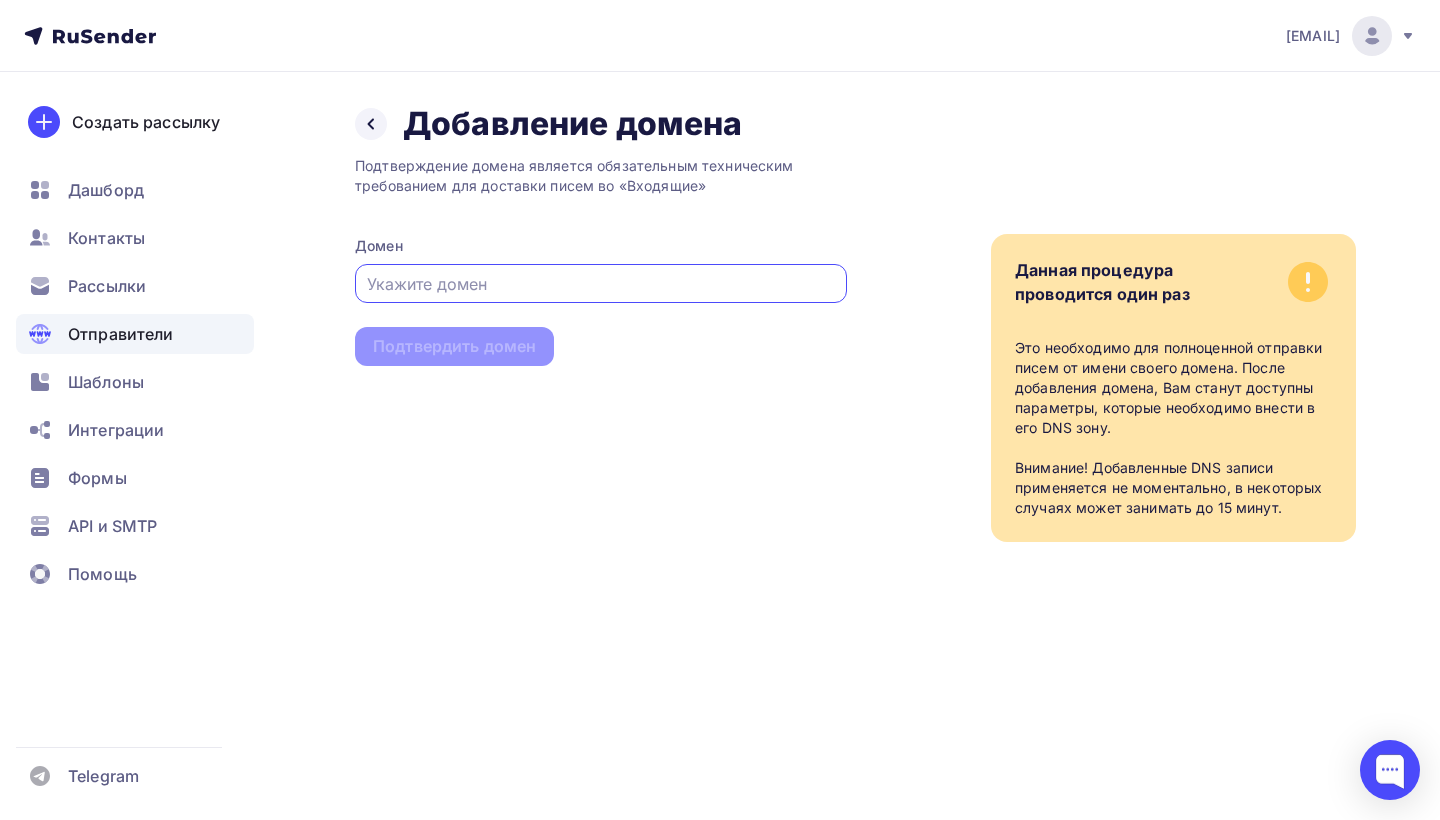 type on "п" 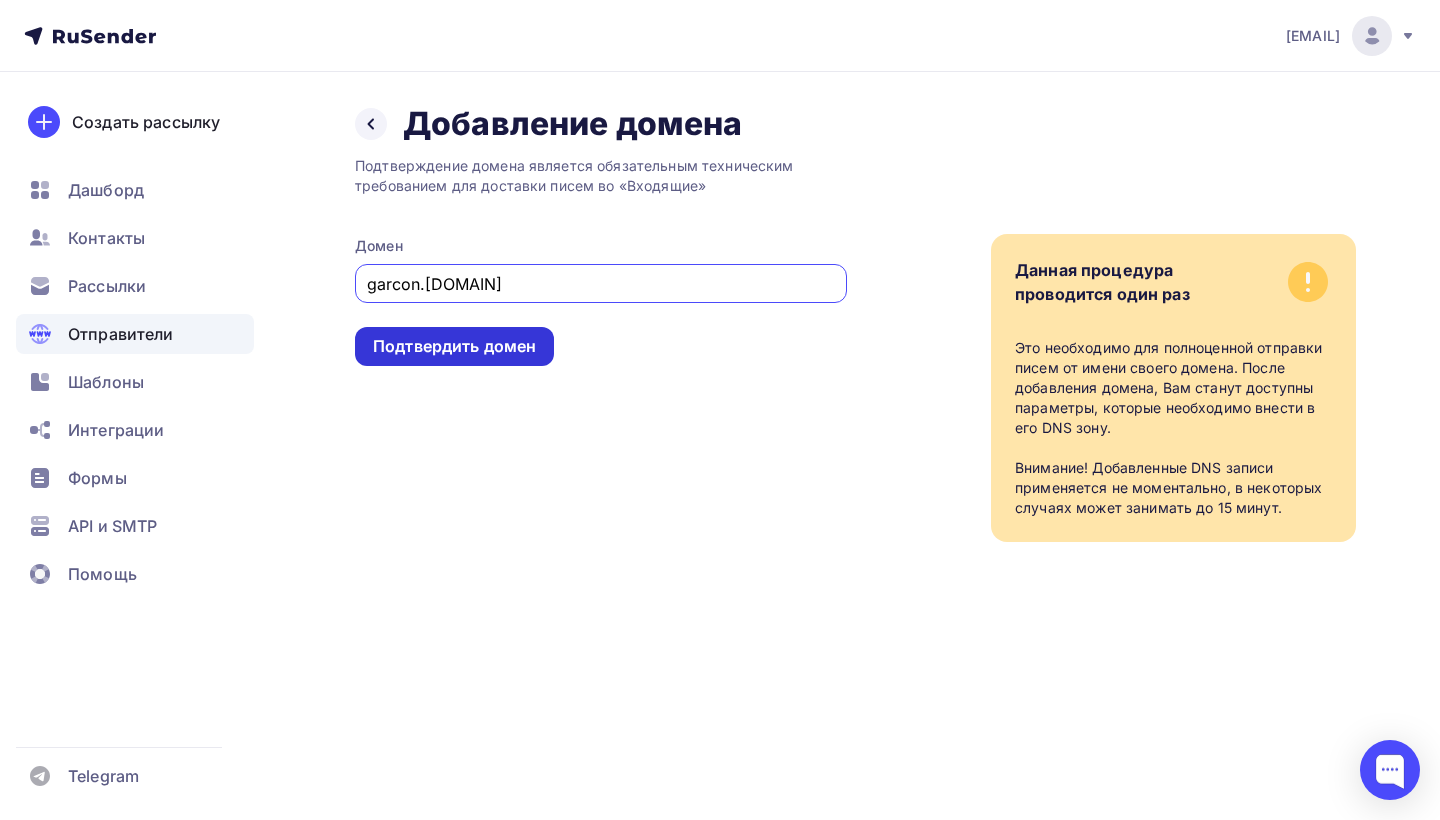 type on "garcon.ru" 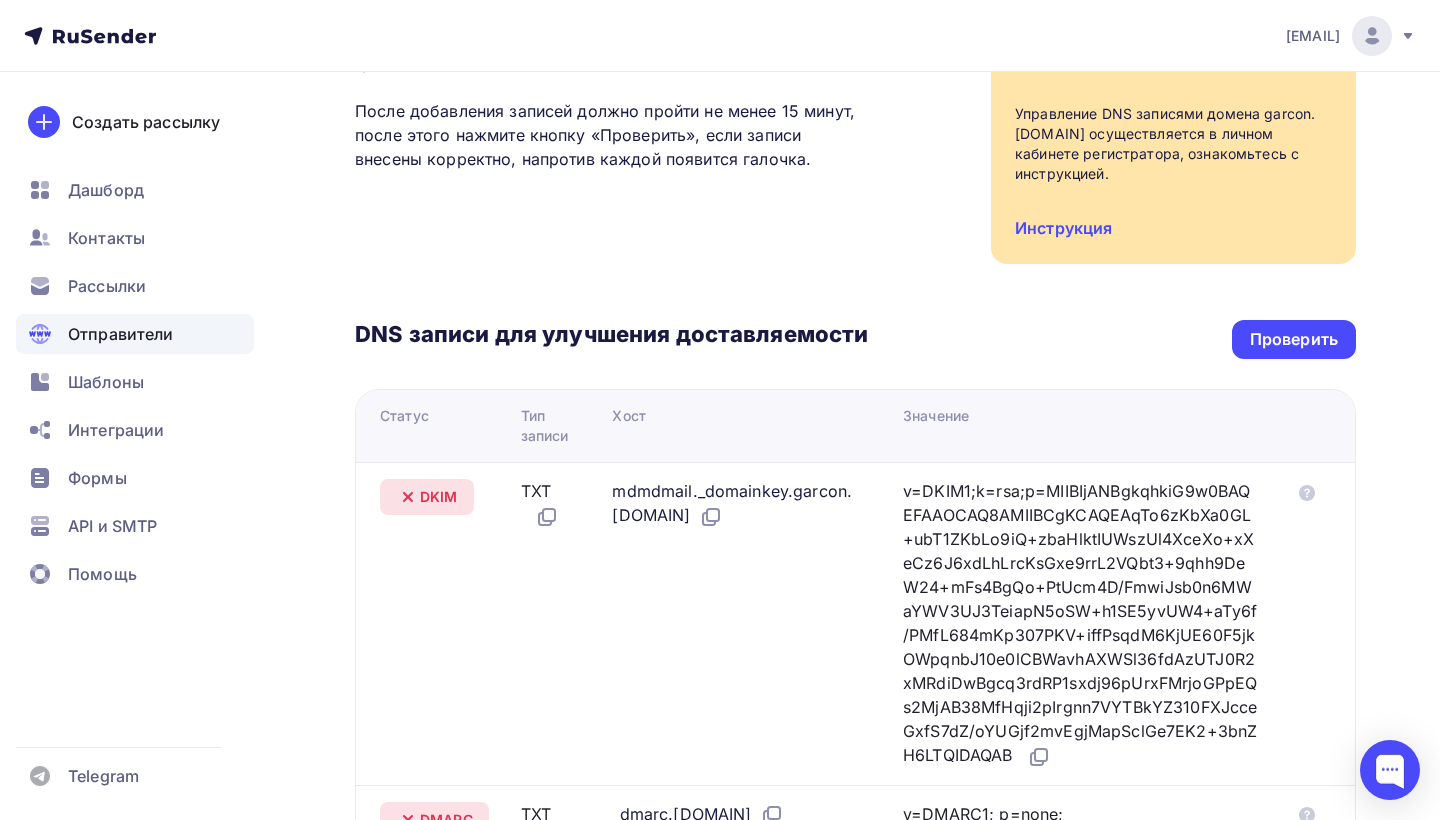 scroll, scrollTop: 320, scrollLeft: 0, axis: vertical 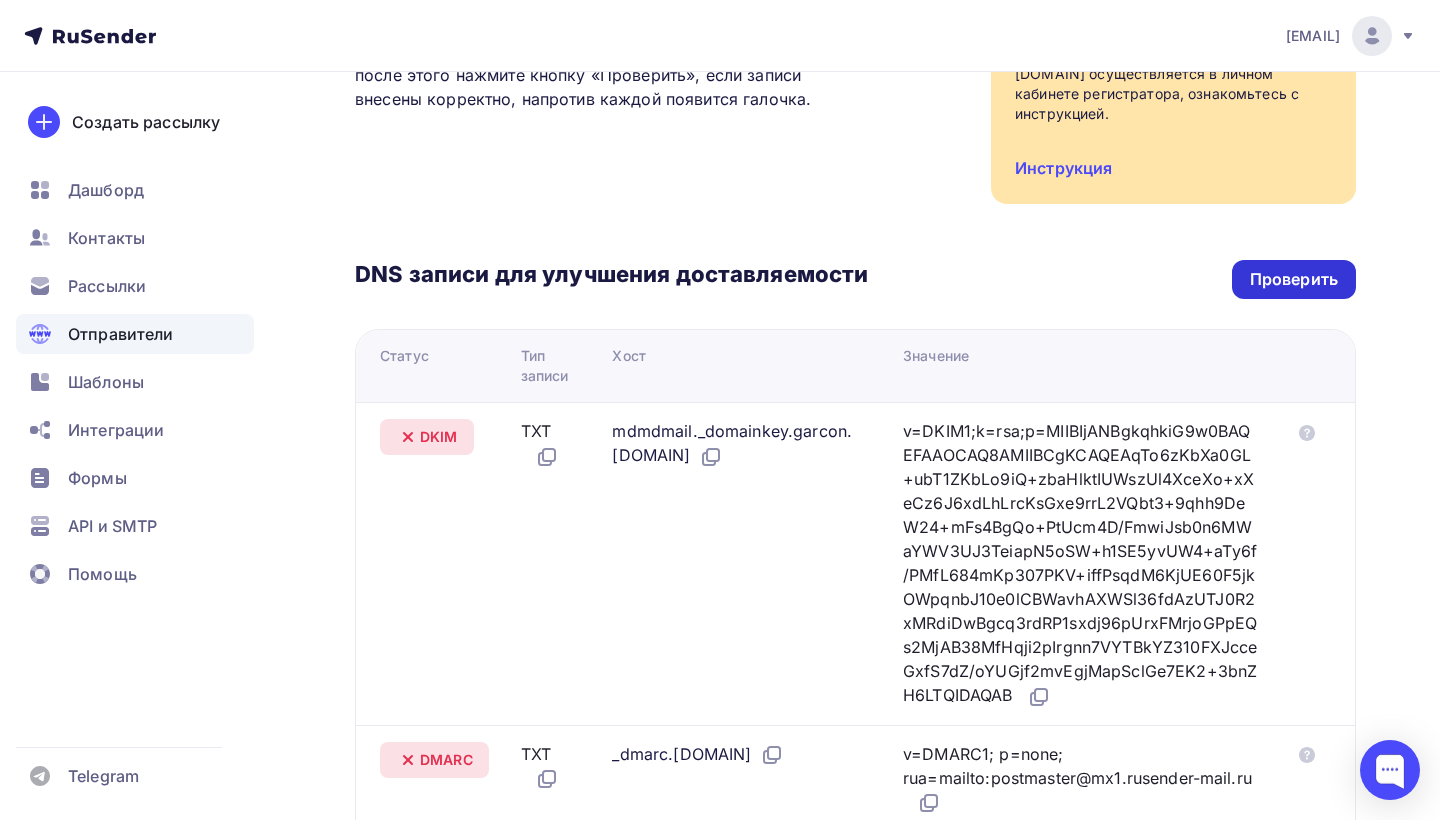 click on "Проверить" at bounding box center [1294, 279] 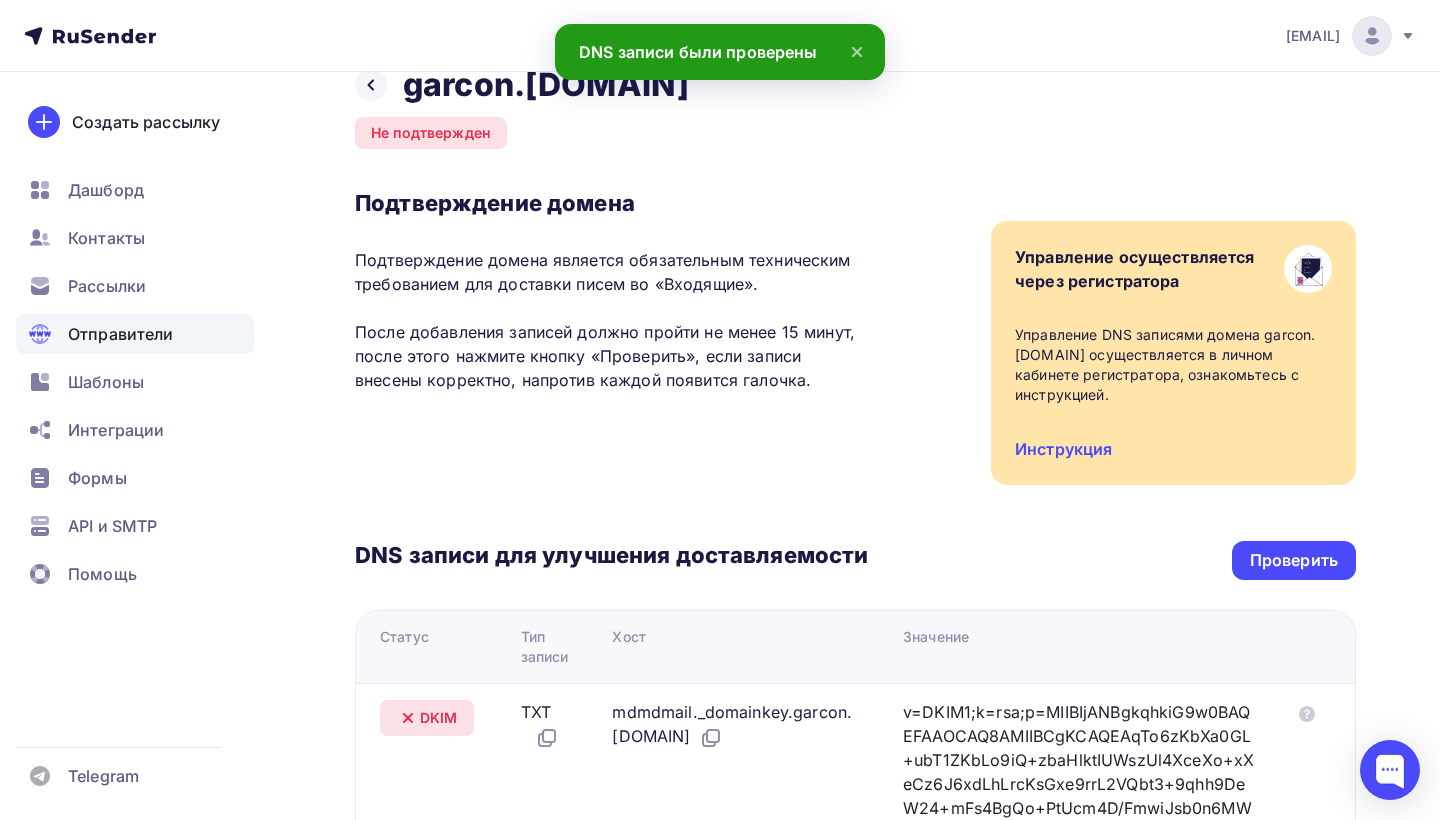 scroll, scrollTop: 0, scrollLeft: 0, axis: both 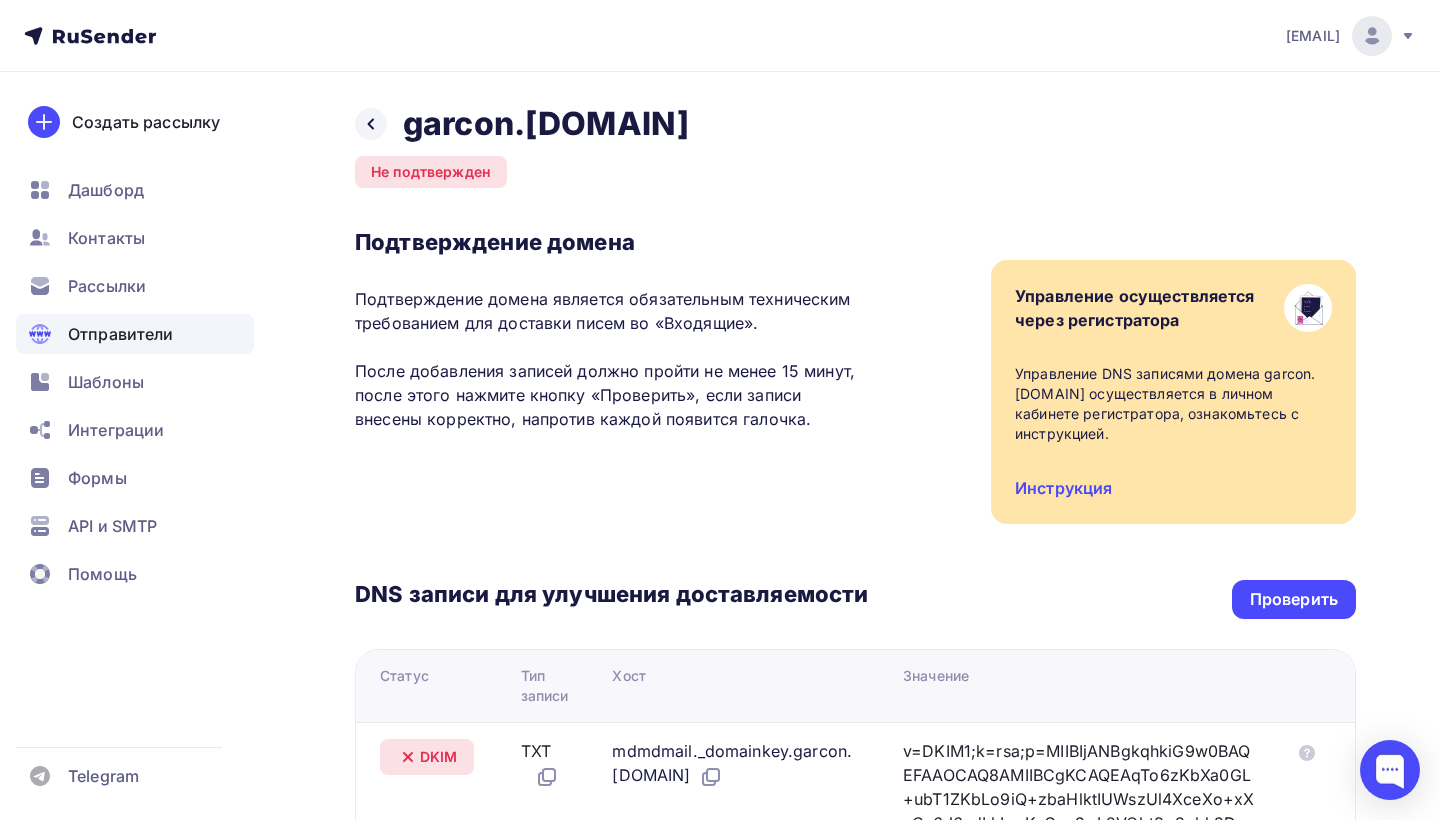 click on "Подтверждение домена является обязательным техническим требованием
для доставки писем во «Входящие».
После добавления записей должно пройти не менее 15 минут, после
этого нажмите кнопку «Проверить», если записи внесены корректно,
напротив каждой появится галочка." at bounding box center (611, 359) 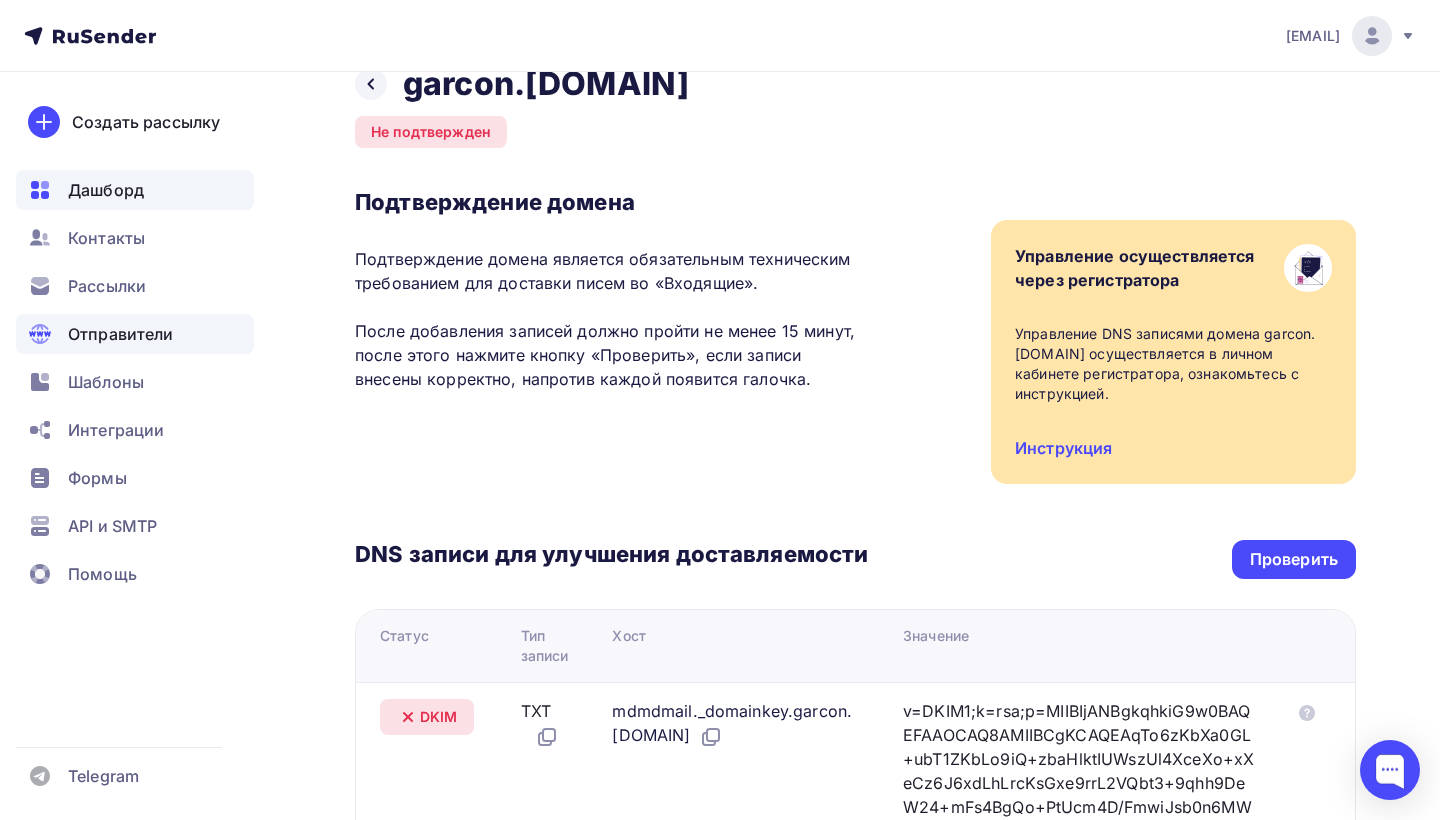 click on "Дашборд" at bounding box center (135, 190) 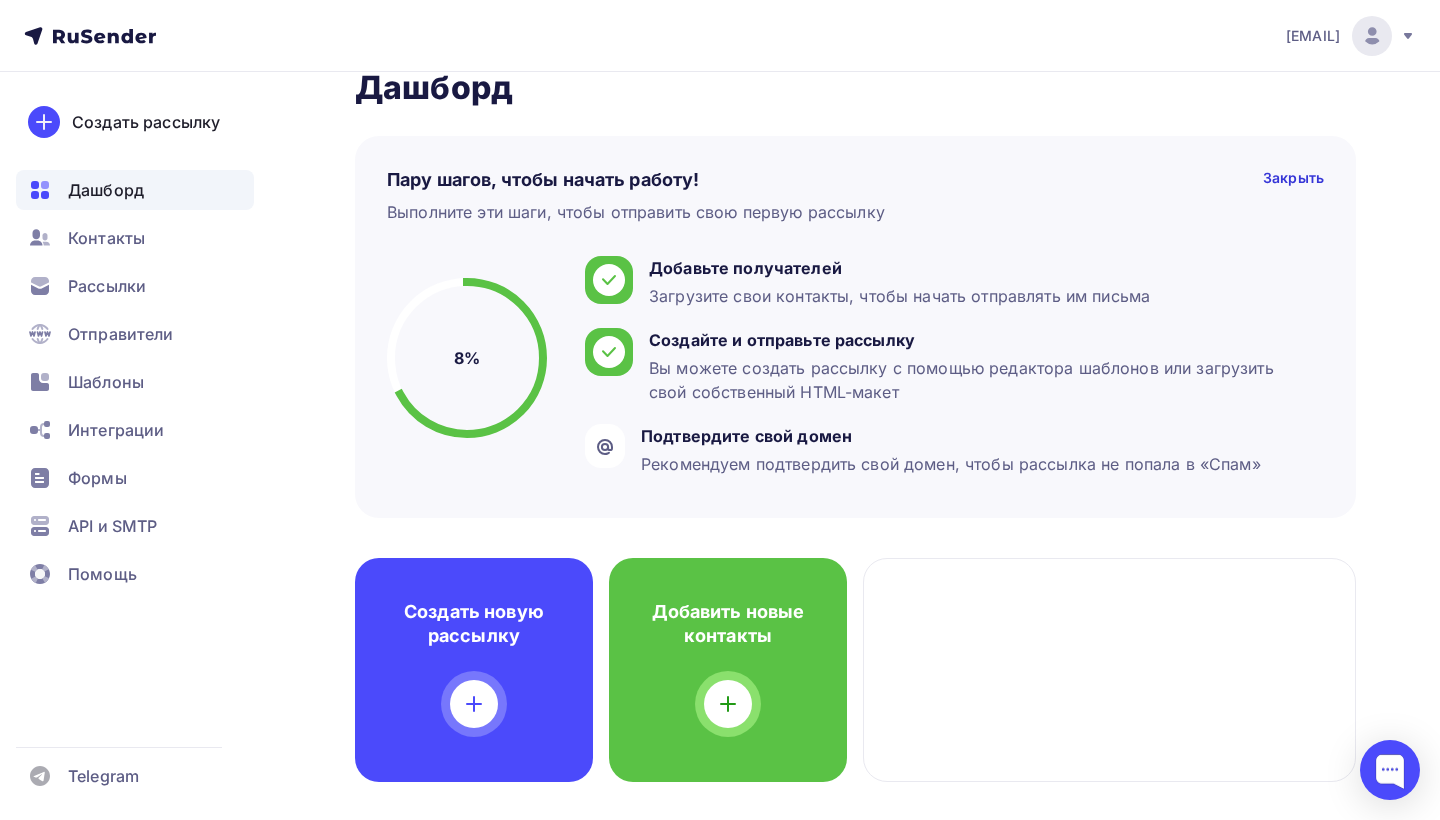 scroll, scrollTop: 0, scrollLeft: 0, axis: both 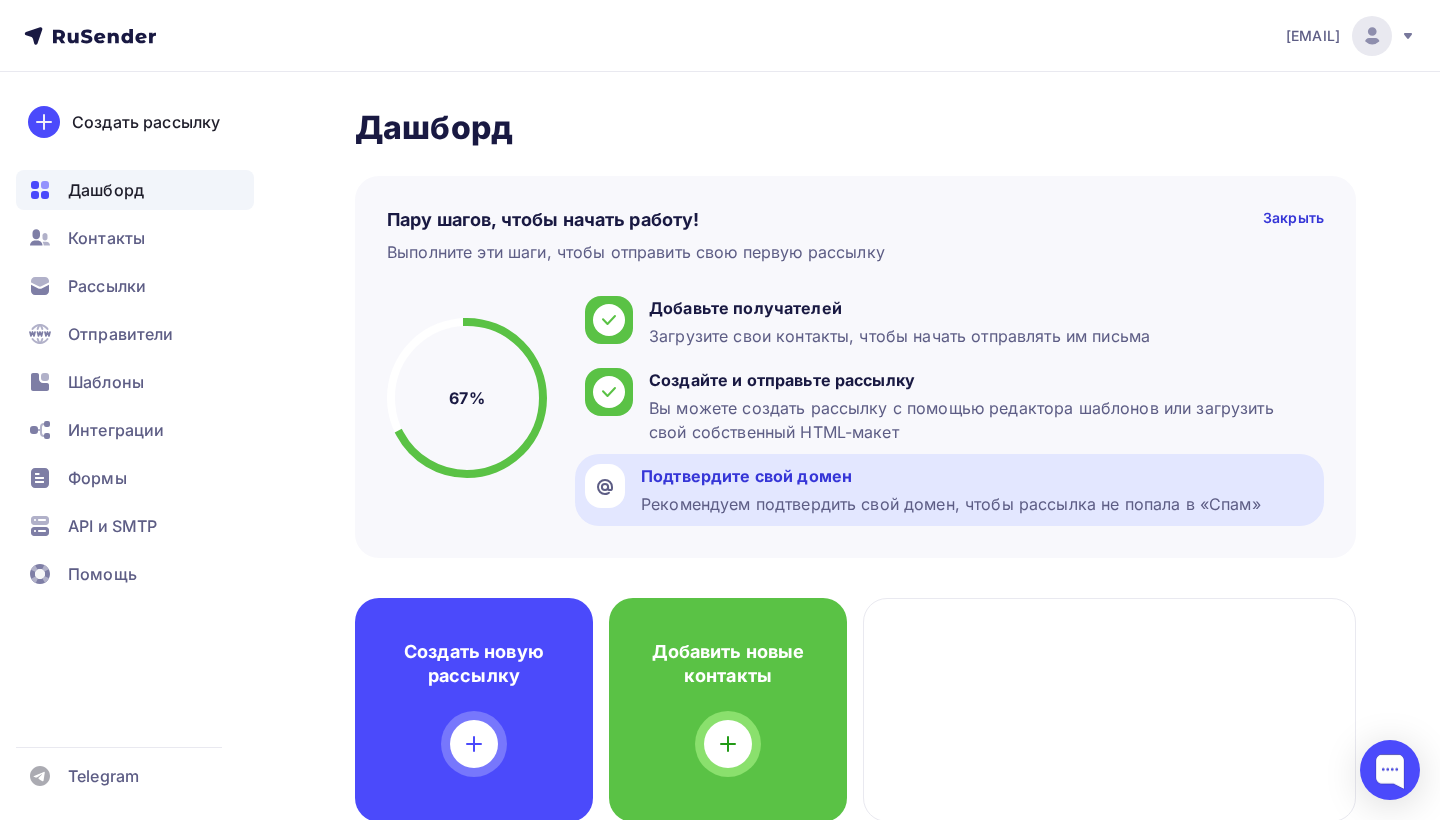 click on "Подтвердите свой домен" at bounding box center [951, 476] 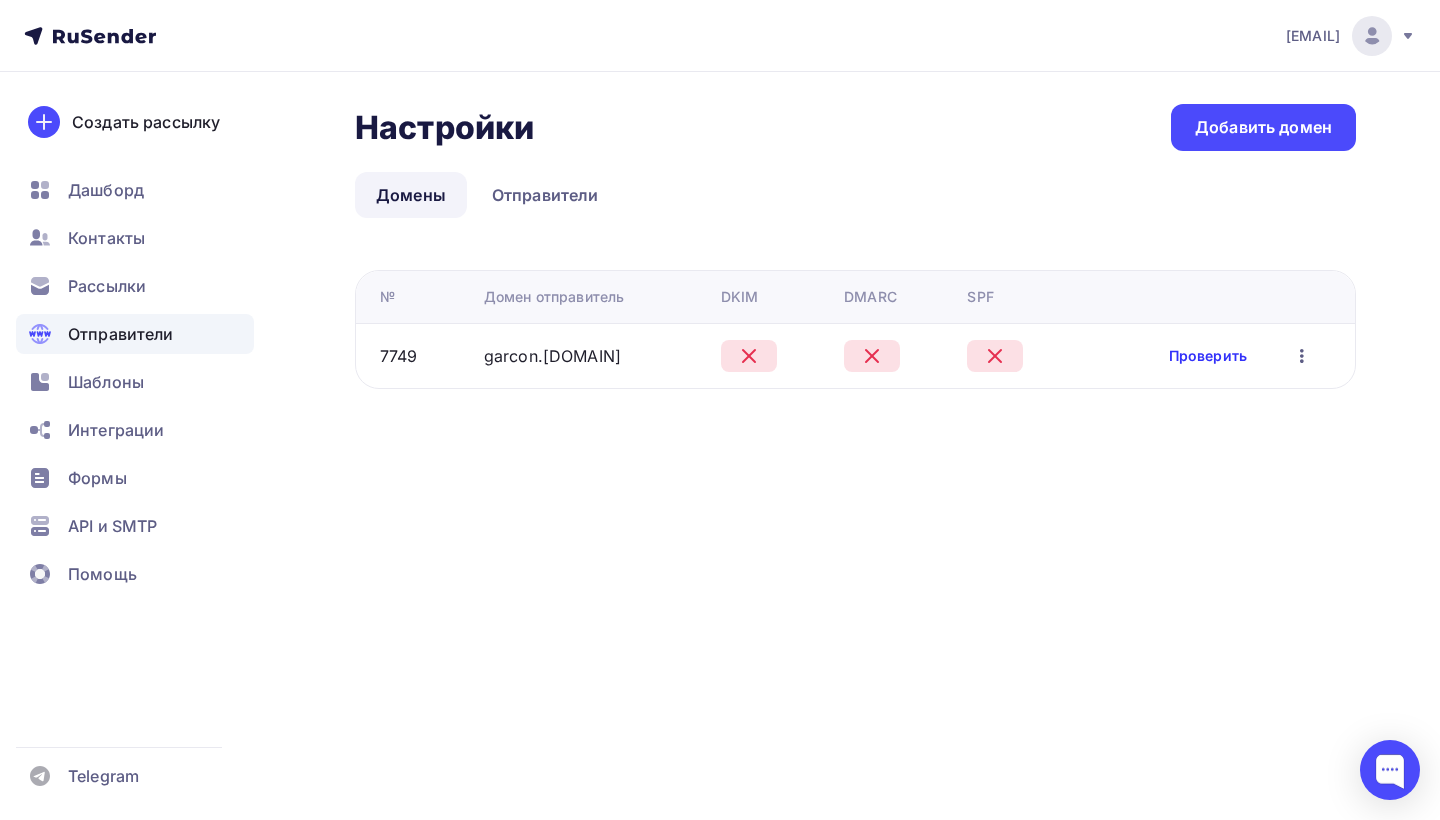 click on "Проверить" at bounding box center [1208, 356] 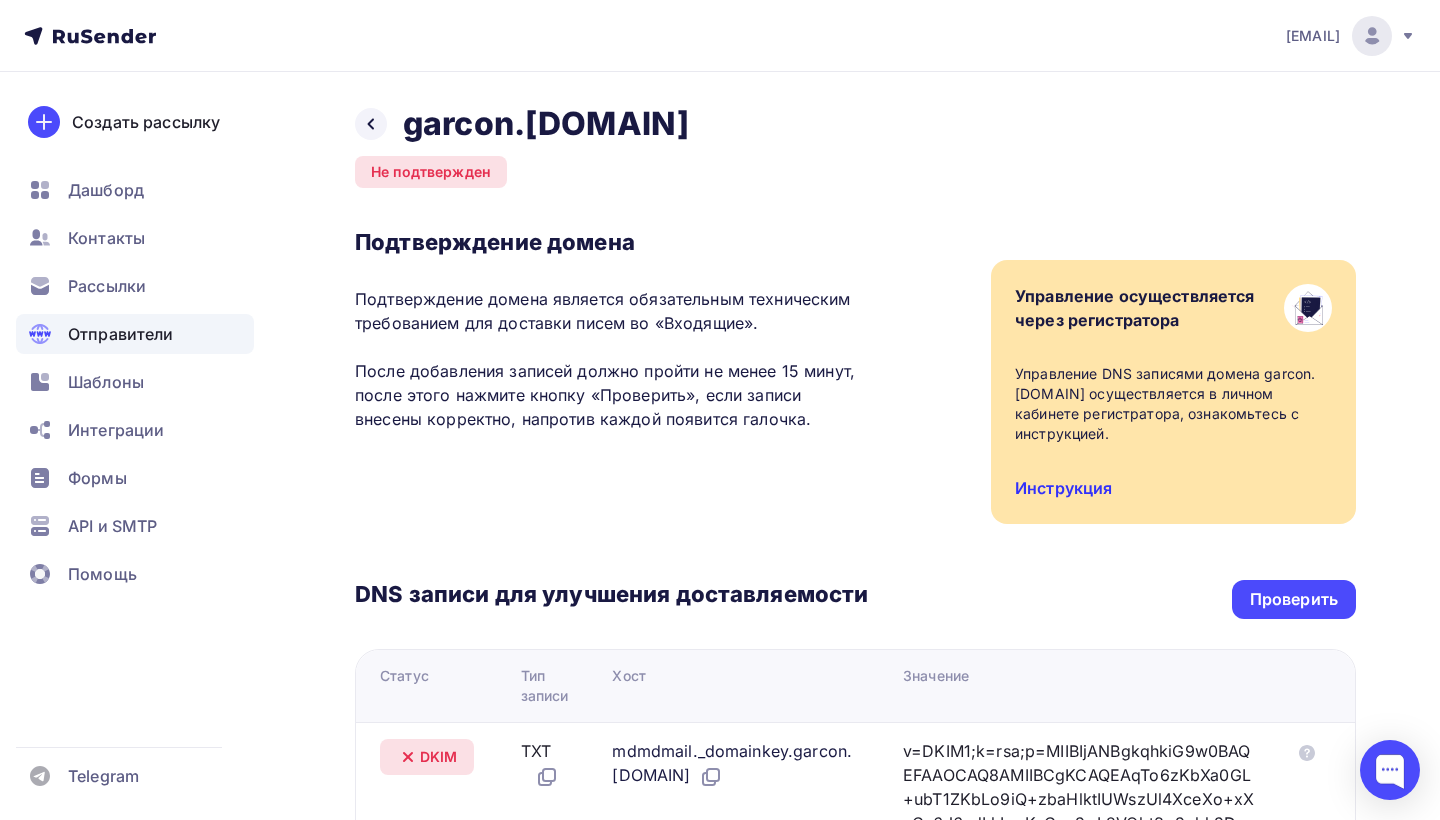 click on "Инструкция" at bounding box center (1063, 488) 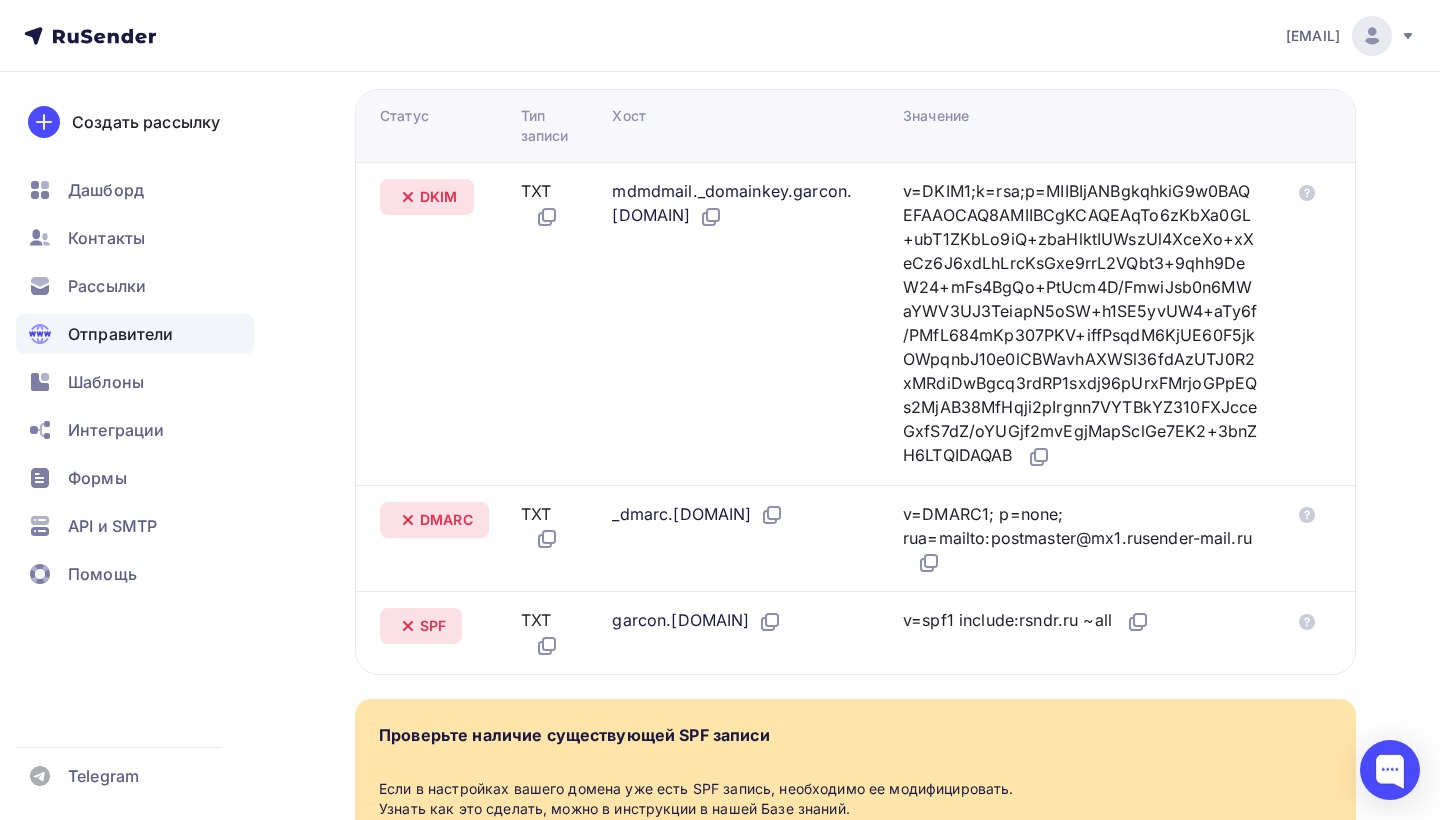 scroll, scrollTop: 600, scrollLeft: 0, axis: vertical 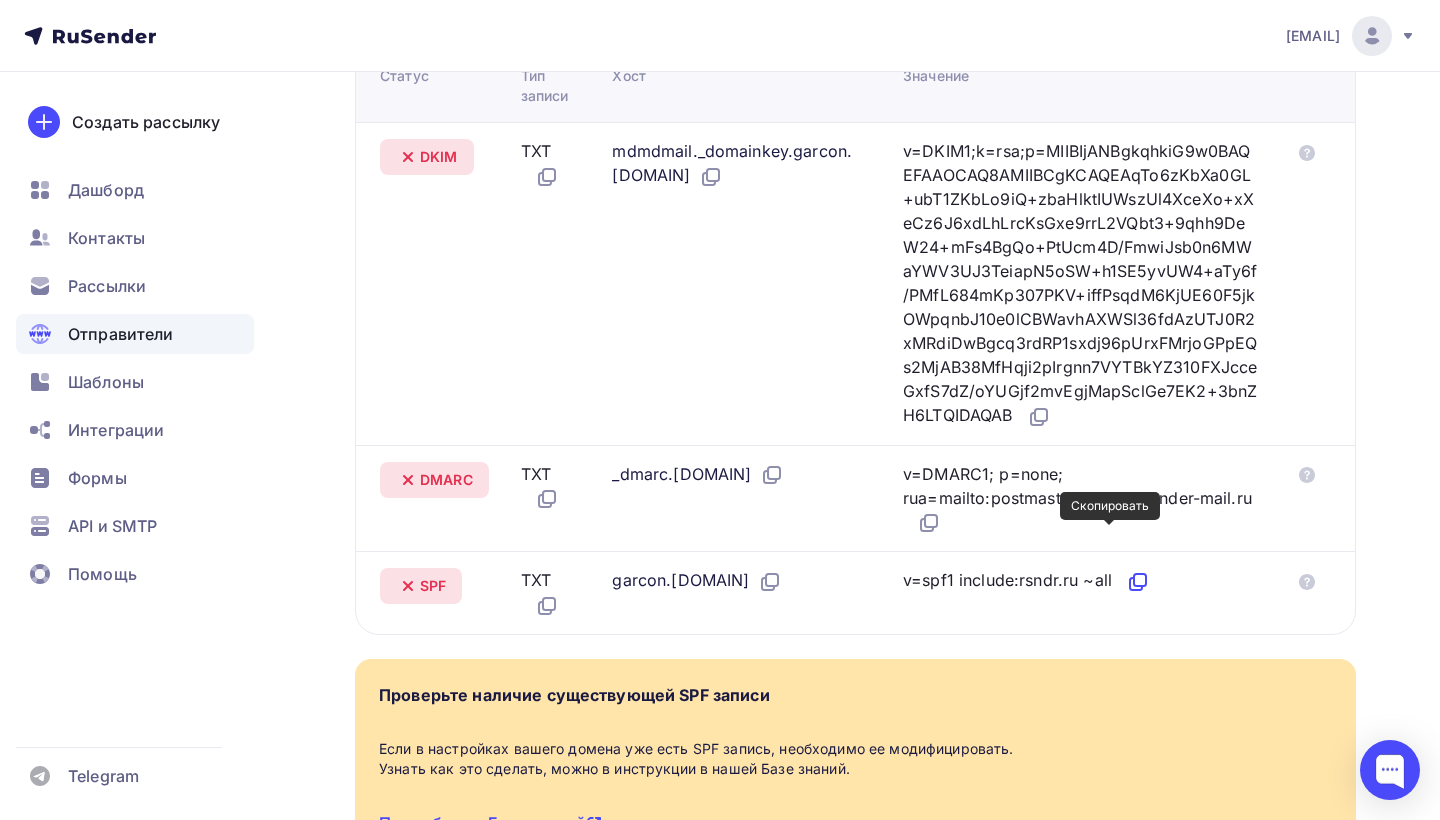 click 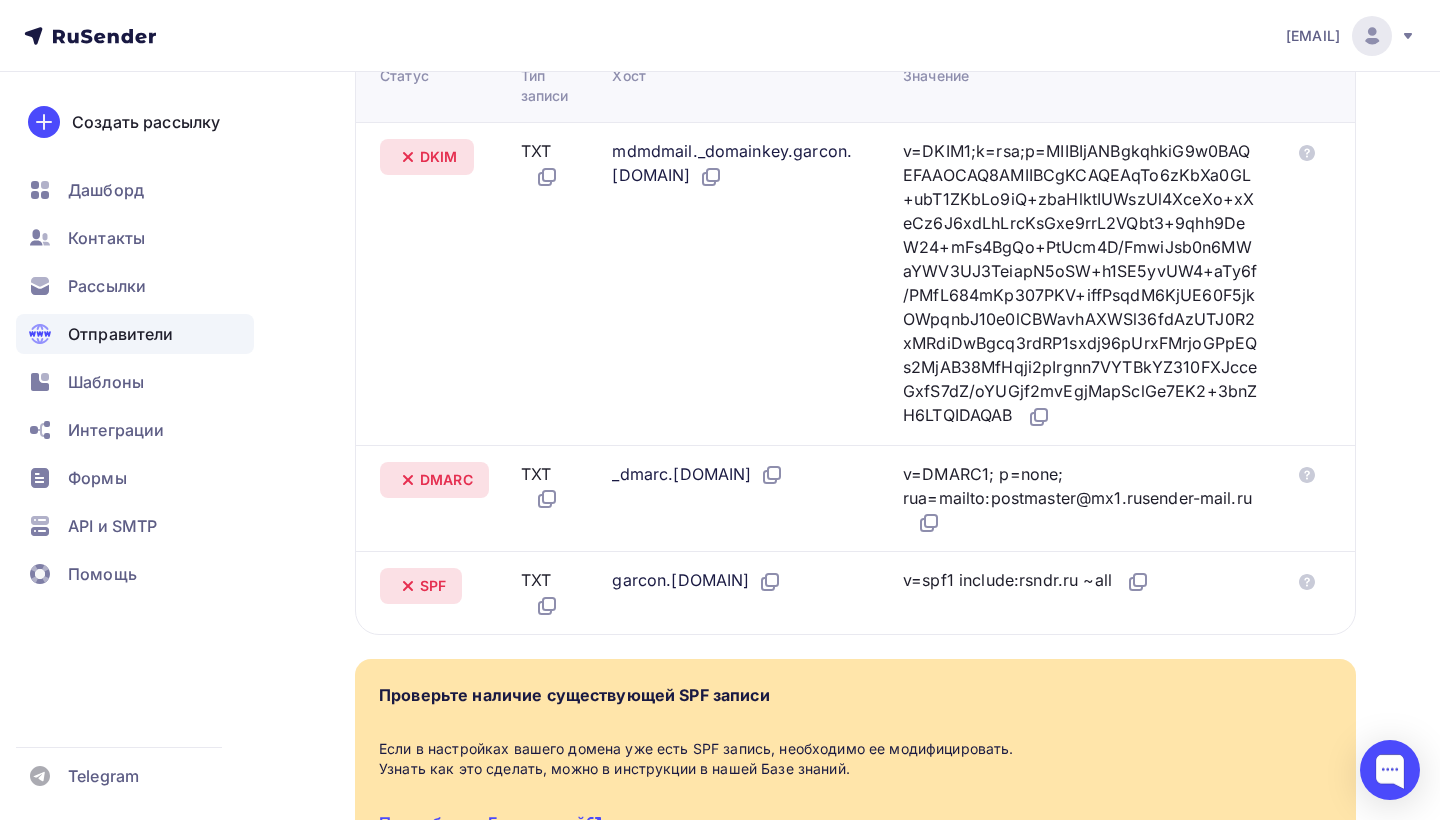 click on "Назад         garcon.ru        Не подтвержден
Подтверждение домена
Подтверждение домена является обязательным техническим требованием
для доставки писем во «Входящие».
После добавления записей должно пройти не менее 15 минут, после
этого нажмите кнопку «Проверить», если записи внесены корректно,
напротив каждой появится галочка.
Управление осуществляется через регистратора
Управление DNS записями домена garcon.ru осуществляется в личном кабинете регистратора, ознакомьтесь с инструкцией." at bounding box center [720, 230] 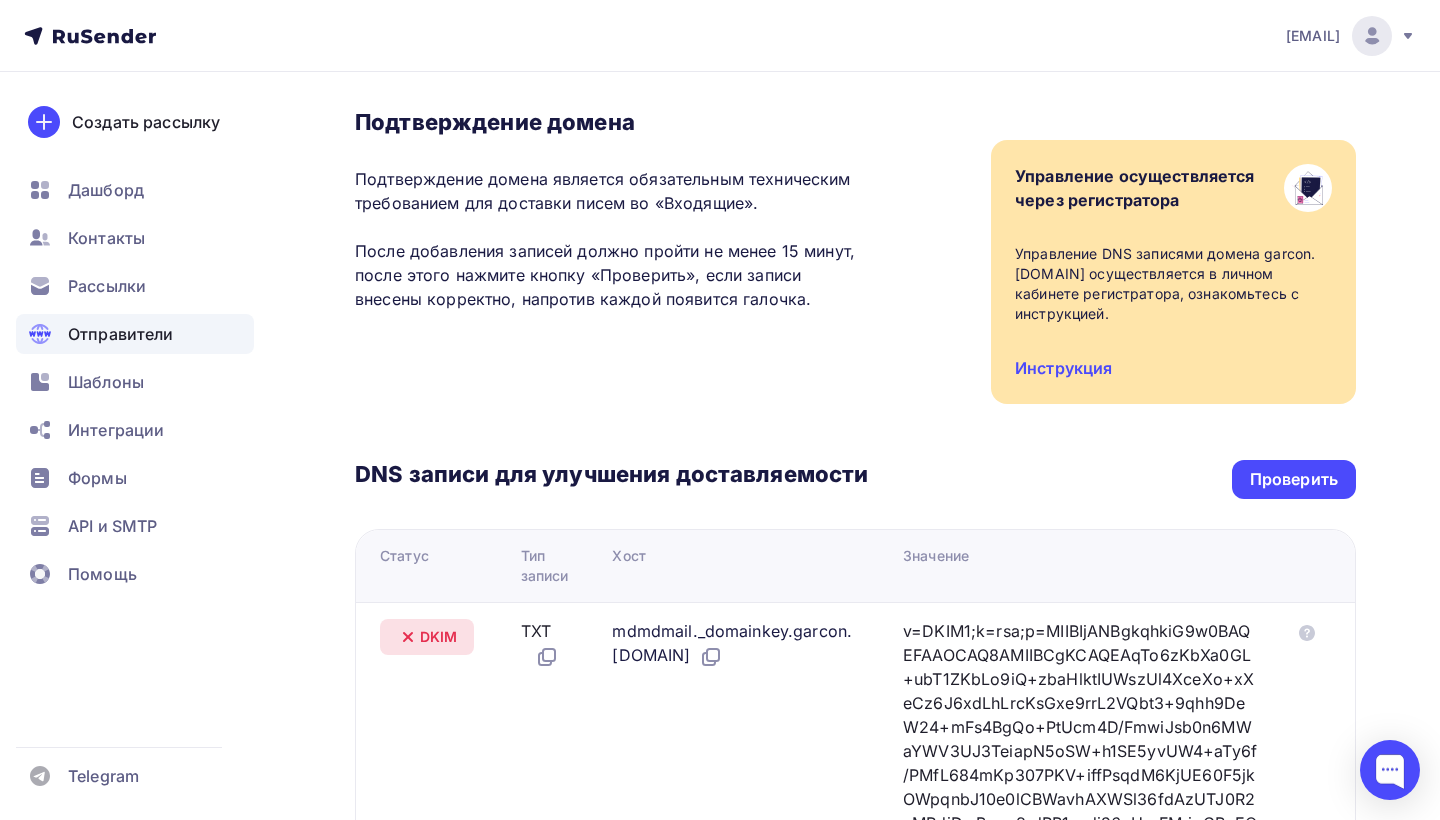 scroll, scrollTop: 0, scrollLeft: 0, axis: both 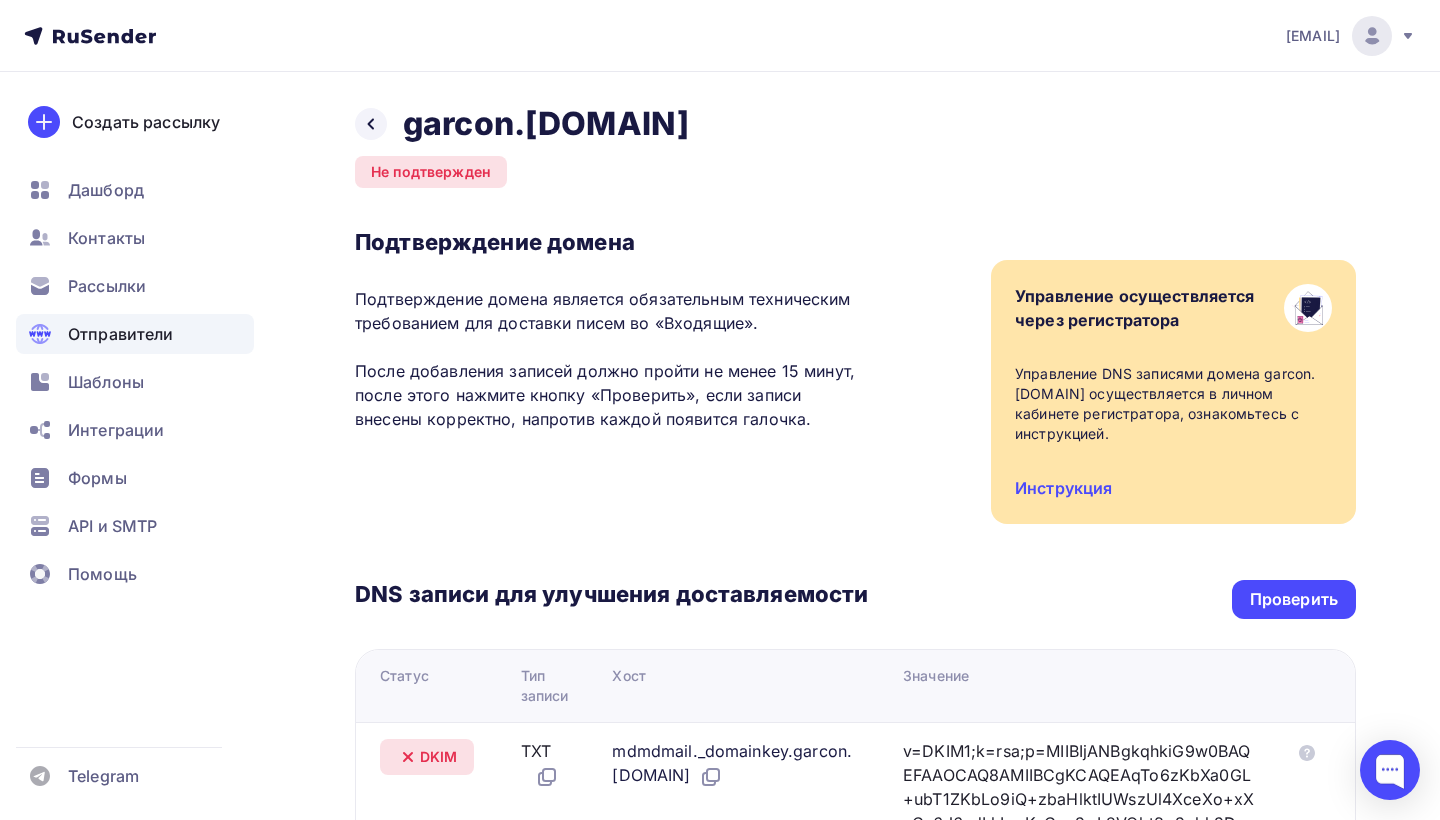 click on "garconspb.pr@yandex.ru" at bounding box center (1313, 36) 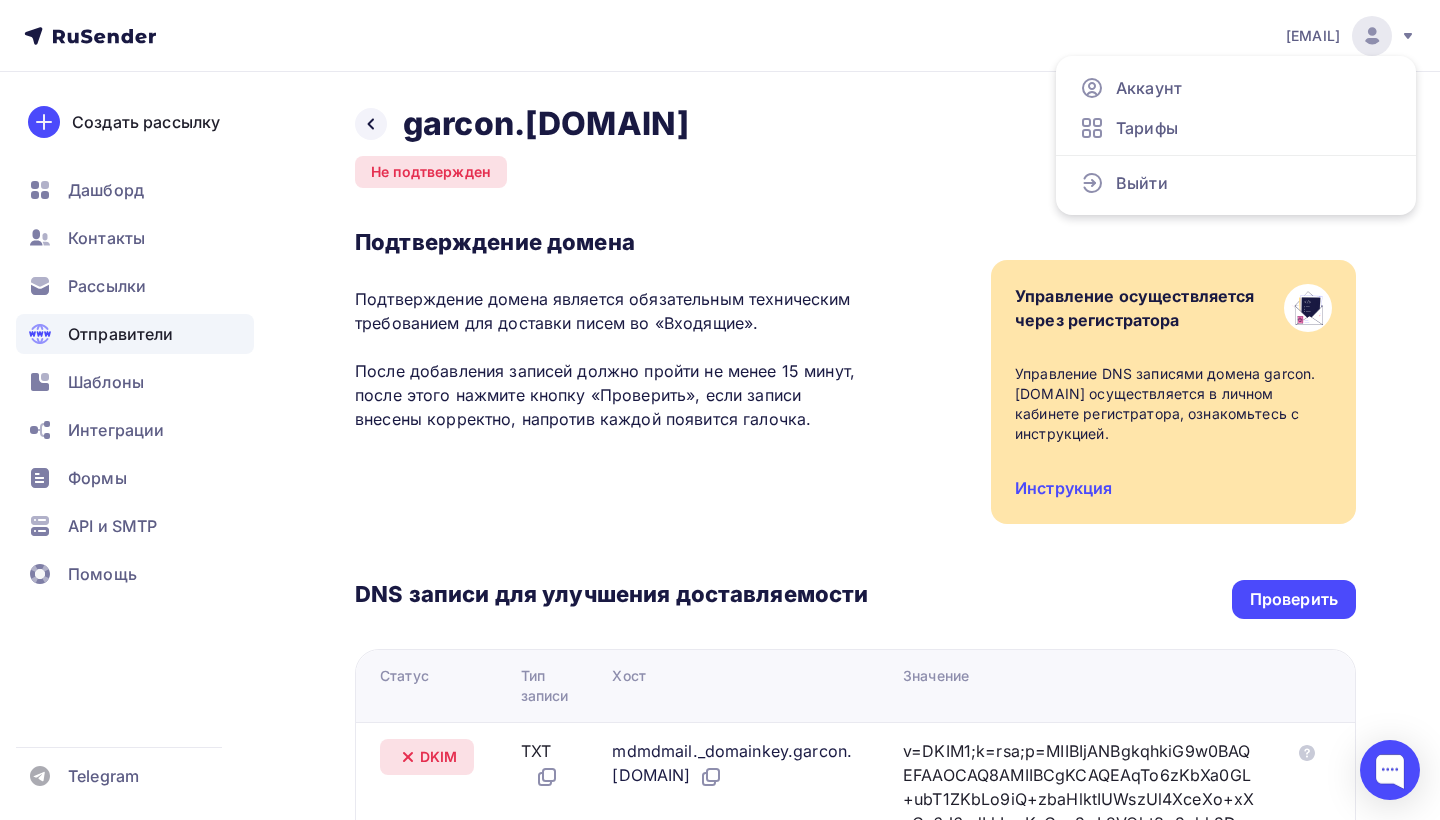 click on "garconspb.pr@yandex.ru" at bounding box center [1313, 36] 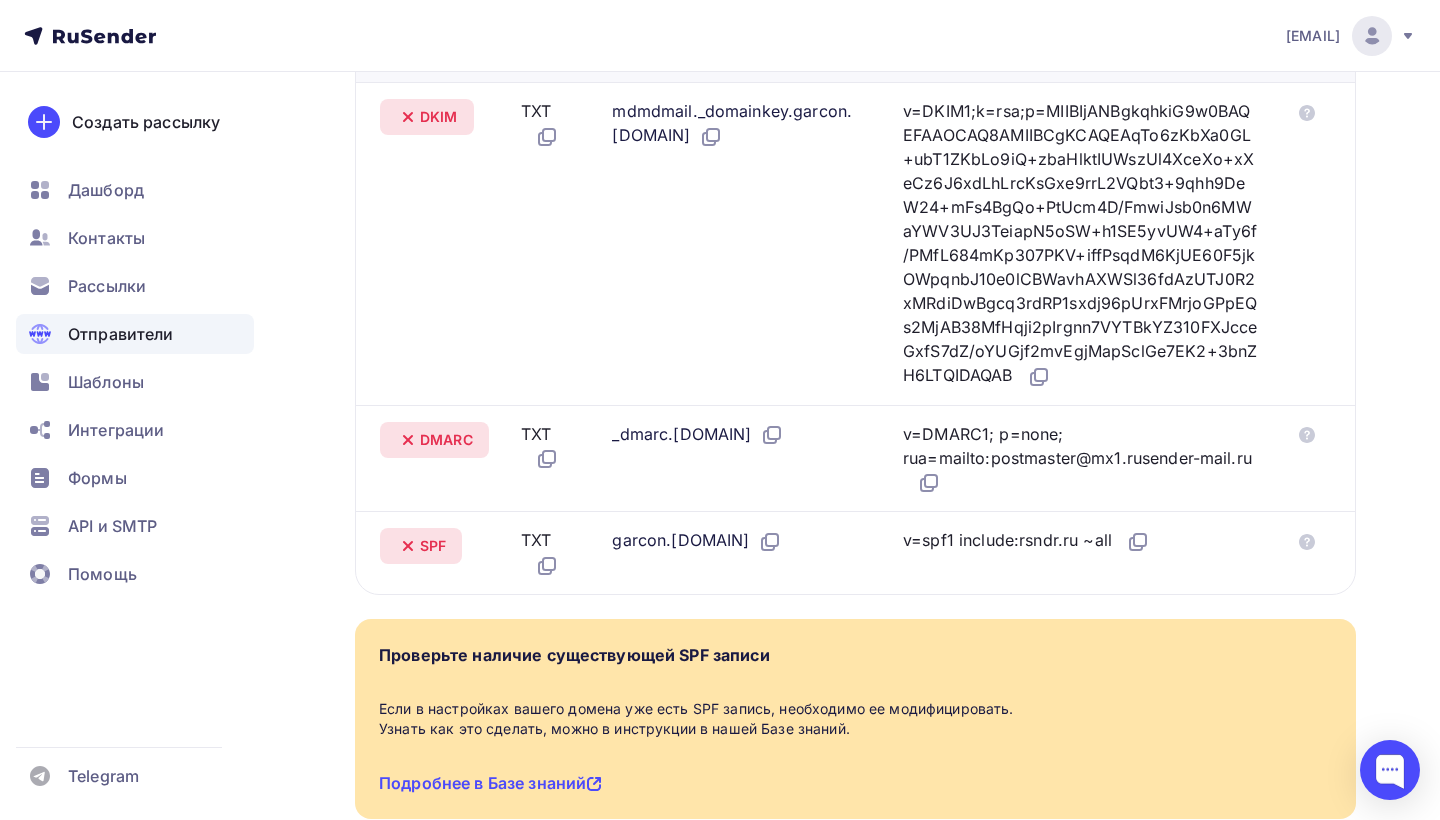 scroll, scrollTop: 680, scrollLeft: 0, axis: vertical 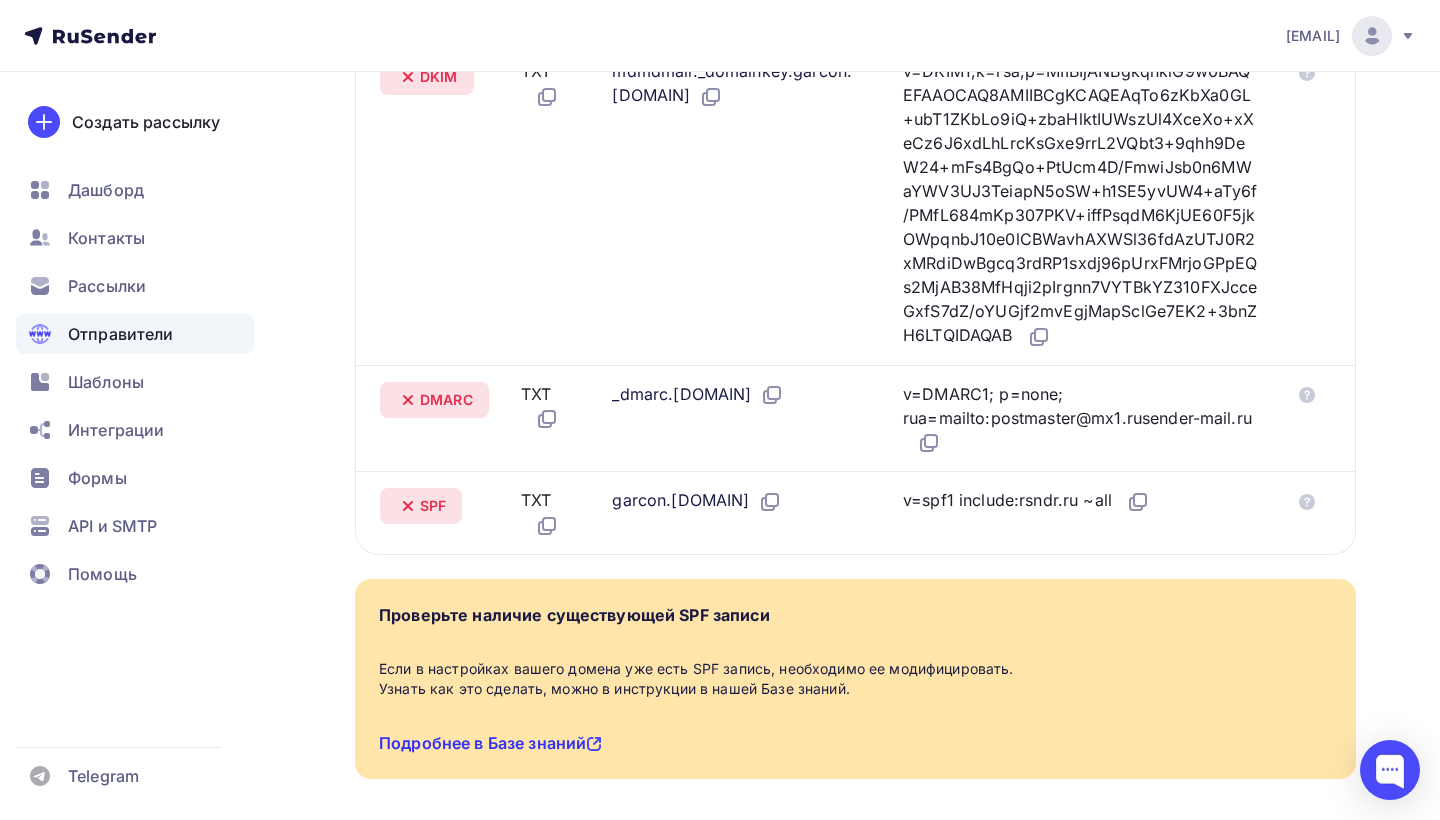 click on "Подробнее в Базе знаний" at bounding box center (490, 743) 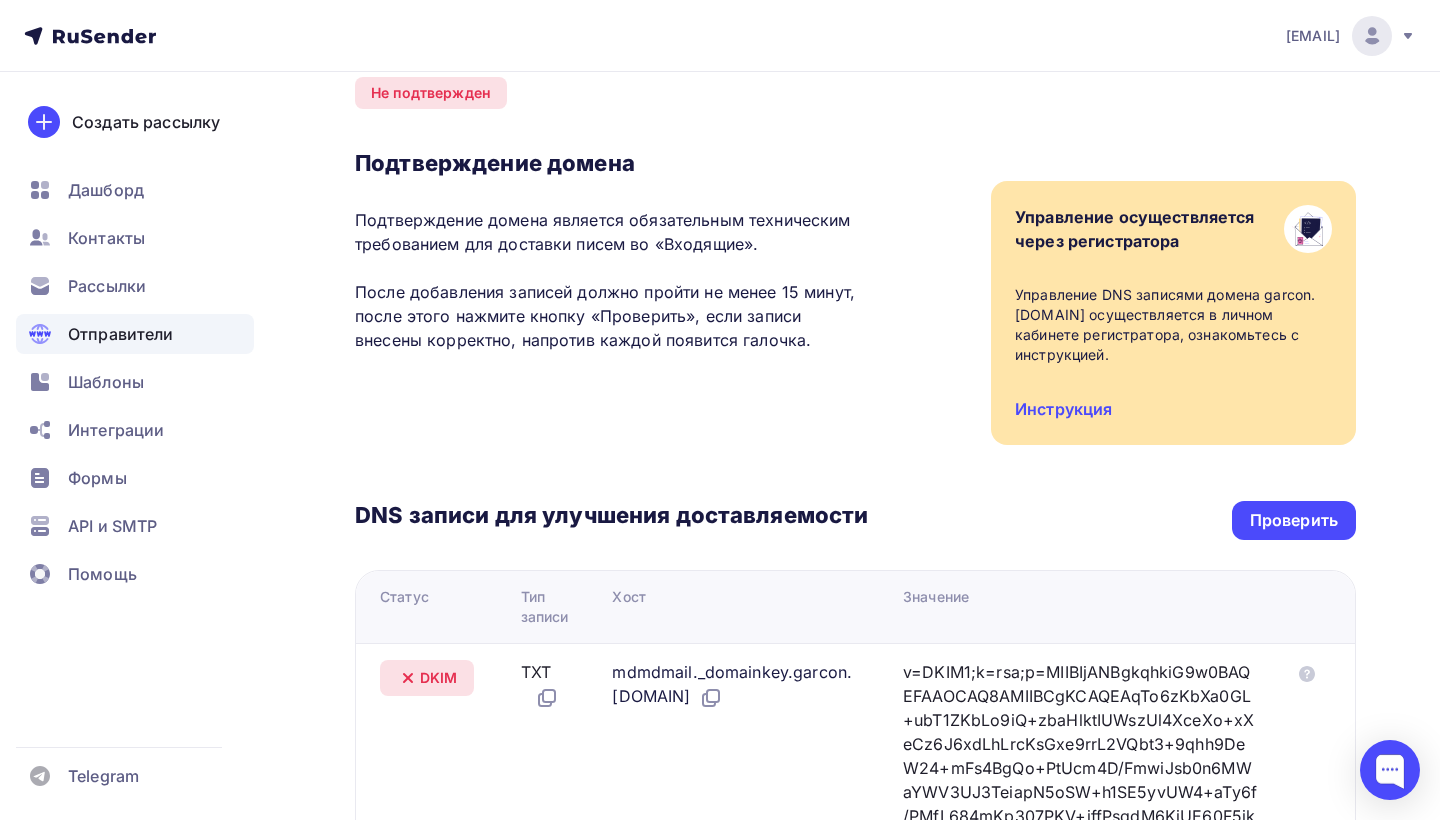 scroll, scrollTop: 0, scrollLeft: 0, axis: both 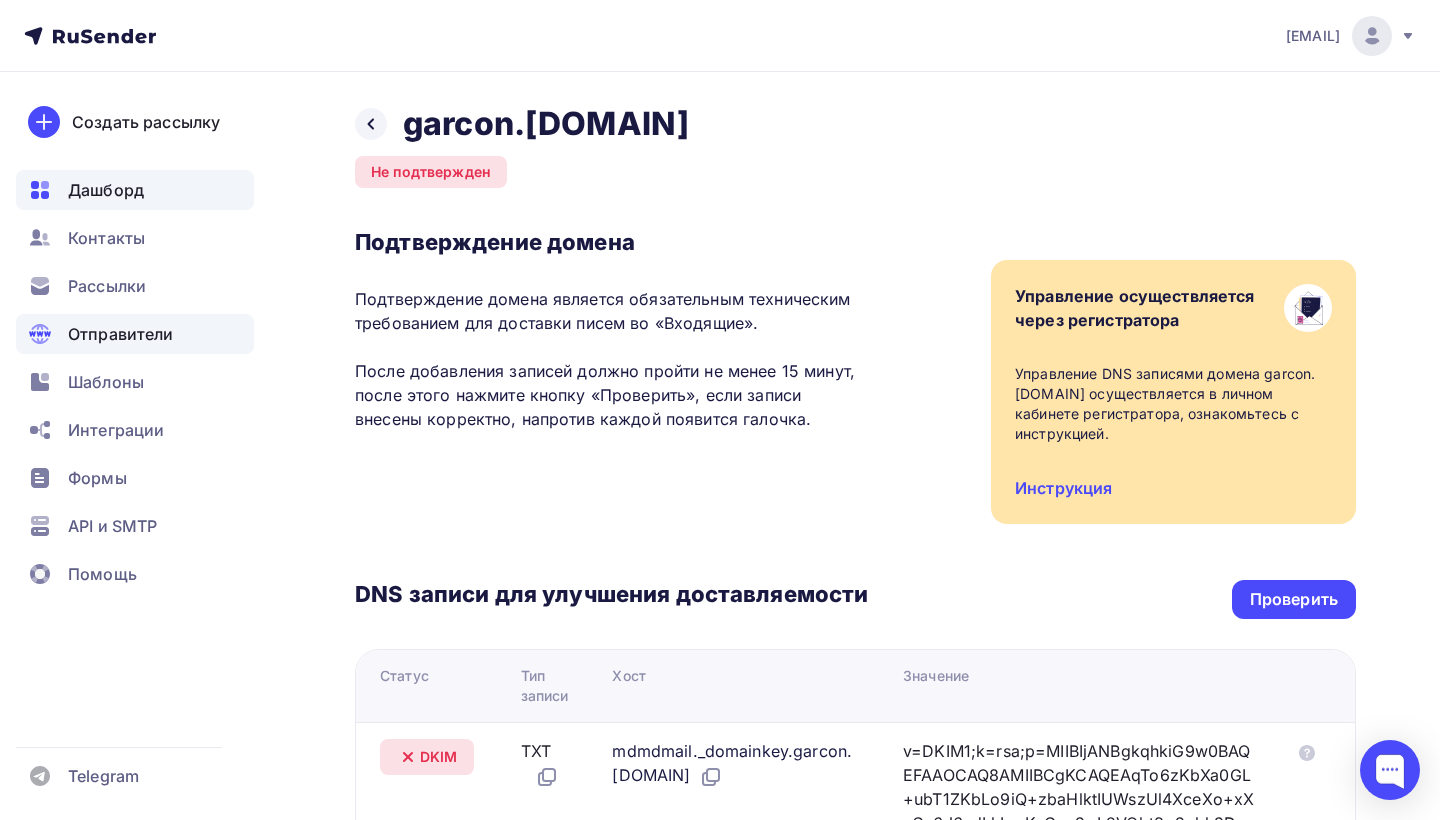 click on "Дашборд" at bounding box center (106, 190) 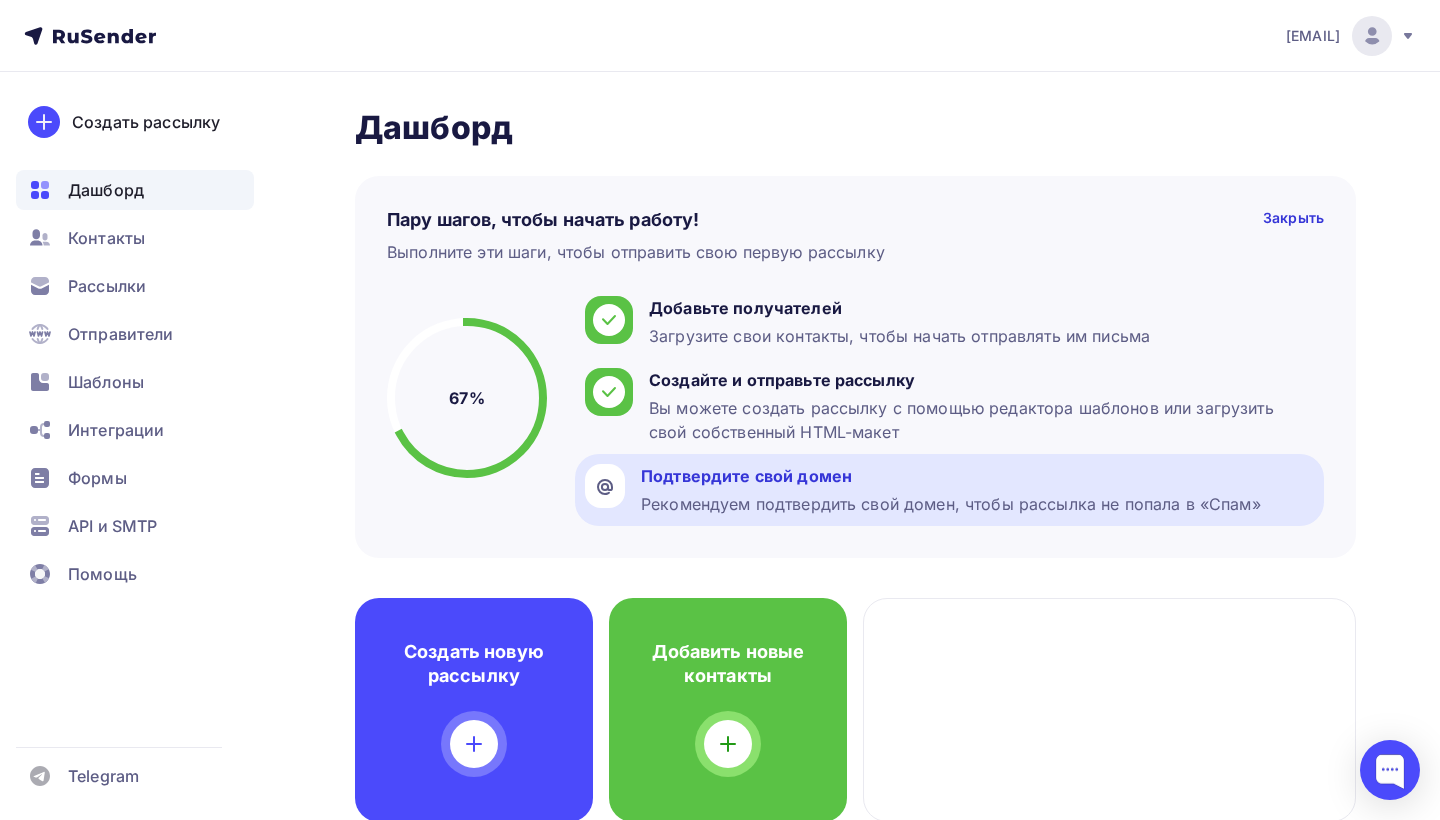 click on "Рекомендуем подтвердить свой домен, чтобы рассылка не попала в «Спам»" at bounding box center [951, 504] 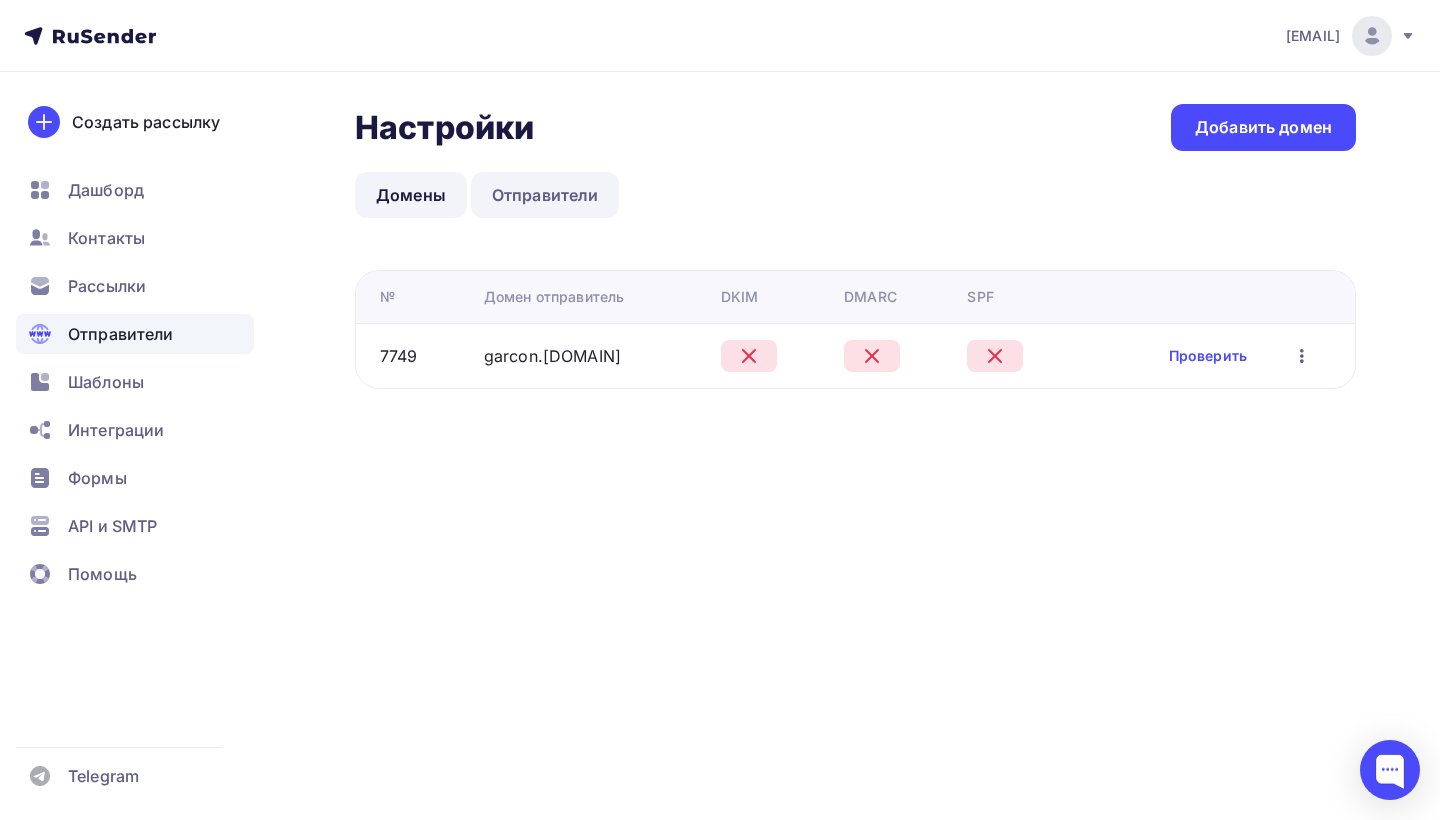 click on "Отправители" at bounding box center [545, 195] 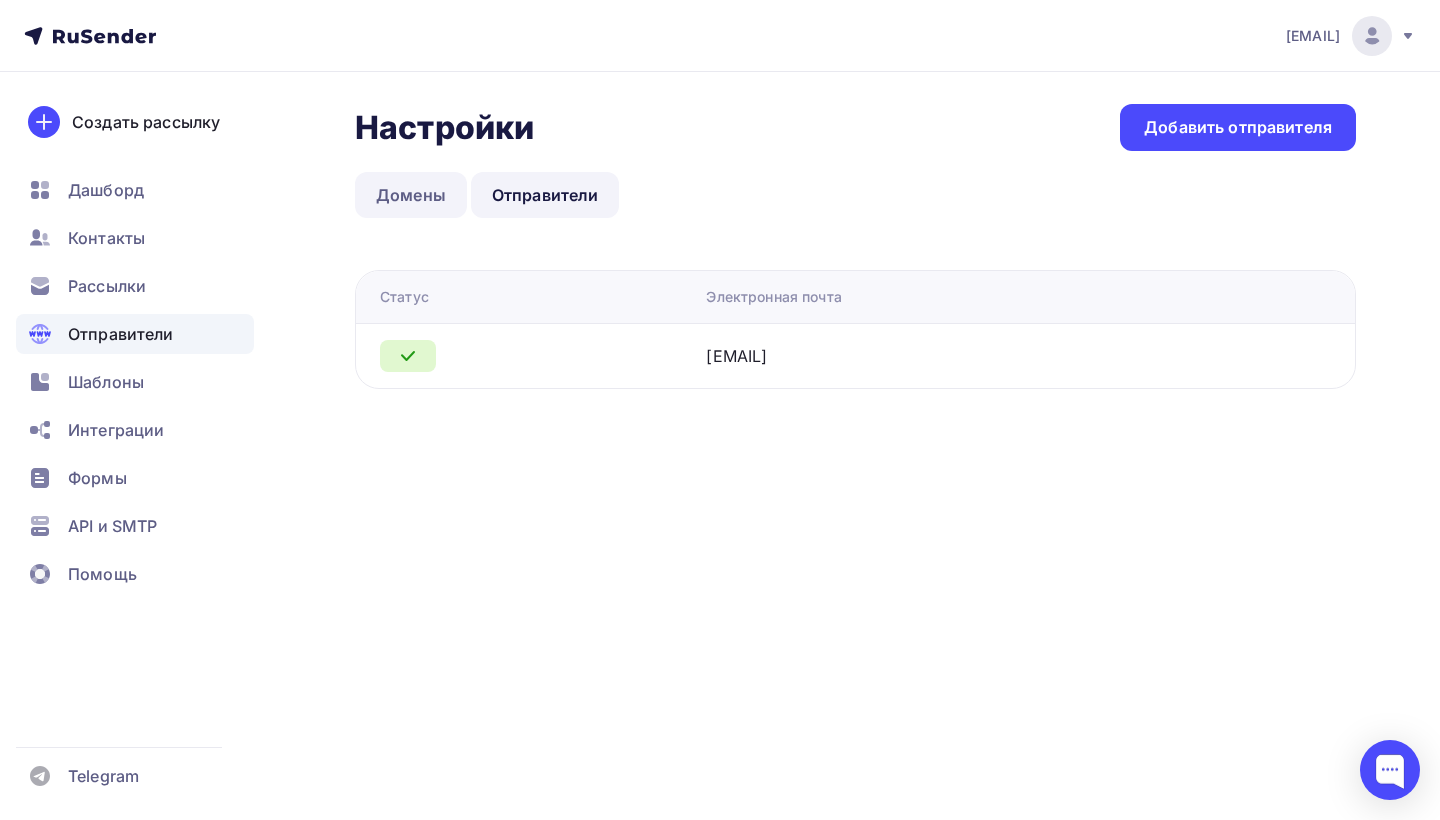 click on "Домены" at bounding box center [411, 195] 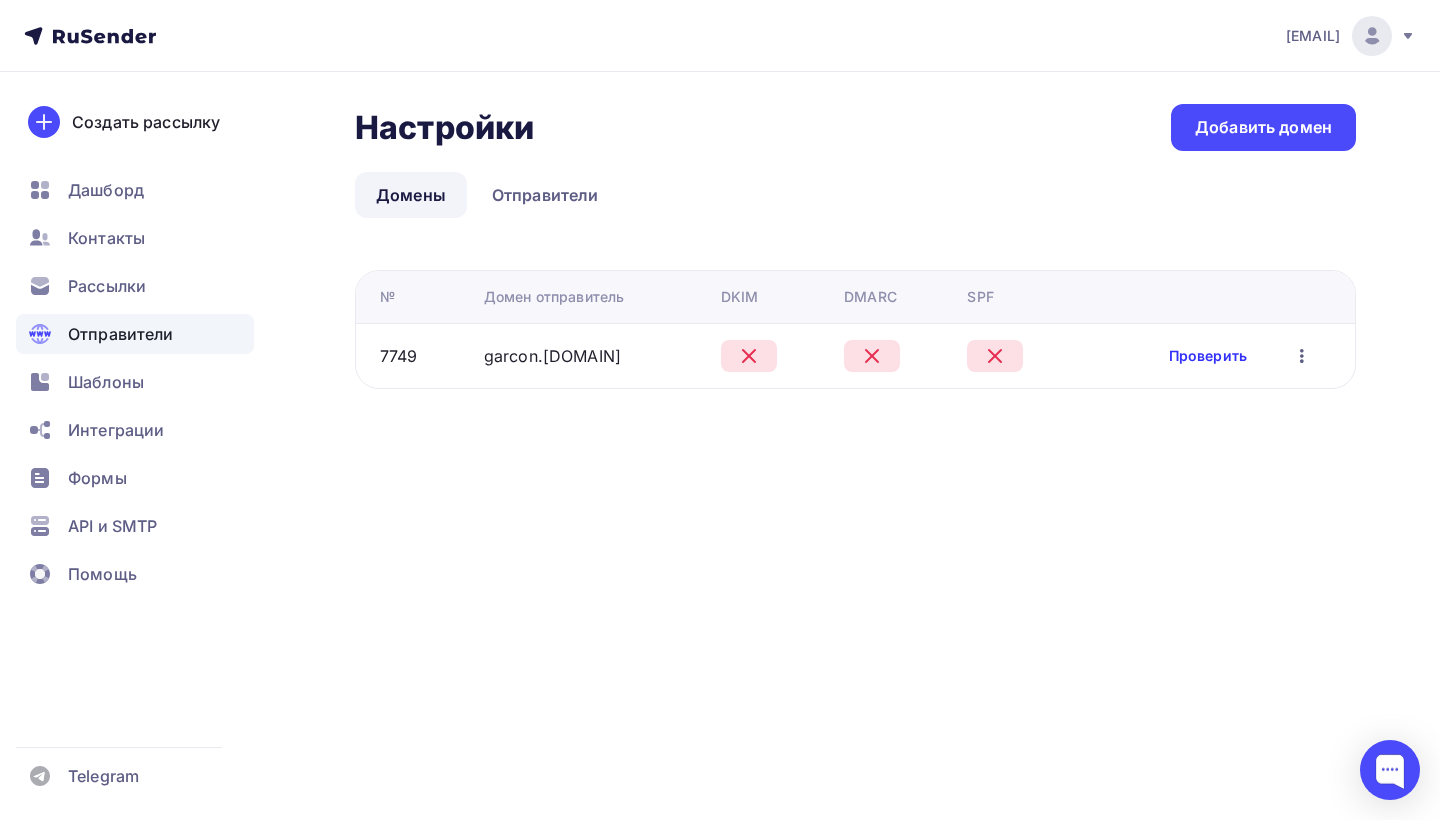 click on "Проверить" at bounding box center (1208, 356) 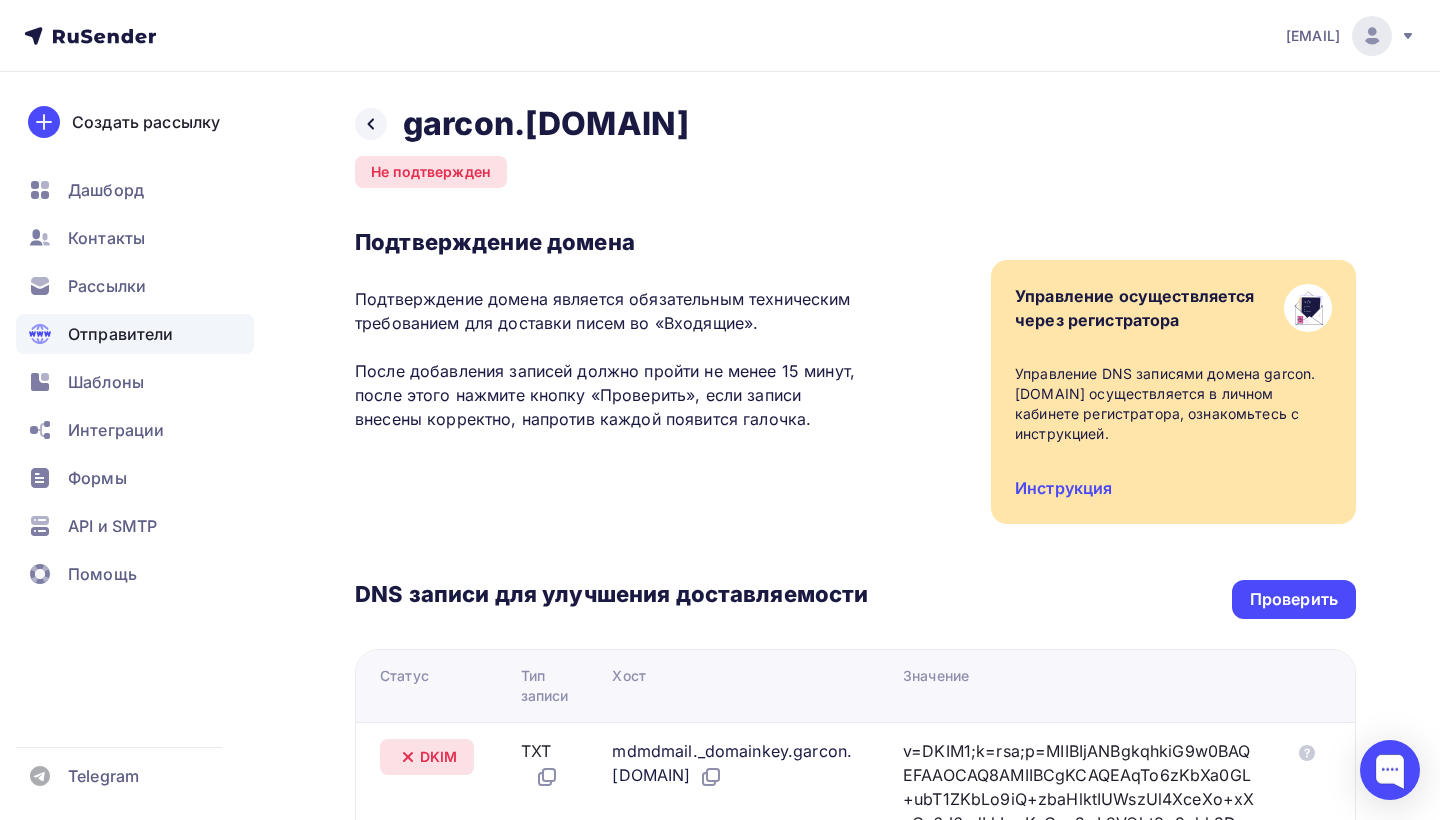click on "Назад         garcon.ru" at bounding box center (522, 124) 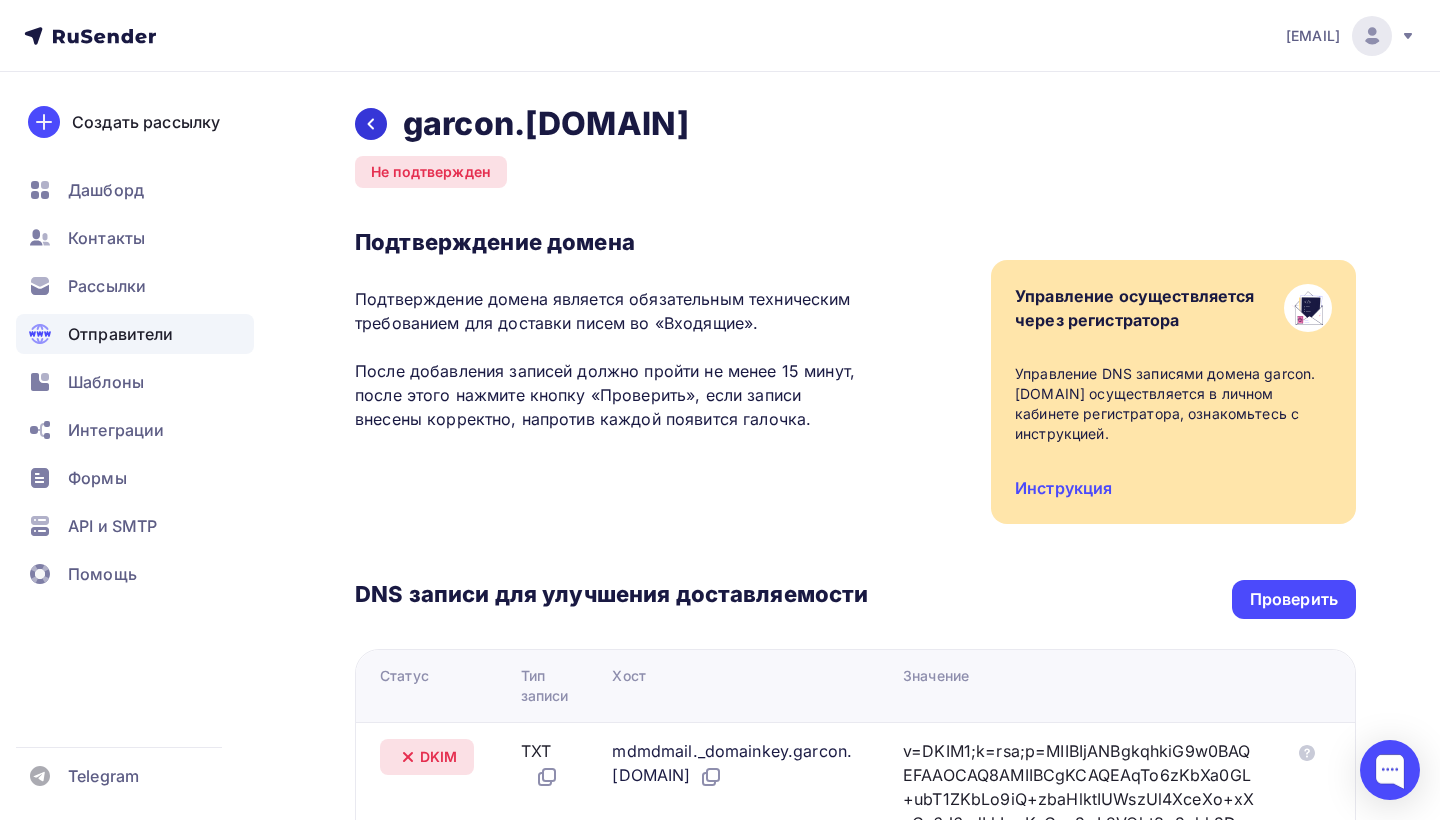 click 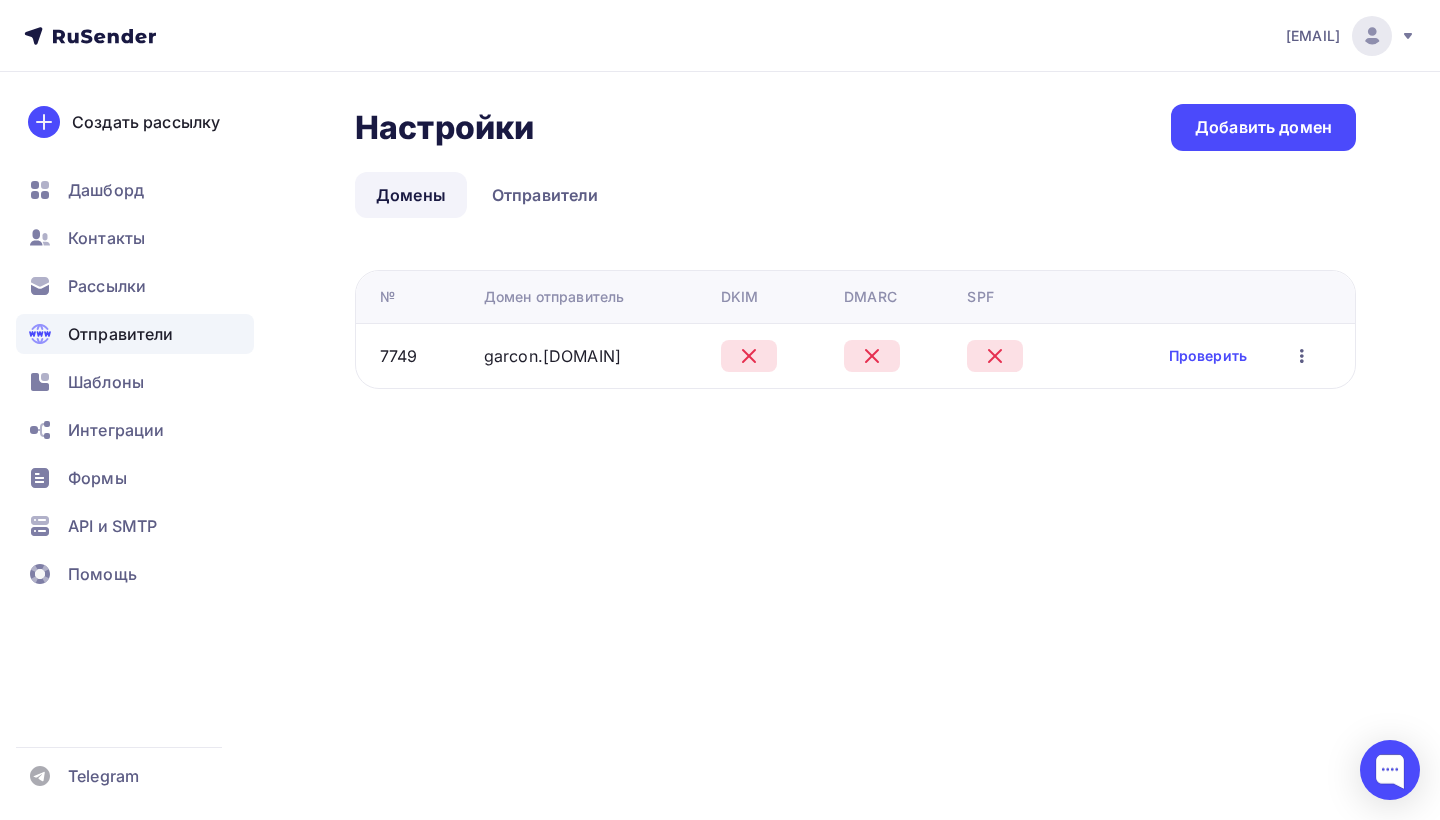 click 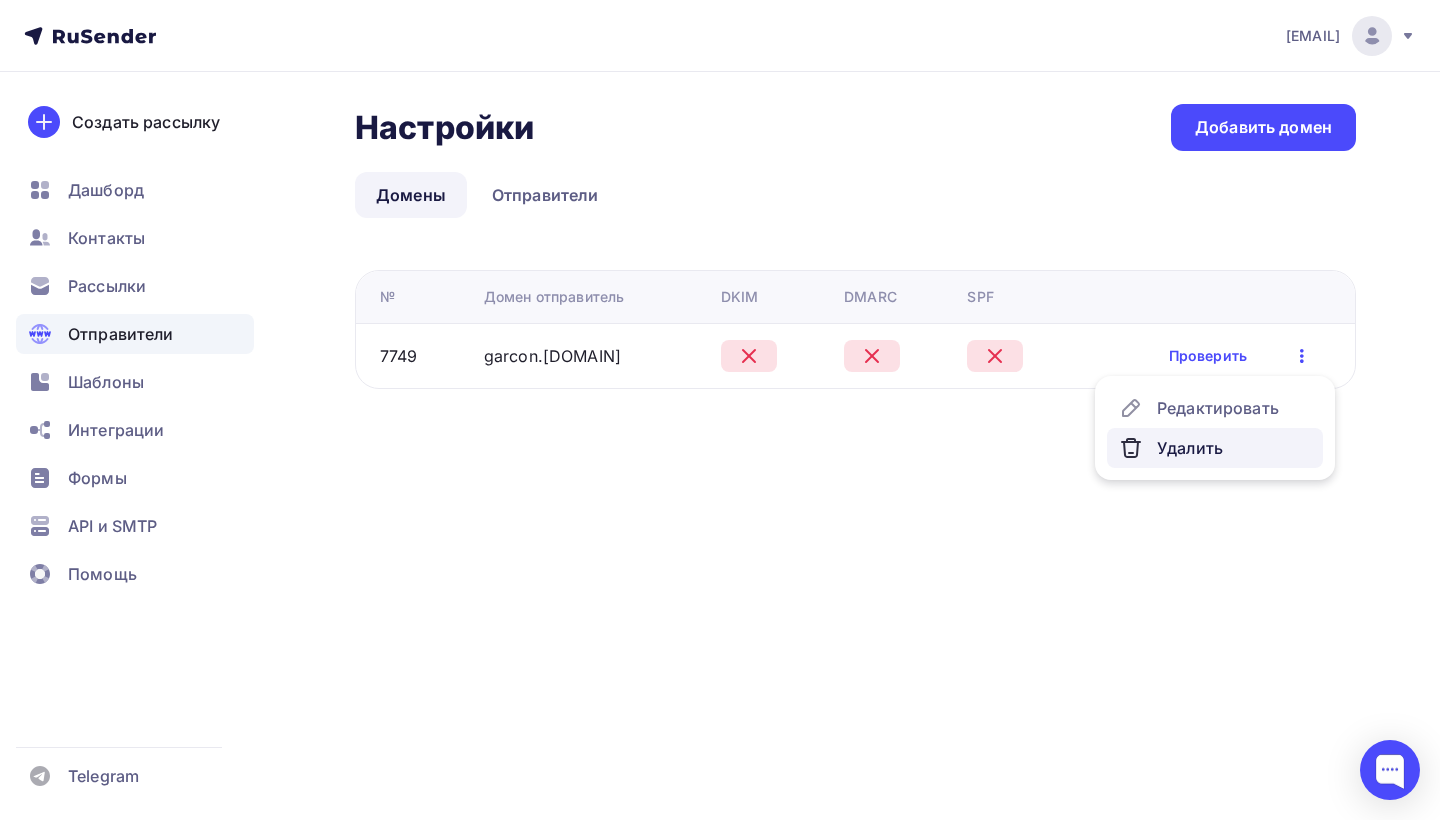 click on "Удалить" at bounding box center [1215, 448] 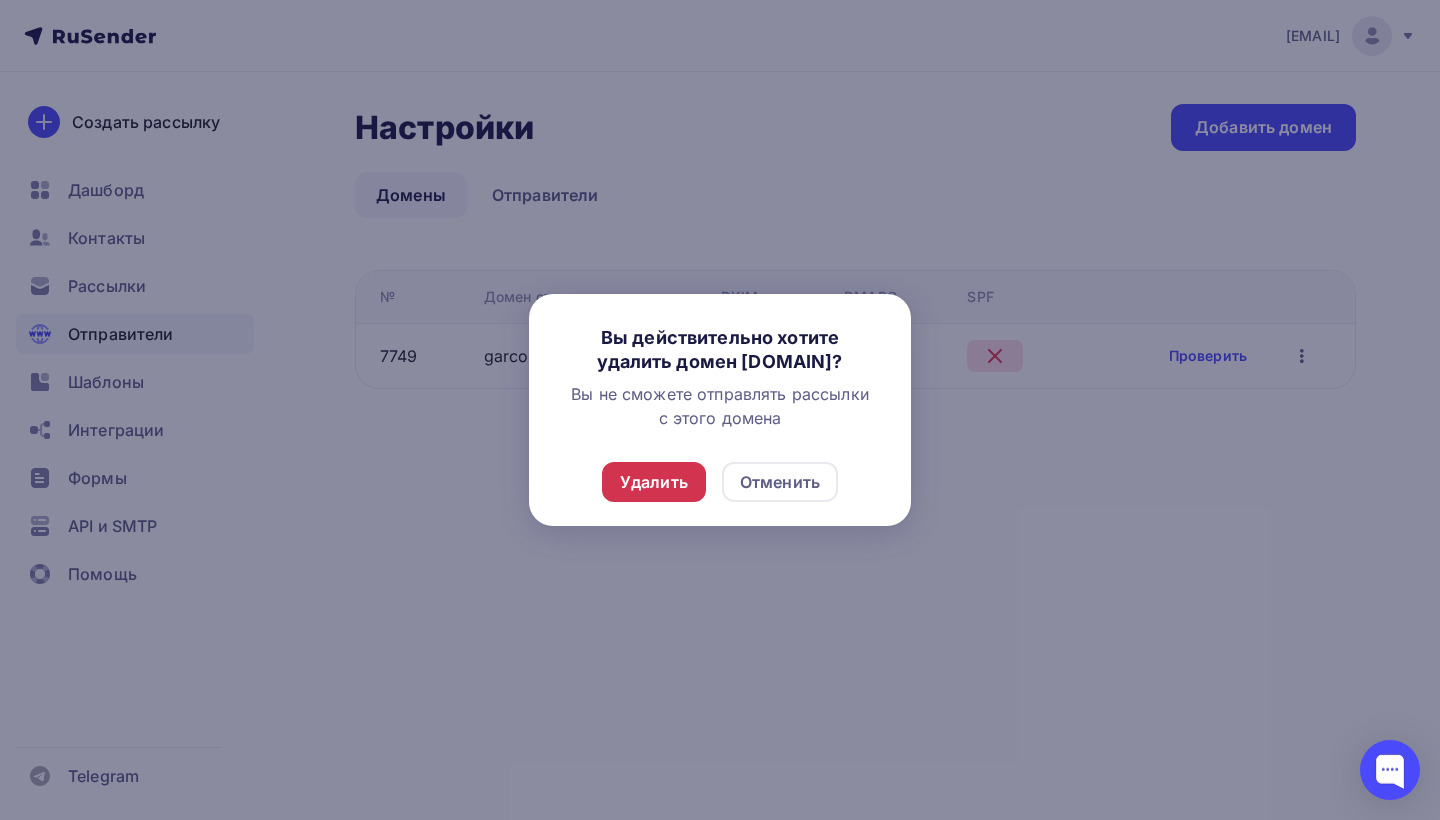 click on "Удалить" at bounding box center (654, 482) 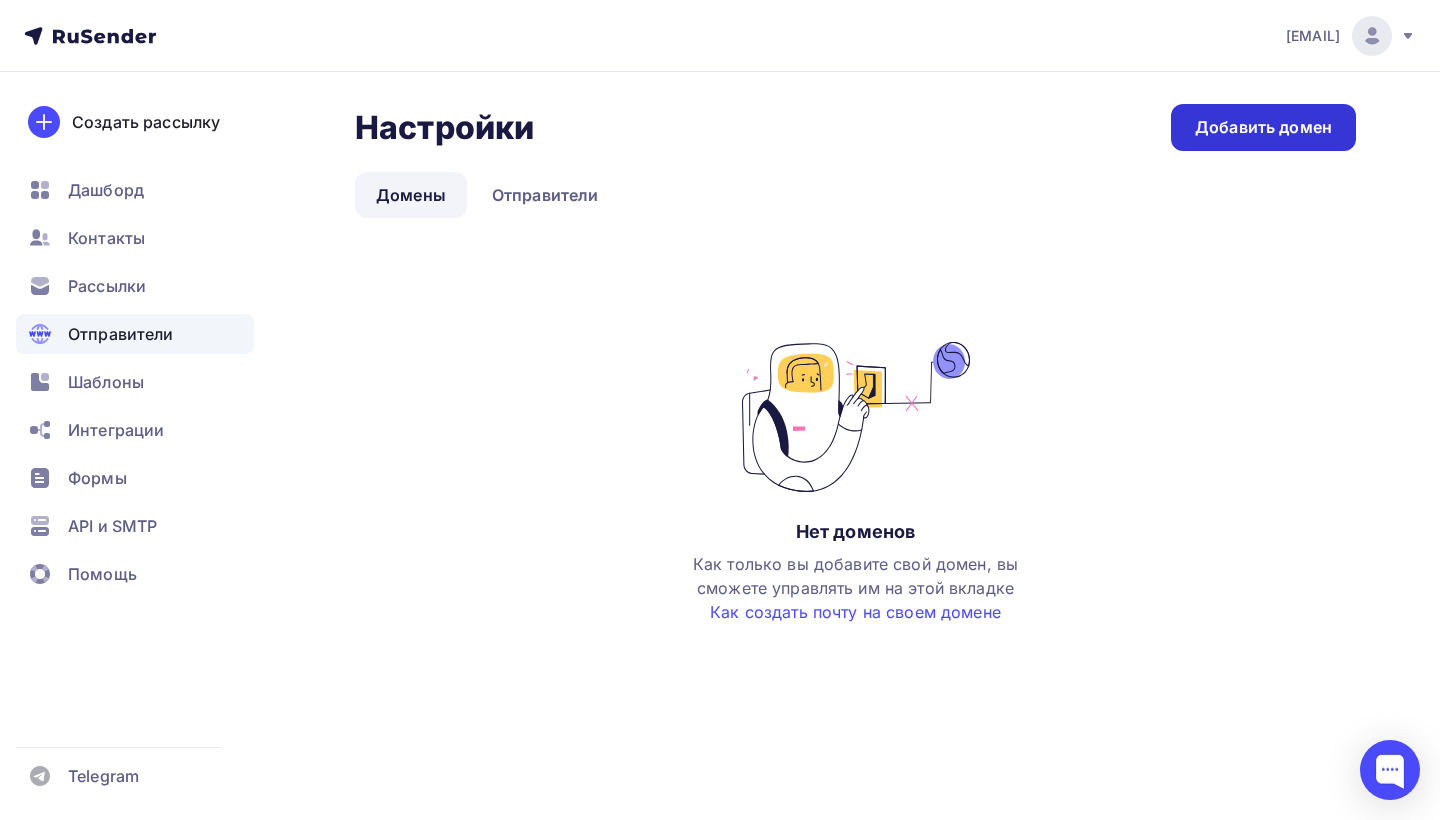 click on "Добавить домен" at bounding box center (1263, 127) 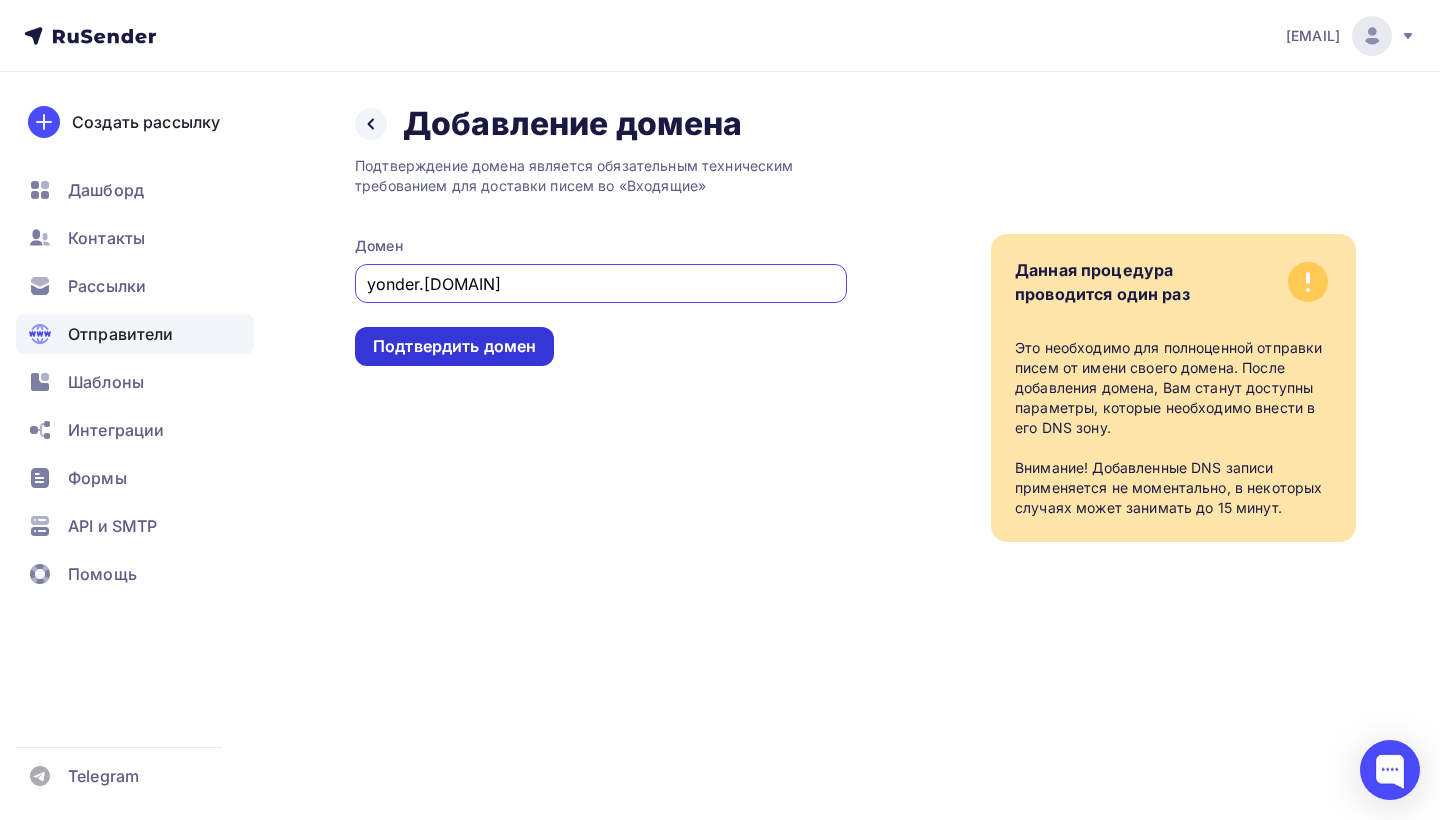 type on "yonder.ru" 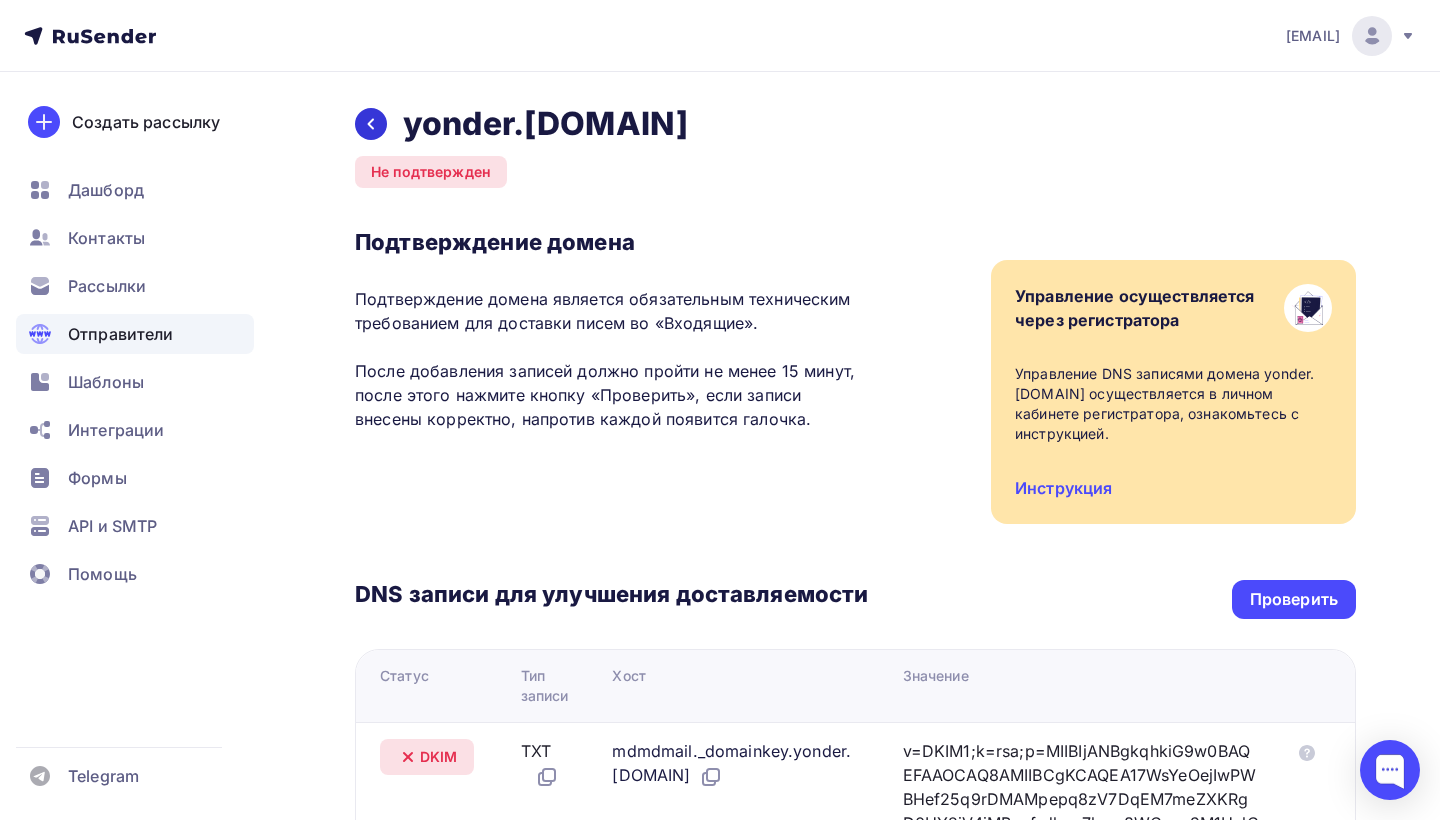 click at bounding box center [371, 124] 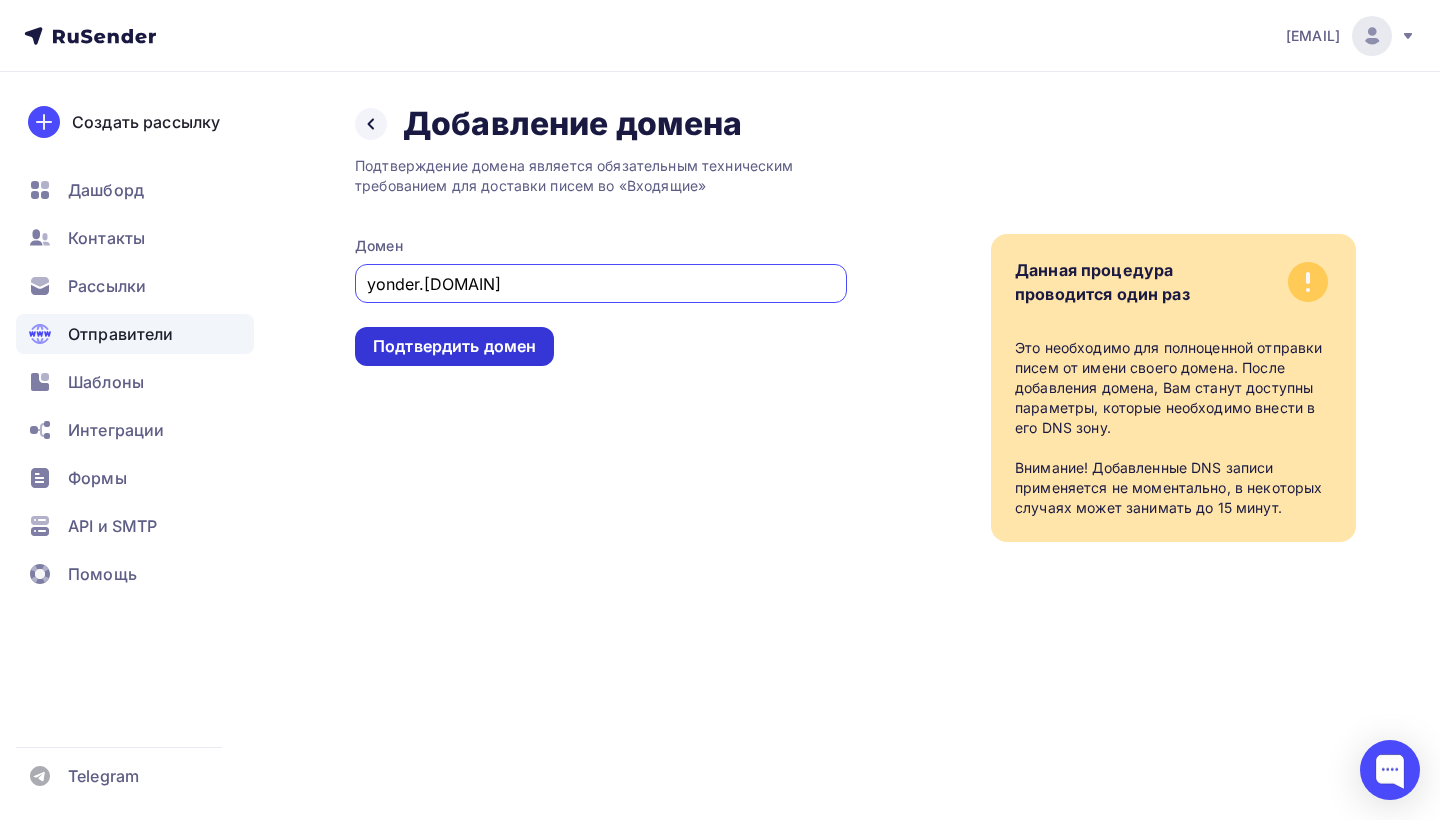 click on "Подтвердить домен" at bounding box center (454, 346) 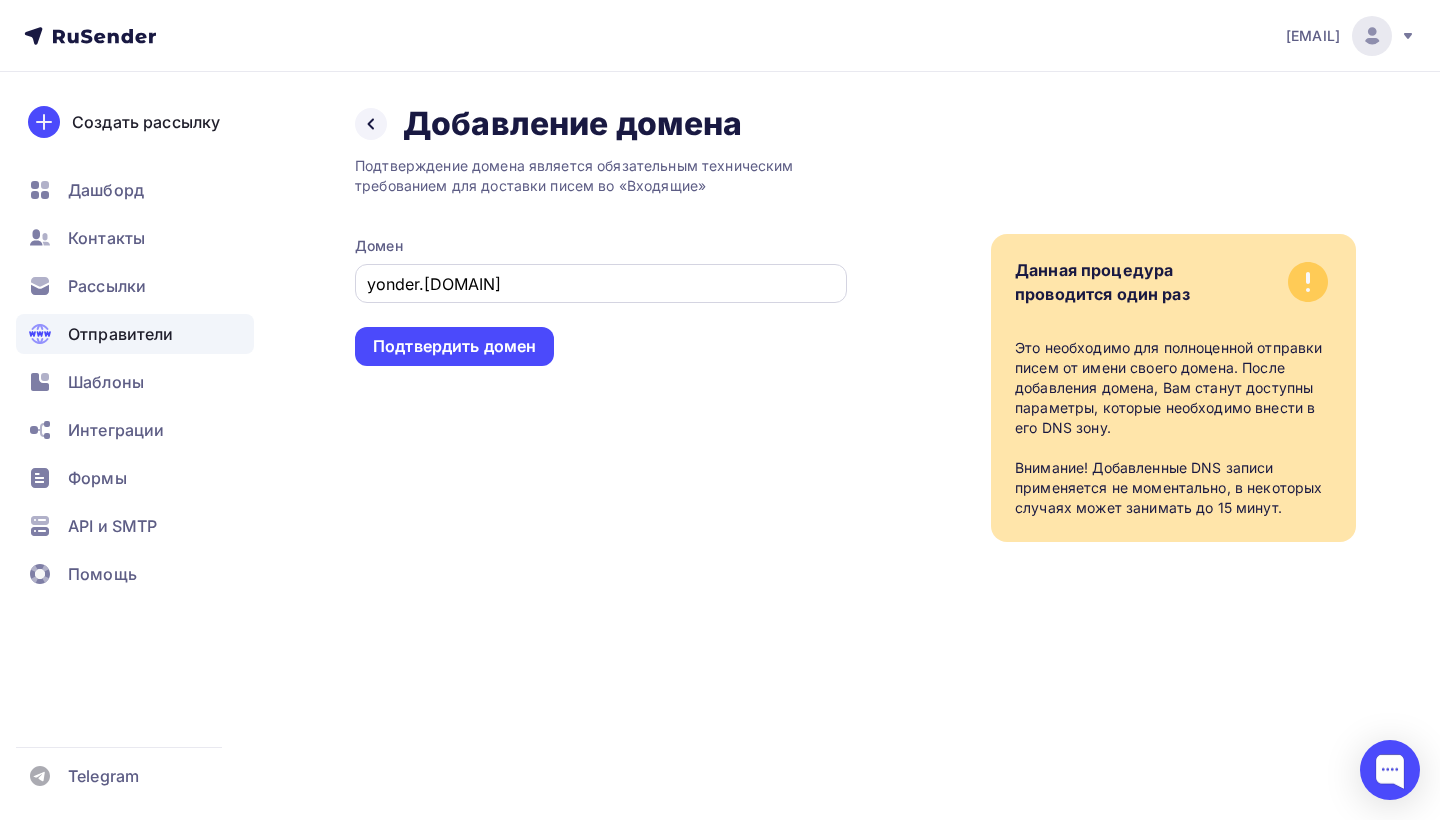 click on "yonder.ru" at bounding box center (601, 284) 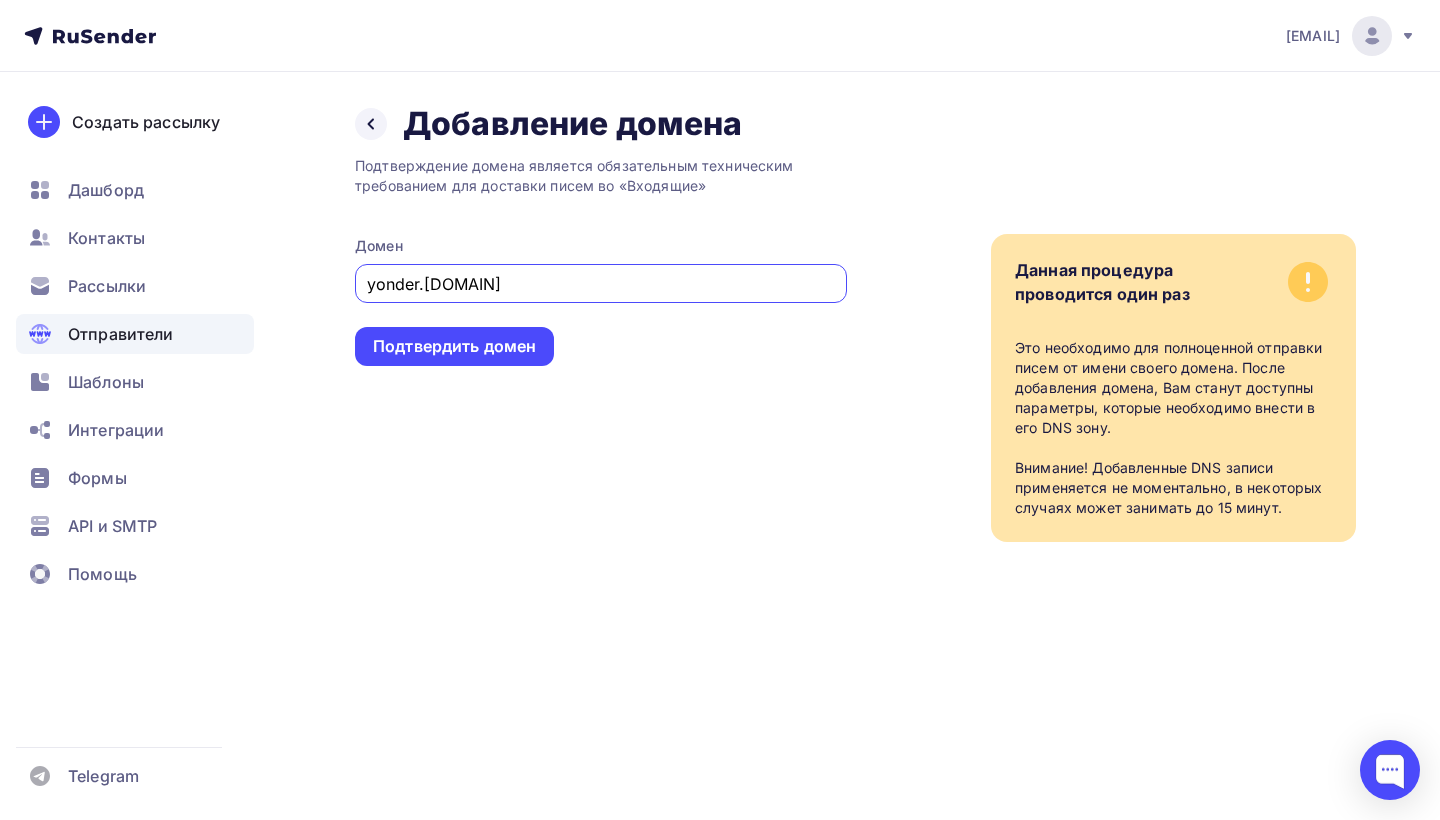 click on "yonder.ru" at bounding box center [601, 284] 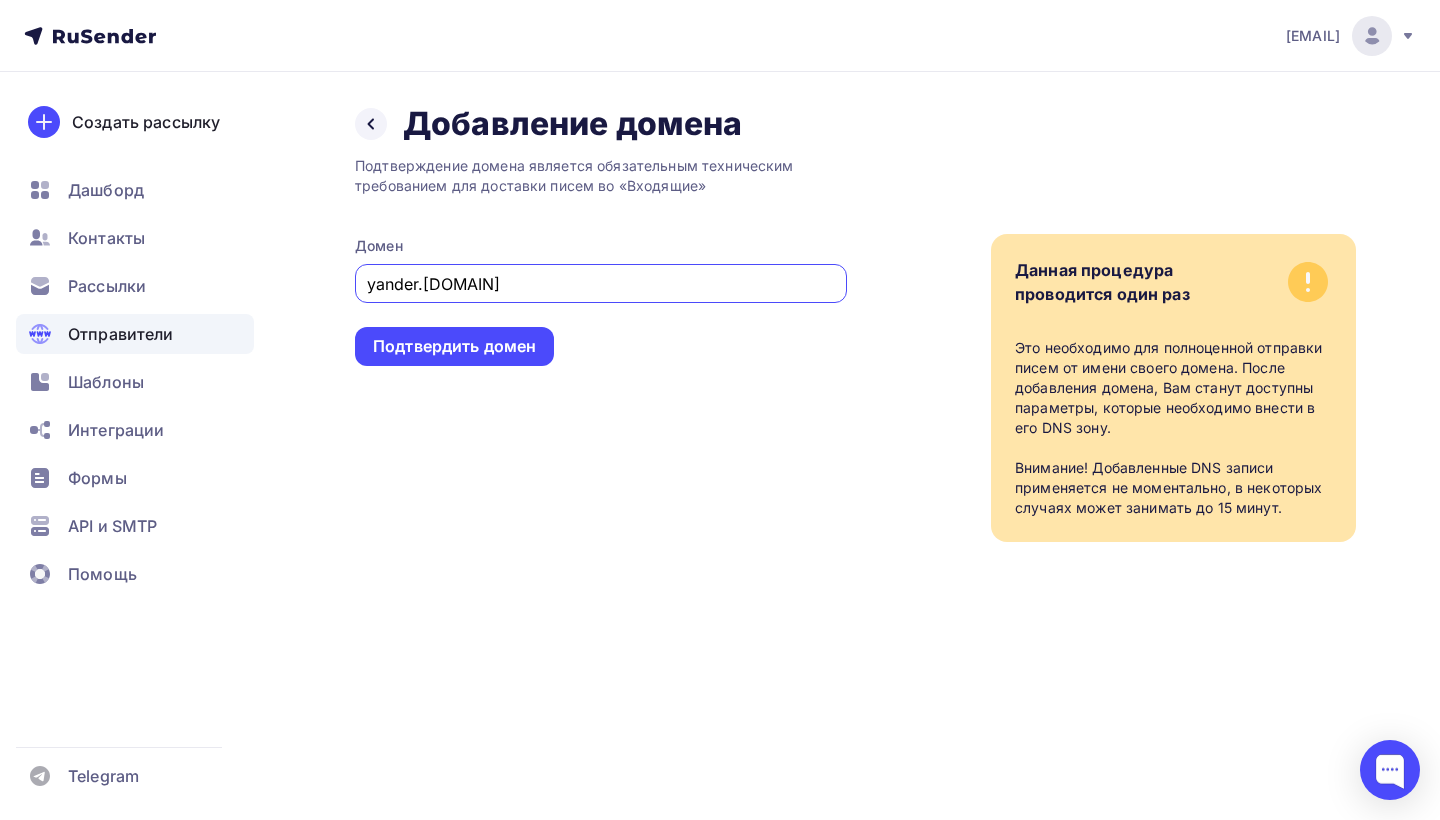 click on "yander.ru" at bounding box center [601, 284] 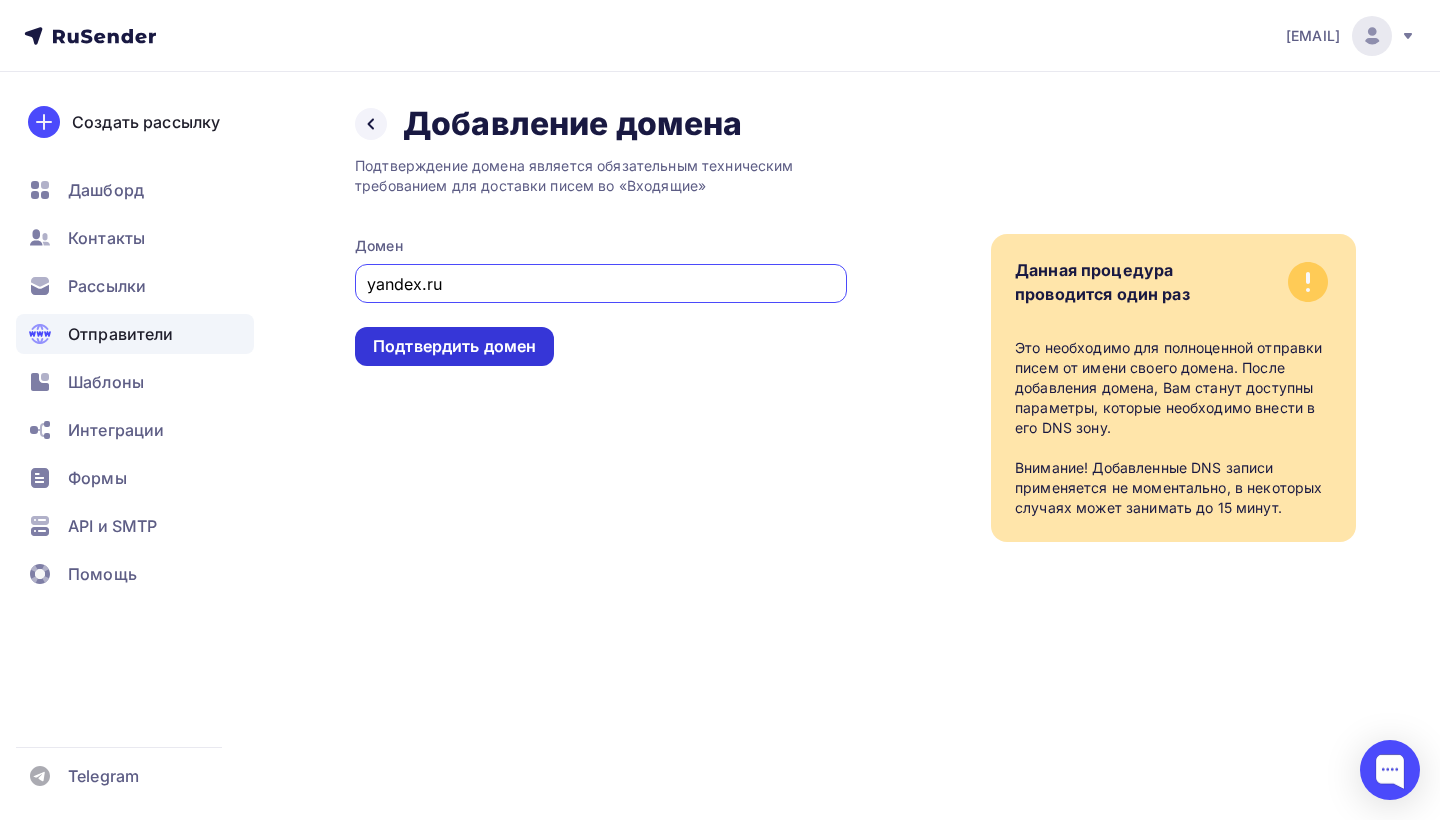 type on "yandex.ru" 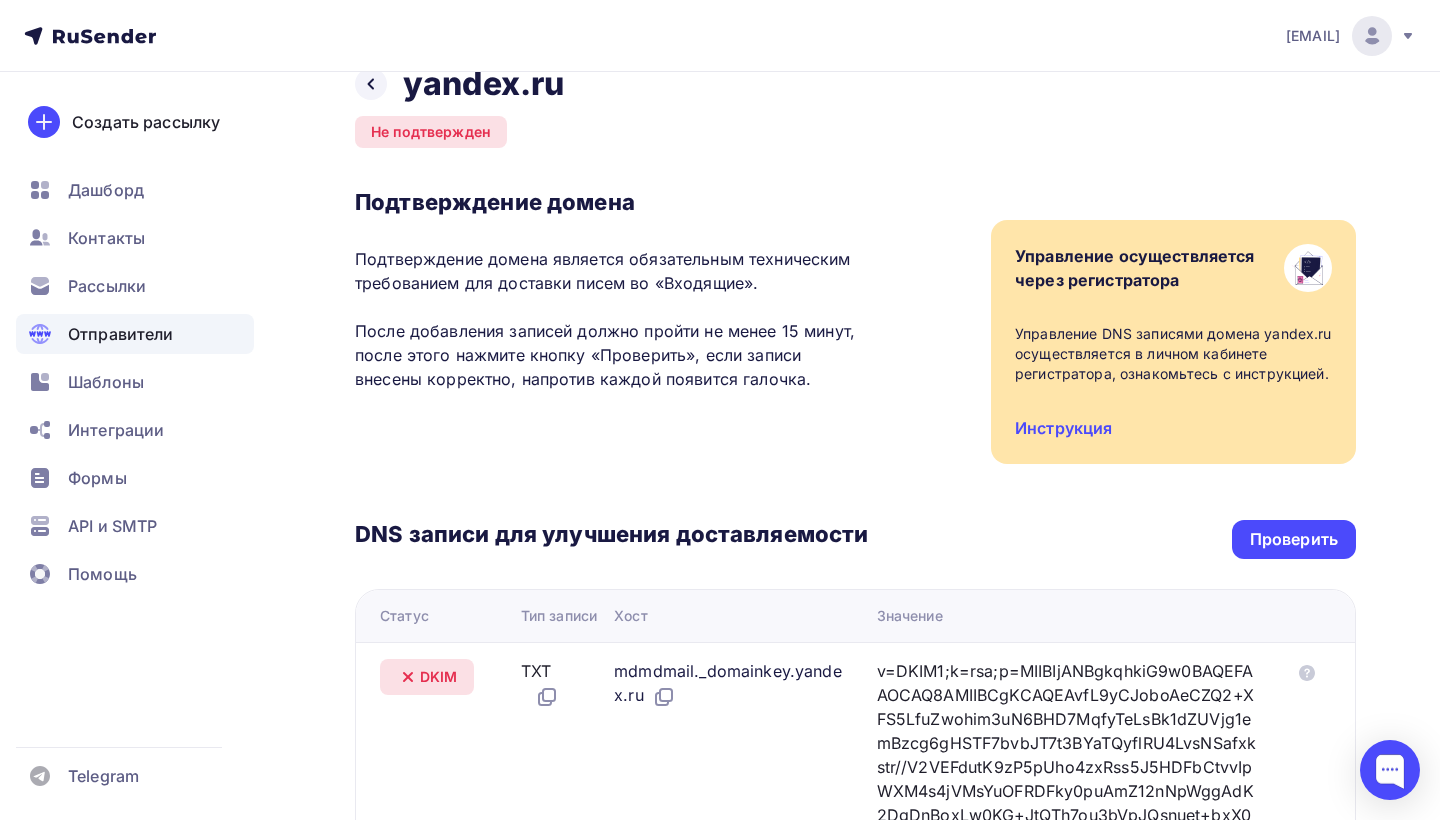 scroll, scrollTop: 0, scrollLeft: 0, axis: both 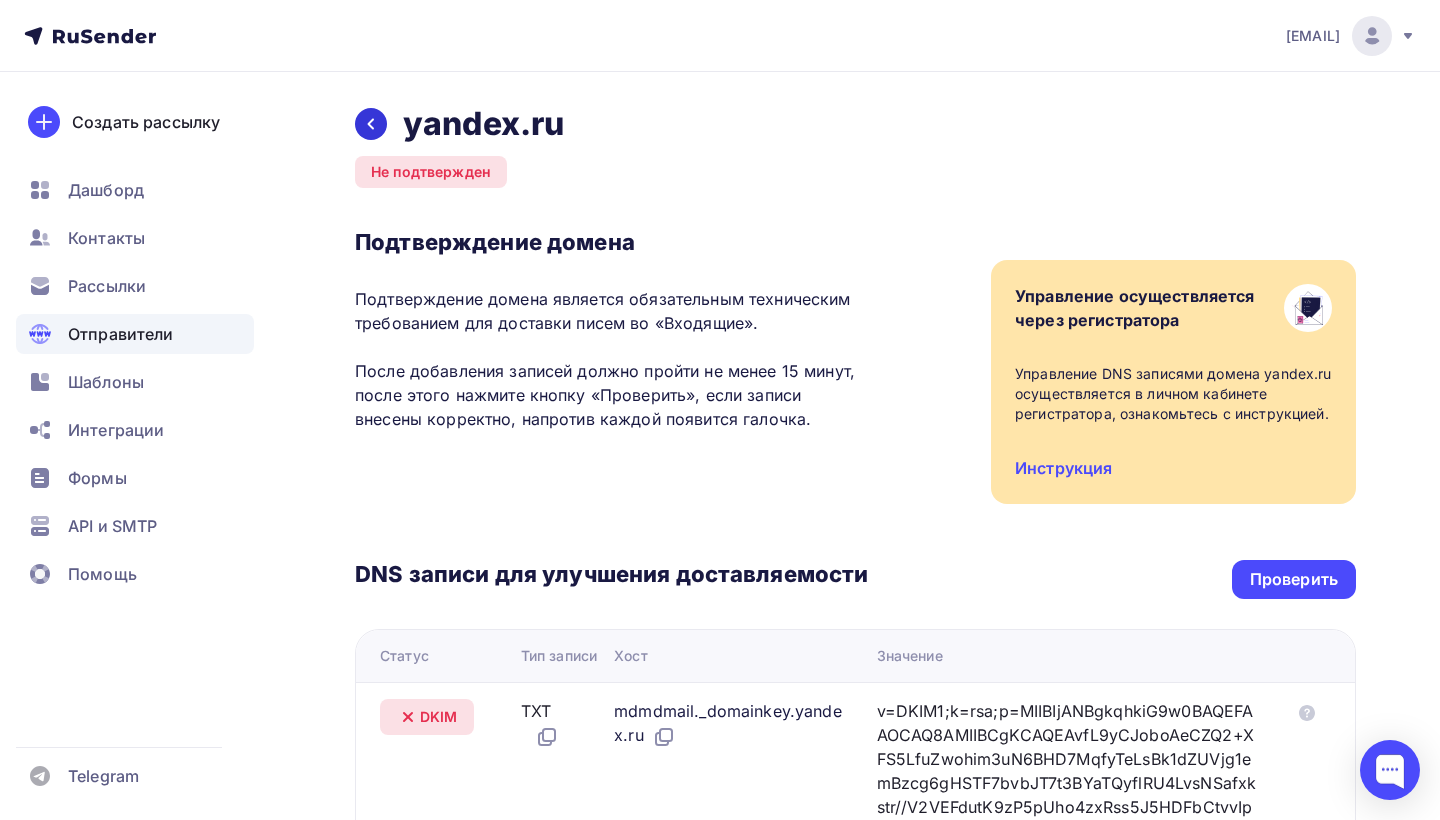 click 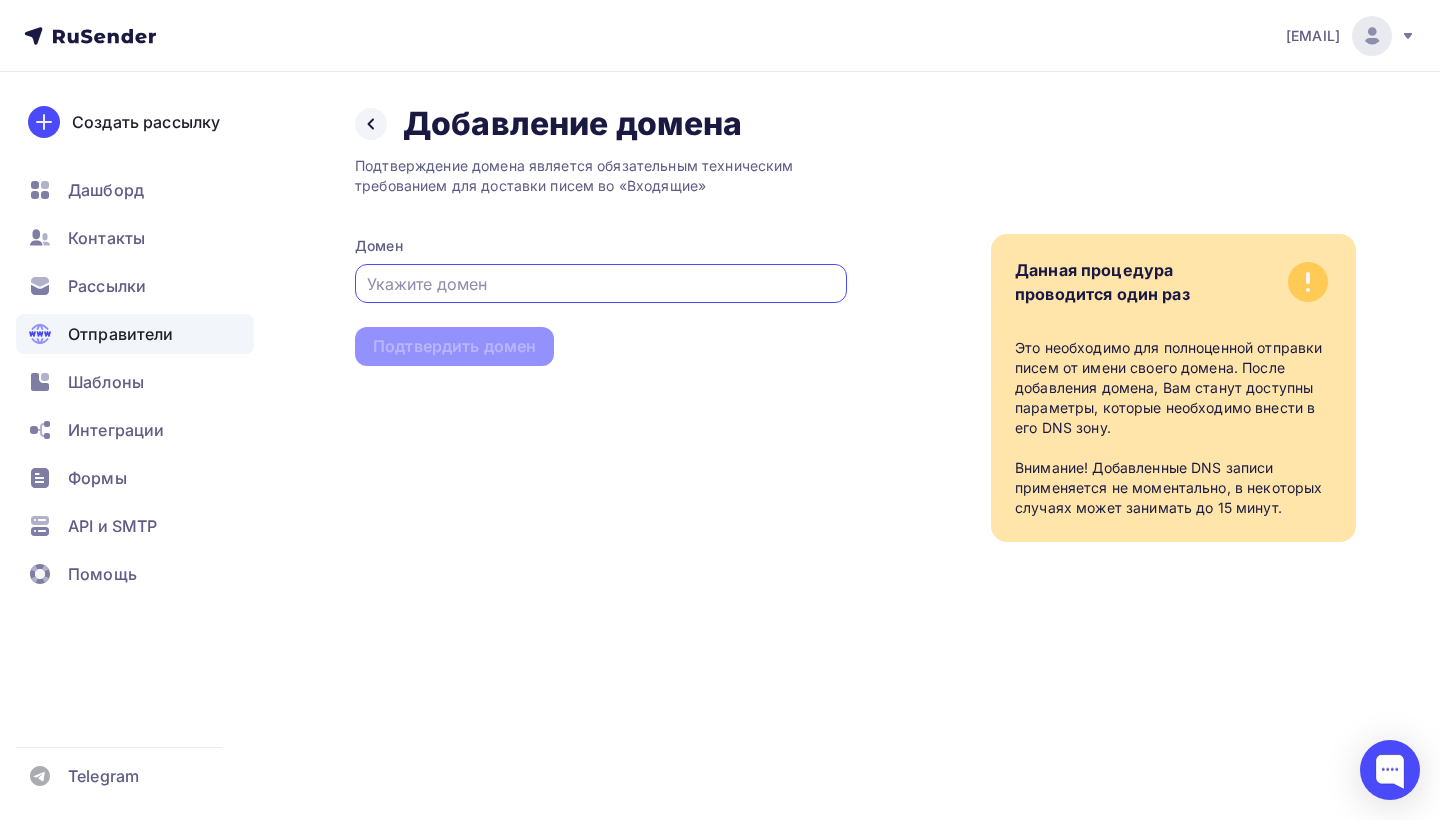 click 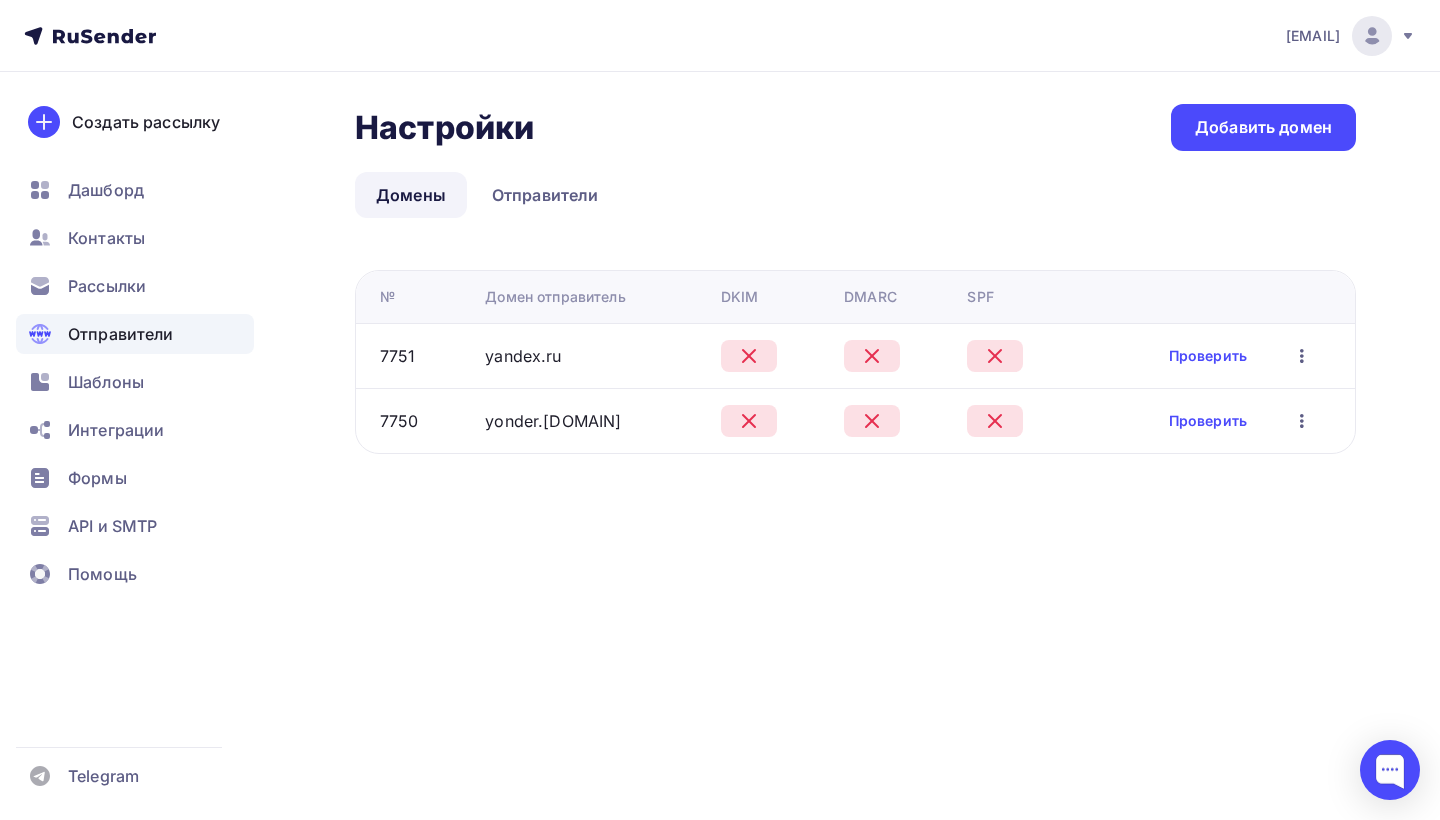 click 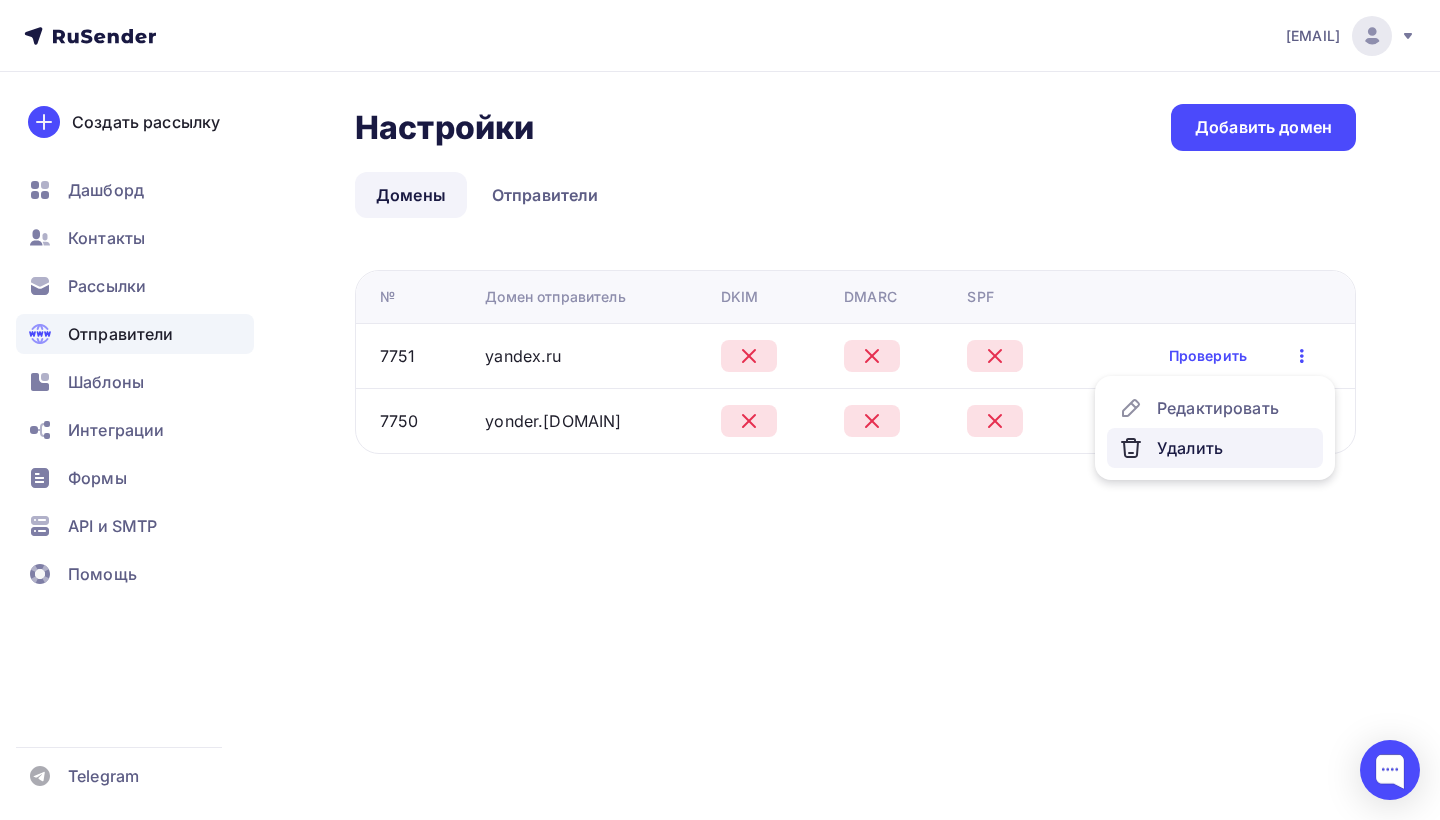 click on "Удалить" at bounding box center [1215, 448] 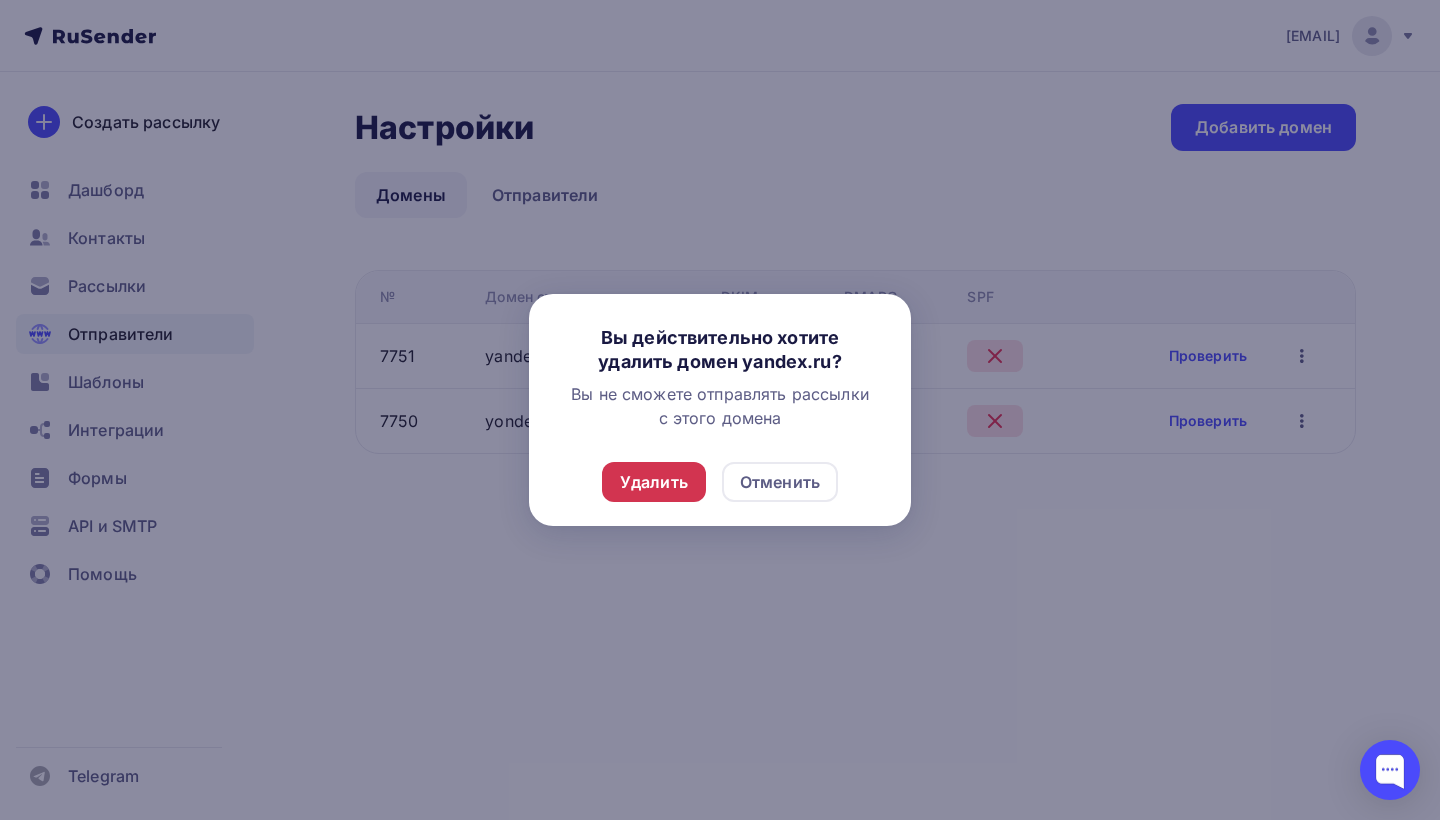 click on "Удалить" at bounding box center [654, 482] 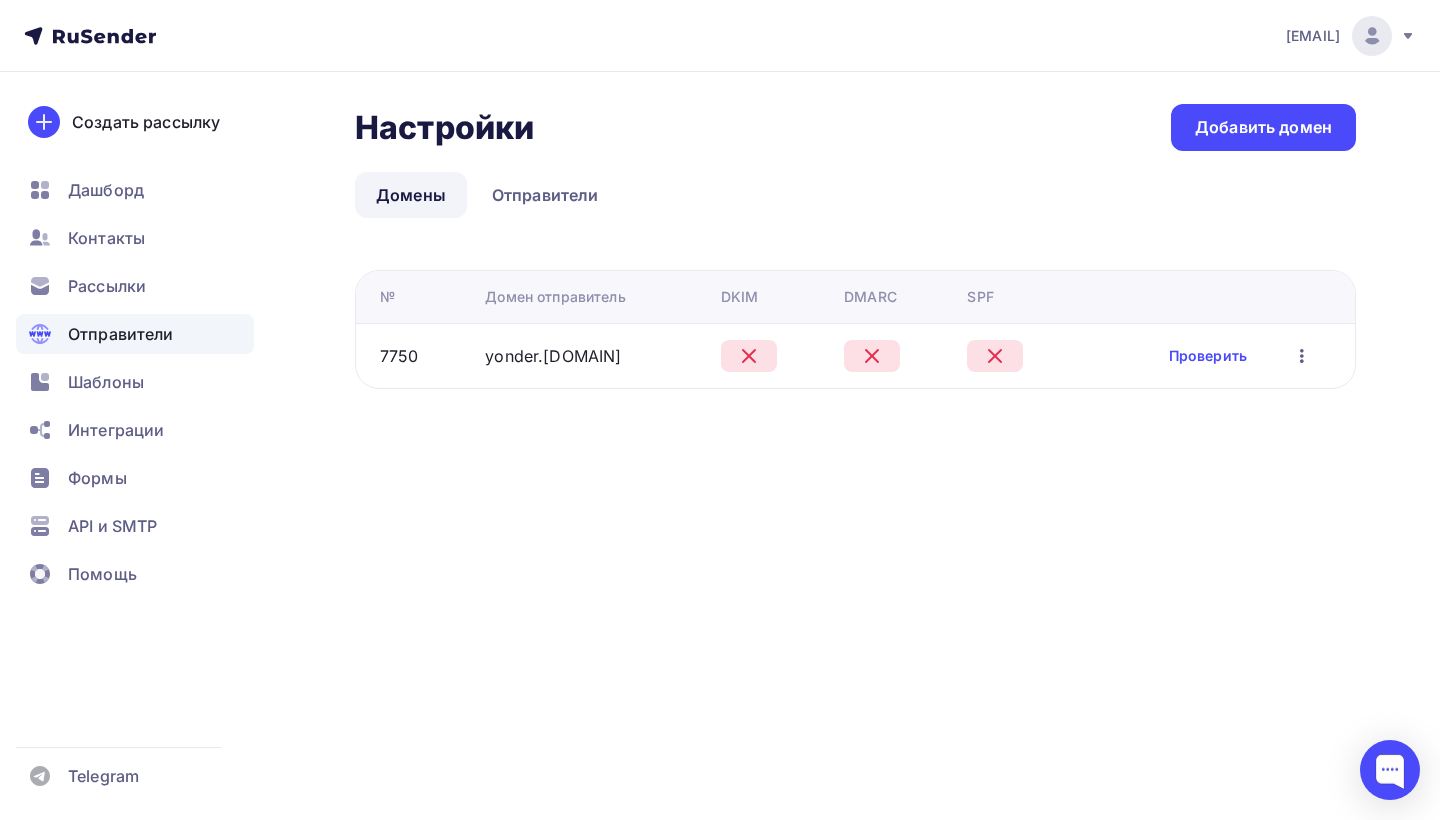 click 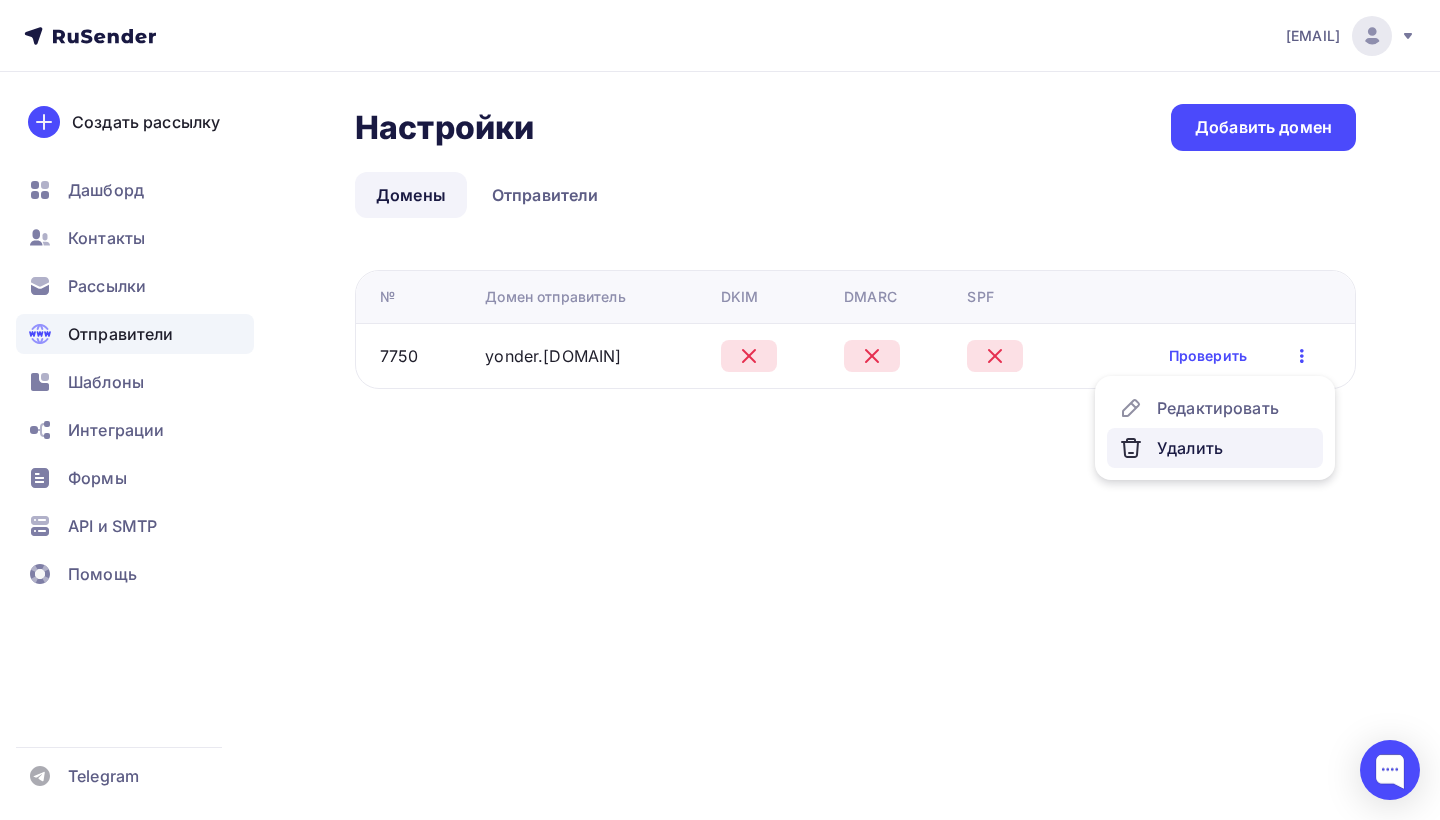click on "Удалить" at bounding box center [1215, 448] 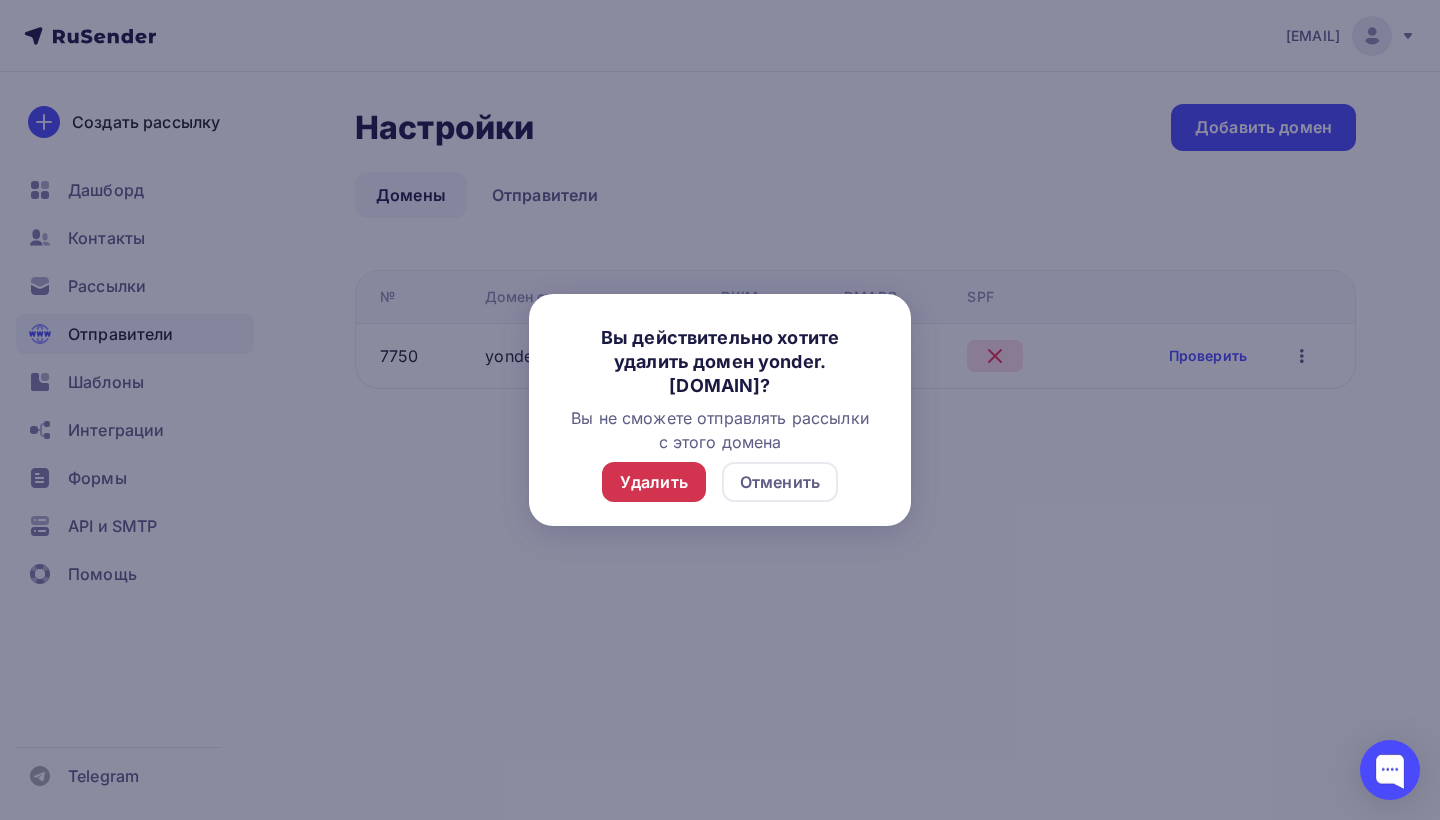 click on "Удалить" at bounding box center (654, 482) 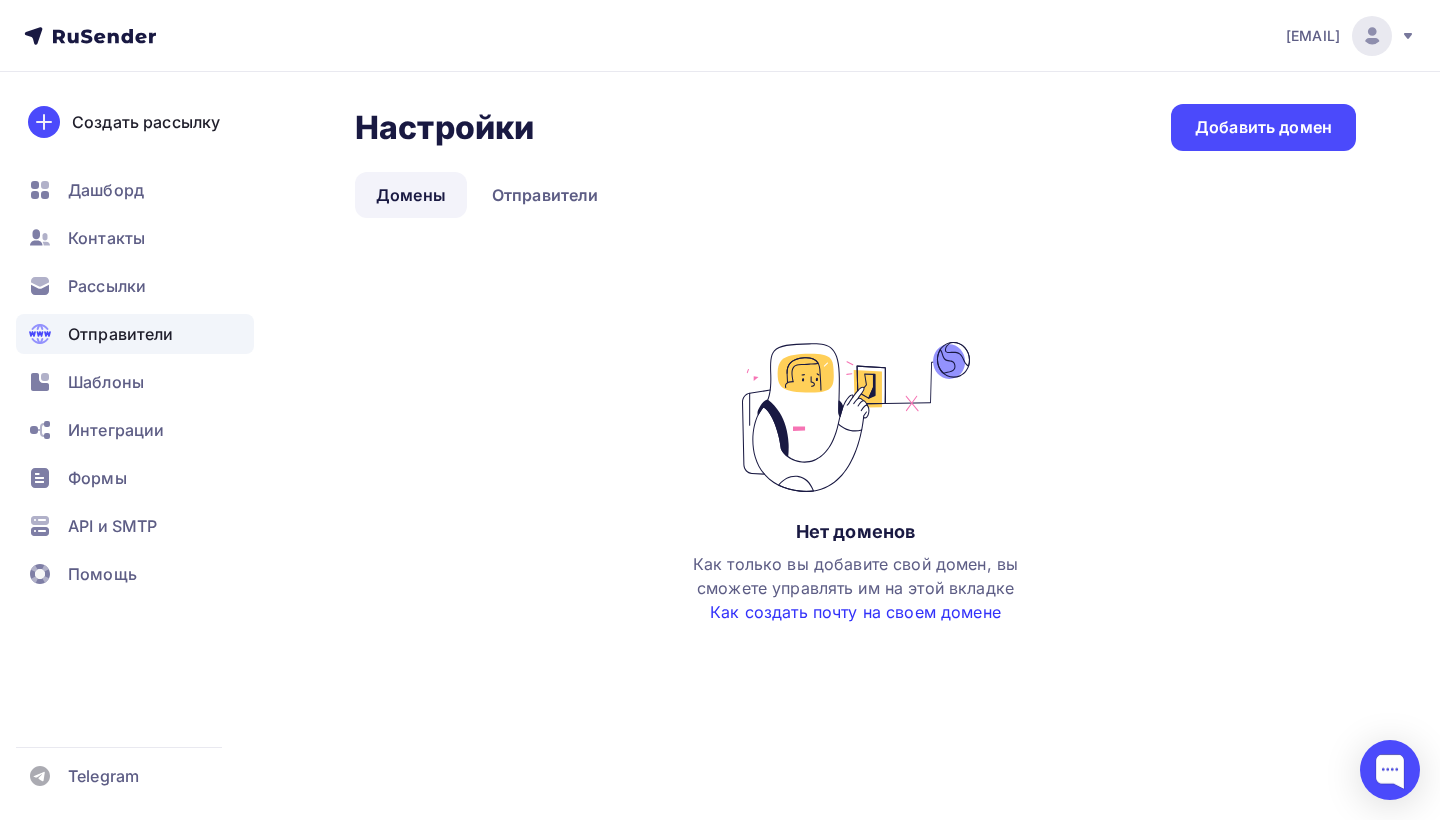 click on "Как создать почту на своем домене" at bounding box center [855, 612] 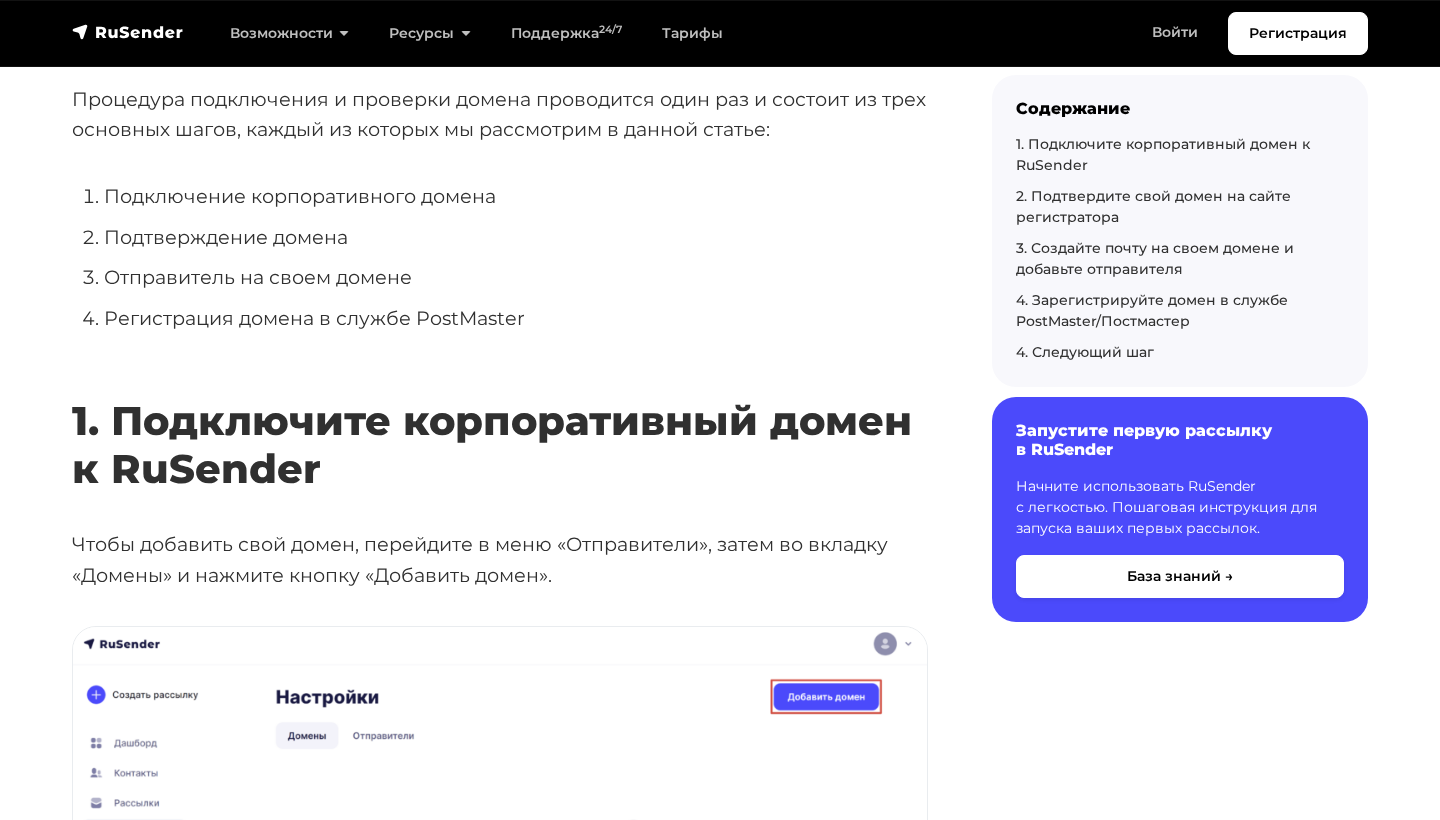 scroll, scrollTop: 426, scrollLeft: 0, axis: vertical 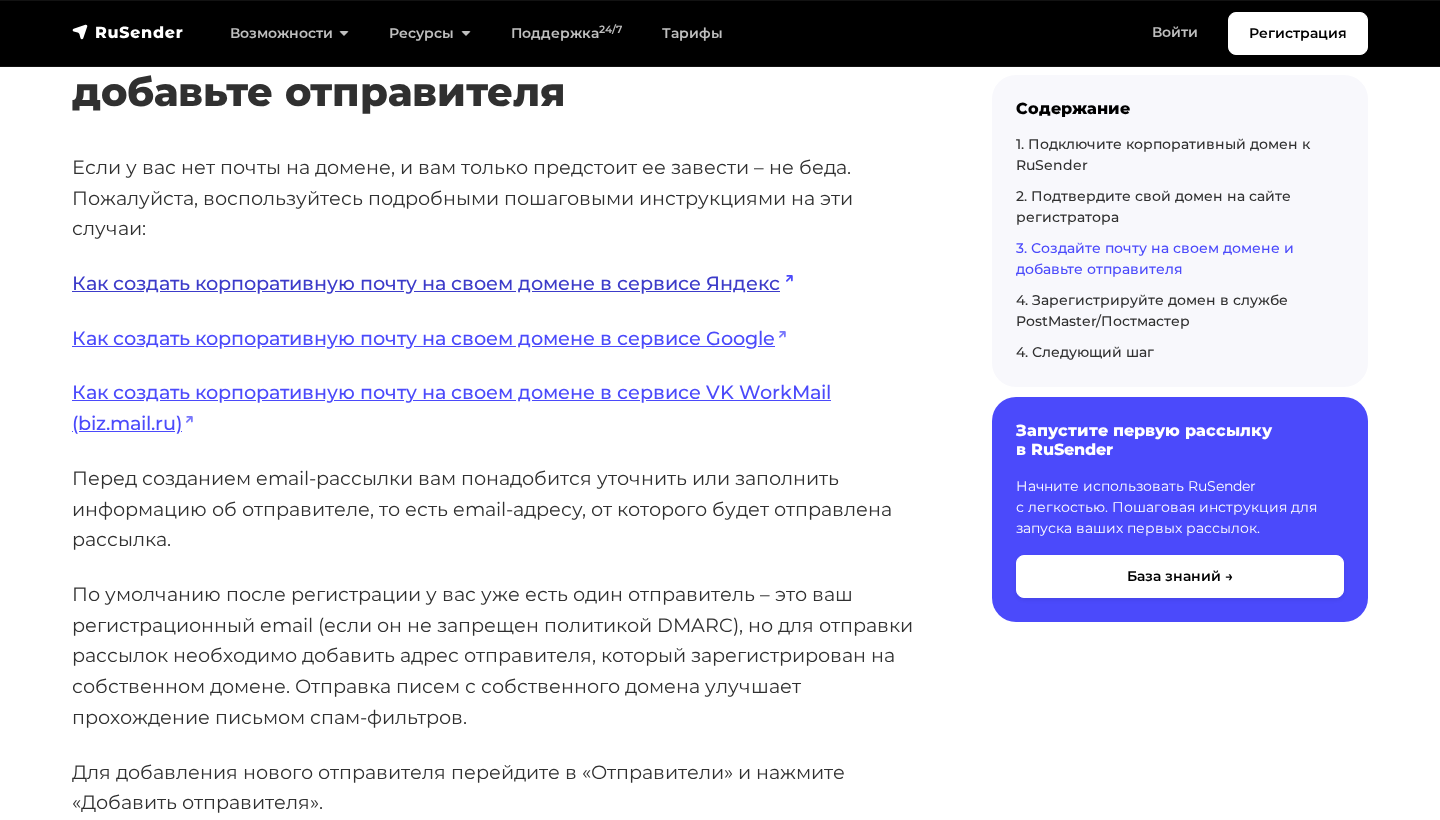 click on "Как создать корпоративную почту на своем домене в сервисе Яндекс" at bounding box center [432, 283] 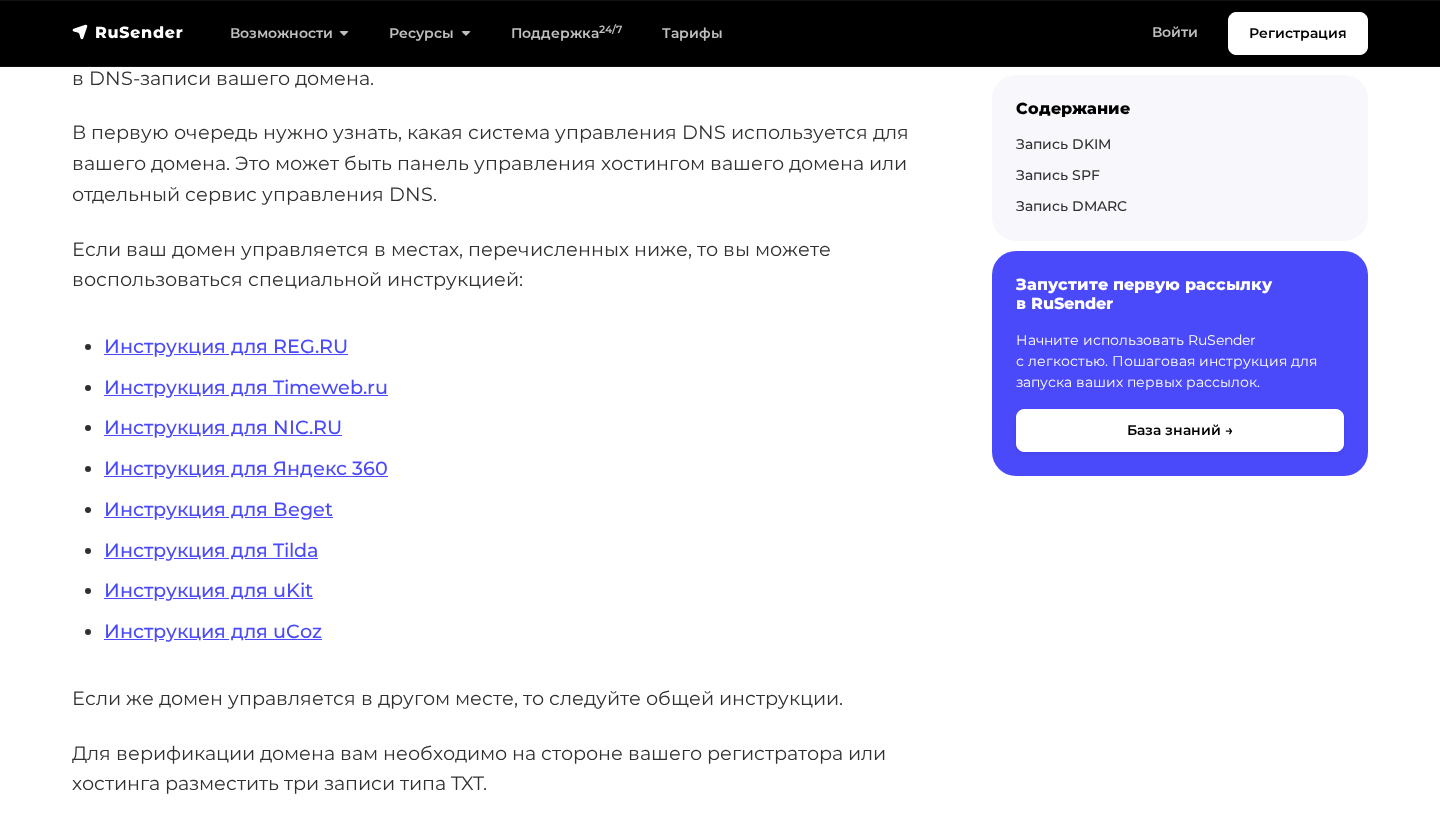 scroll, scrollTop: 440, scrollLeft: 0, axis: vertical 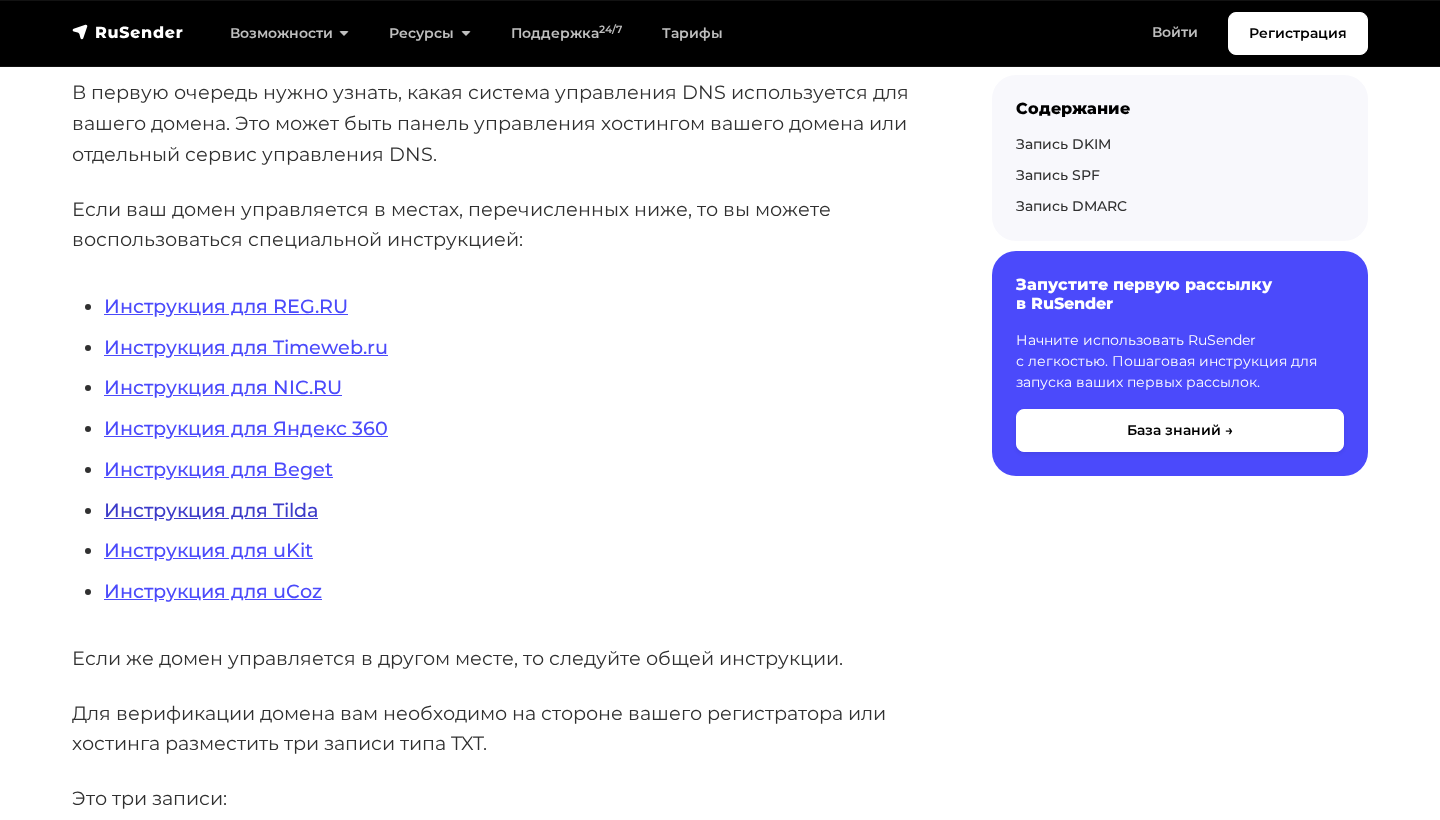 click on "Инструкция для Tilda" at bounding box center (211, 510) 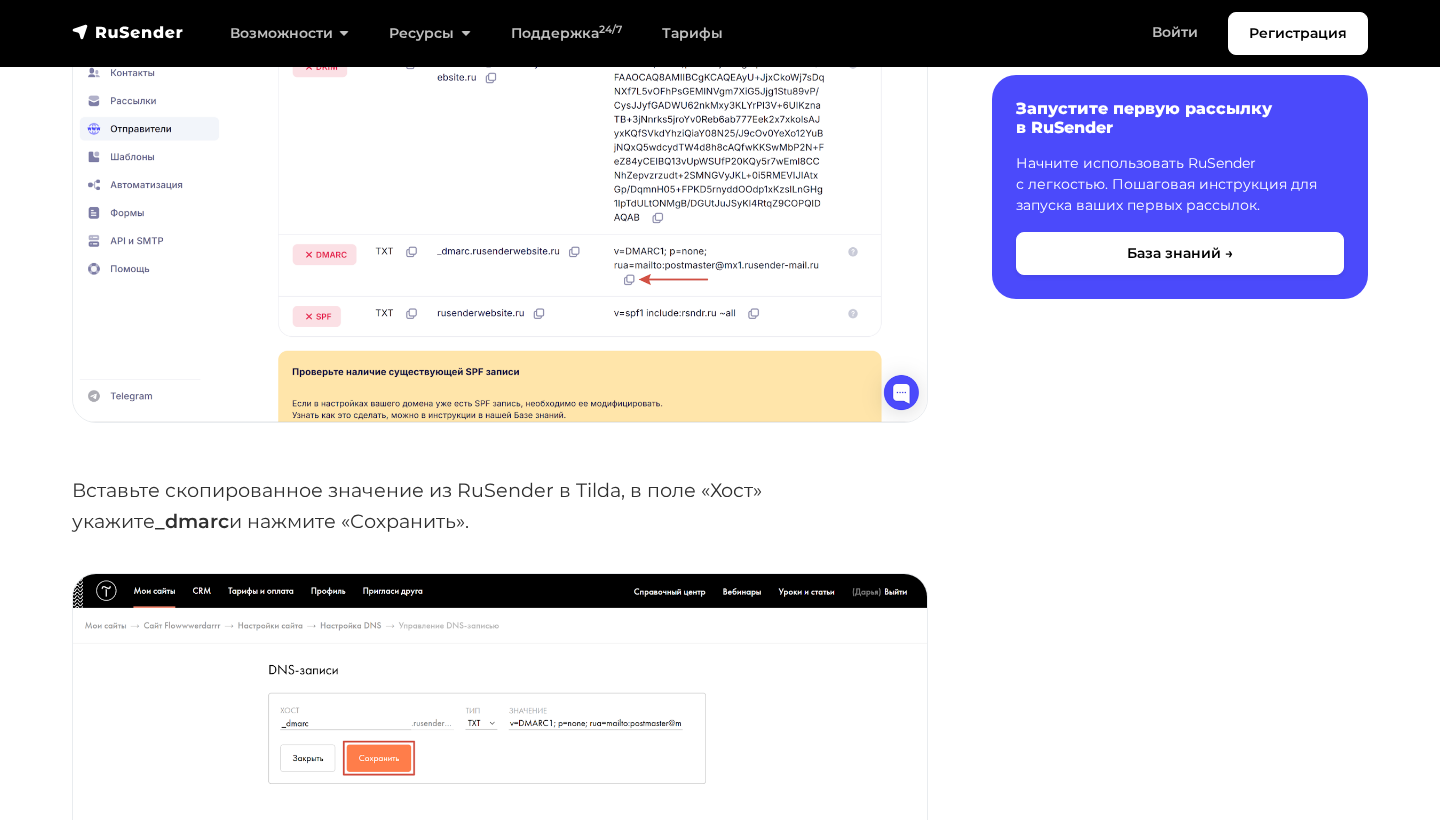 scroll, scrollTop: 3600, scrollLeft: 0, axis: vertical 